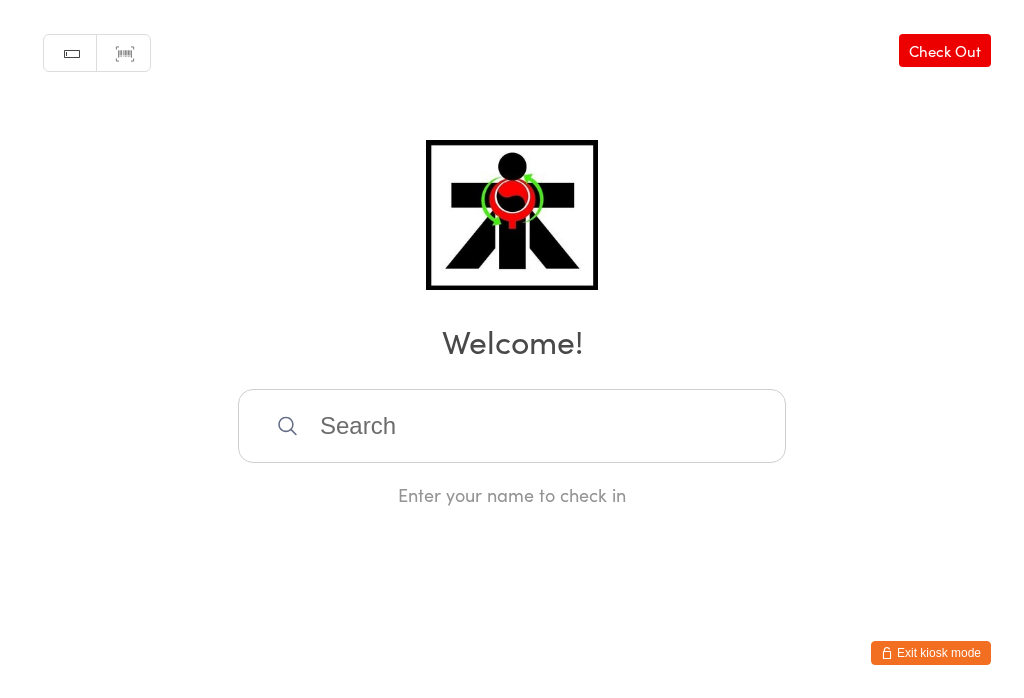 scroll, scrollTop: 0, scrollLeft: 0, axis: both 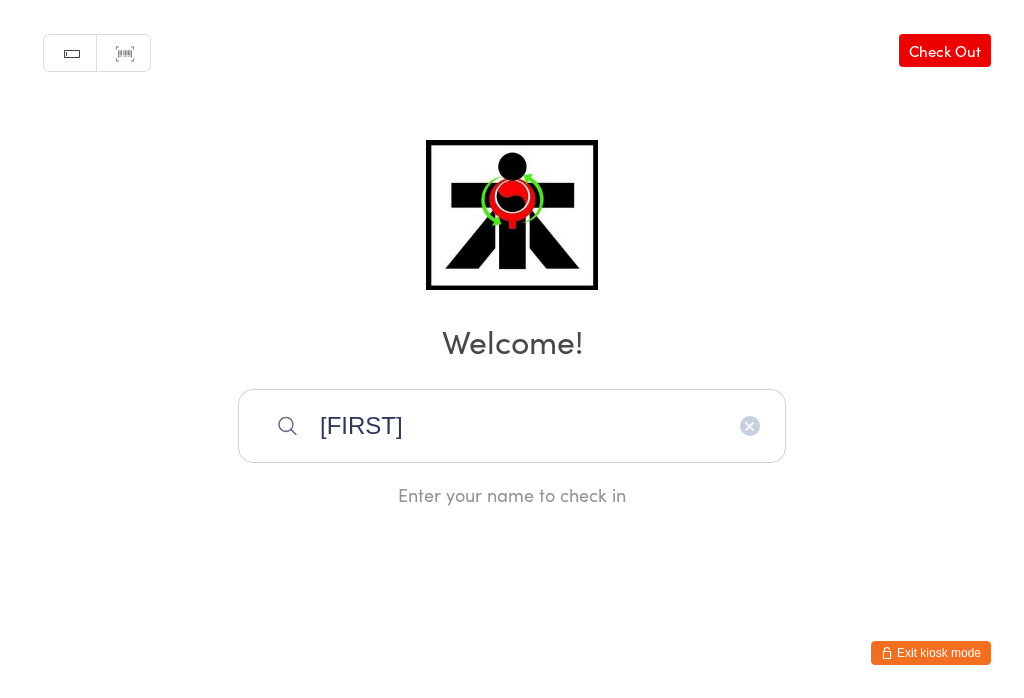 type on "[FIRST]" 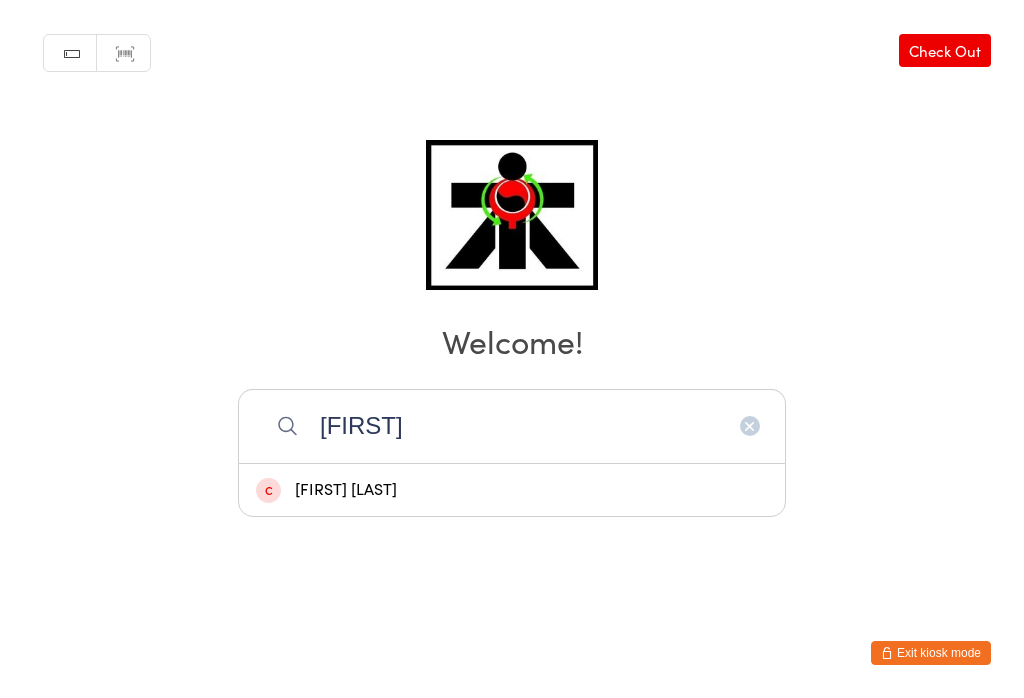 scroll, scrollTop: 0, scrollLeft: 0, axis: both 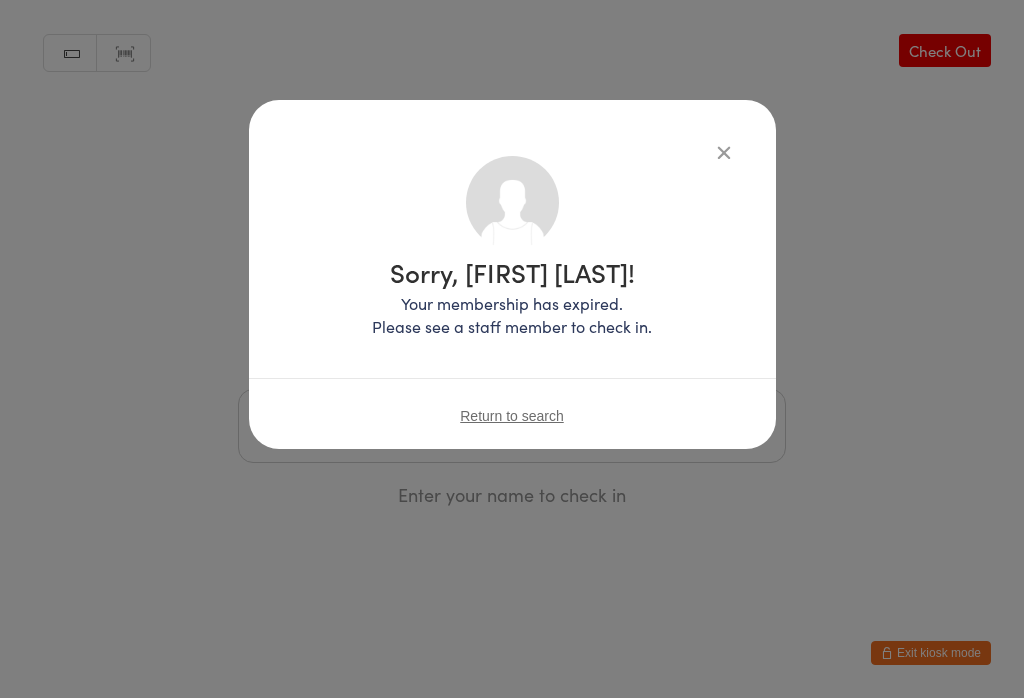click at bounding box center (724, 152) 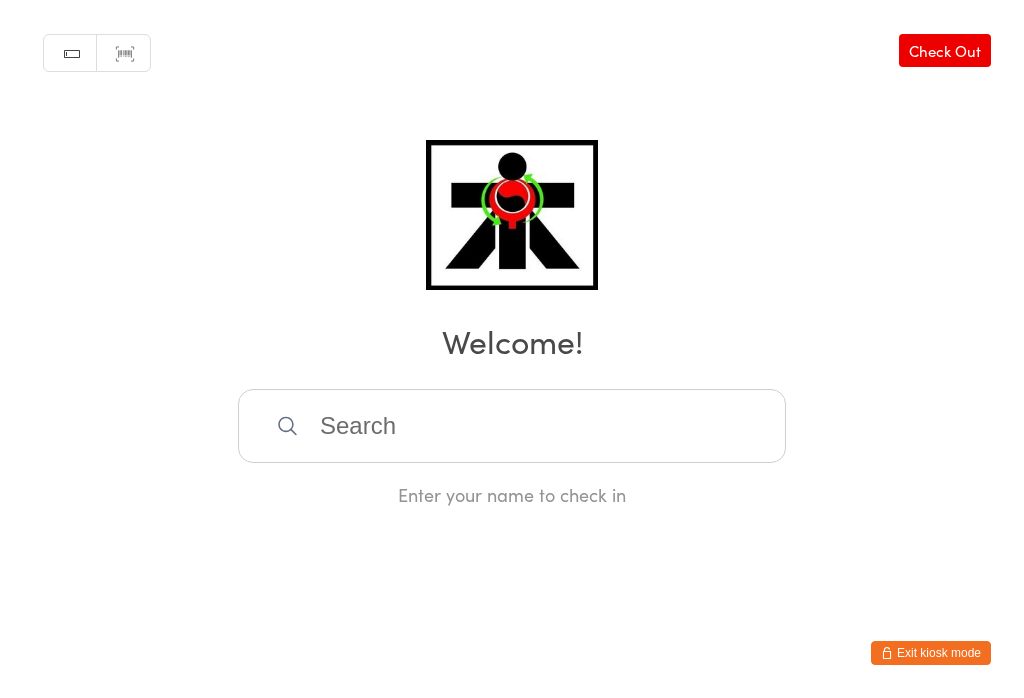 click at bounding box center [512, 426] 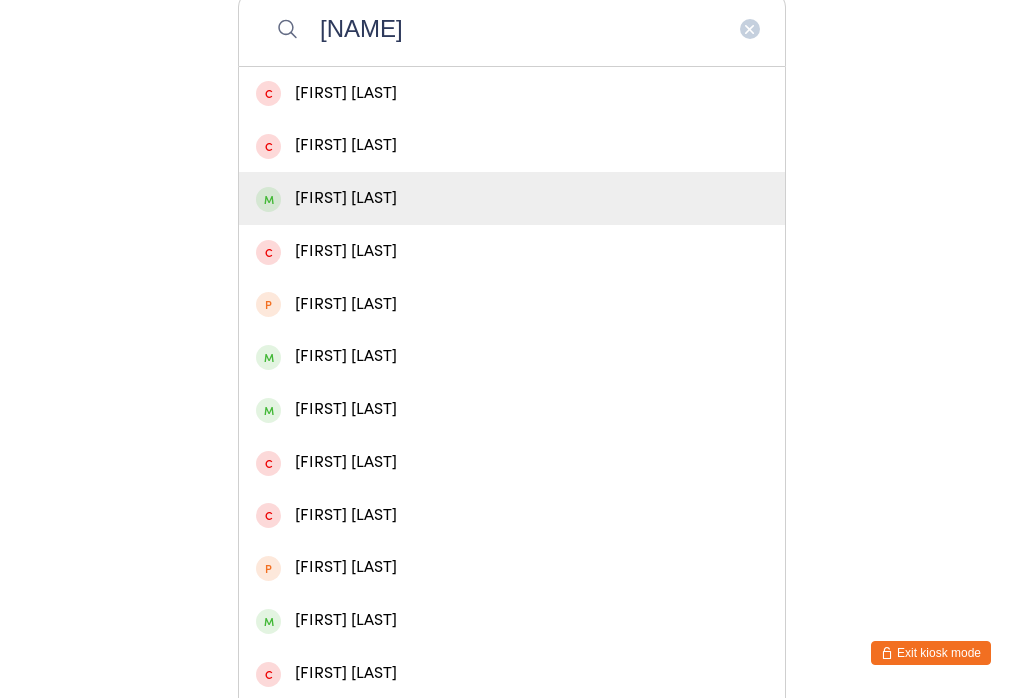 type on "[NAME]" 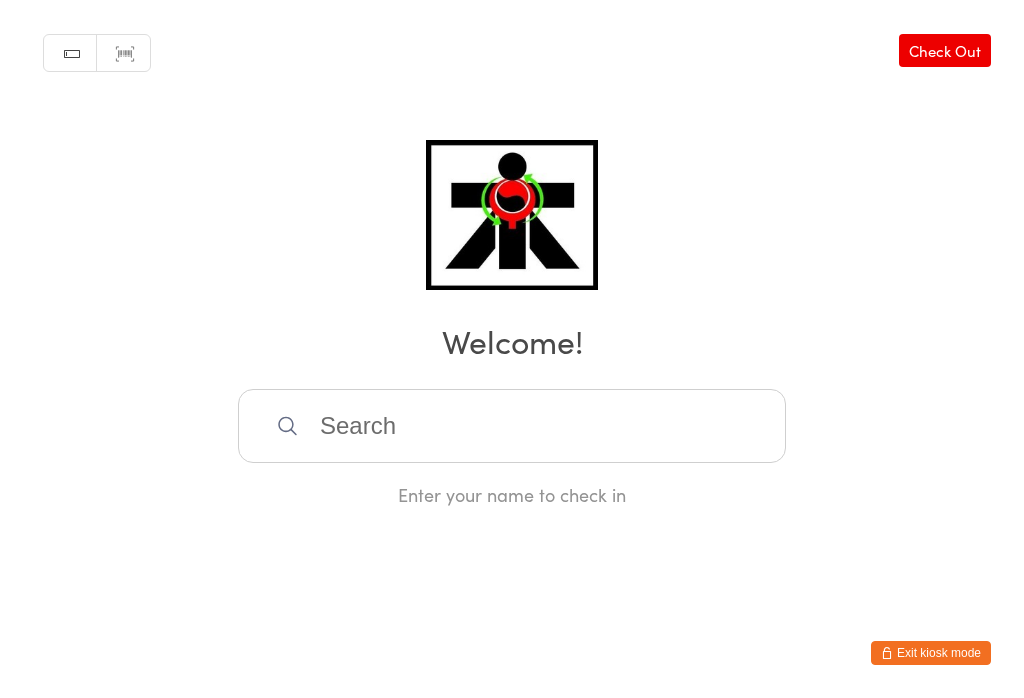 scroll, scrollTop: 0, scrollLeft: 0, axis: both 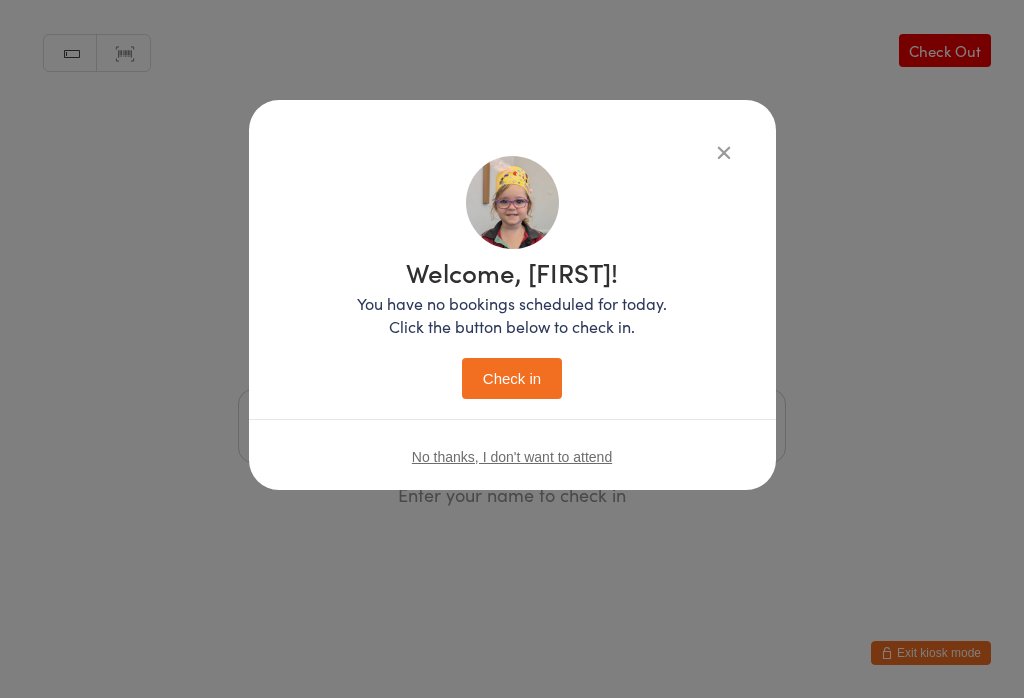 click on "Check in" at bounding box center (512, 378) 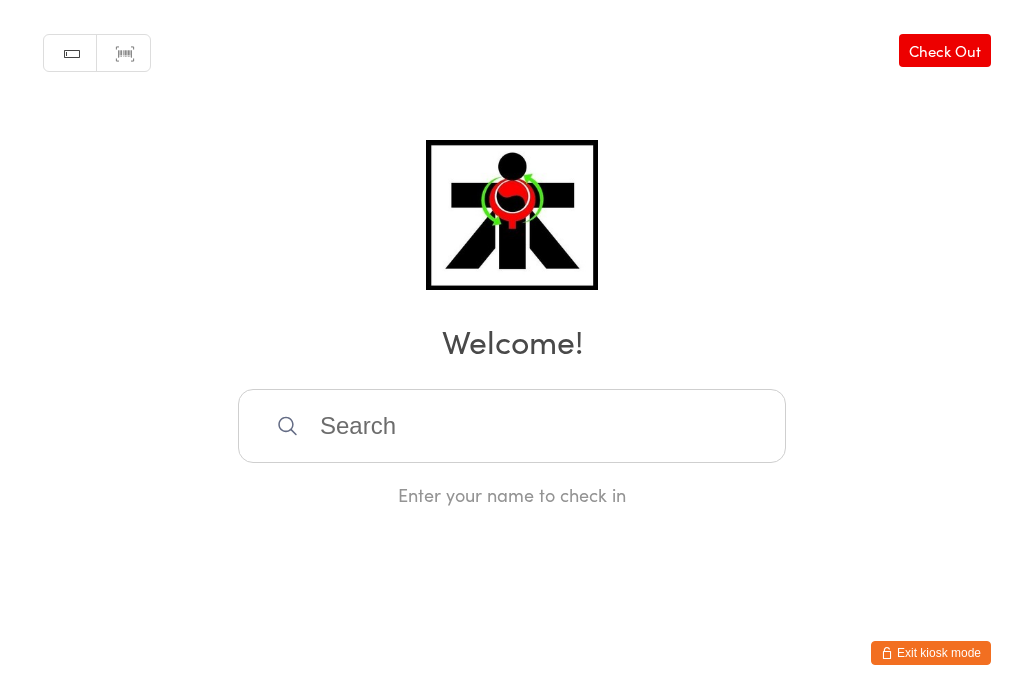 click at bounding box center (512, 426) 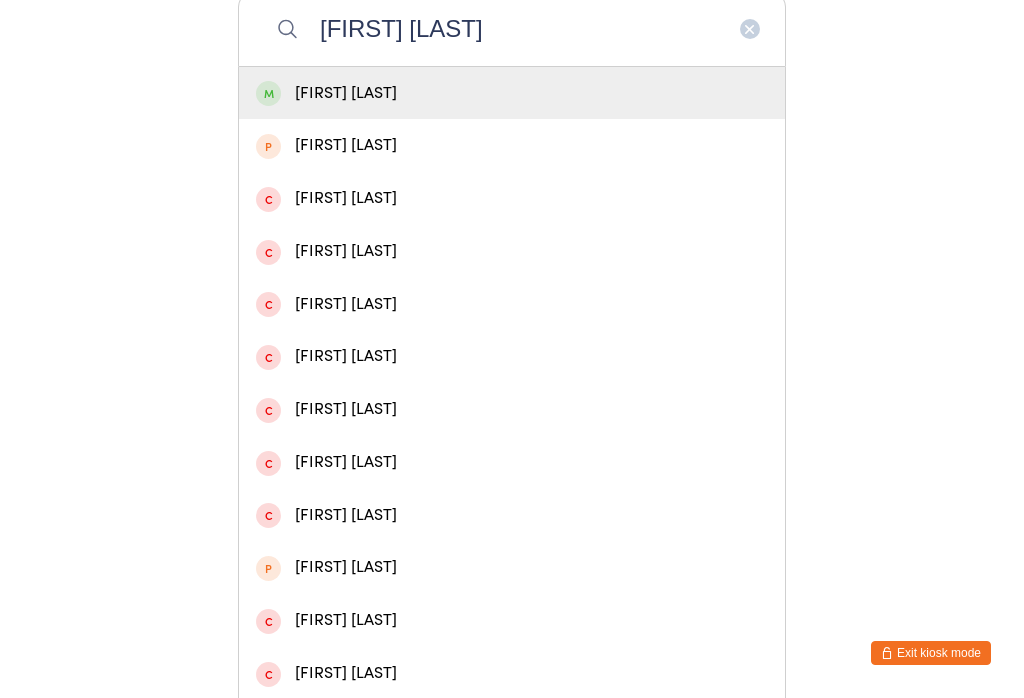 type on "[FIRST] [LAST]" 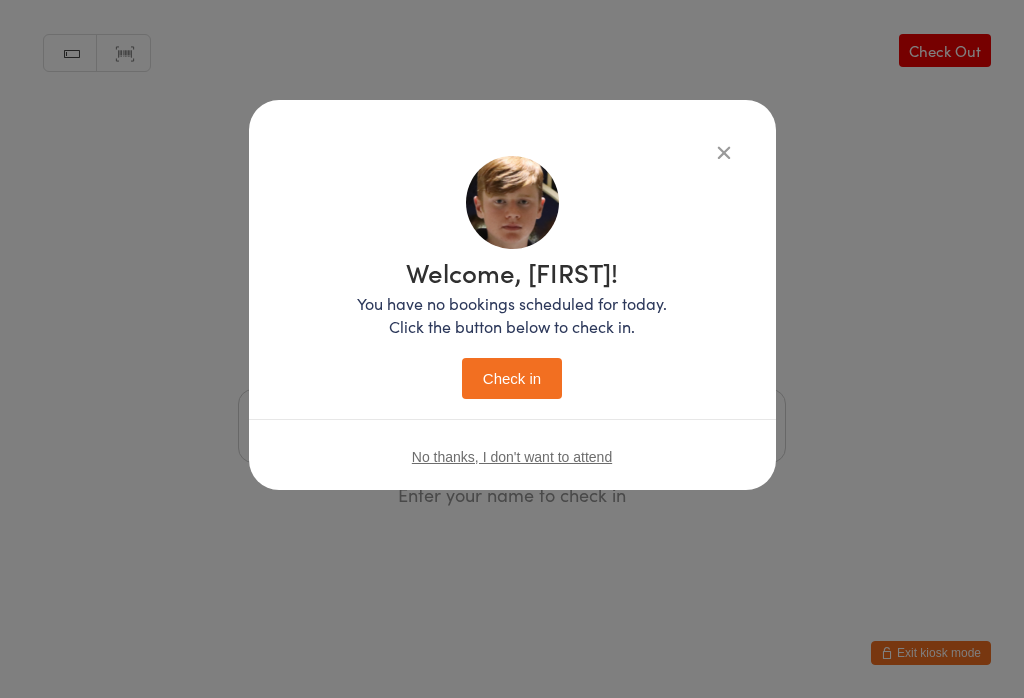 scroll, scrollTop: 0, scrollLeft: 0, axis: both 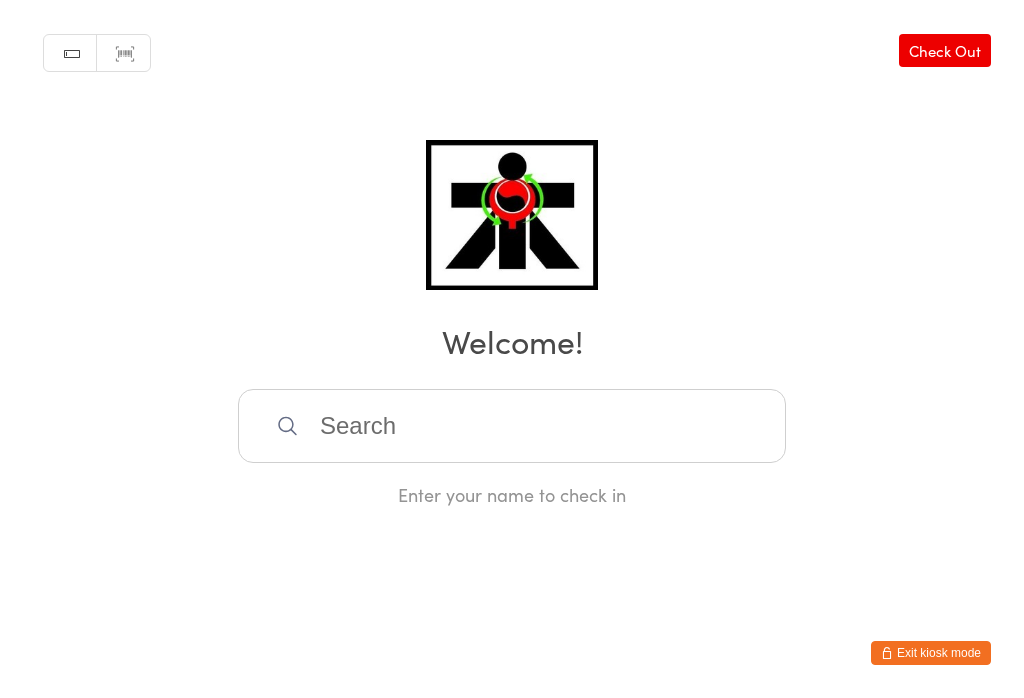 click at bounding box center [512, 426] 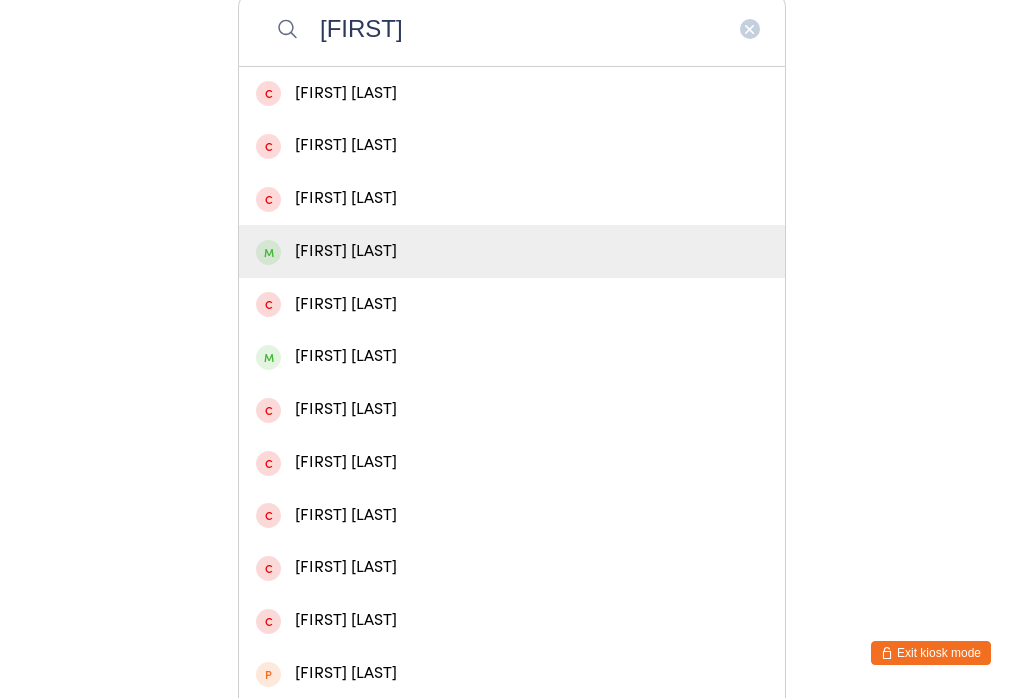 type on "[FIRST]" 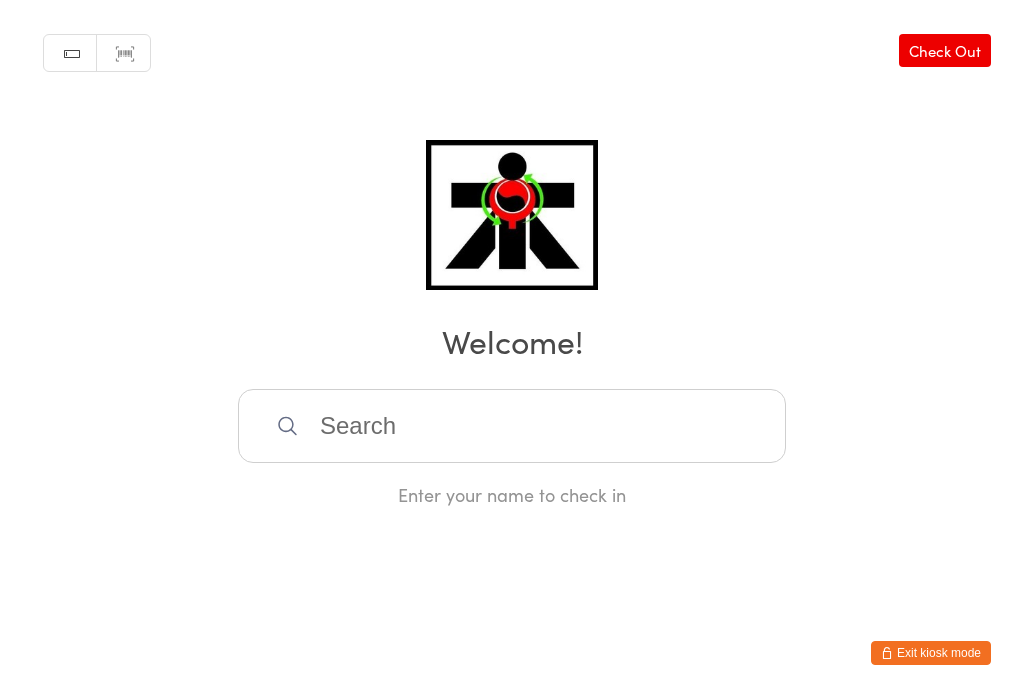scroll, scrollTop: 0, scrollLeft: 0, axis: both 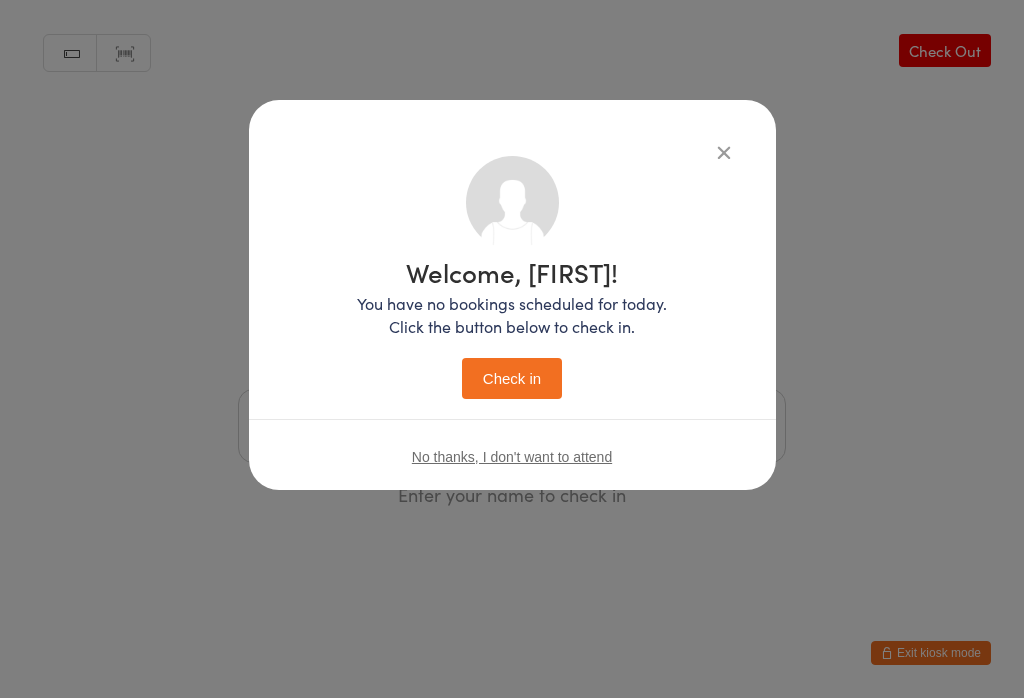 click on "Check in" at bounding box center [512, 378] 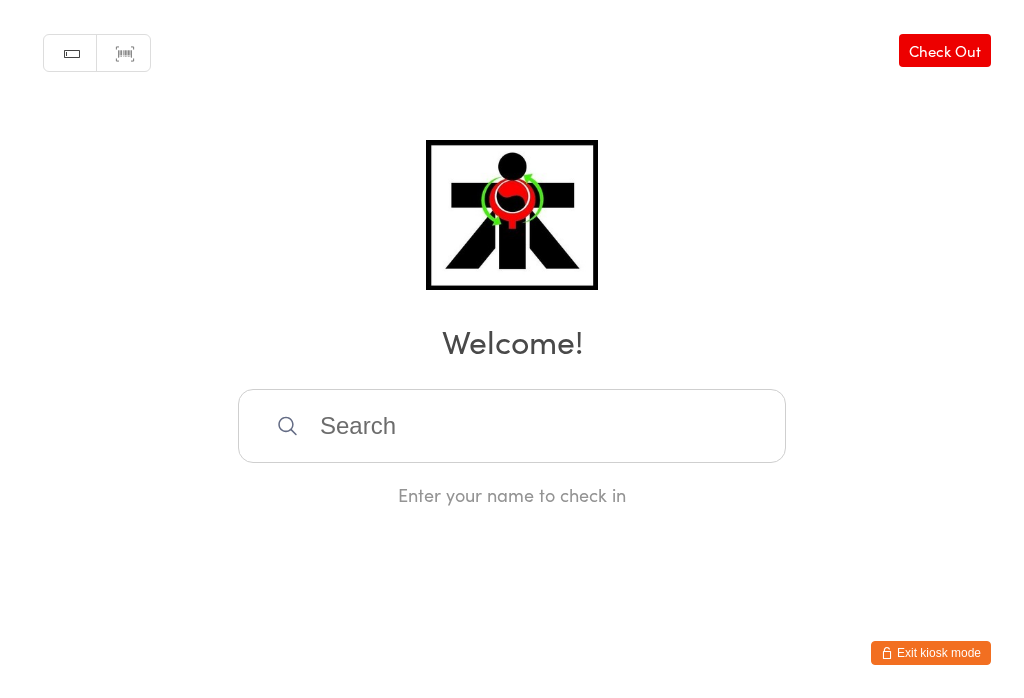 click at bounding box center [512, 426] 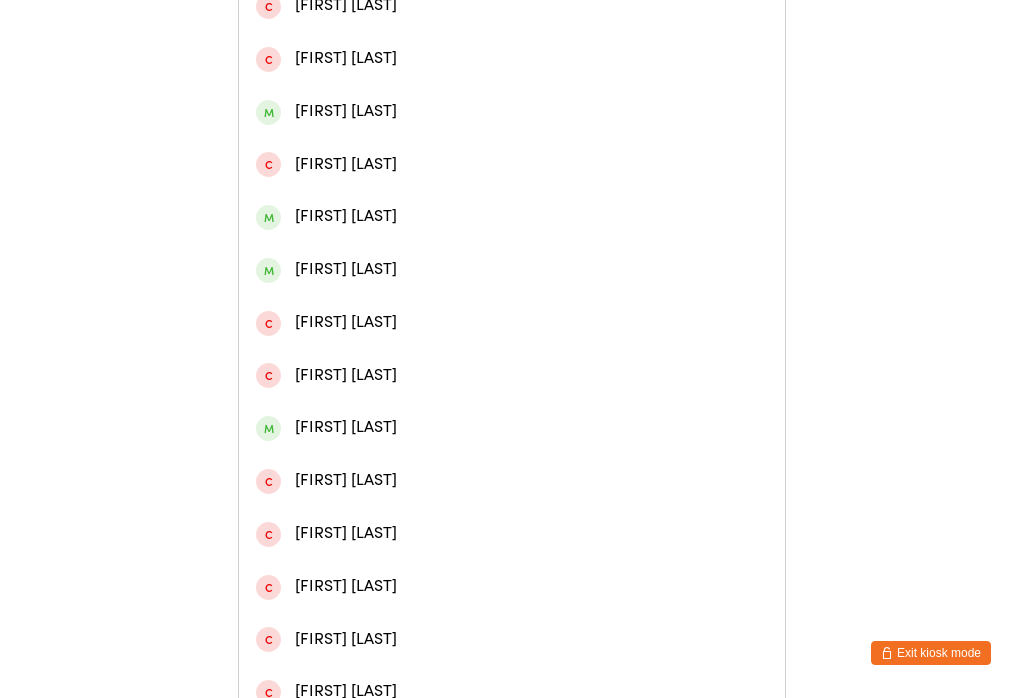 scroll, scrollTop: 542, scrollLeft: 0, axis: vertical 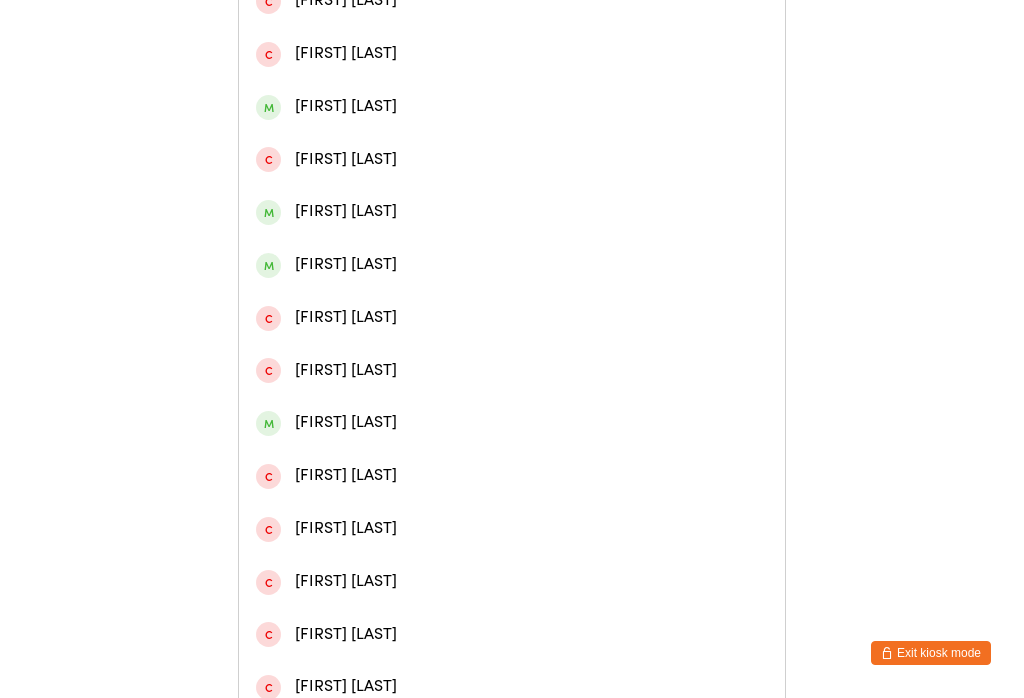 type on "[FIRST]" 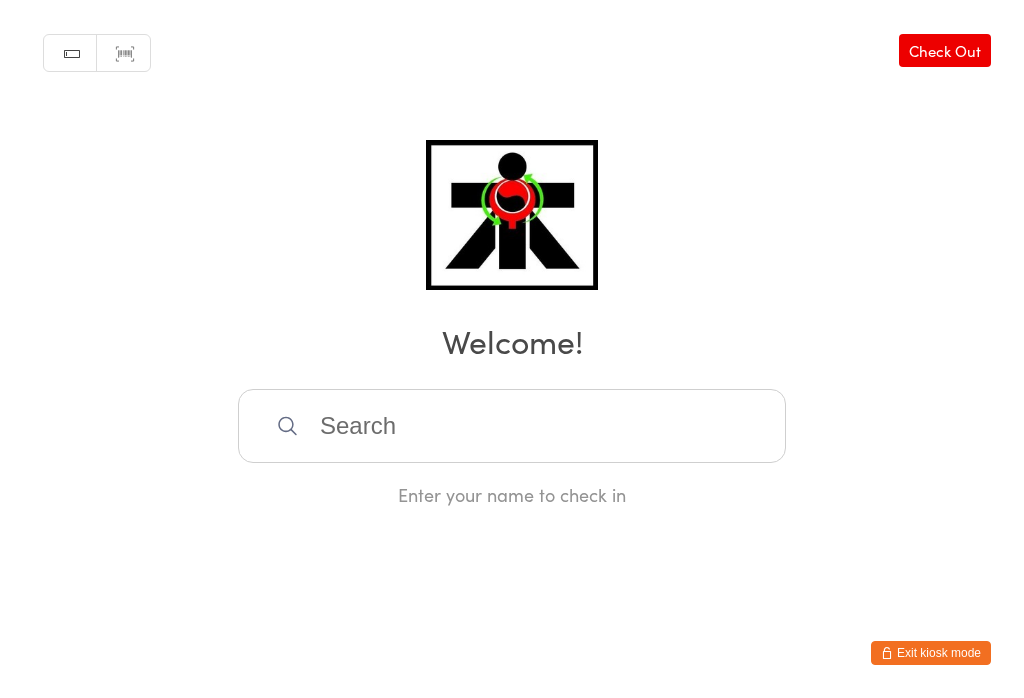 scroll, scrollTop: 269, scrollLeft: 0, axis: vertical 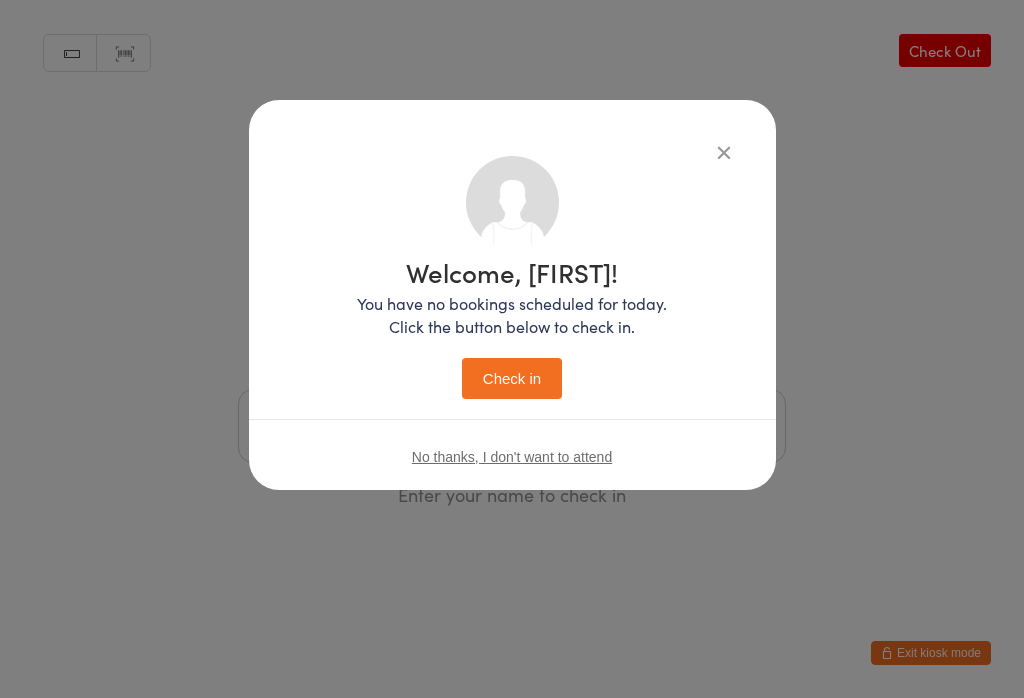 click on "Check in" at bounding box center (512, 378) 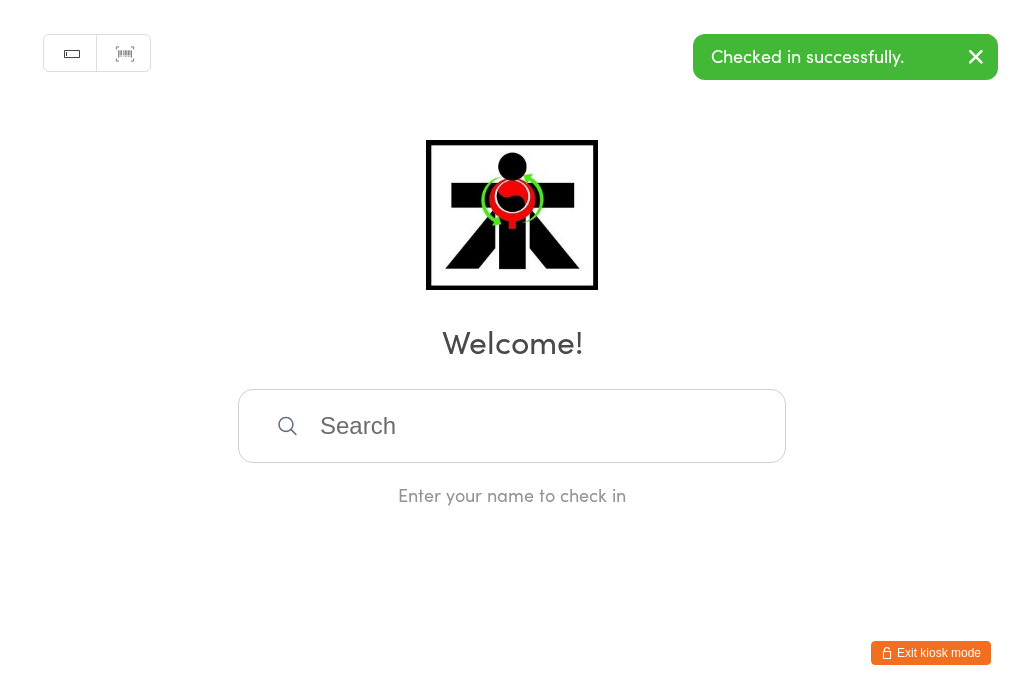 click at bounding box center [512, 426] 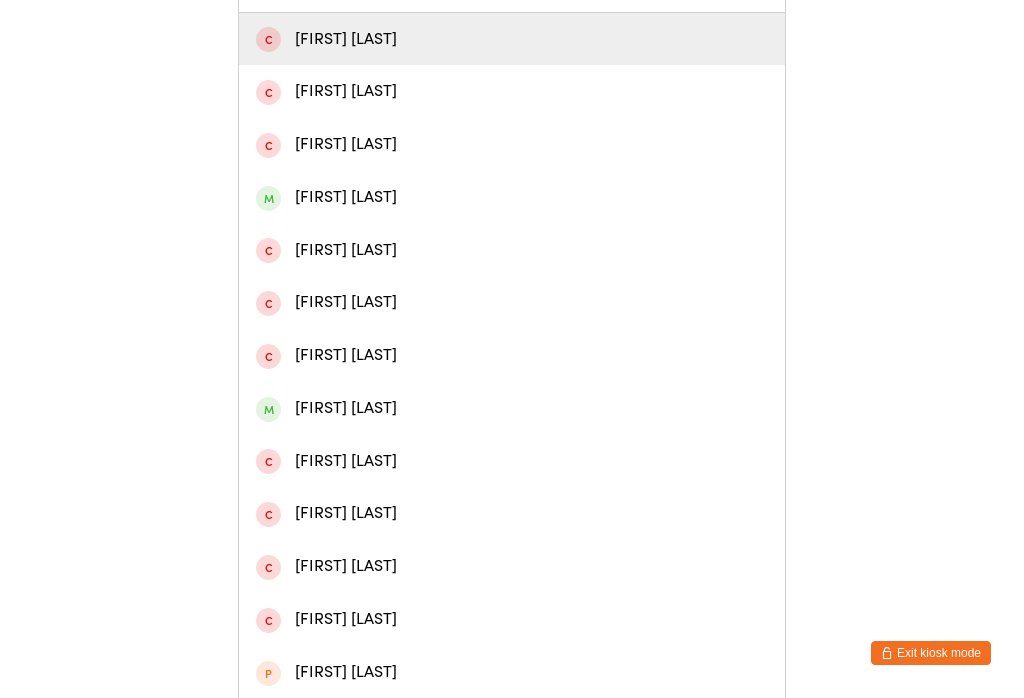 scroll, scrollTop: 449, scrollLeft: 0, axis: vertical 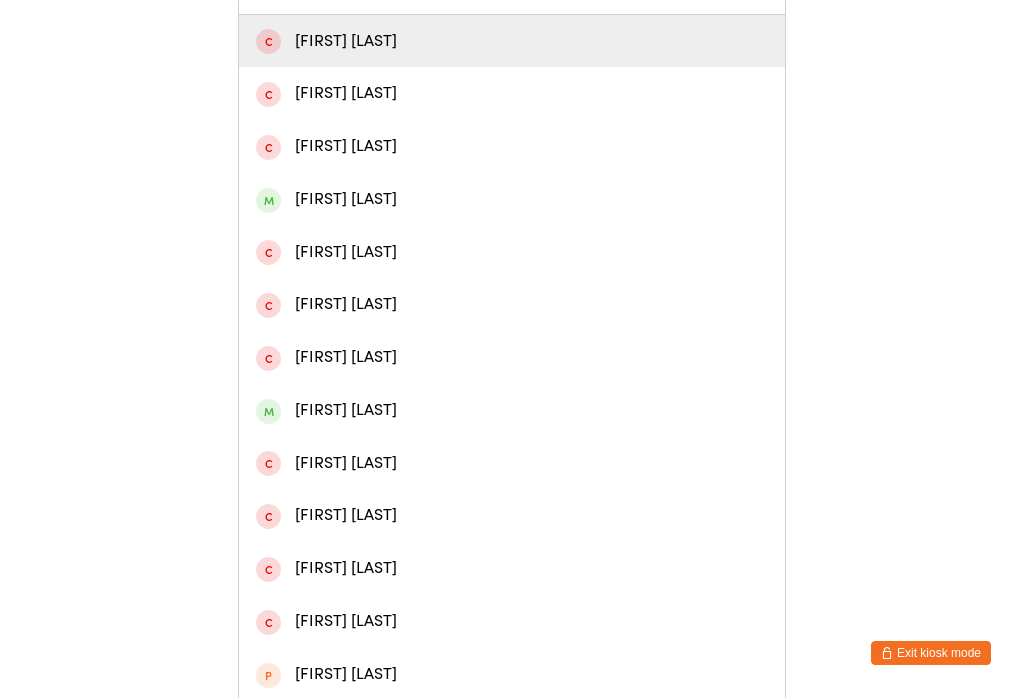 type on "[FIRST]" 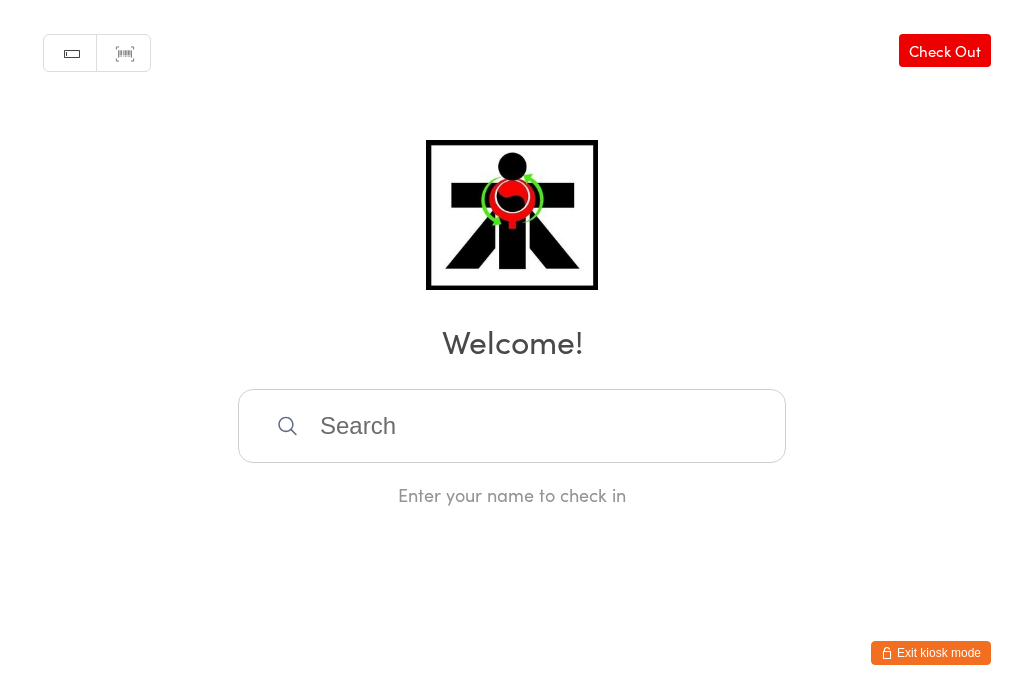 scroll, scrollTop: 0, scrollLeft: 0, axis: both 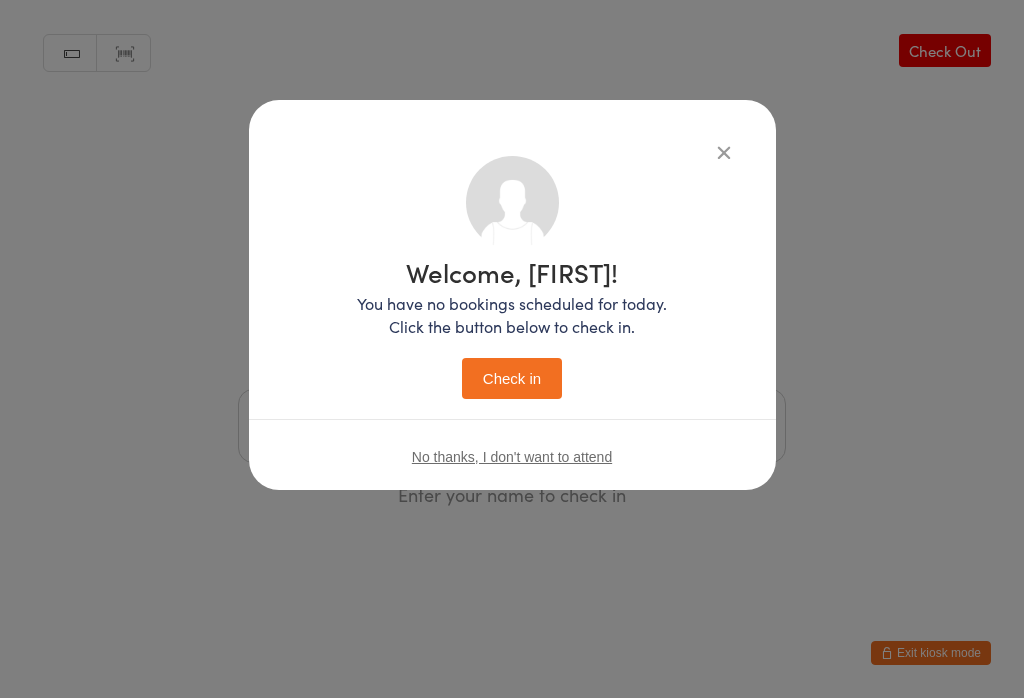 click on "Check in" at bounding box center [512, 378] 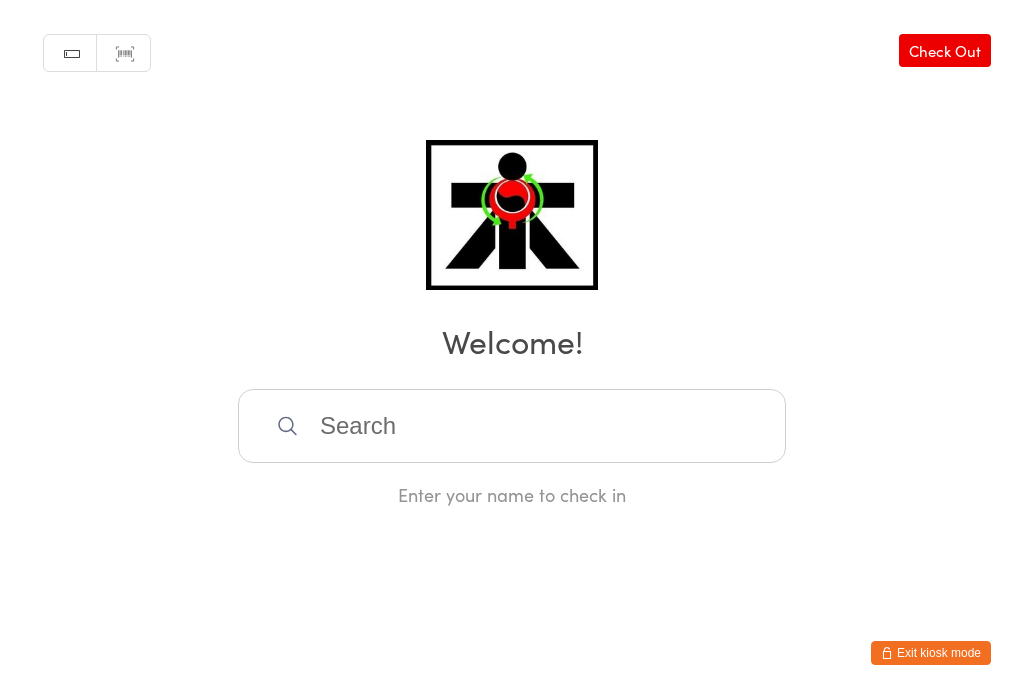 click at bounding box center [512, 426] 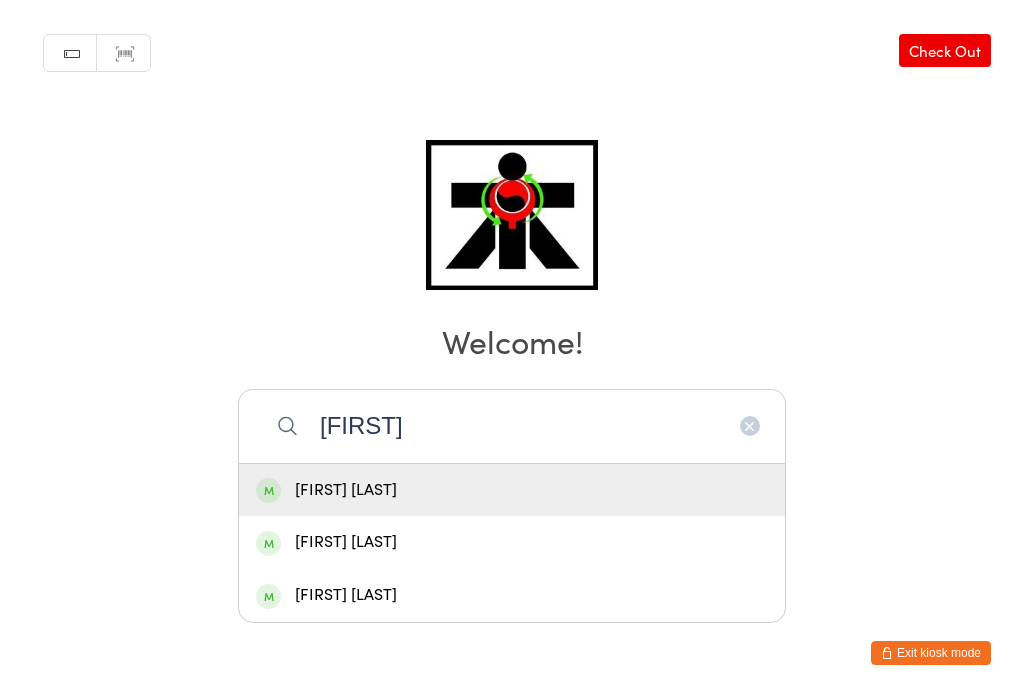 type on "[FIRST]" 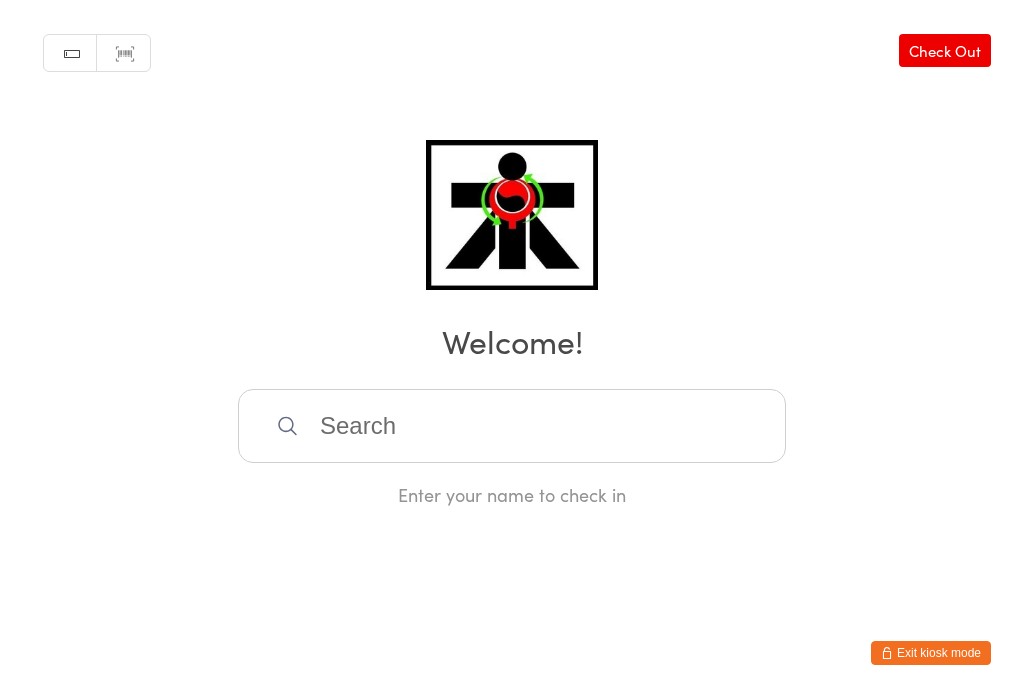 scroll, scrollTop: 0, scrollLeft: 0, axis: both 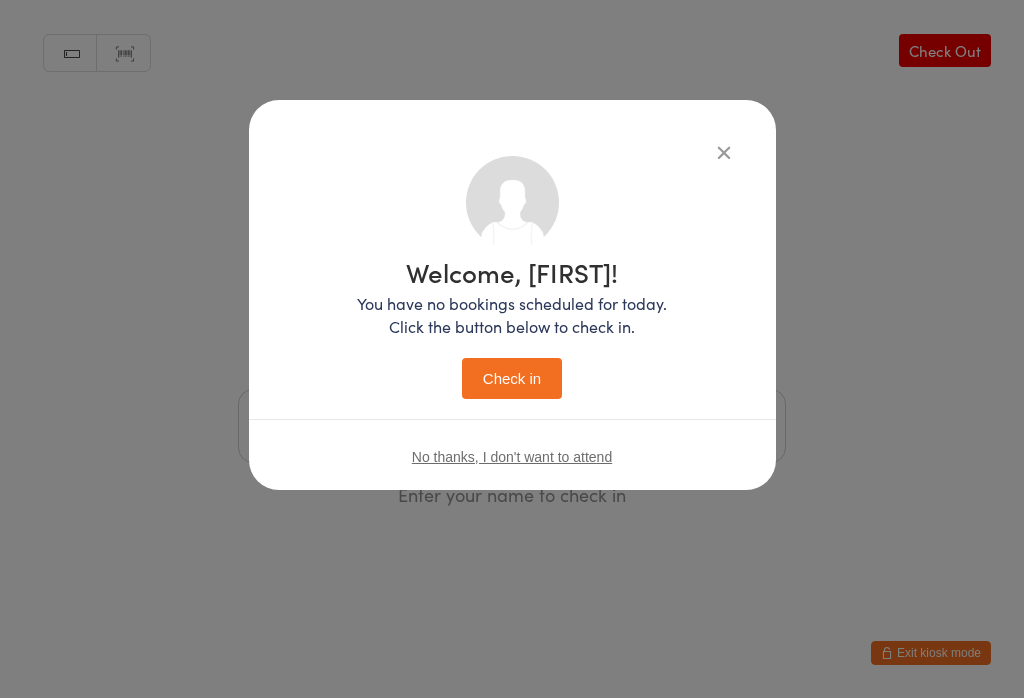 click on "Check in" at bounding box center [512, 378] 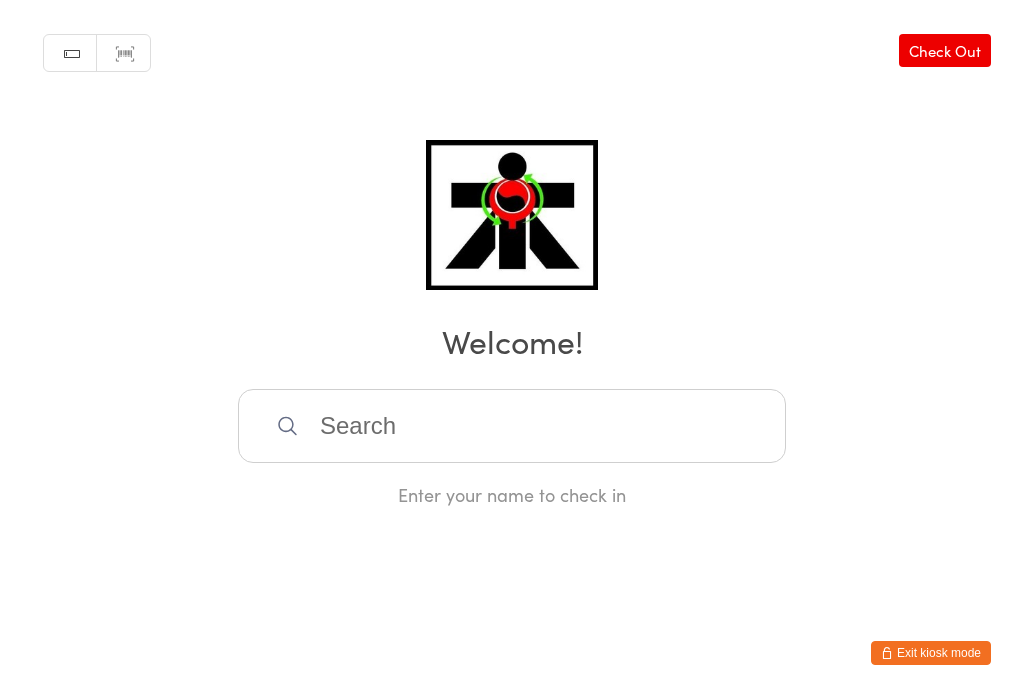 click at bounding box center [512, 426] 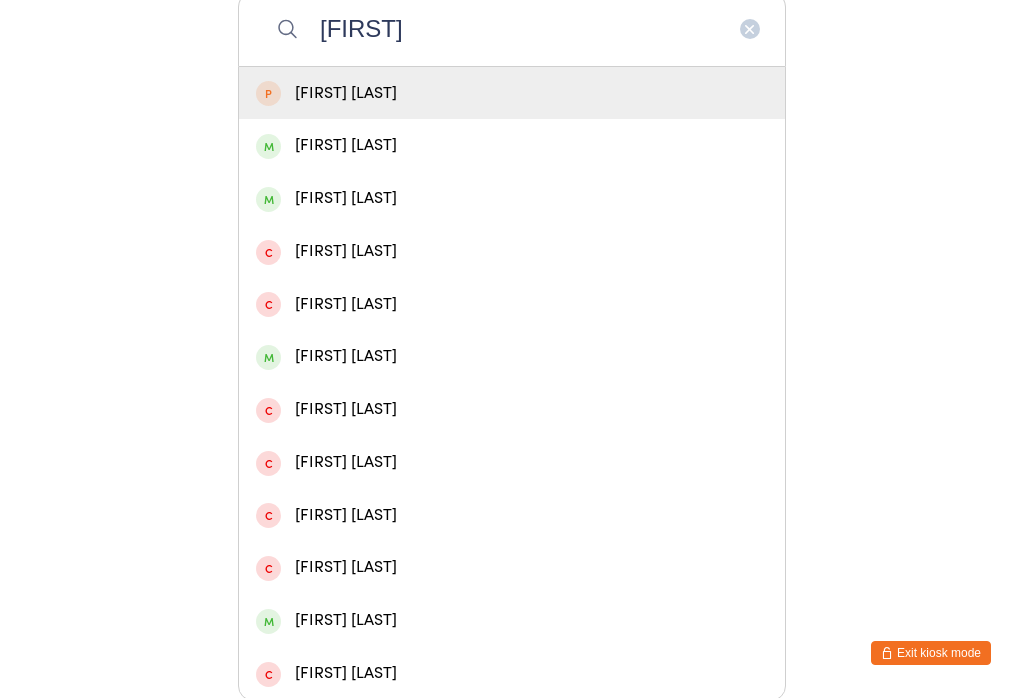 type on "[FIRST]" 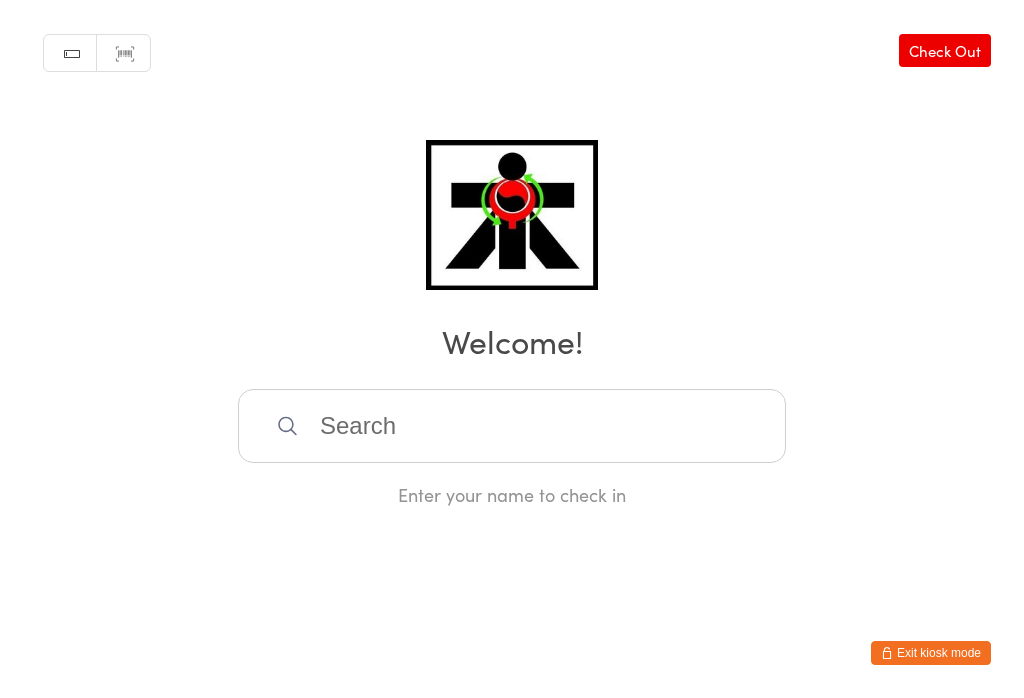 scroll, scrollTop: 0, scrollLeft: 0, axis: both 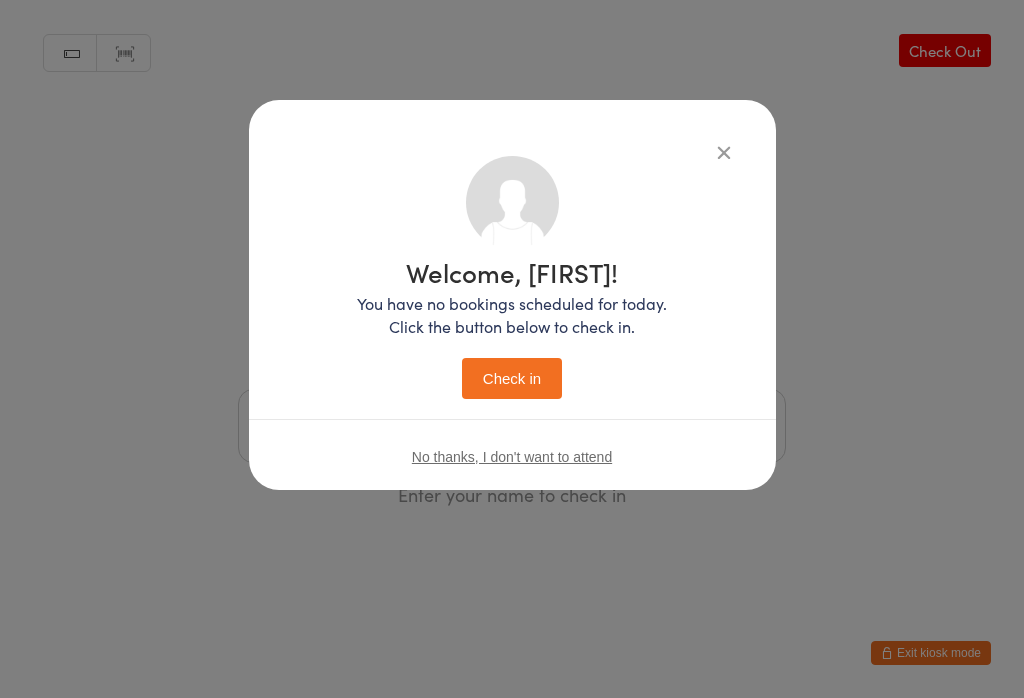 click on "Check in" at bounding box center [512, 378] 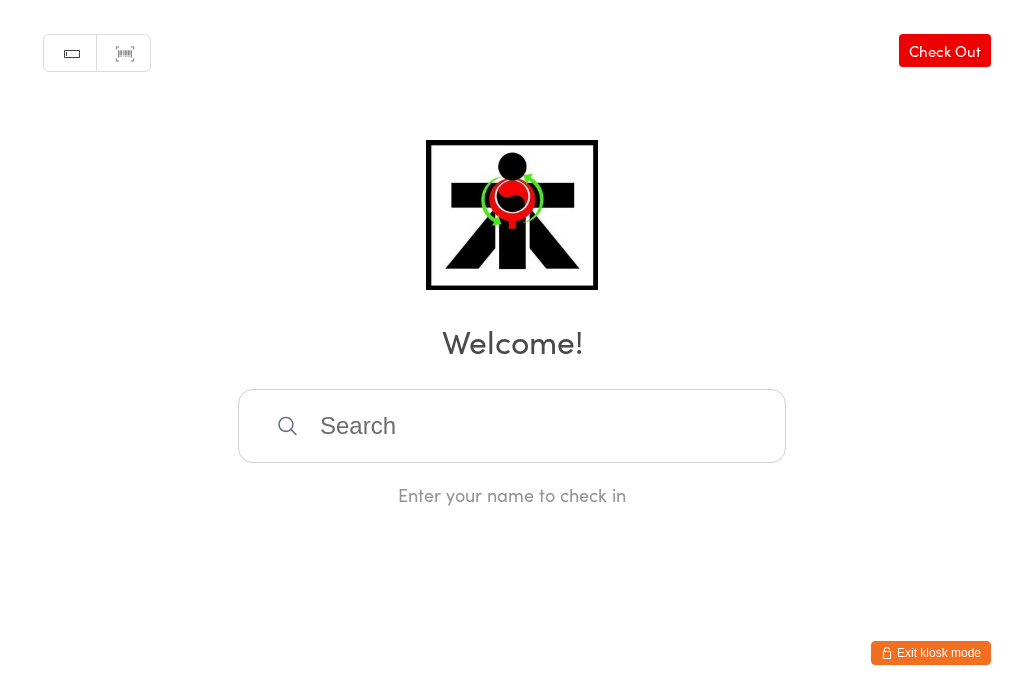 click at bounding box center (512, 426) 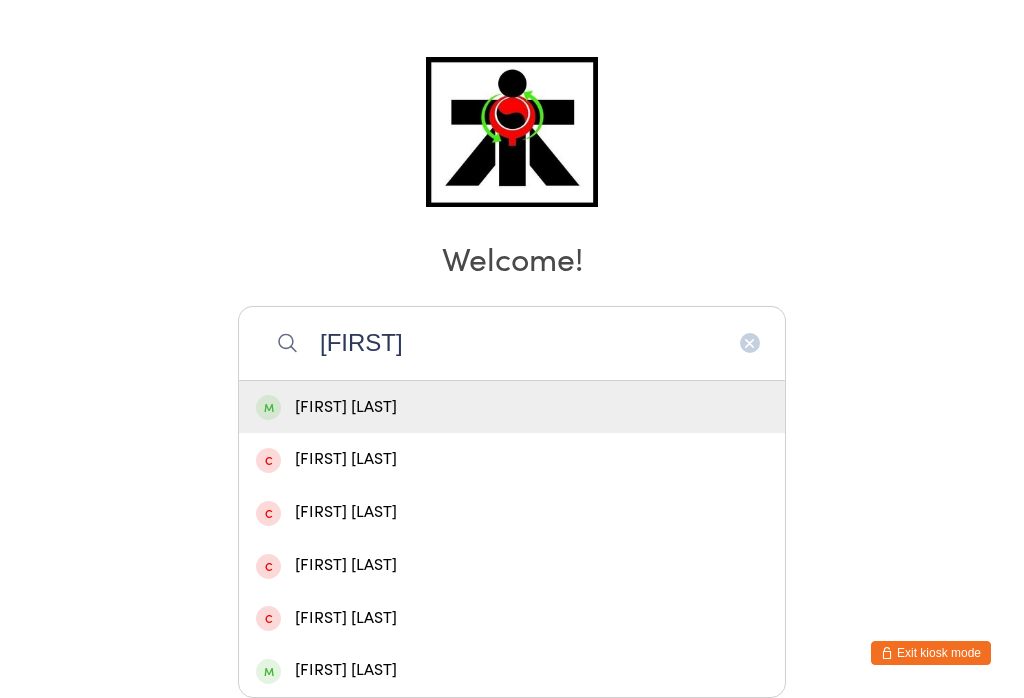 type on "[FIRST]" 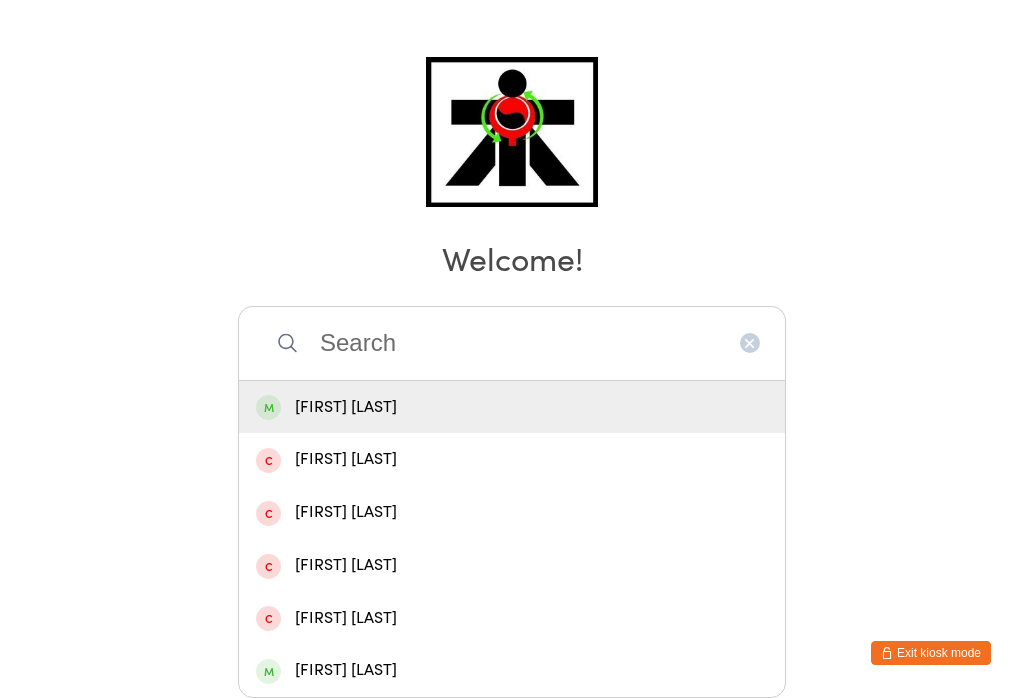 scroll, scrollTop: 0, scrollLeft: 0, axis: both 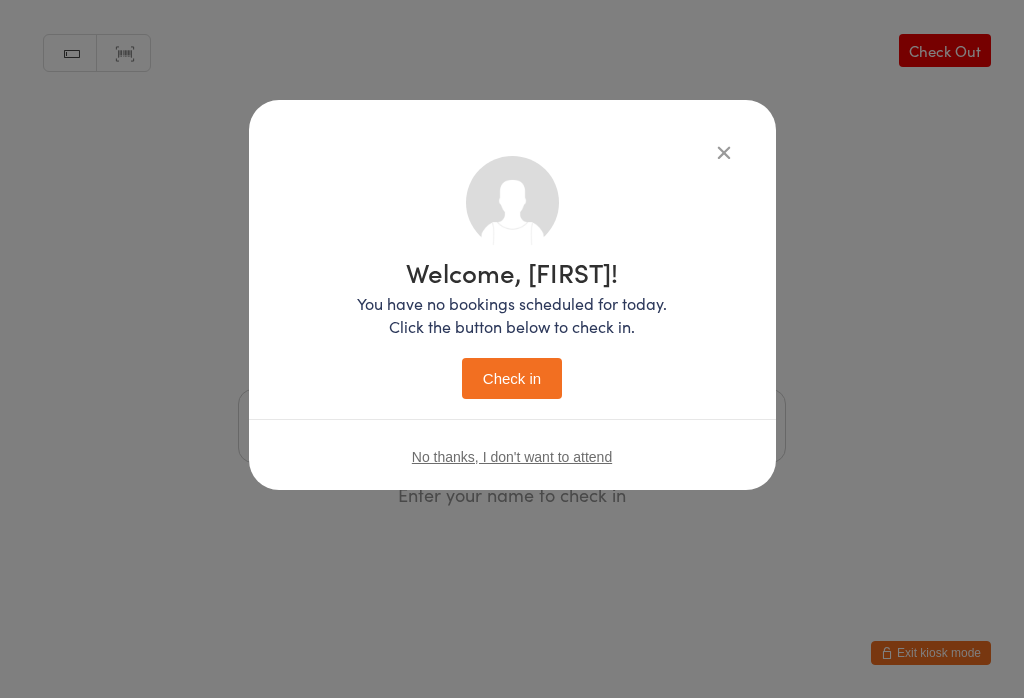 click on "Check in" at bounding box center (512, 378) 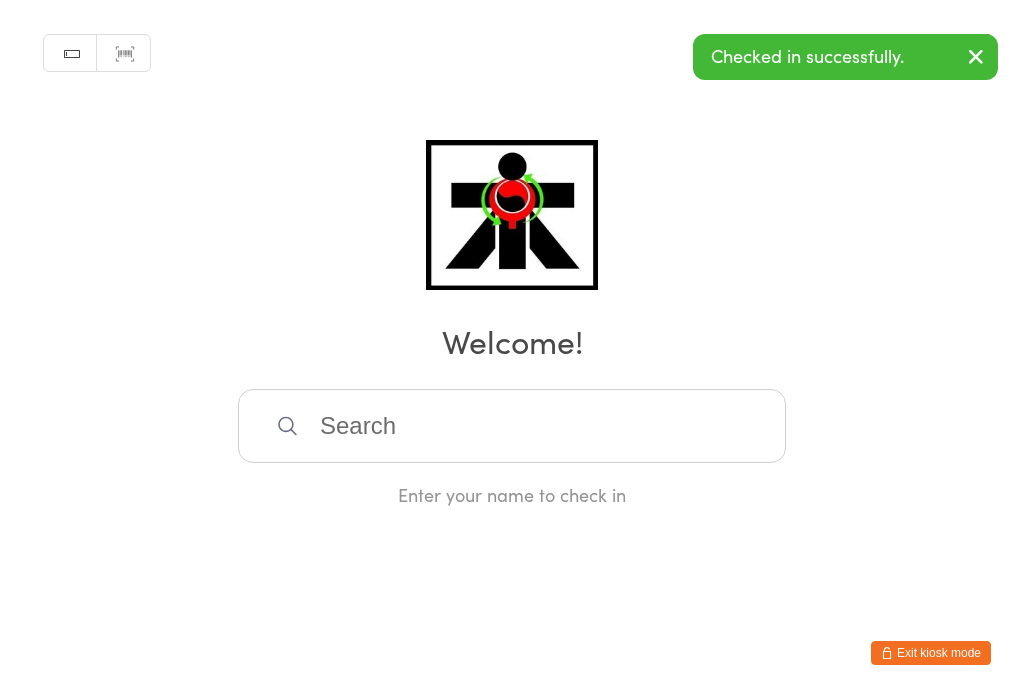 click at bounding box center (512, 426) 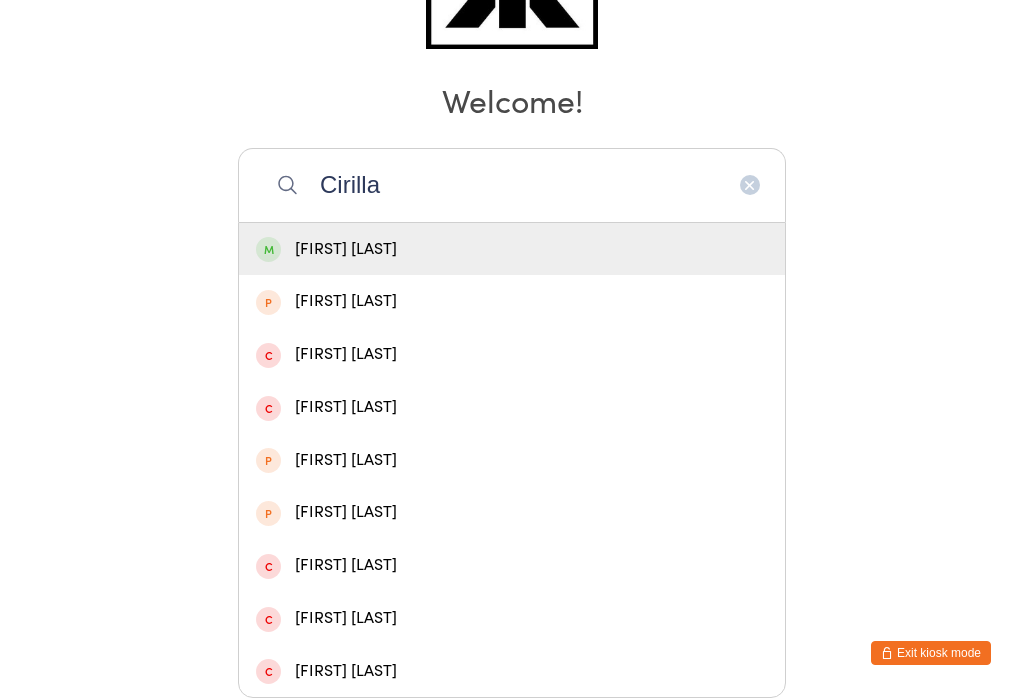 type on "Cirilla" 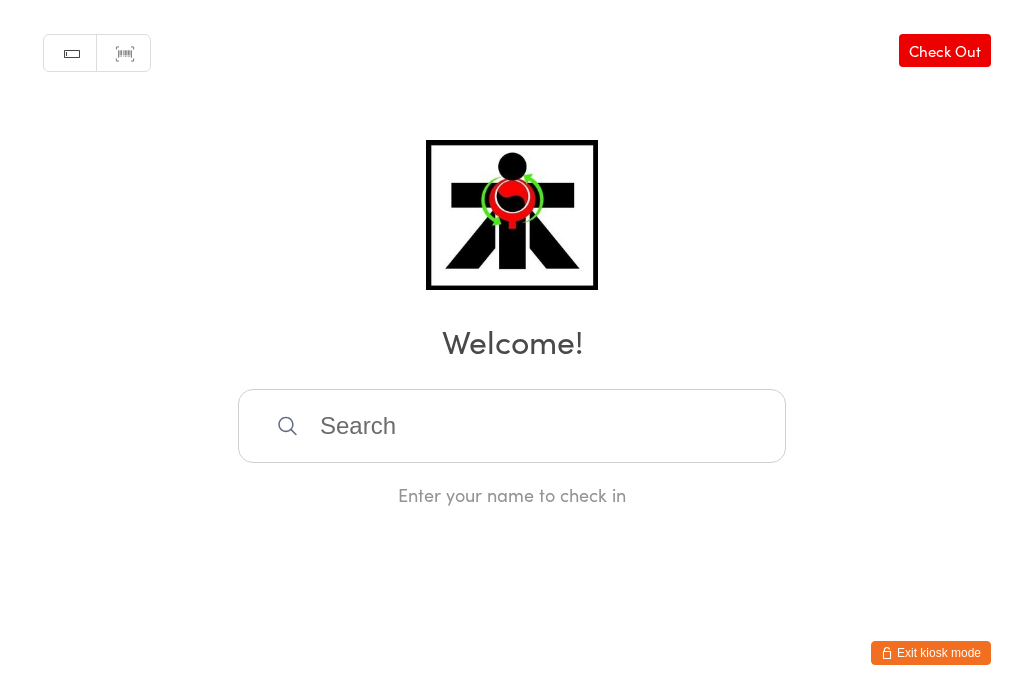 scroll, scrollTop: 0, scrollLeft: 0, axis: both 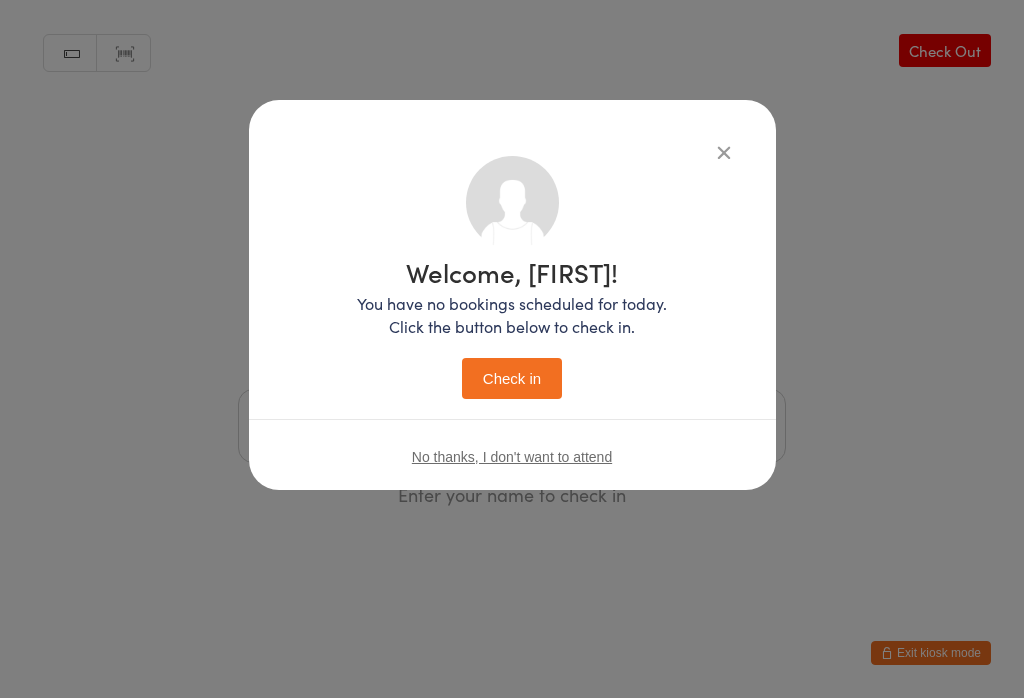 click on "Check in" at bounding box center (512, 378) 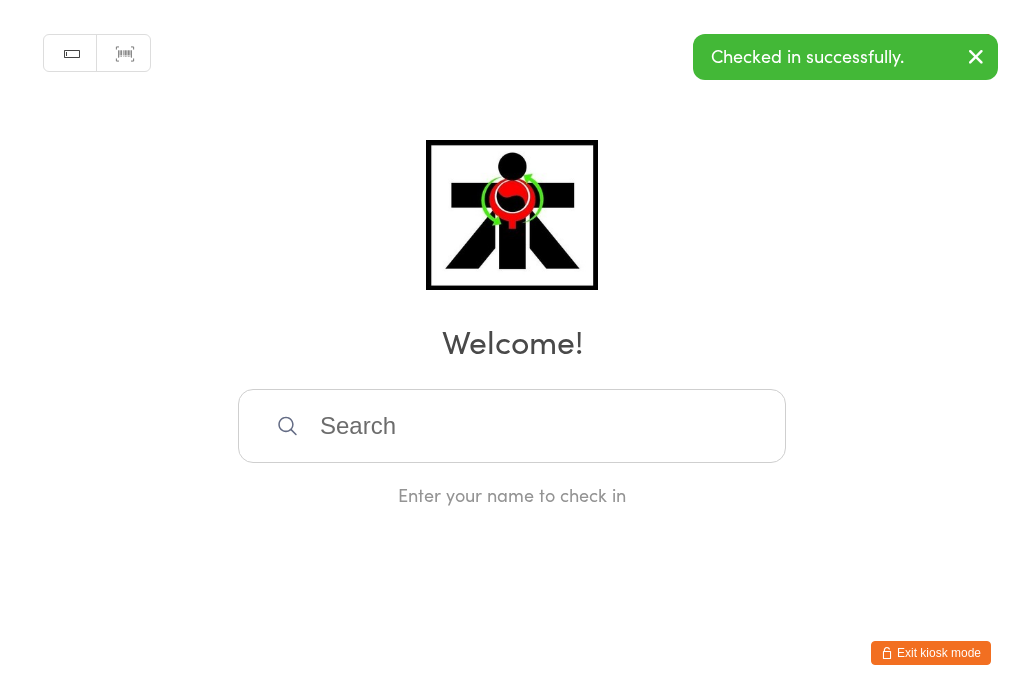 click at bounding box center [512, 426] 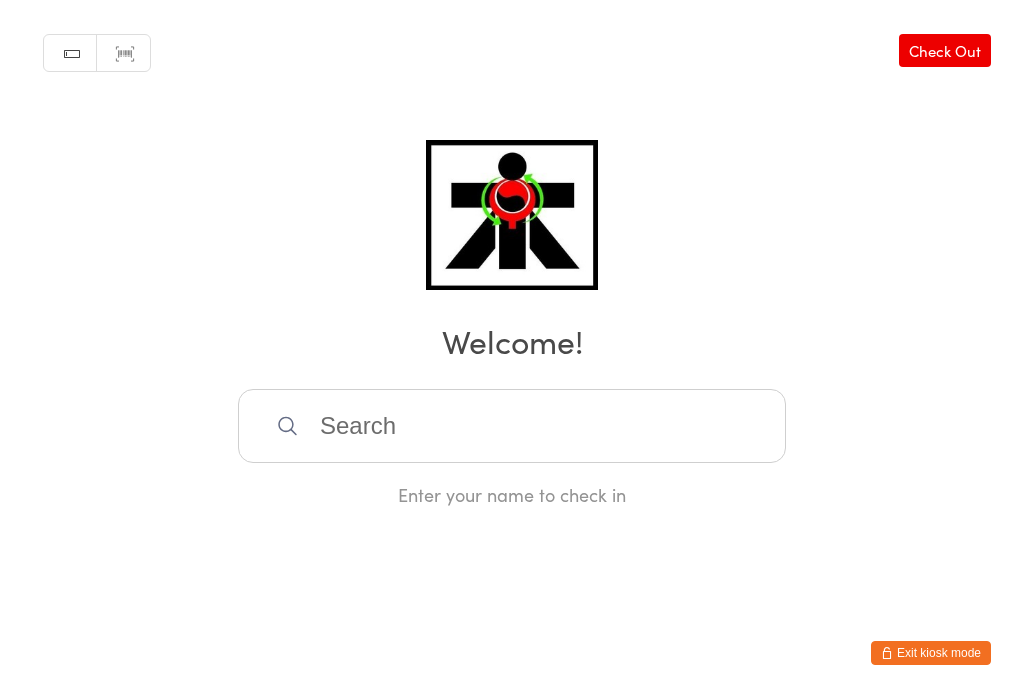 scroll, scrollTop: 397, scrollLeft: 0, axis: vertical 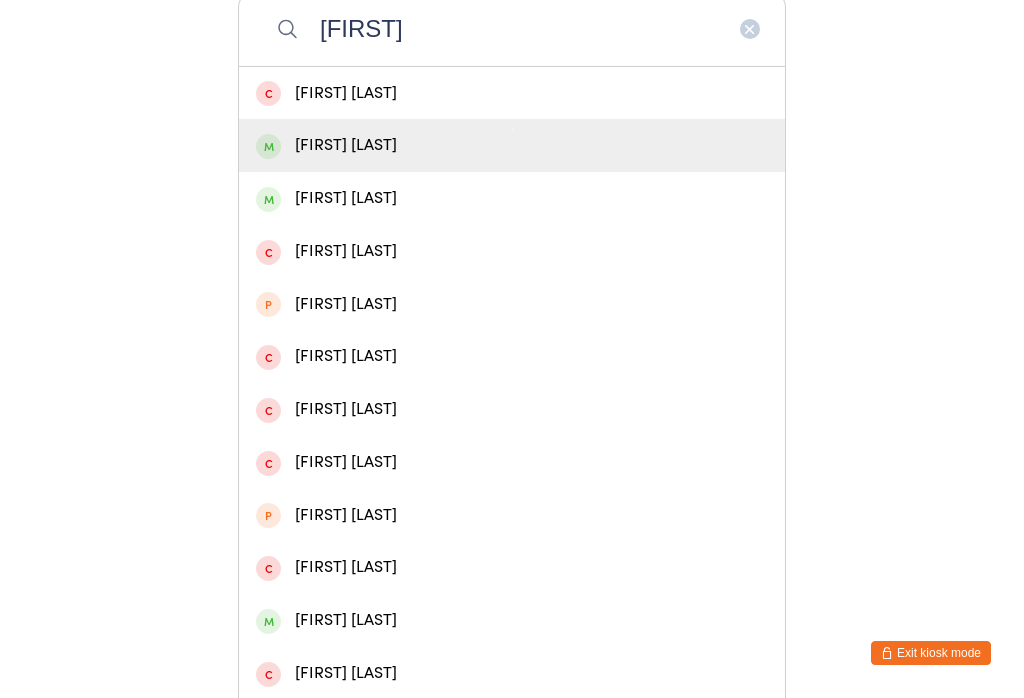 type on "[FIRST]" 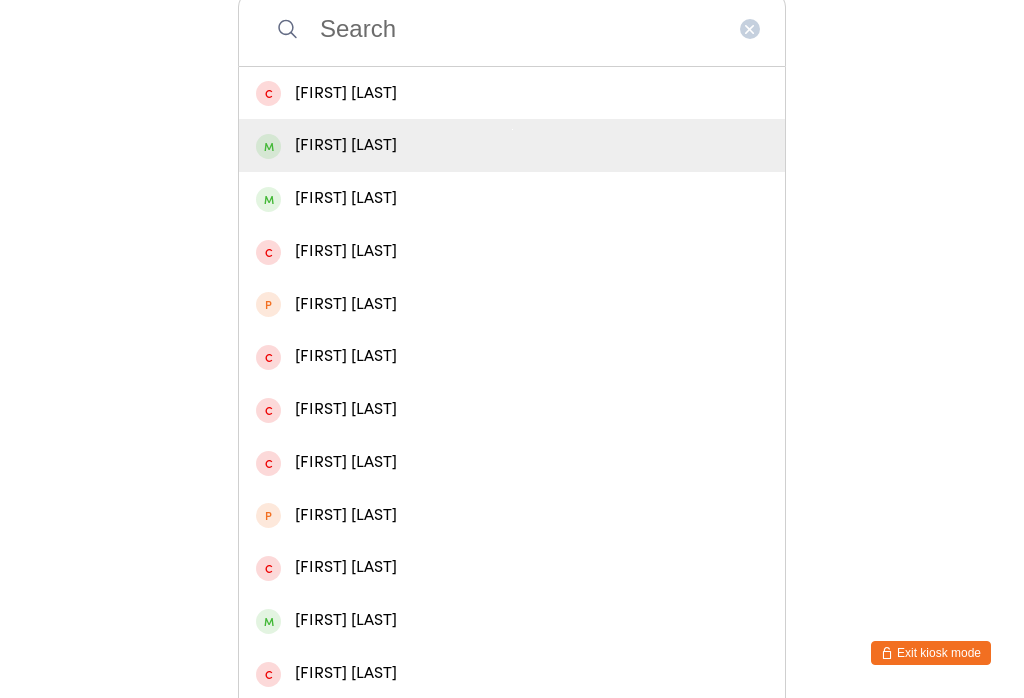 scroll, scrollTop: 0, scrollLeft: 0, axis: both 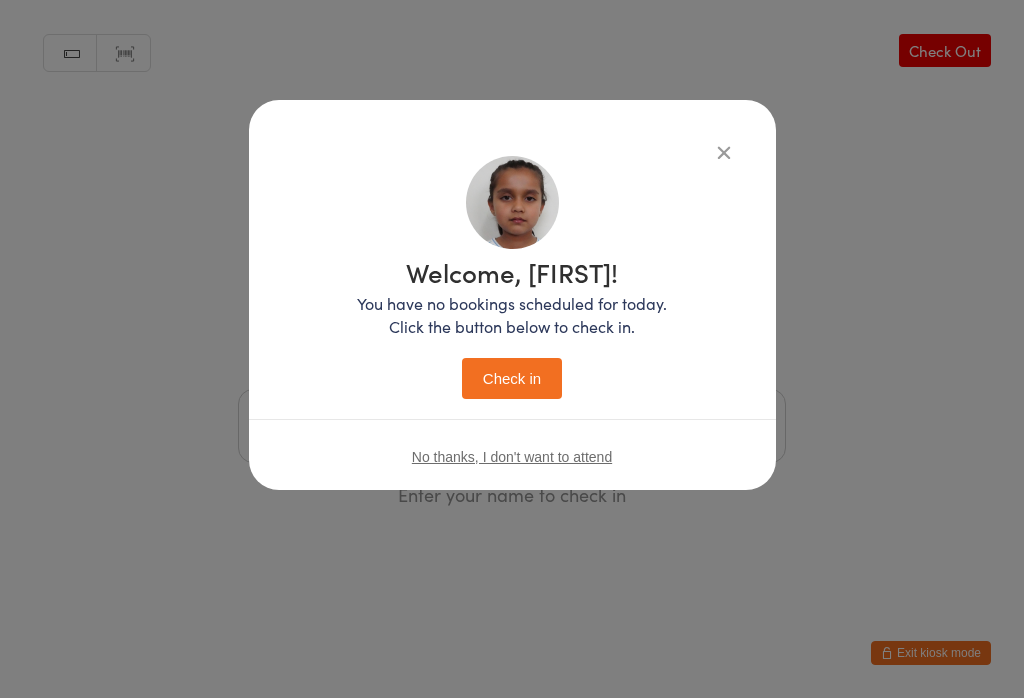 click on "Check in" at bounding box center (512, 378) 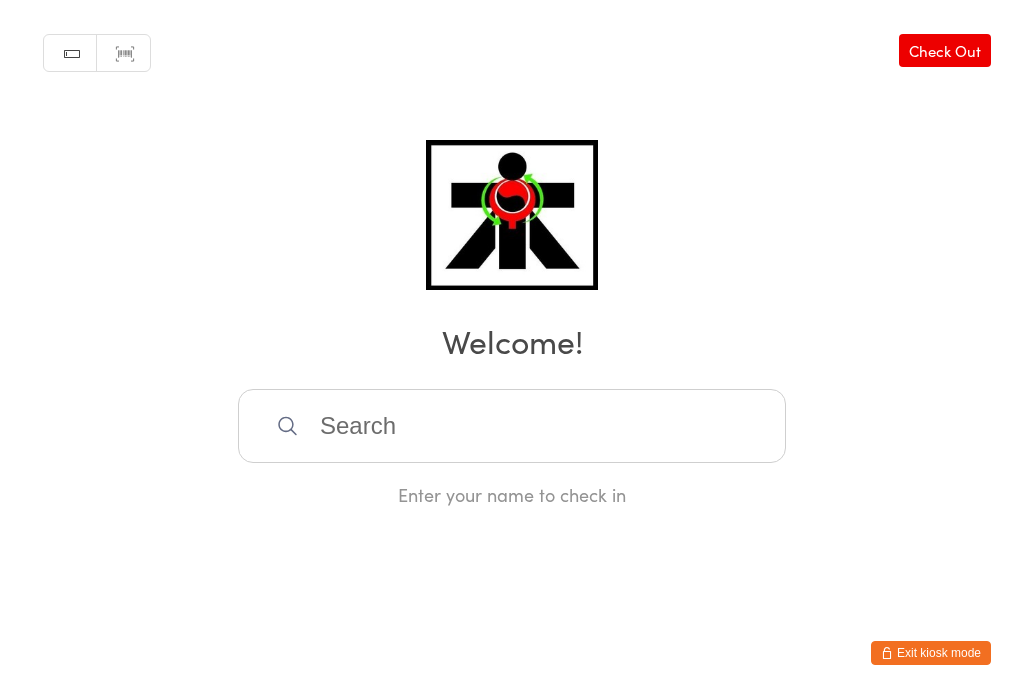 click at bounding box center (512, 426) 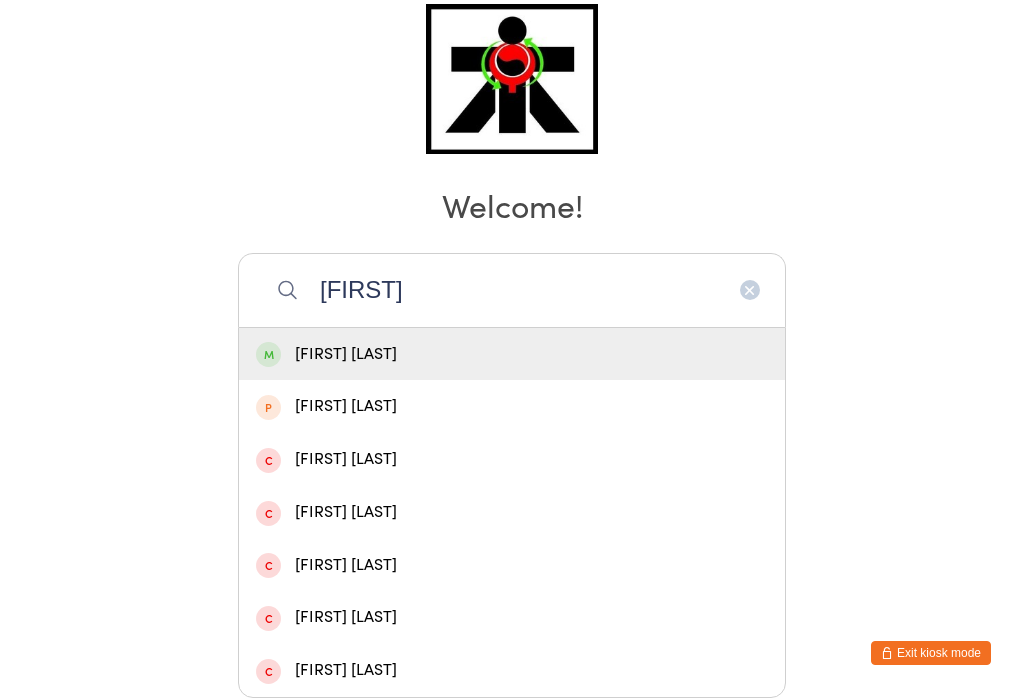 type on "[FIRST]" 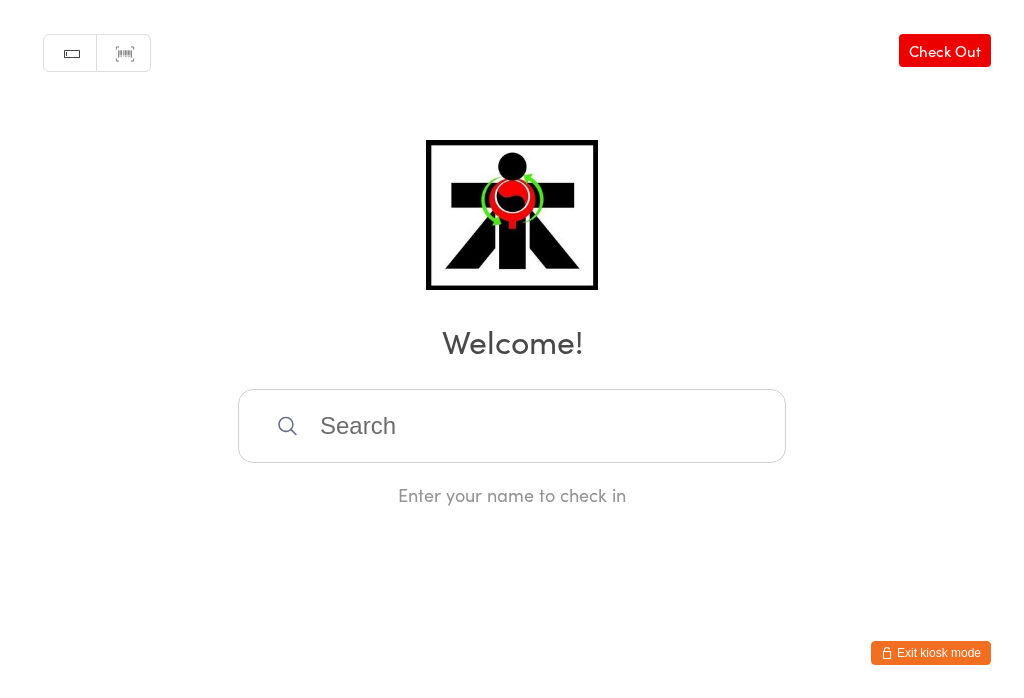 scroll, scrollTop: 0, scrollLeft: 0, axis: both 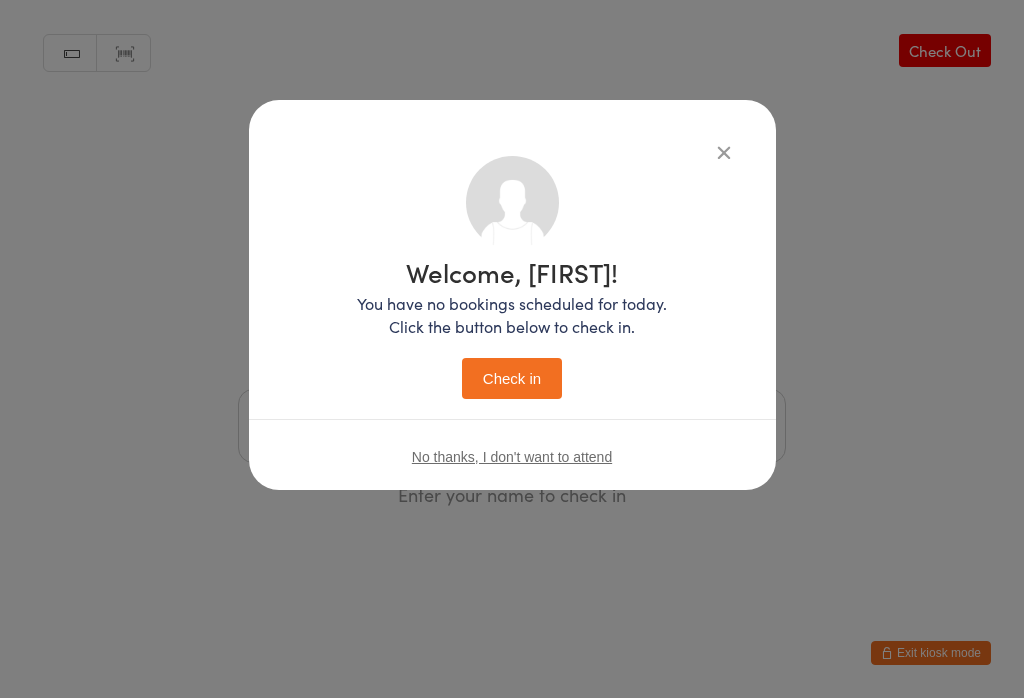 click on "Check in" at bounding box center (512, 378) 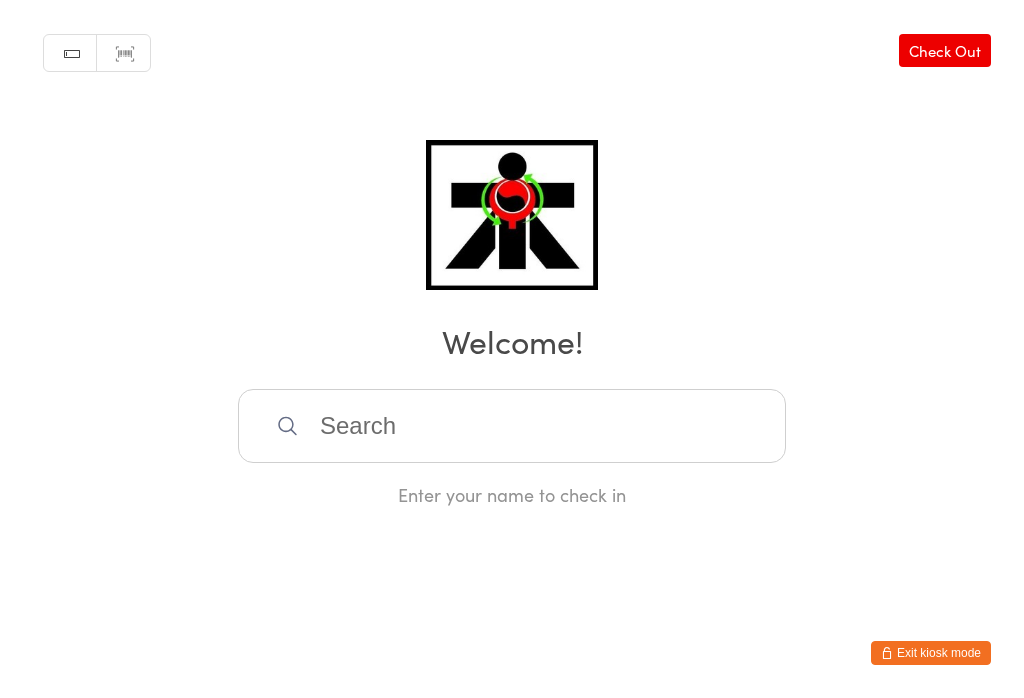 click at bounding box center (512, 426) 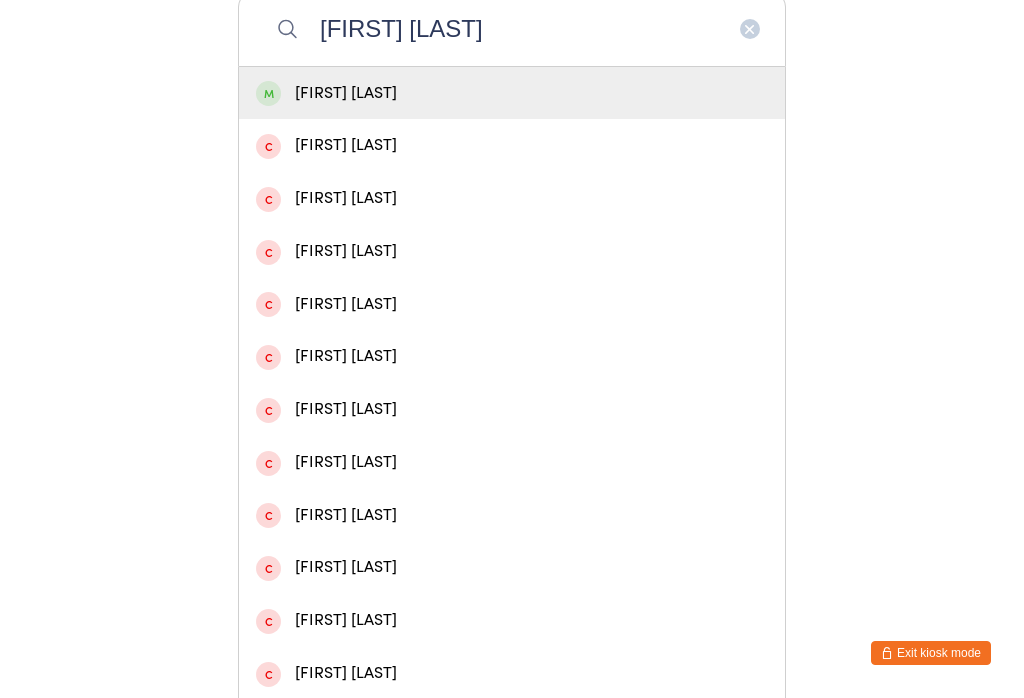 type on "[FIRST] [LAST]" 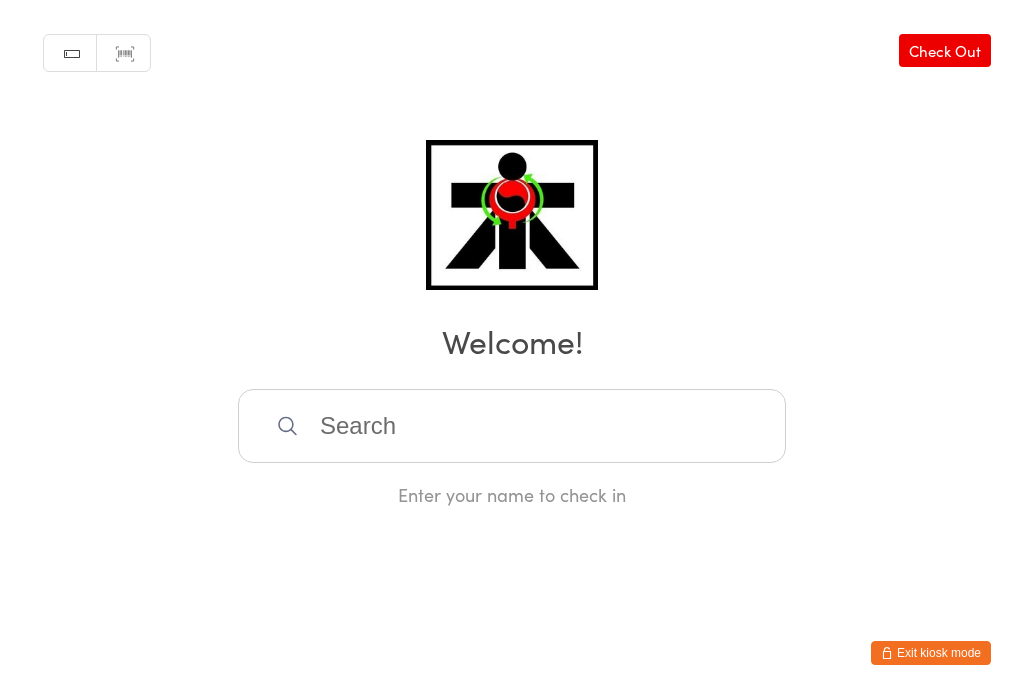 scroll, scrollTop: 0, scrollLeft: 0, axis: both 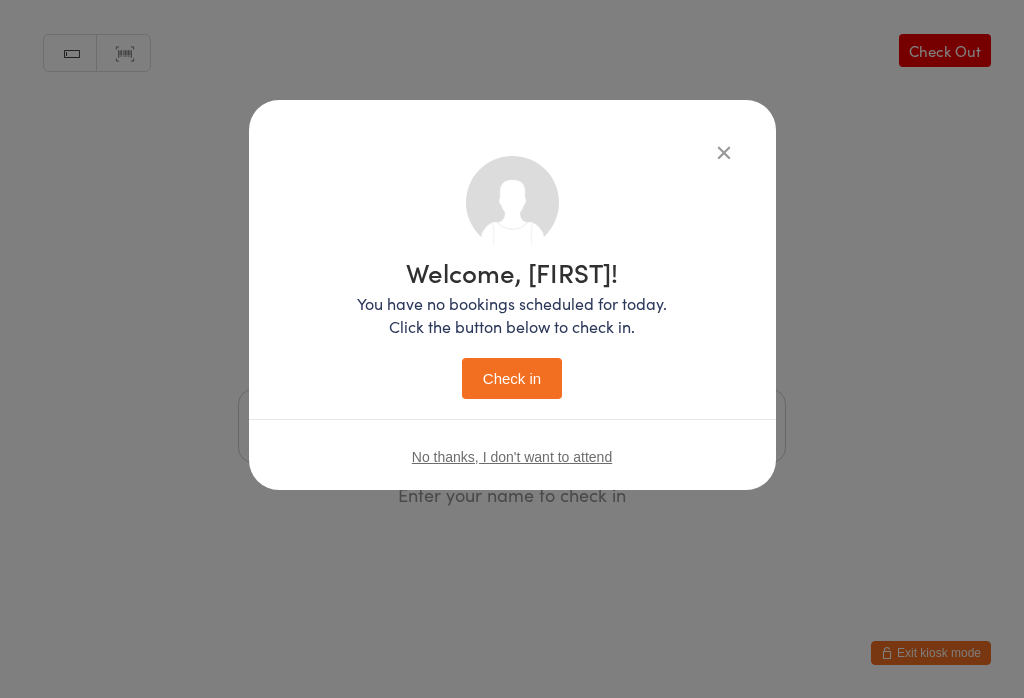 click on "Check in" at bounding box center [512, 378] 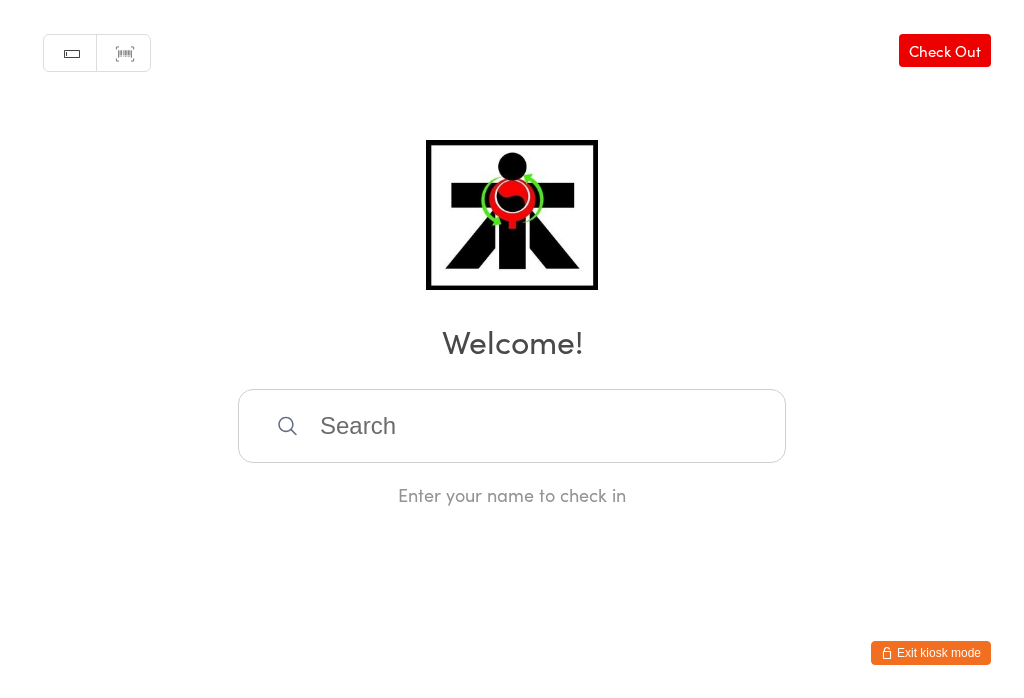 scroll, scrollTop: 0, scrollLeft: 0, axis: both 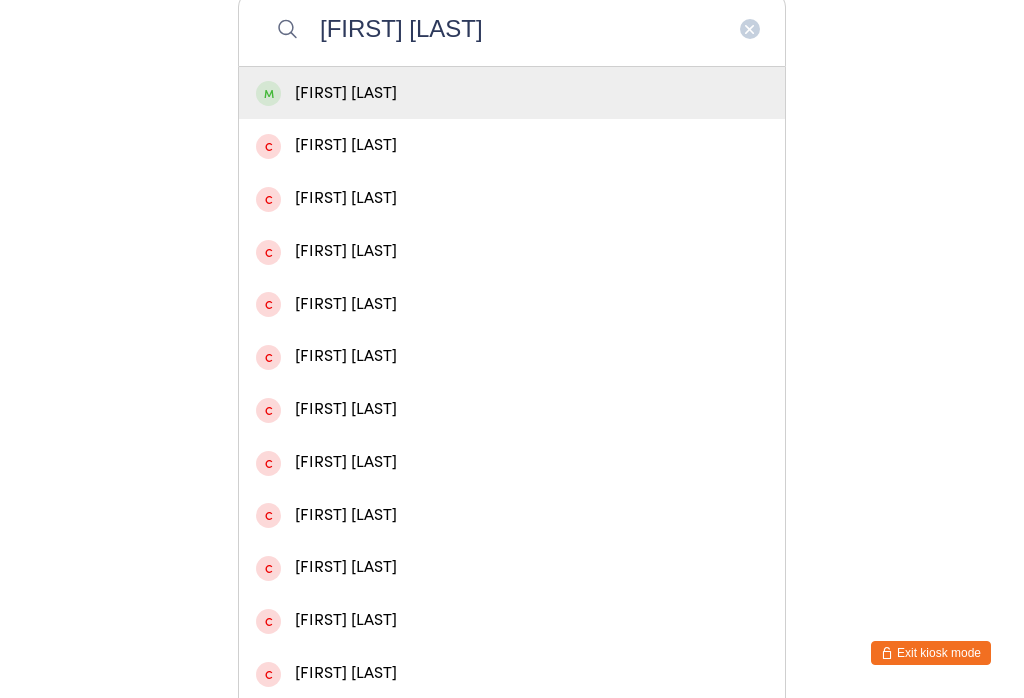 type on "[FIRST] [LAST]" 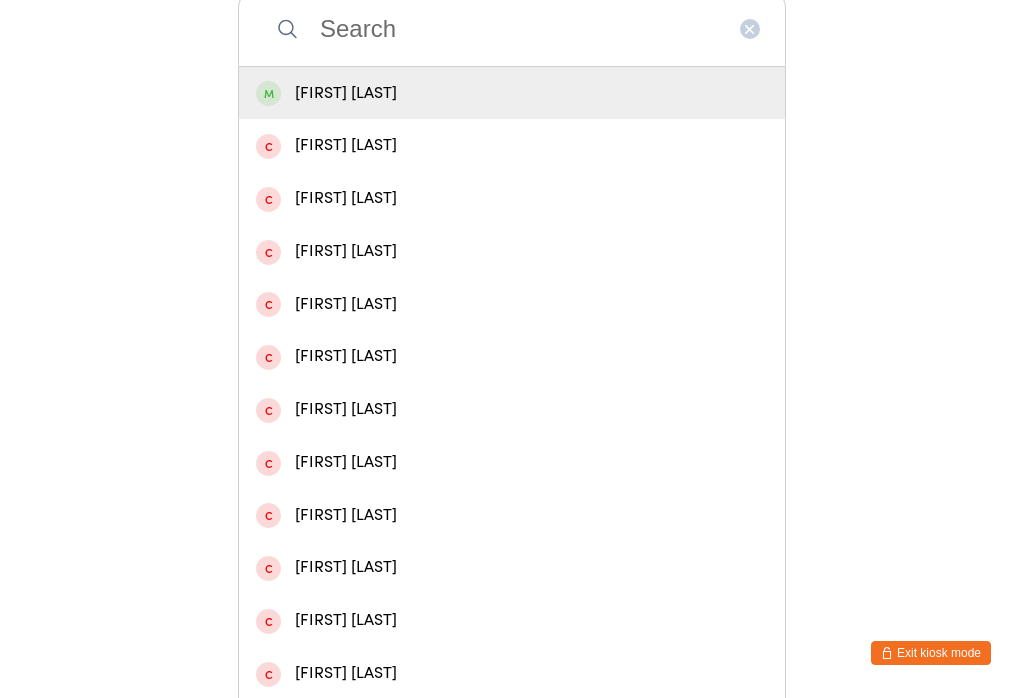 scroll, scrollTop: 0, scrollLeft: 0, axis: both 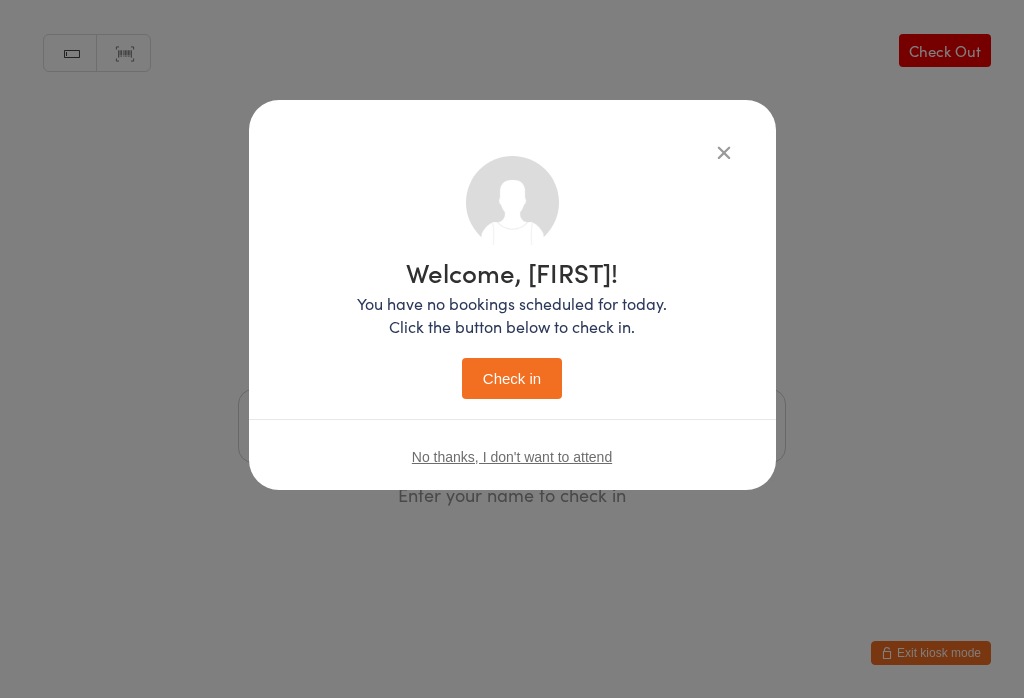 click on "Check in" at bounding box center (512, 378) 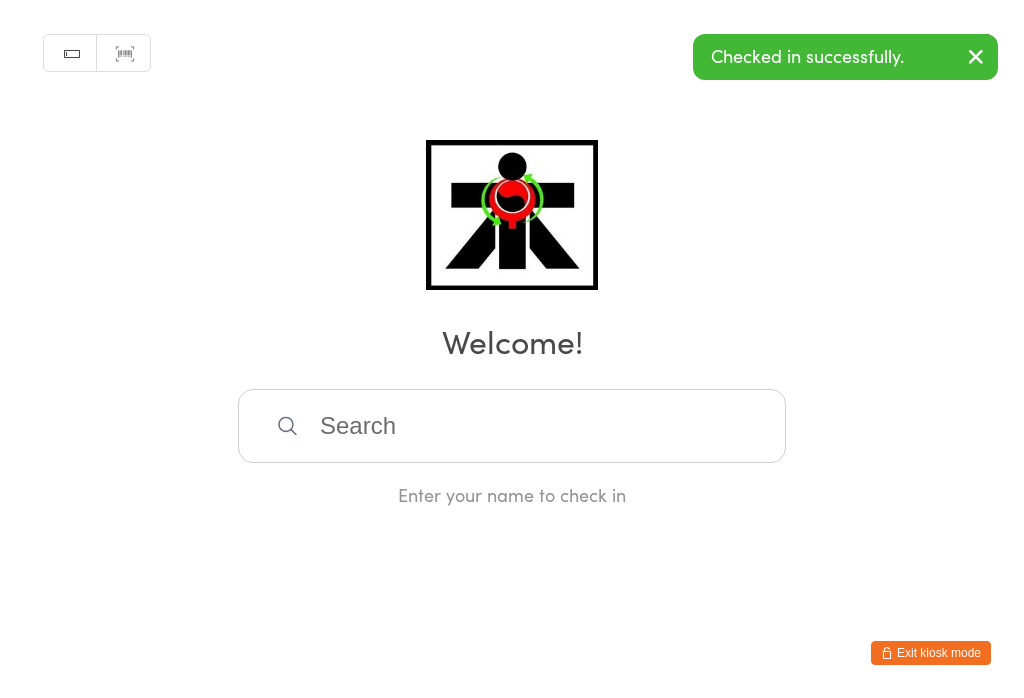 click at bounding box center [512, 426] 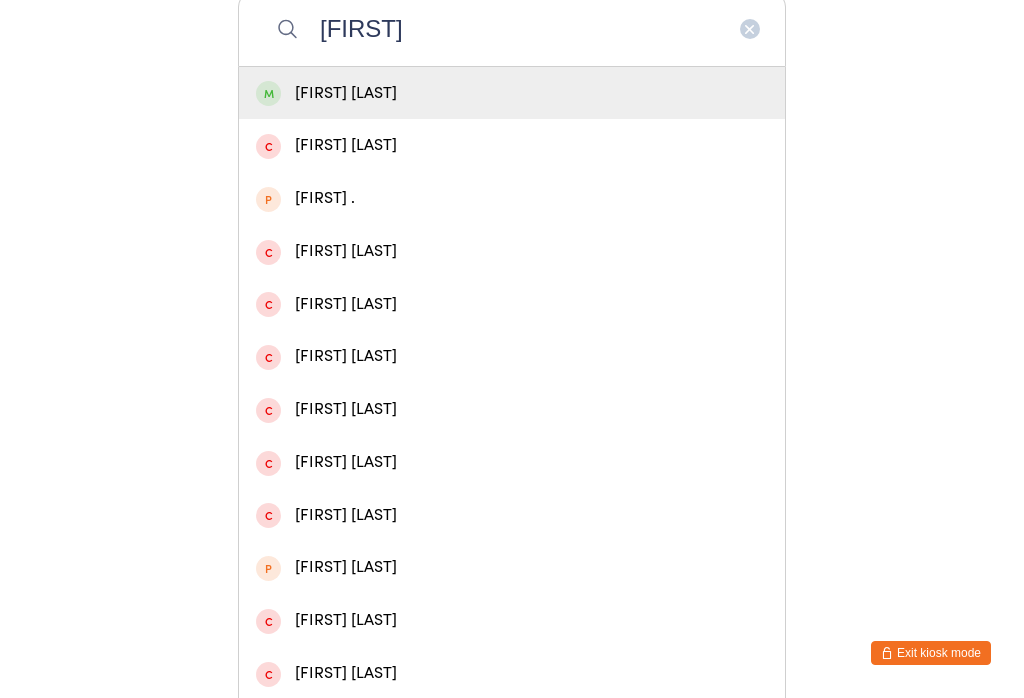 type on "[FIRST]" 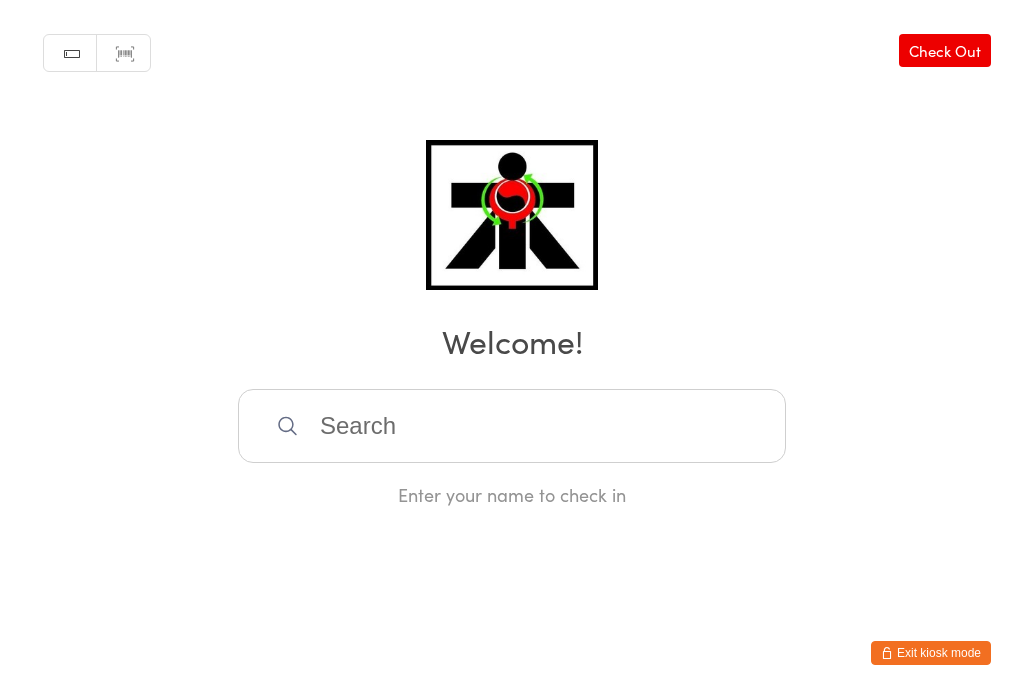 scroll, scrollTop: 0, scrollLeft: 0, axis: both 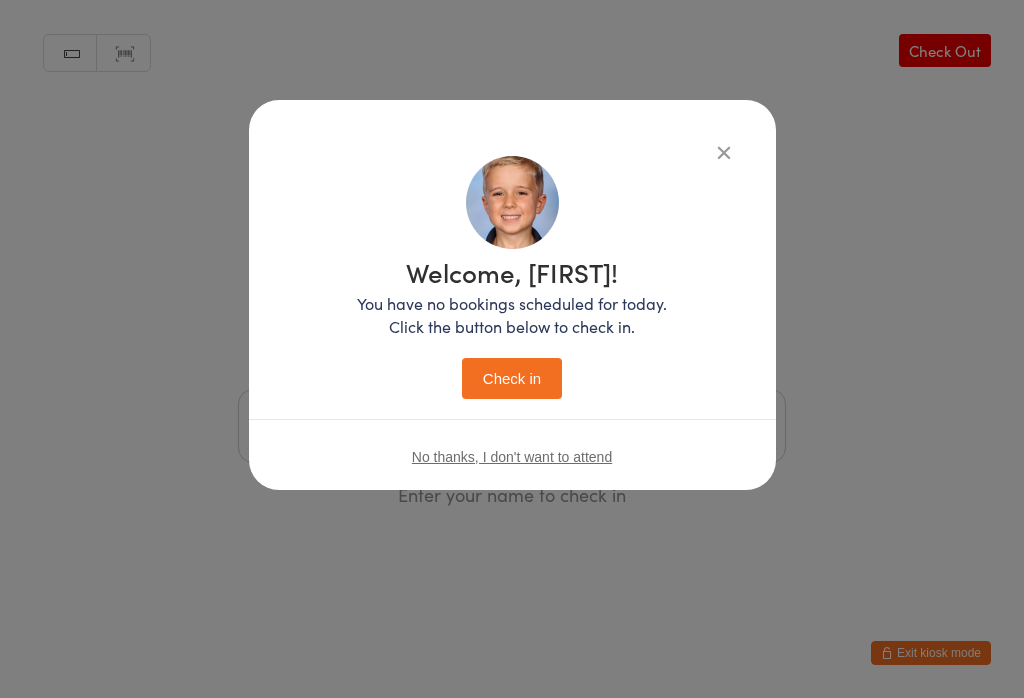 click on "Welcome, [FIRST]!" at bounding box center [512, 272] 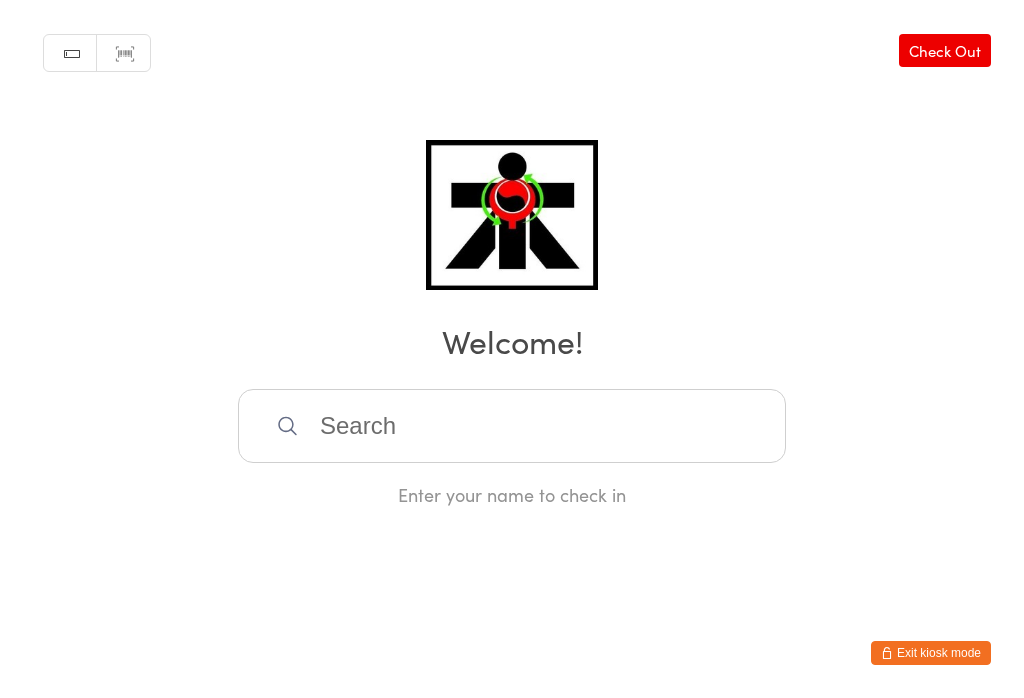 click at bounding box center [512, 426] 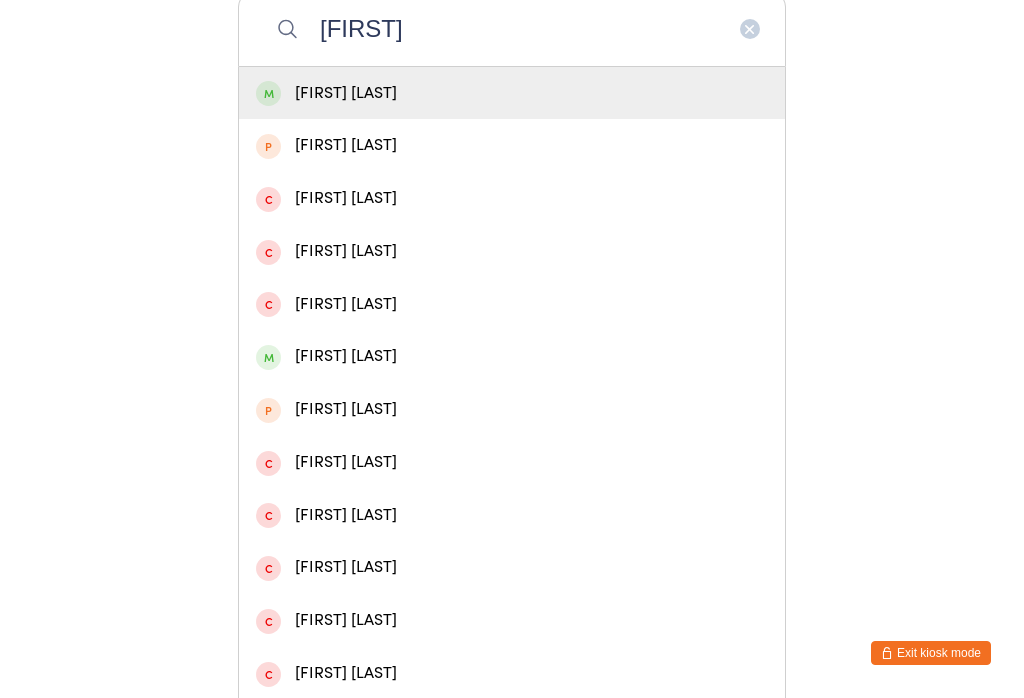 type on "[FIRST]" 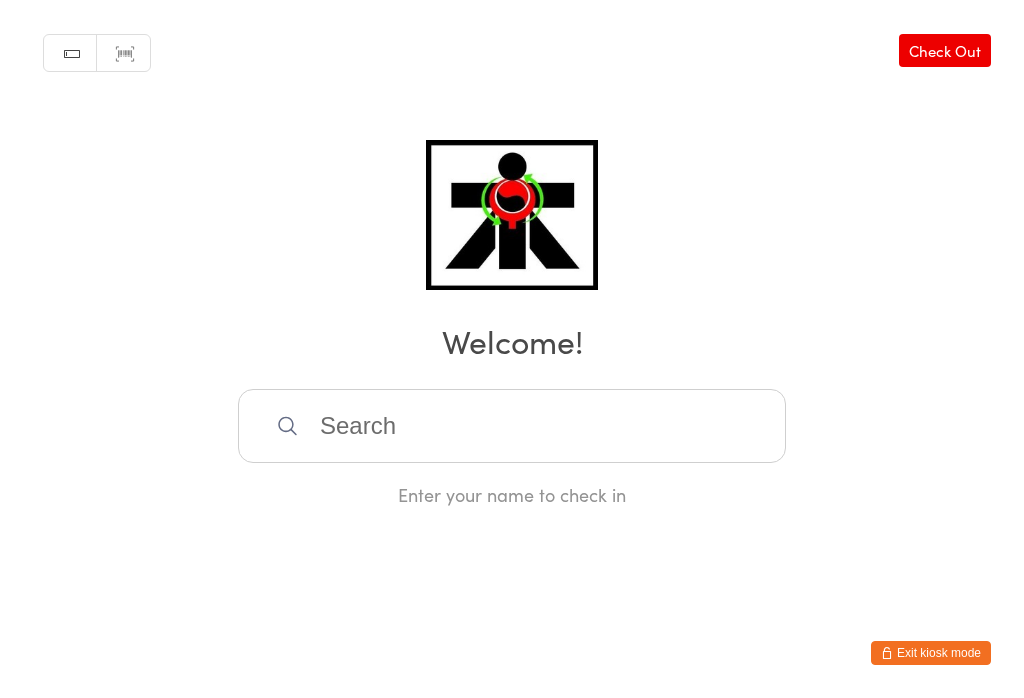 scroll, scrollTop: 0, scrollLeft: 0, axis: both 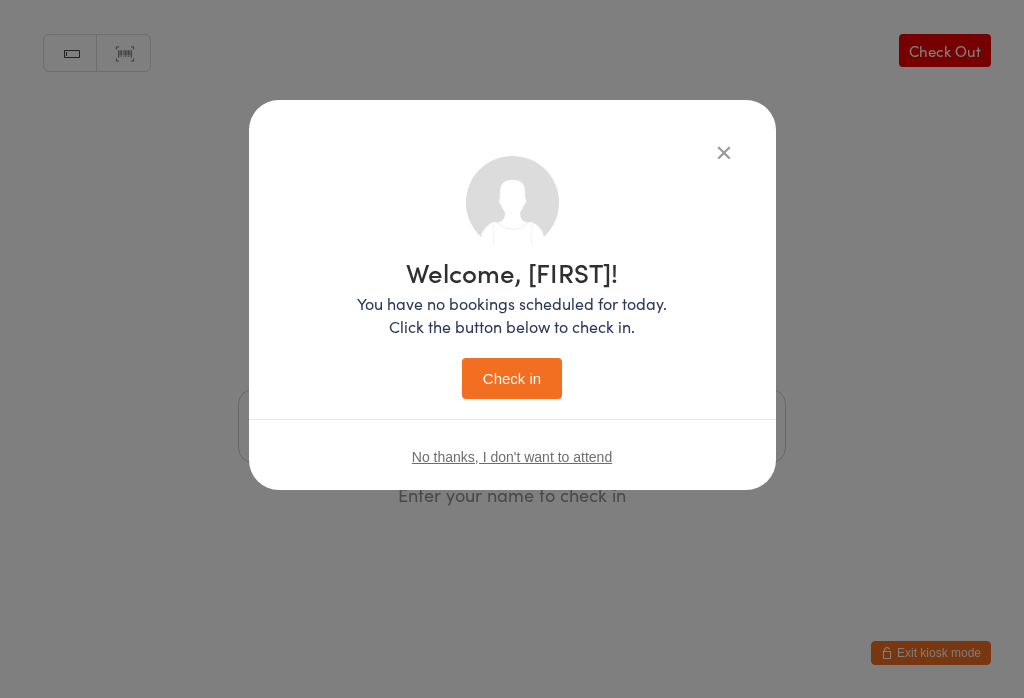 click on "Check in" at bounding box center [512, 378] 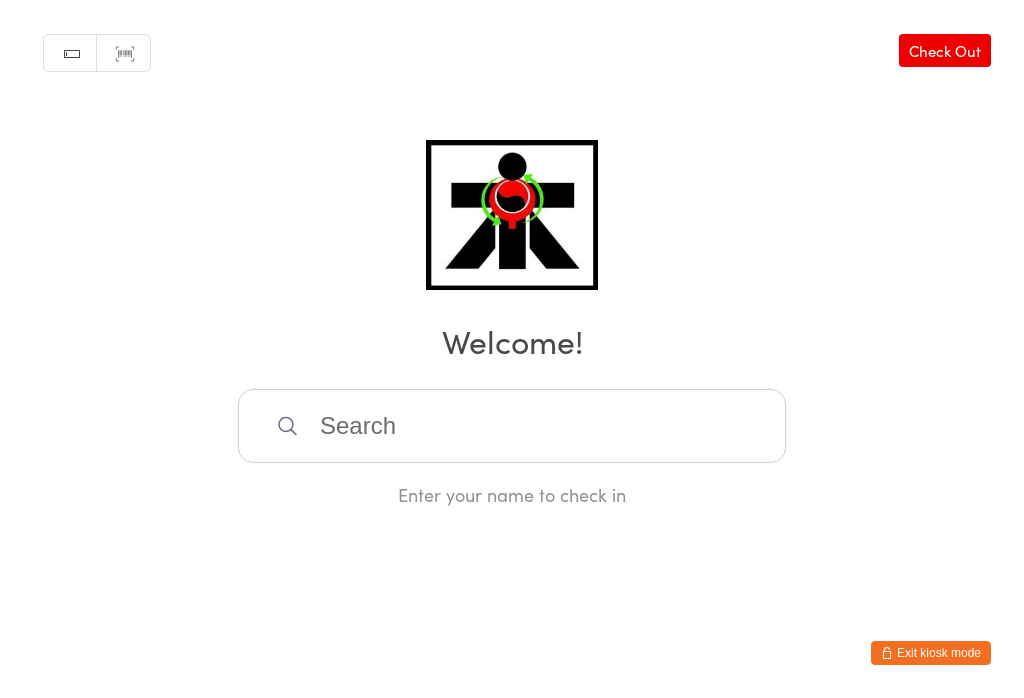 click at bounding box center (512, 426) 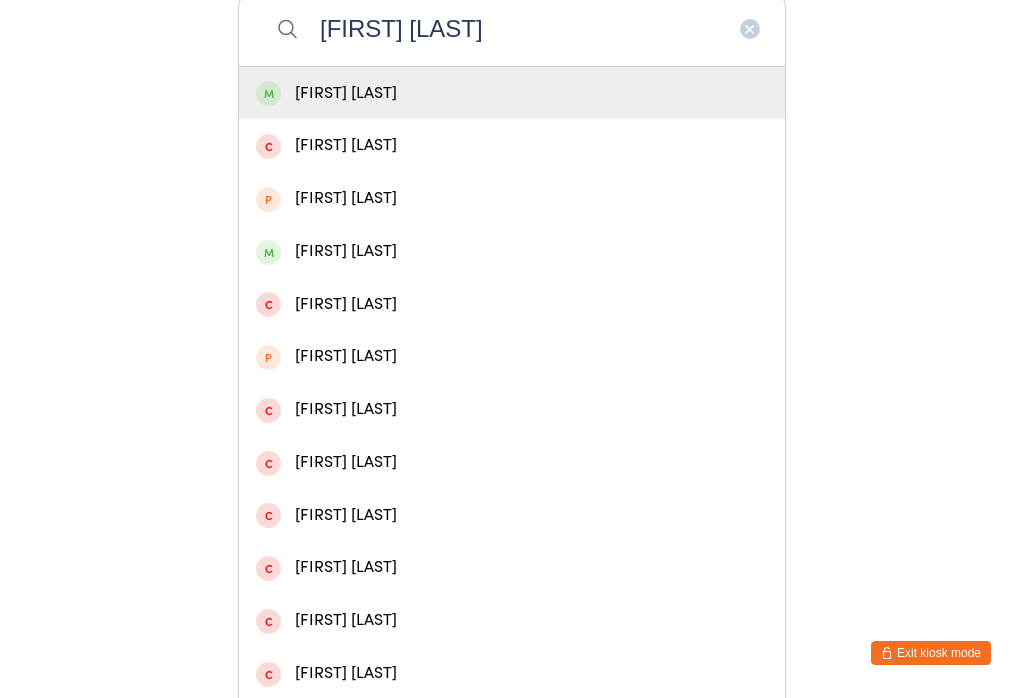 type on "[FIRST] [LAST]" 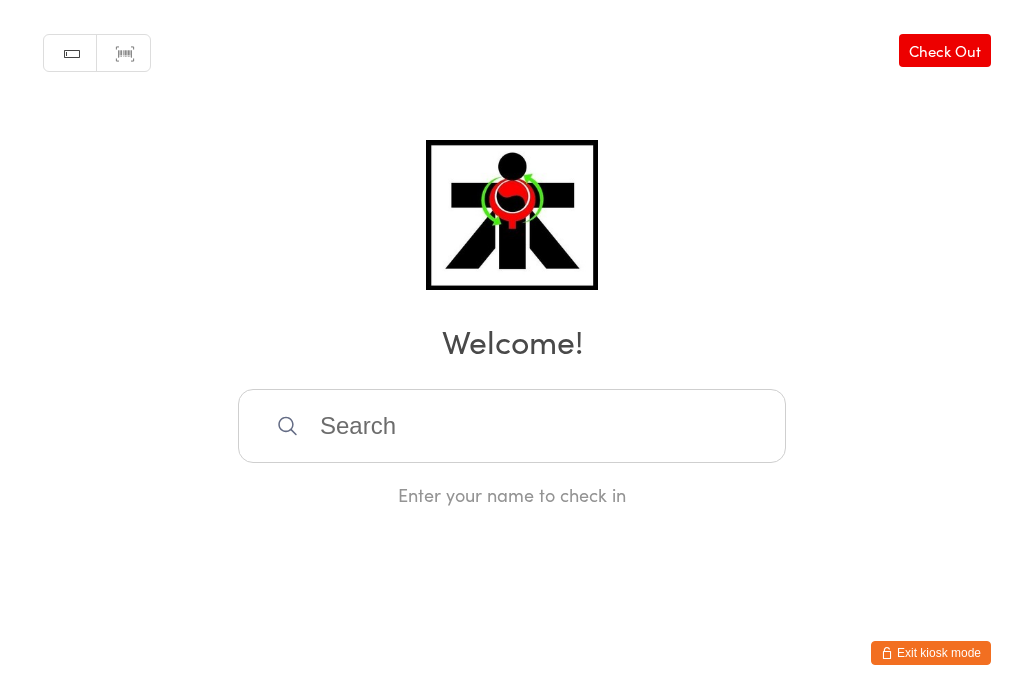 scroll, scrollTop: 0, scrollLeft: 0, axis: both 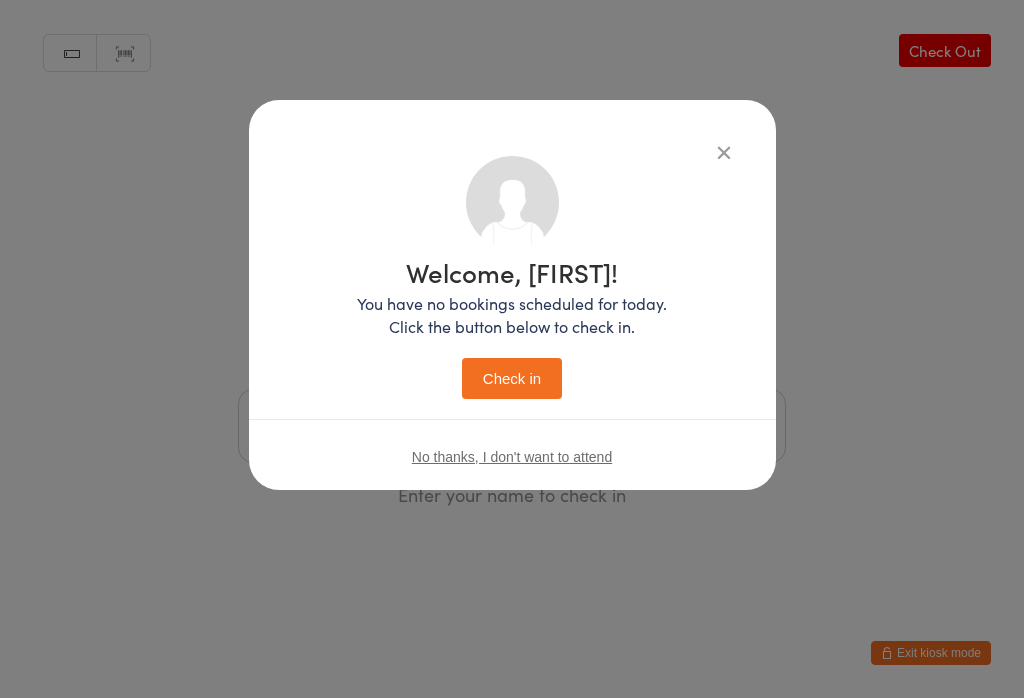 click on "Check in" at bounding box center (512, 378) 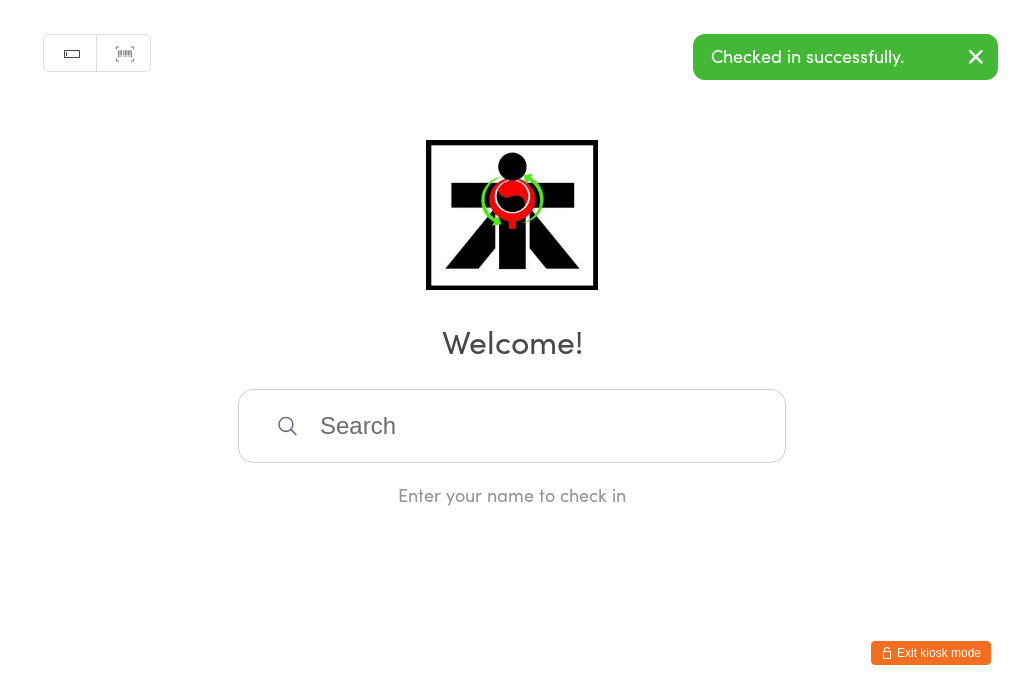 click at bounding box center [512, 426] 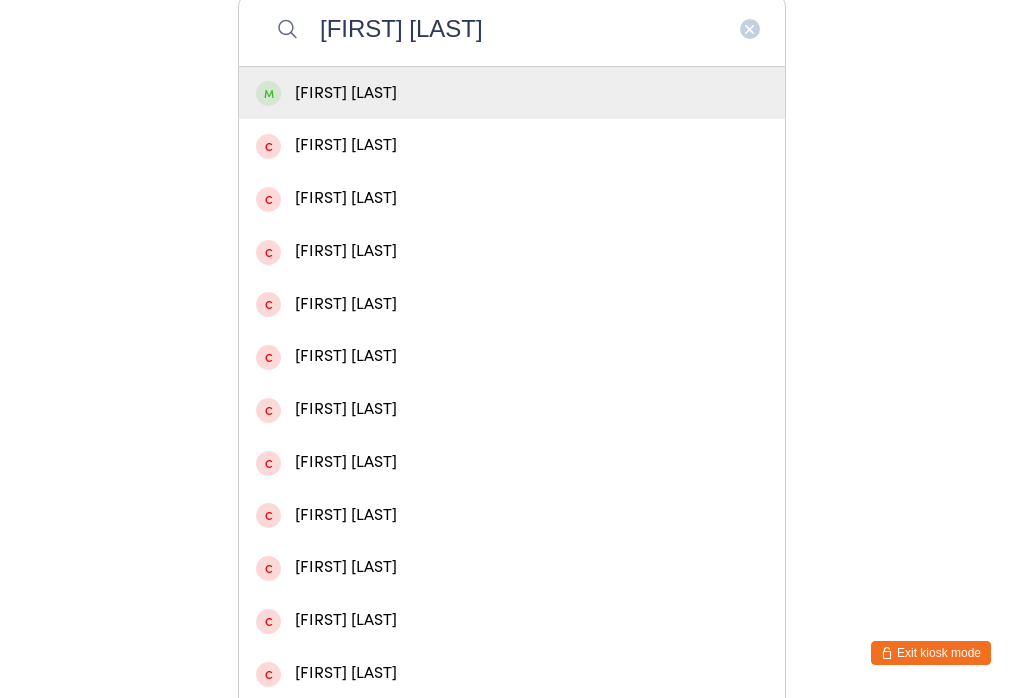 type on "[FIRST] [LAST]" 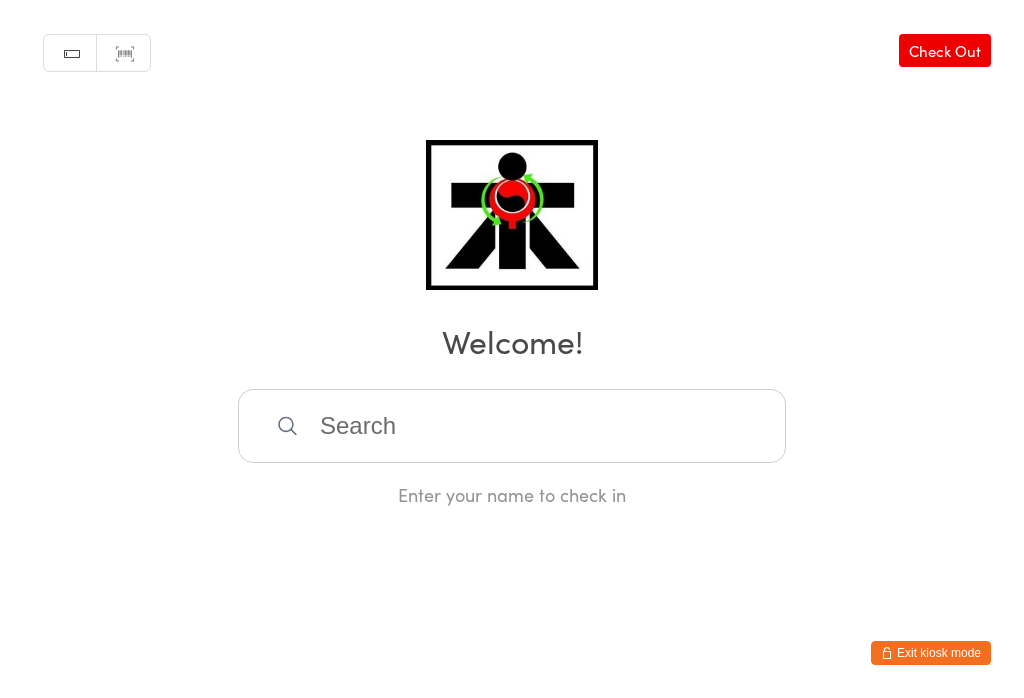 scroll, scrollTop: 0, scrollLeft: 0, axis: both 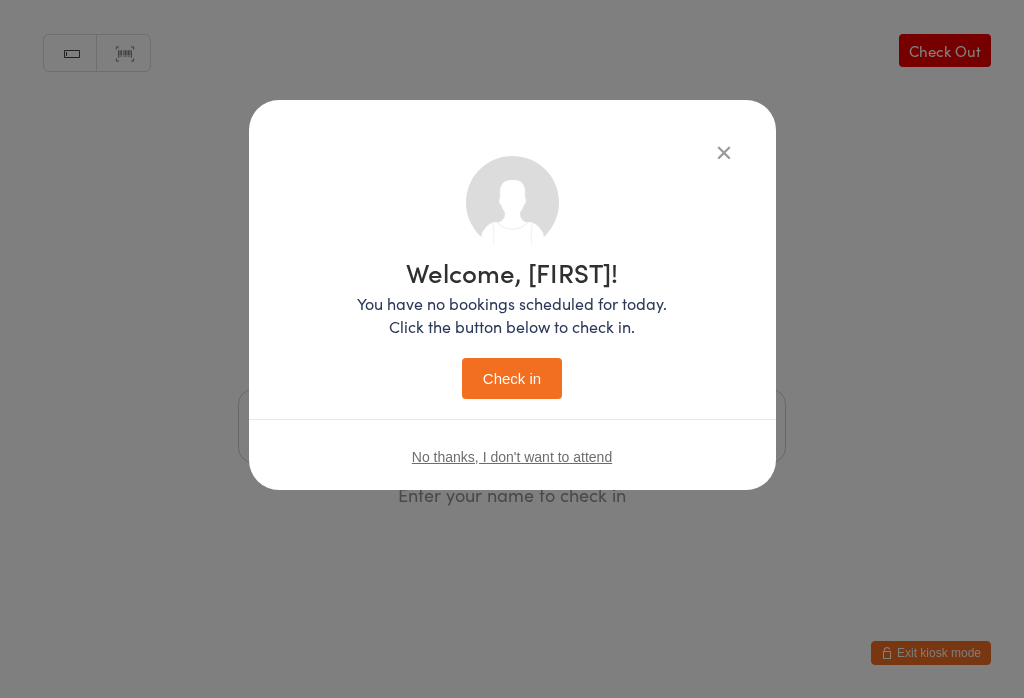 click on "Check in" at bounding box center (512, 378) 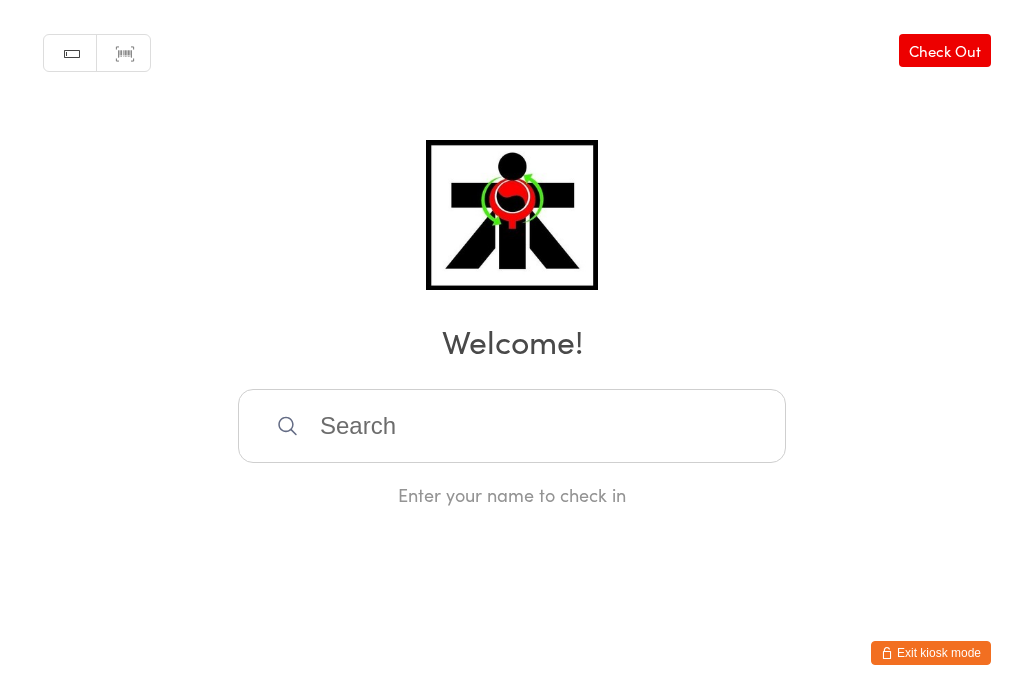 click at bounding box center (512, 426) 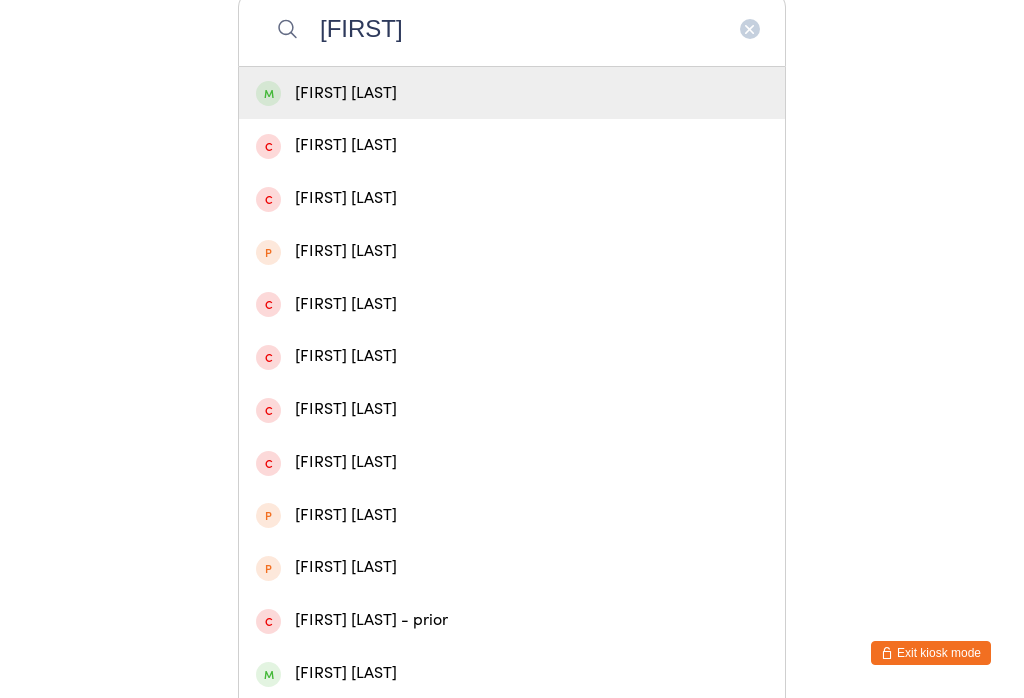 type on "[FIRST]" 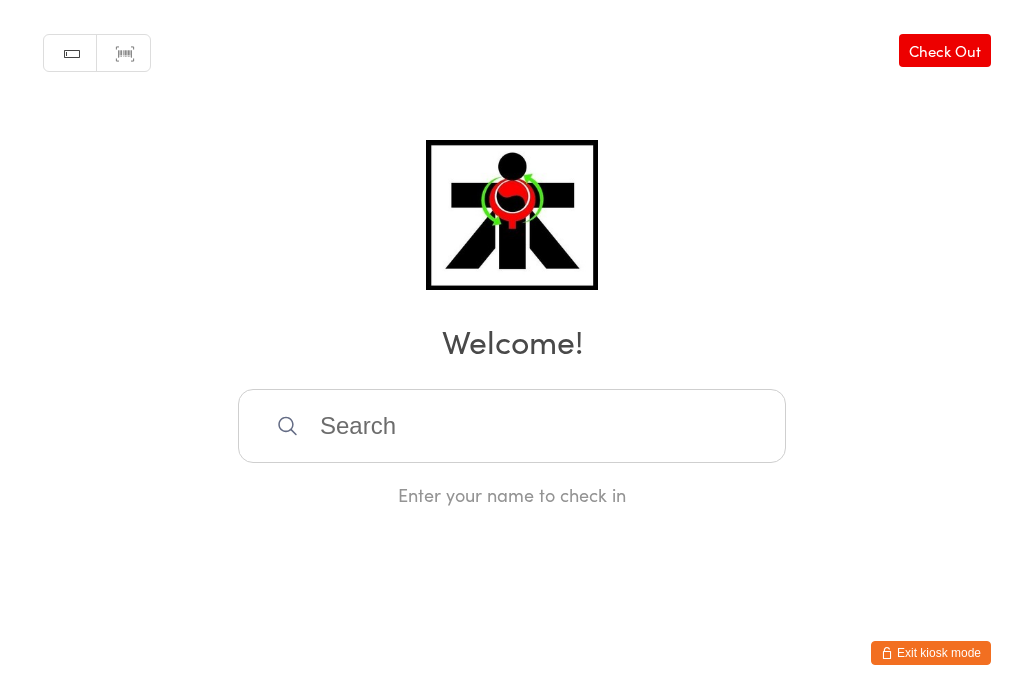 scroll, scrollTop: 0, scrollLeft: 0, axis: both 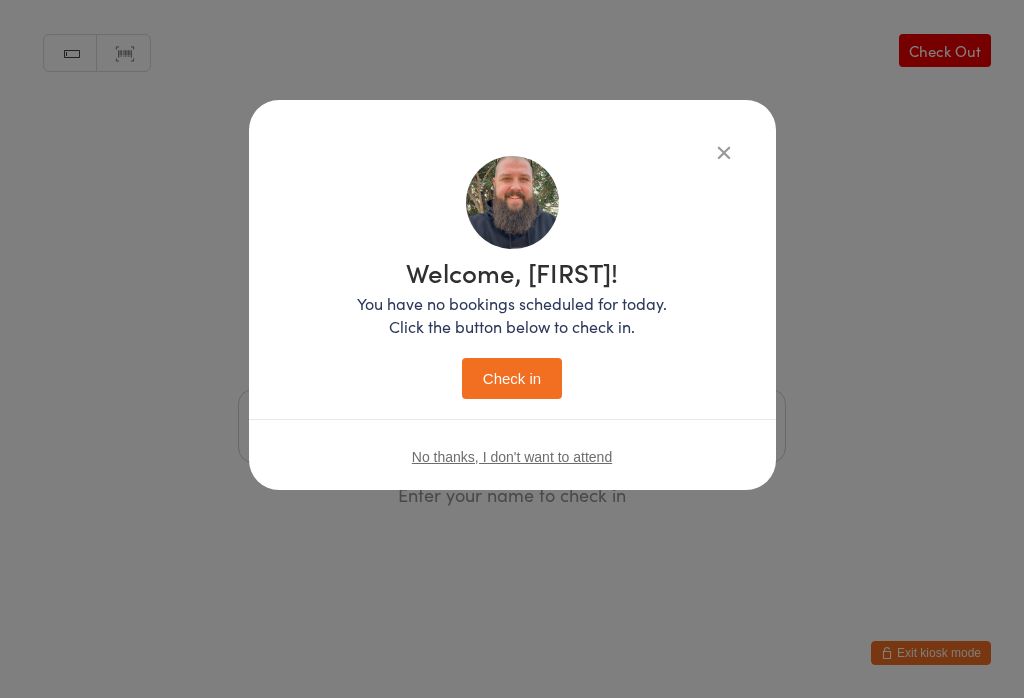 click on "Check in" at bounding box center (512, 378) 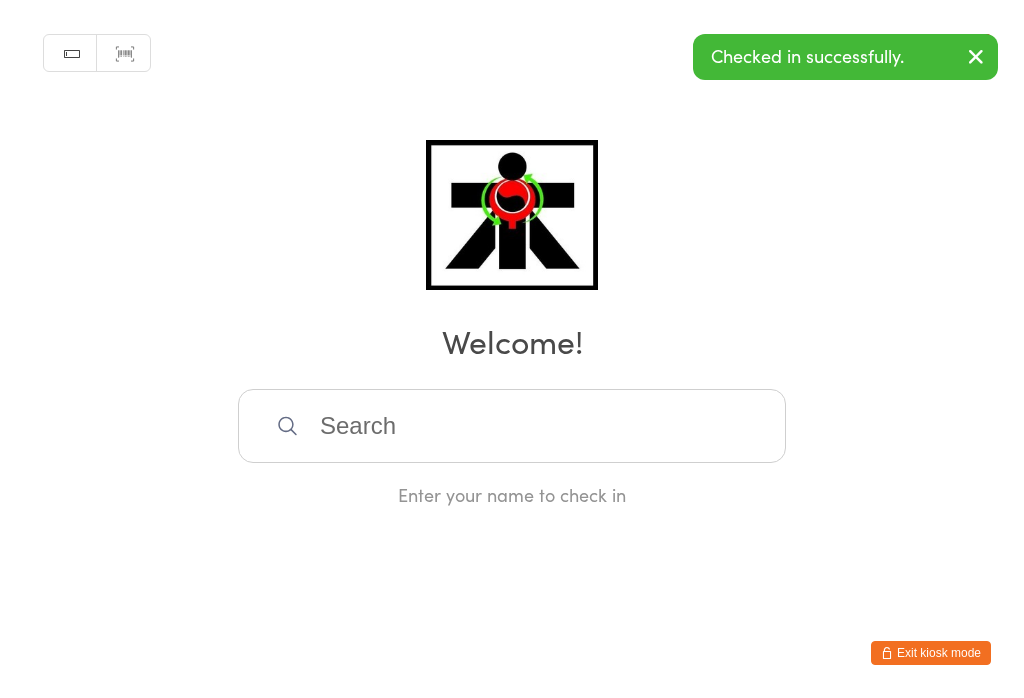 click at bounding box center [512, 426] 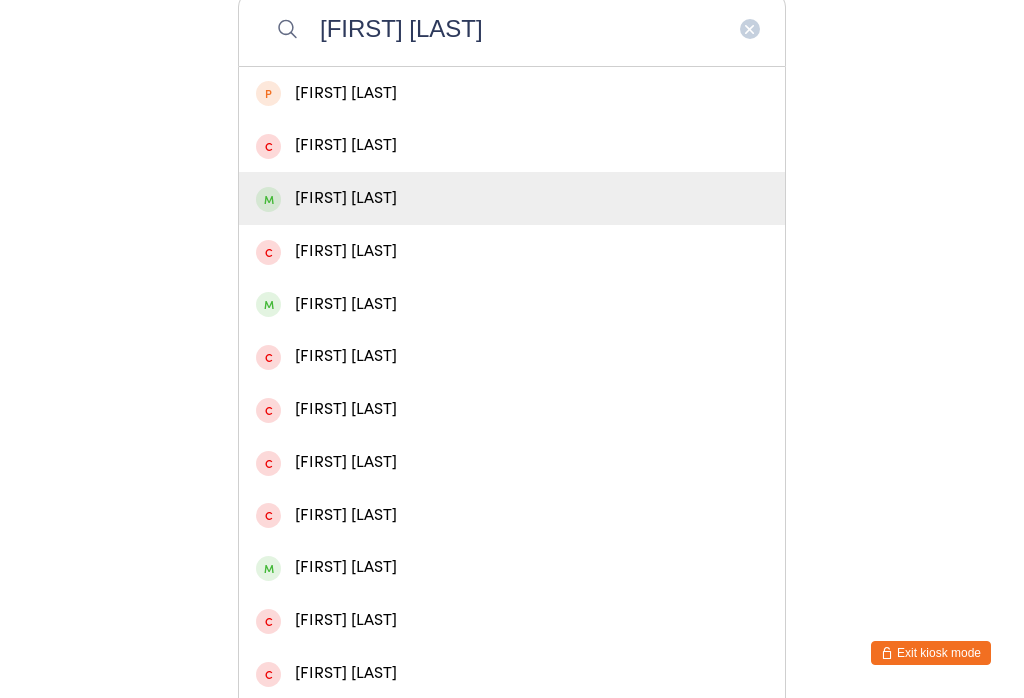 type on "[FIRST] [LAST]" 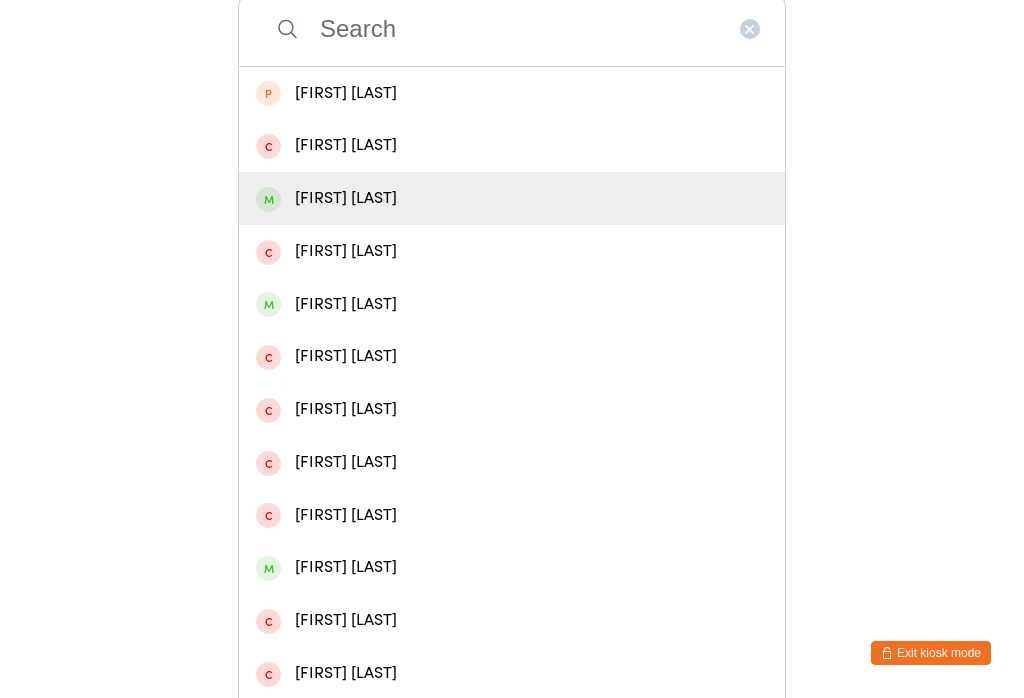 scroll, scrollTop: 0, scrollLeft: 0, axis: both 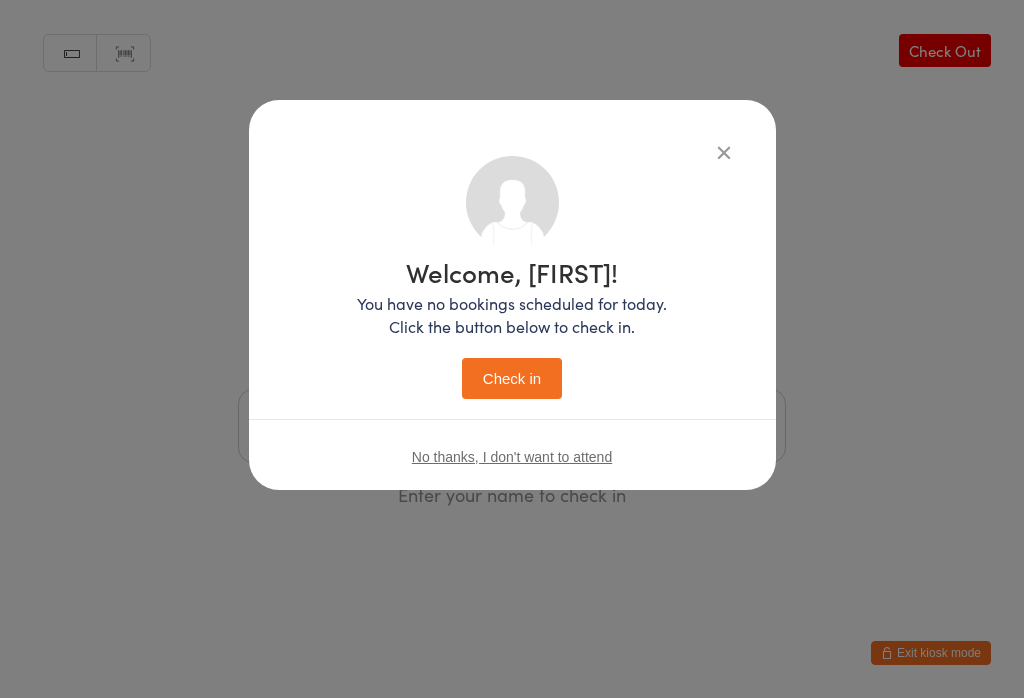 click on "Check in" at bounding box center (512, 378) 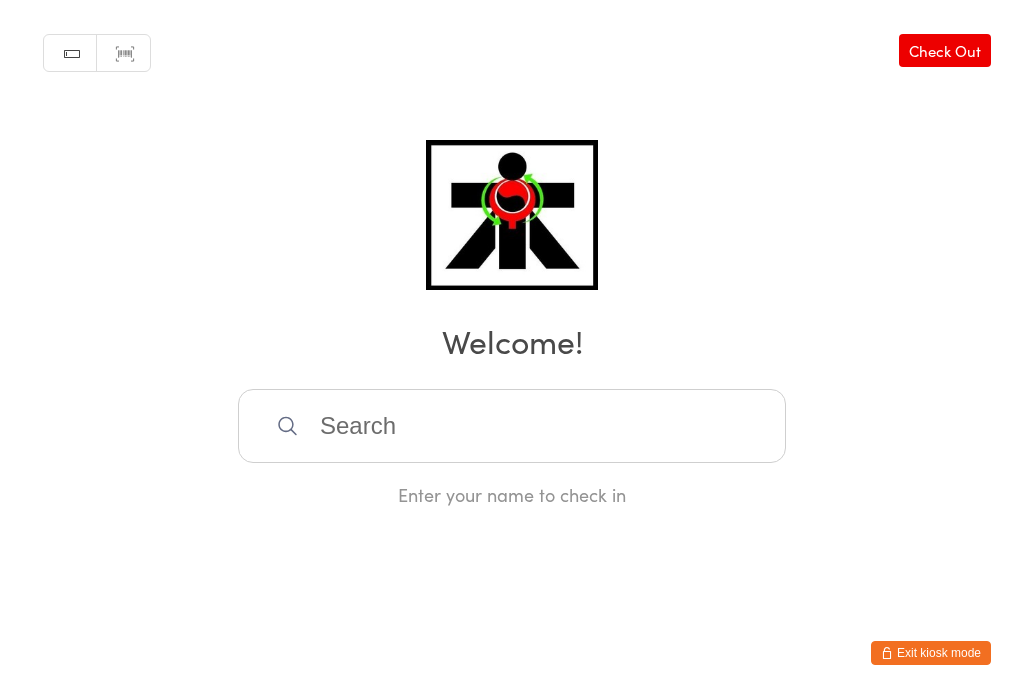 click at bounding box center [512, 426] 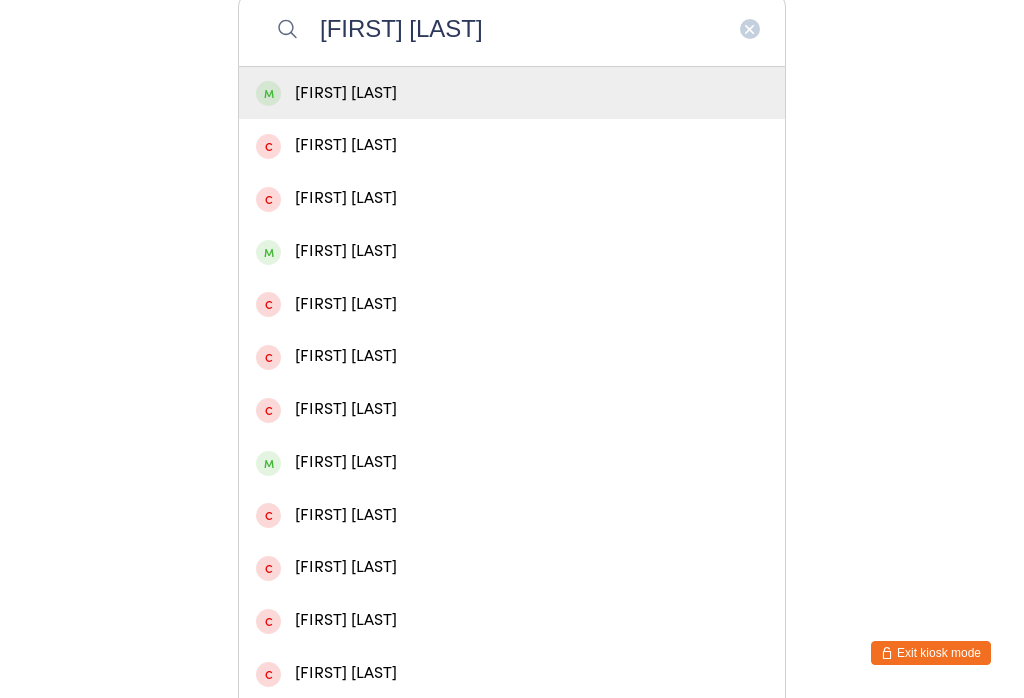 type on "[FIRST] [LAST]" 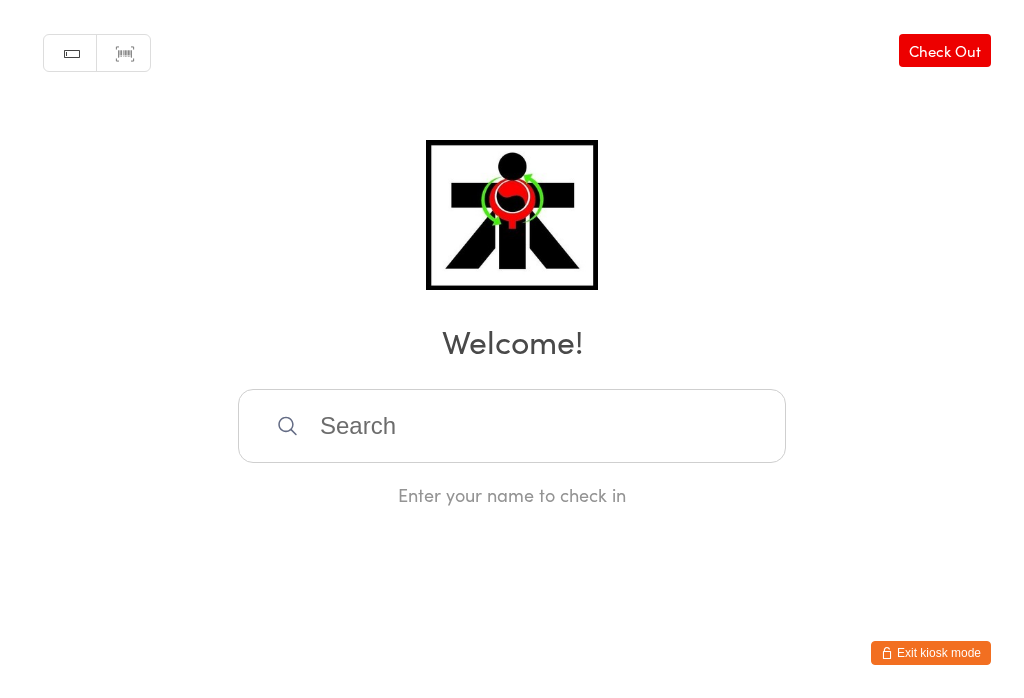 scroll, scrollTop: 0, scrollLeft: 0, axis: both 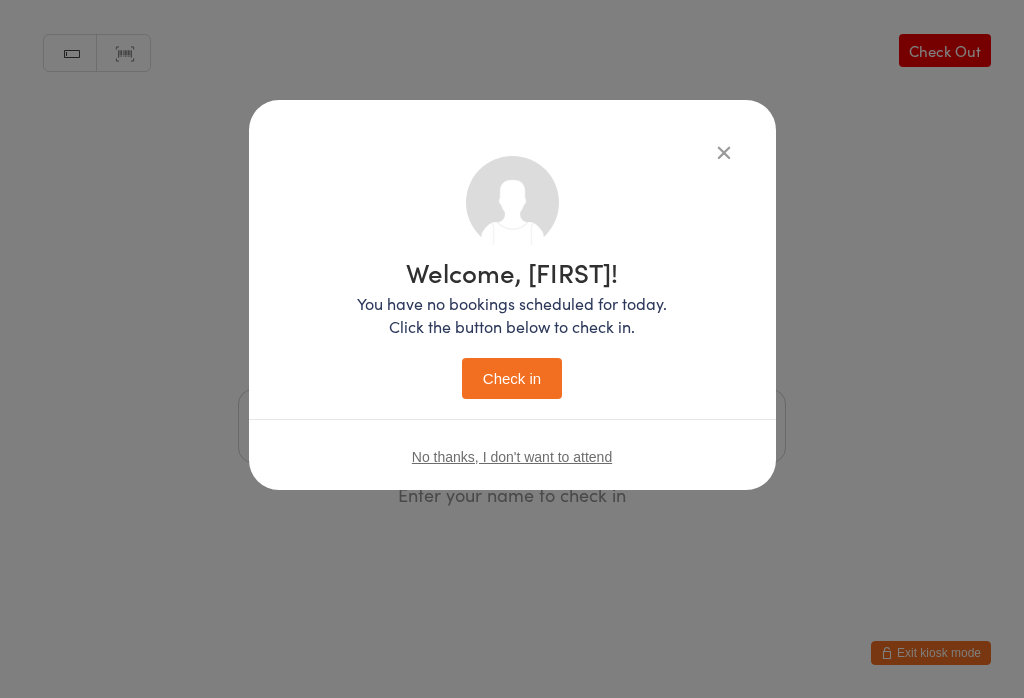 click on "Check in" at bounding box center (512, 378) 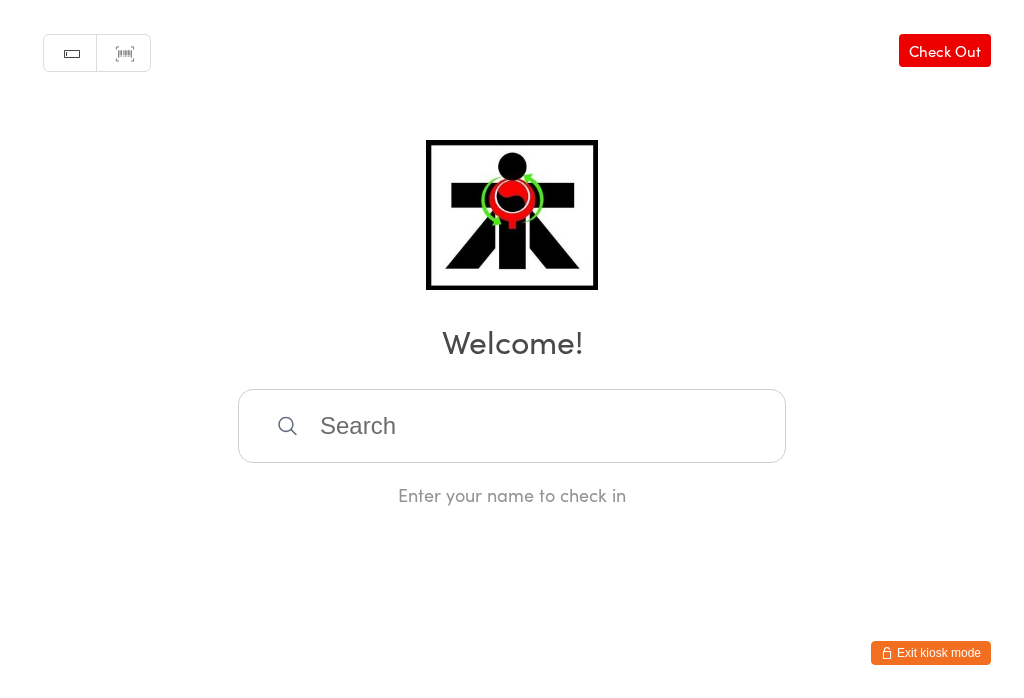 click at bounding box center [512, 426] 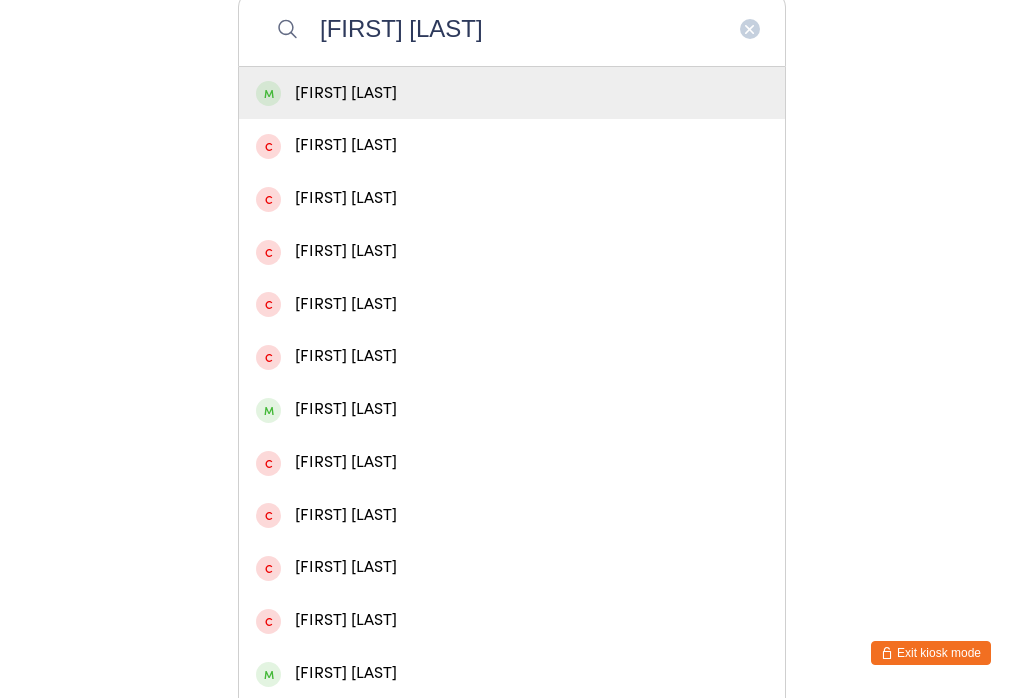 type on "[FIRST] [LAST]" 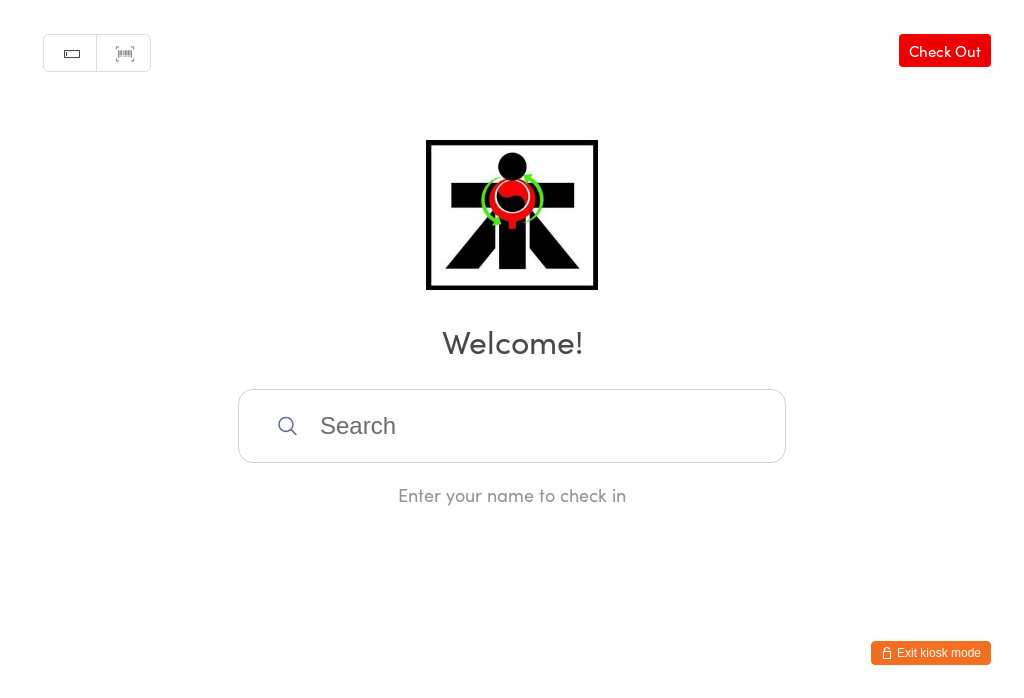 scroll, scrollTop: 0, scrollLeft: 0, axis: both 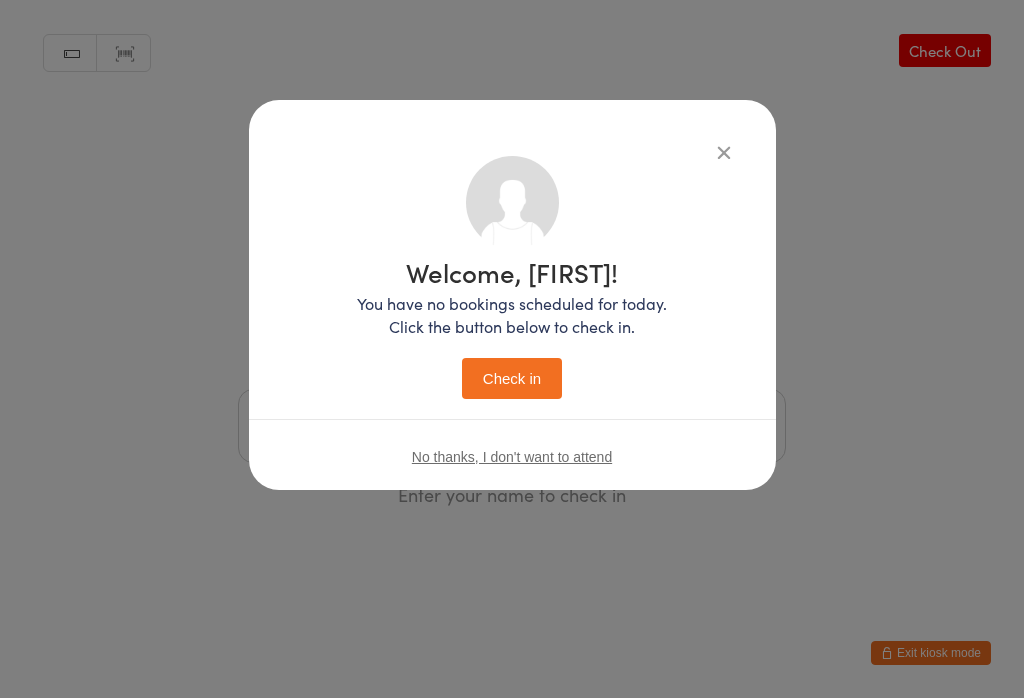 click on "Check in" at bounding box center (512, 378) 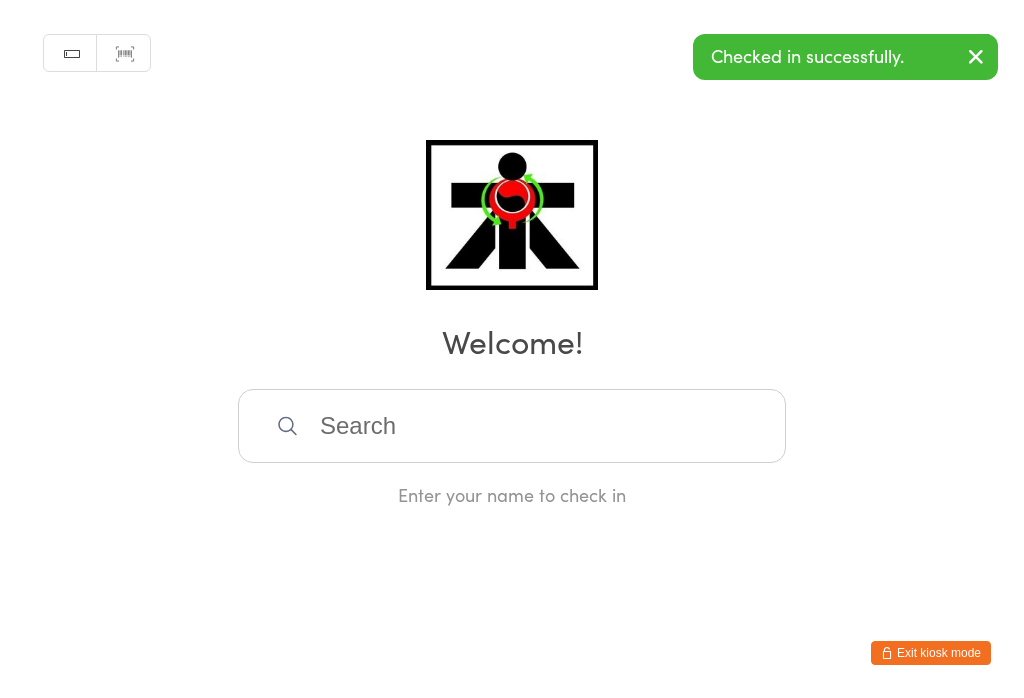 click at bounding box center (512, 426) 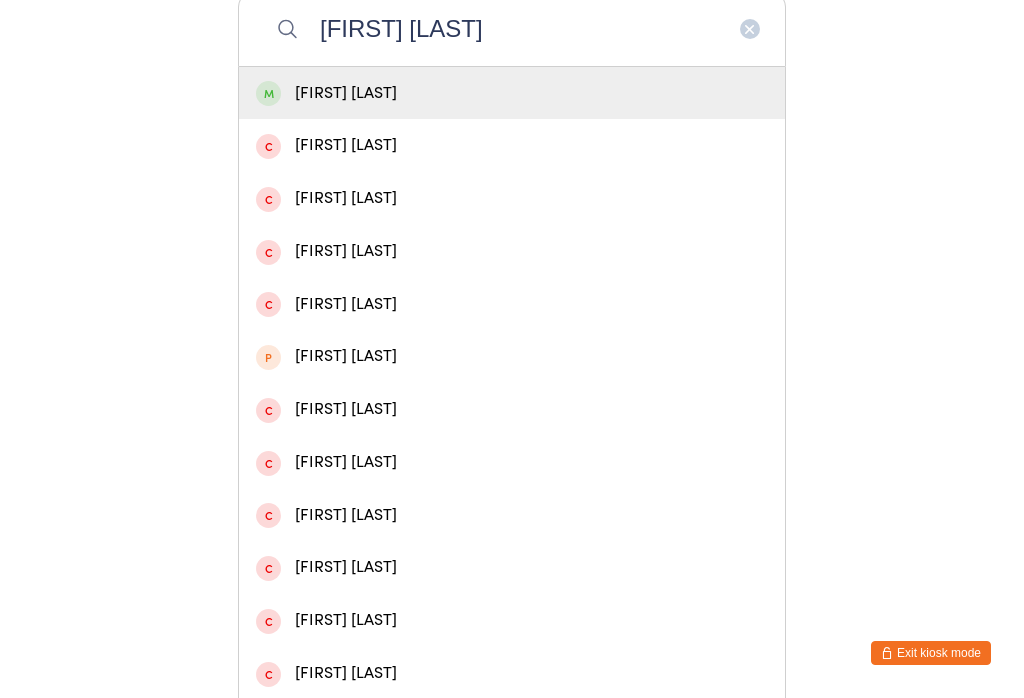 type on "[FIRST] [LAST]" 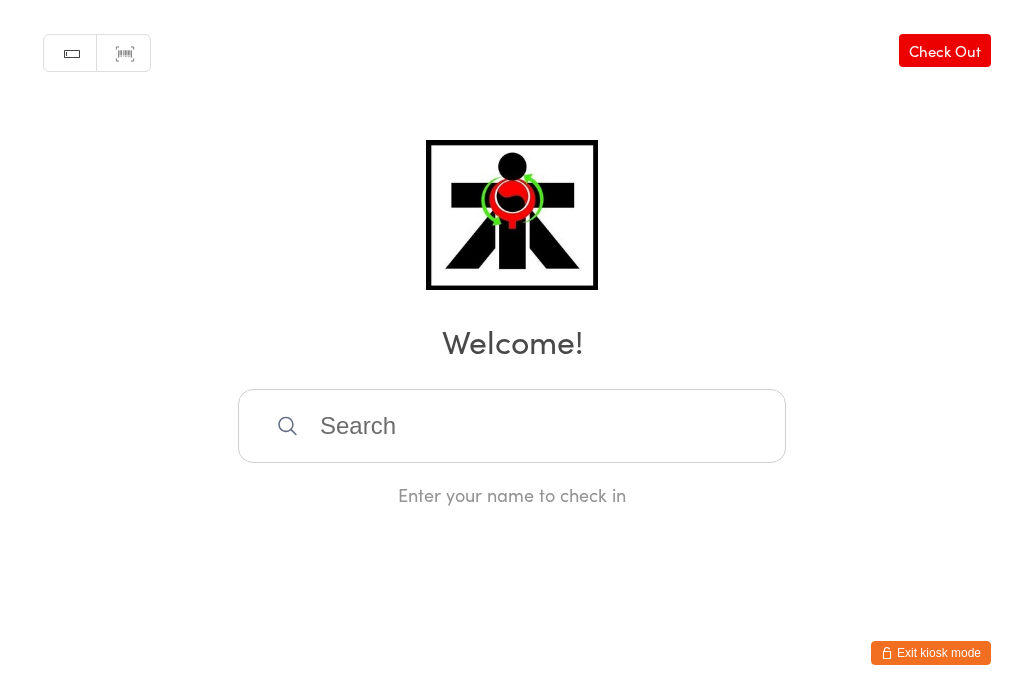 scroll, scrollTop: 0, scrollLeft: 0, axis: both 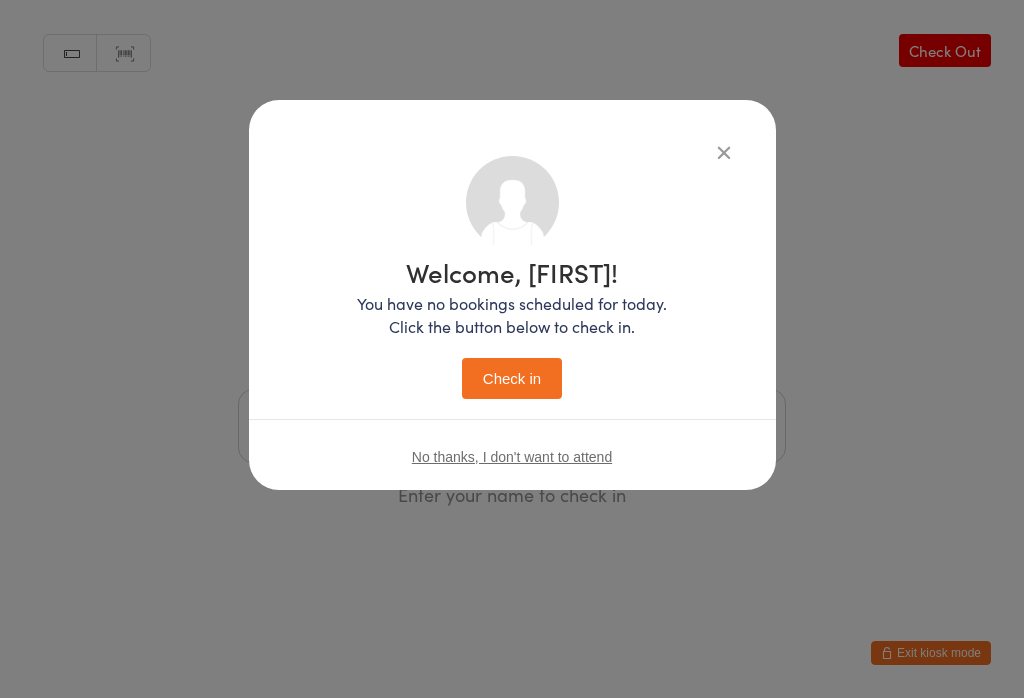 click on "Check in" at bounding box center [512, 378] 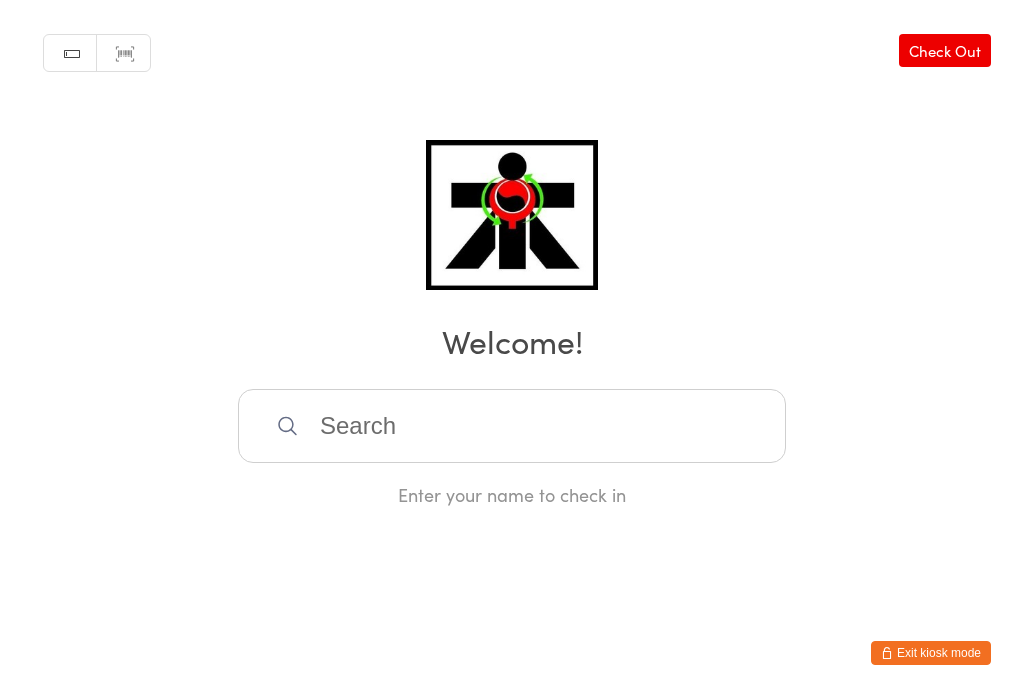 click at bounding box center [512, 426] 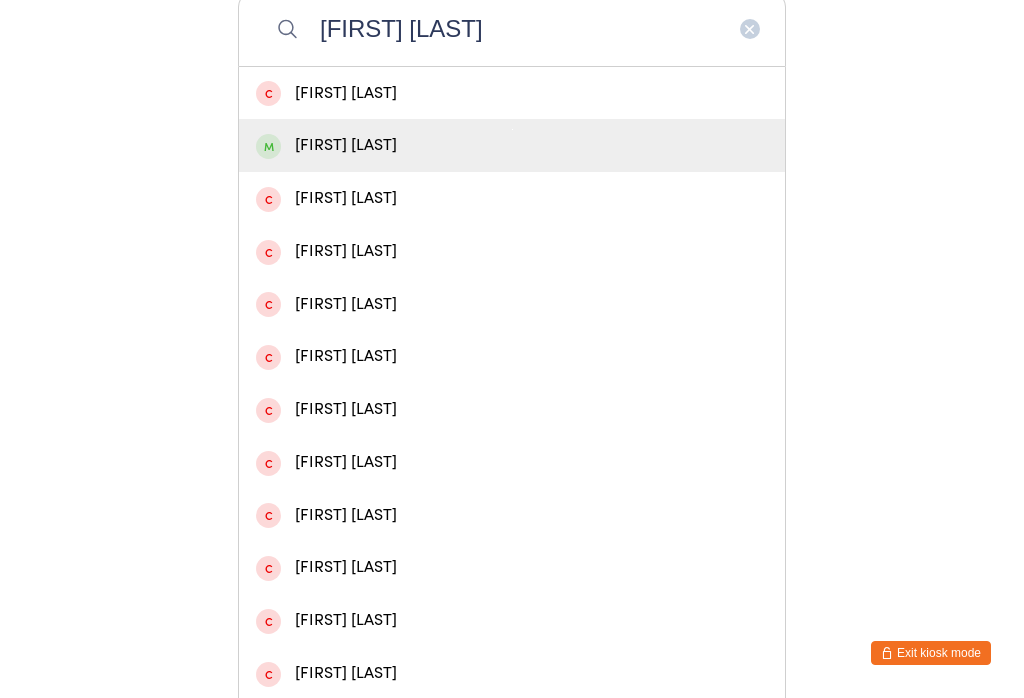 type on "[FIRST] [LAST]" 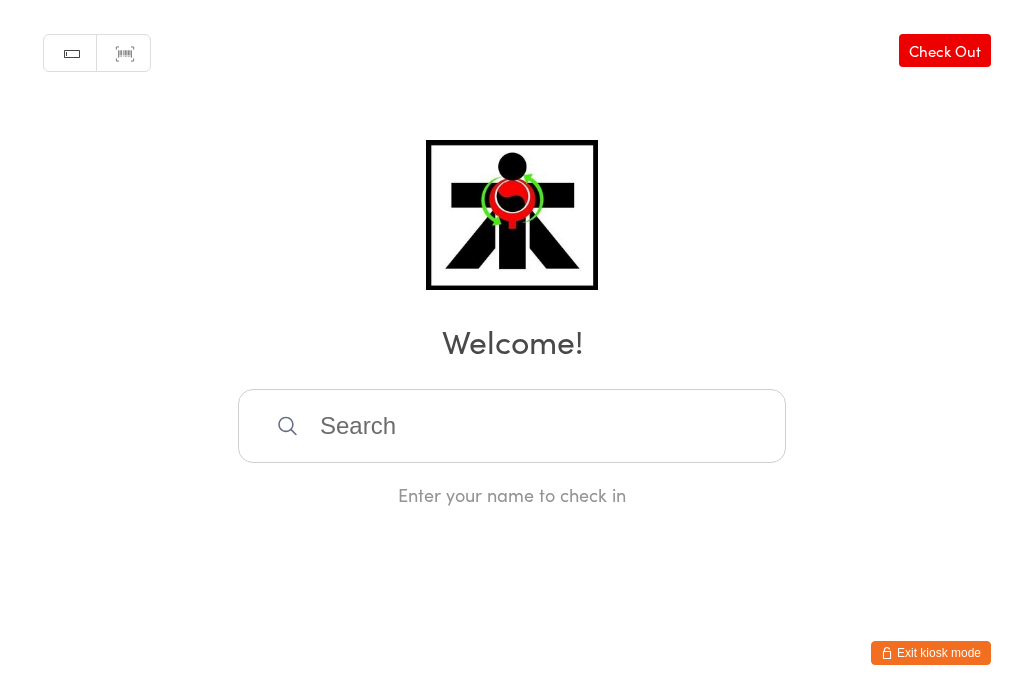 scroll, scrollTop: 0, scrollLeft: 0, axis: both 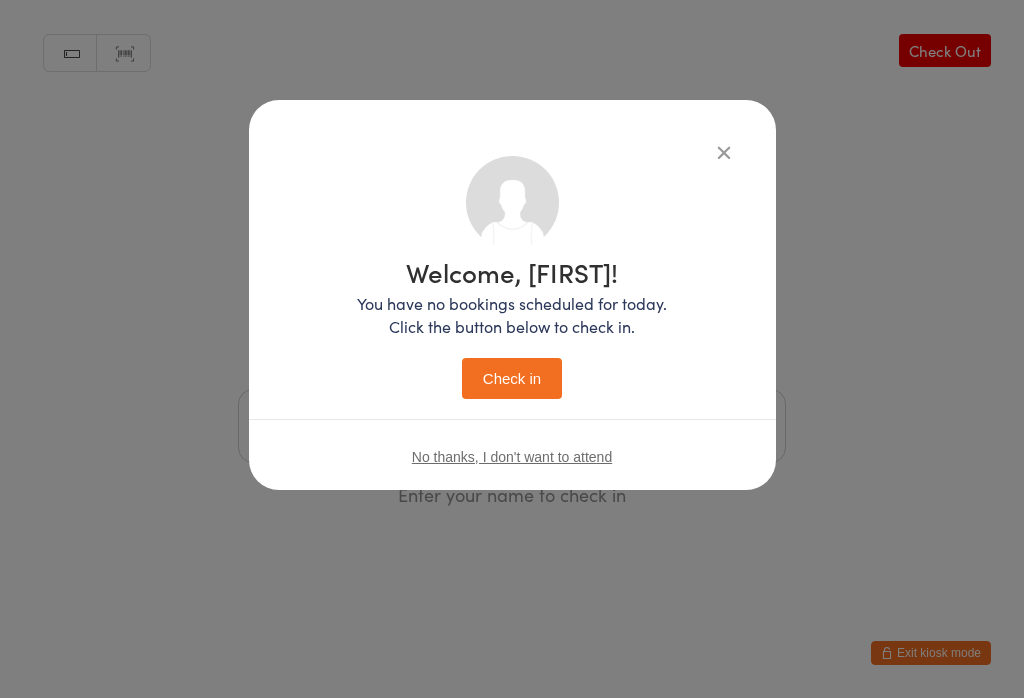 click on "Check in" at bounding box center (512, 378) 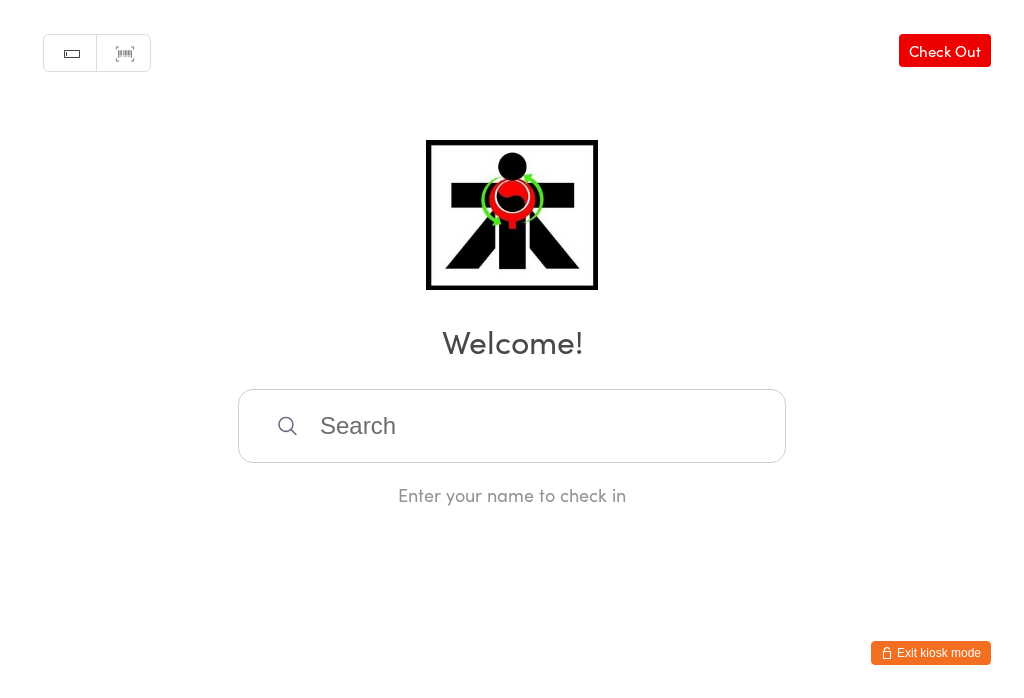 click at bounding box center [512, 426] 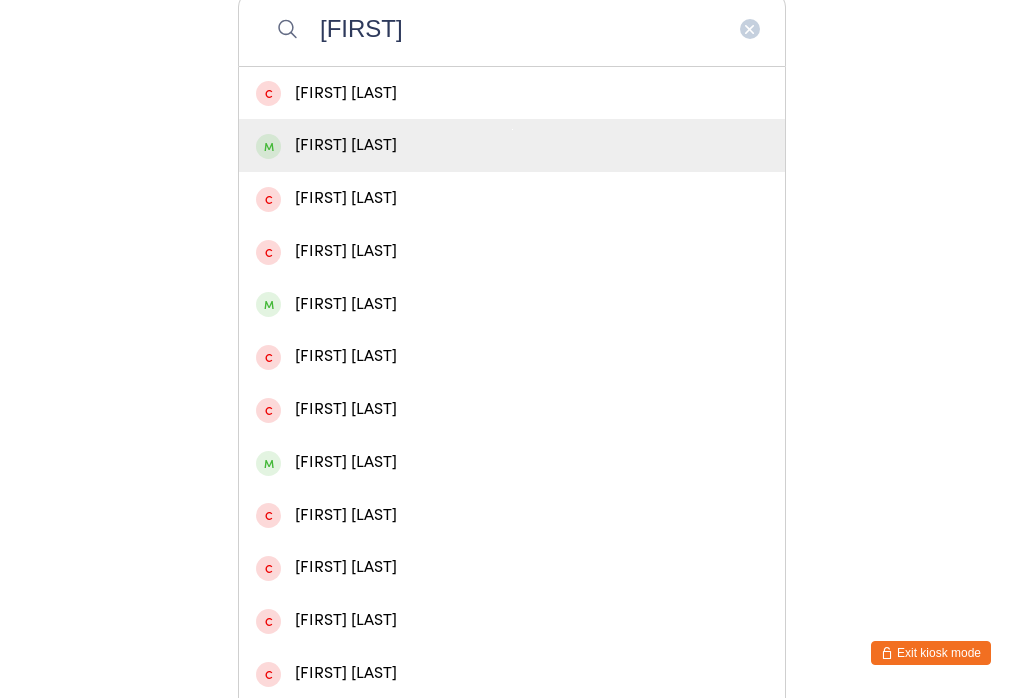 type on "[FIRST]" 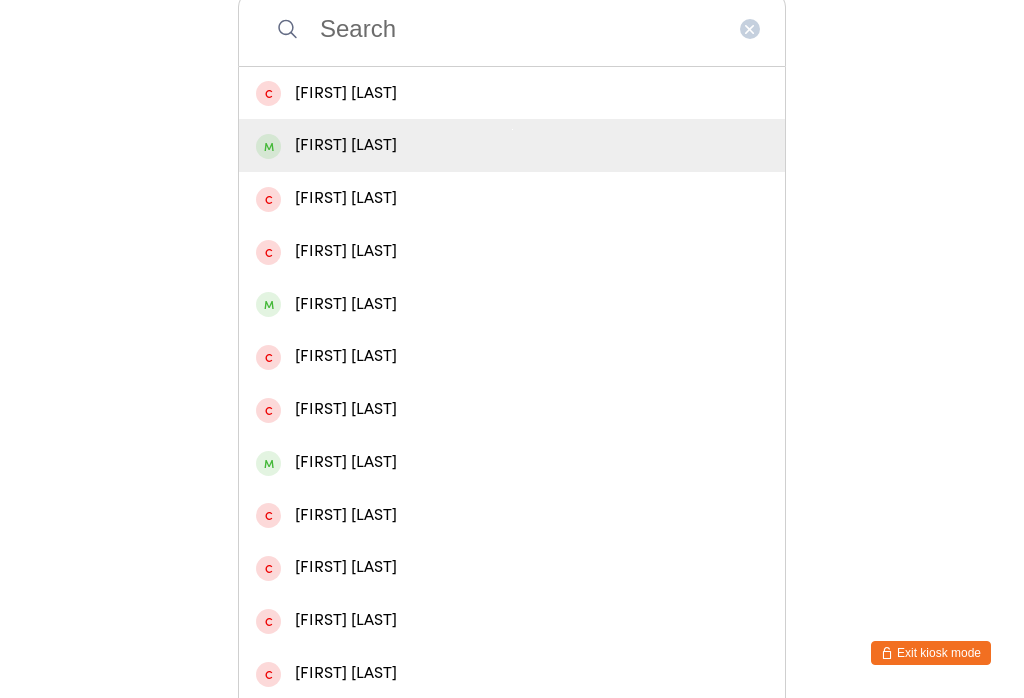 scroll, scrollTop: 0, scrollLeft: 0, axis: both 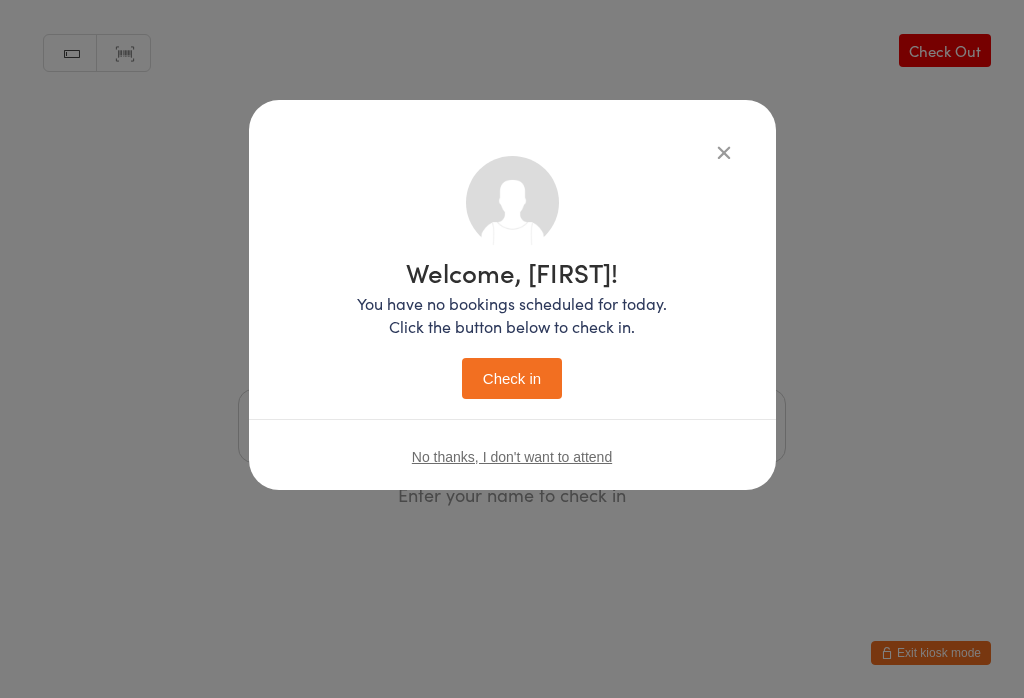 click on "Check in" at bounding box center [512, 378] 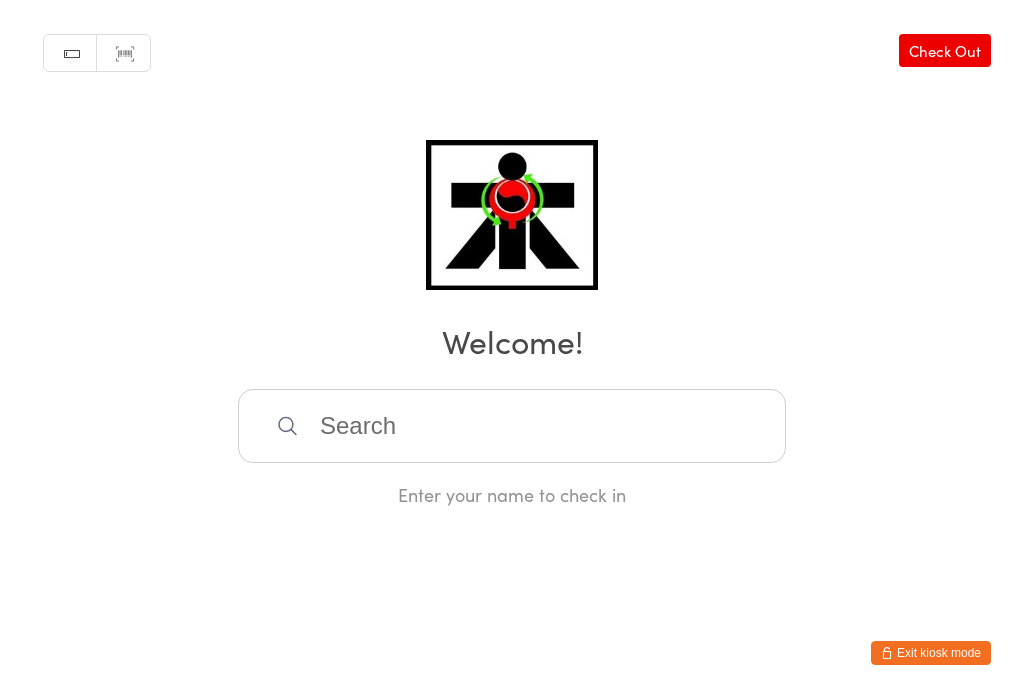 click at bounding box center (512, 426) 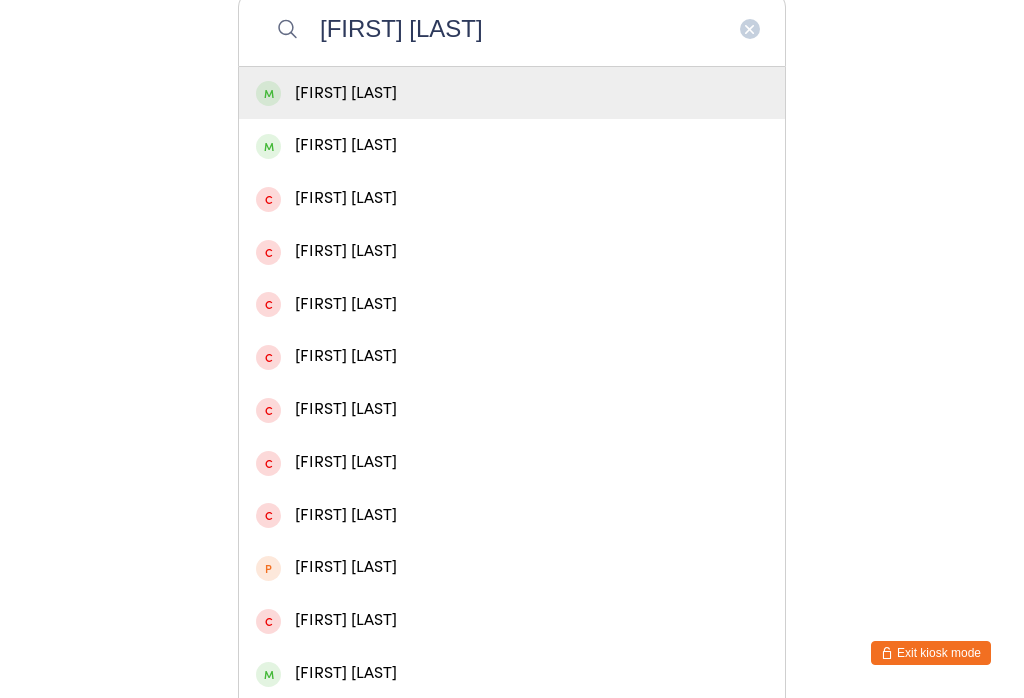 type on "[FIRST] [LAST]" 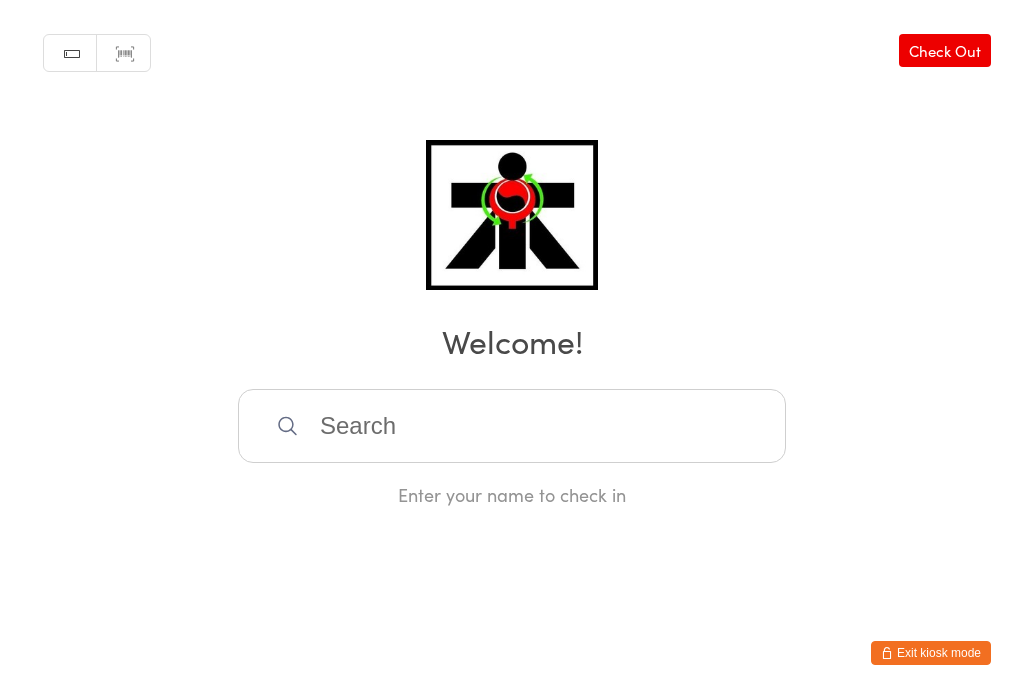 scroll, scrollTop: 0, scrollLeft: 0, axis: both 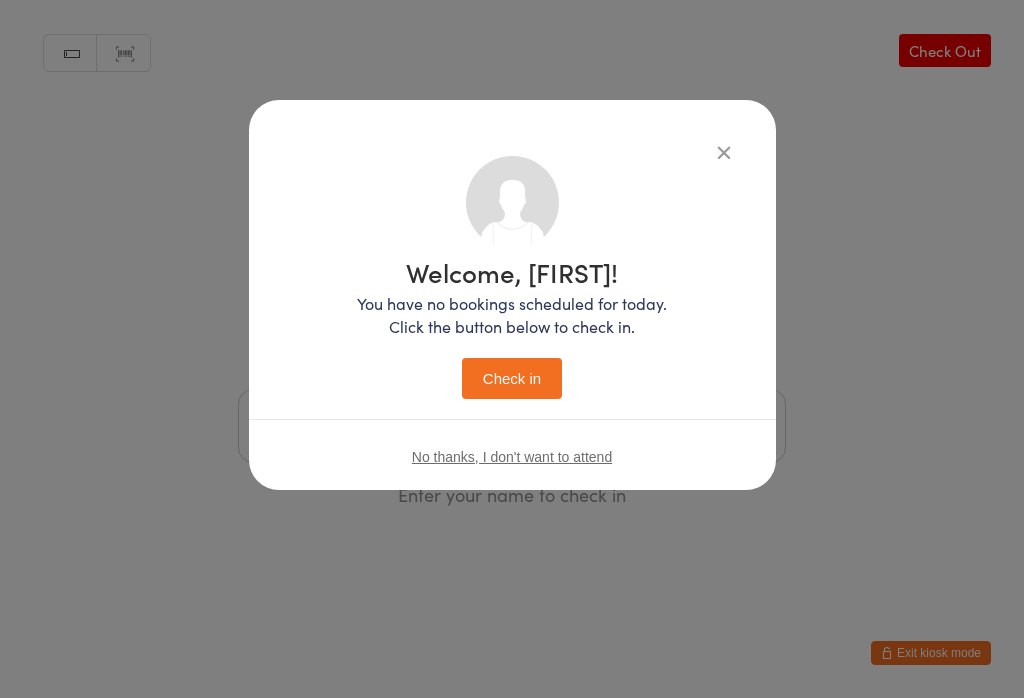 click on "Check in" at bounding box center [512, 378] 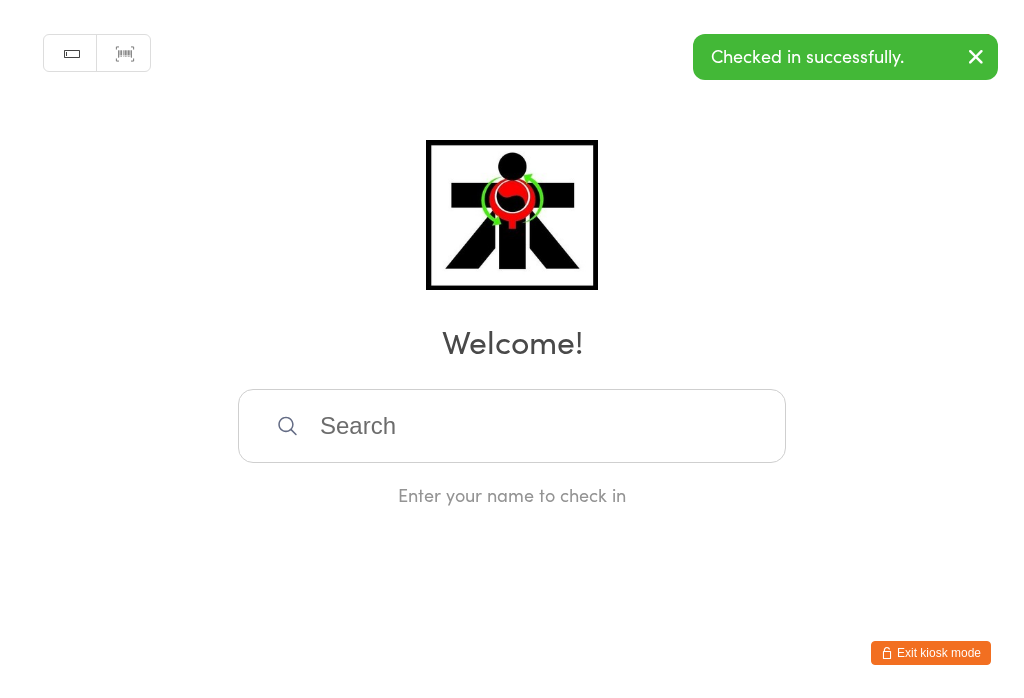 click at bounding box center (512, 426) 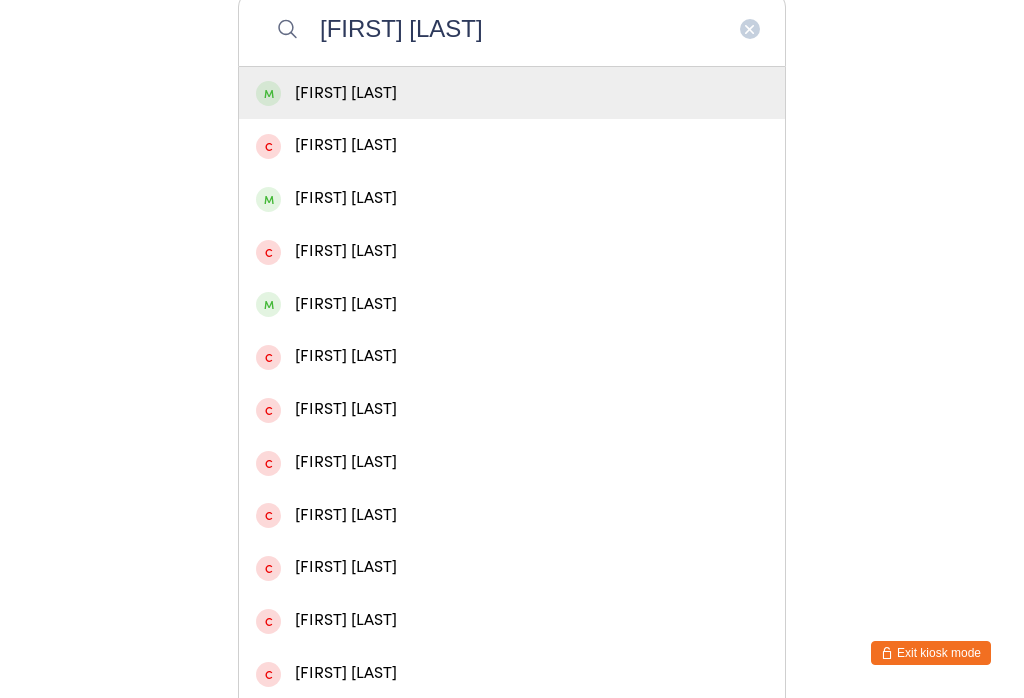 type on "[FIRST] [LAST]" 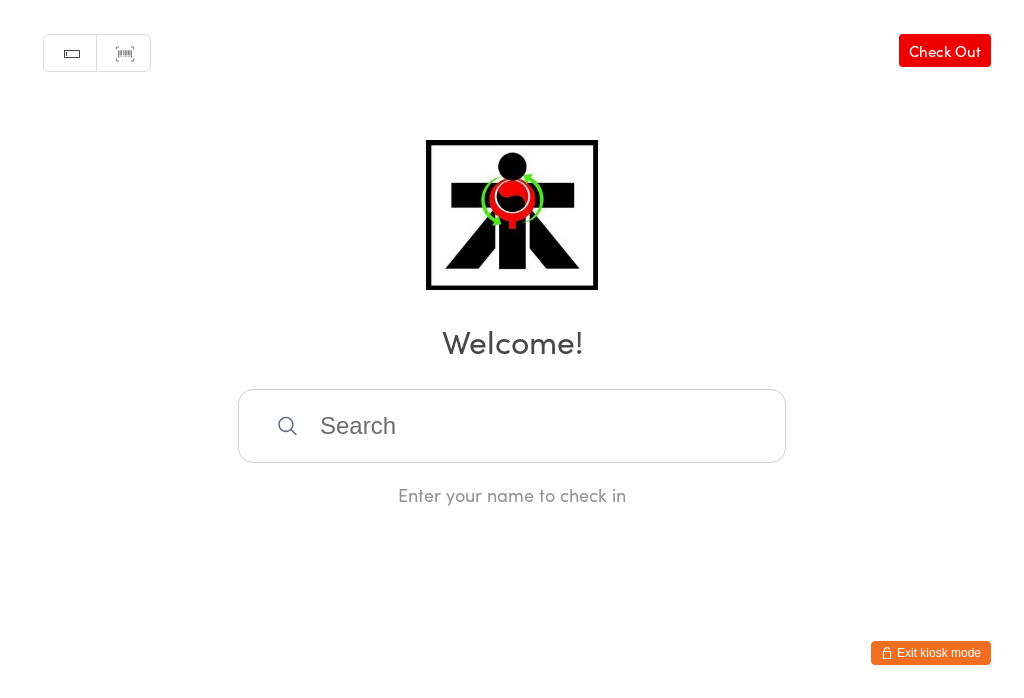 scroll, scrollTop: 0, scrollLeft: 0, axis: both 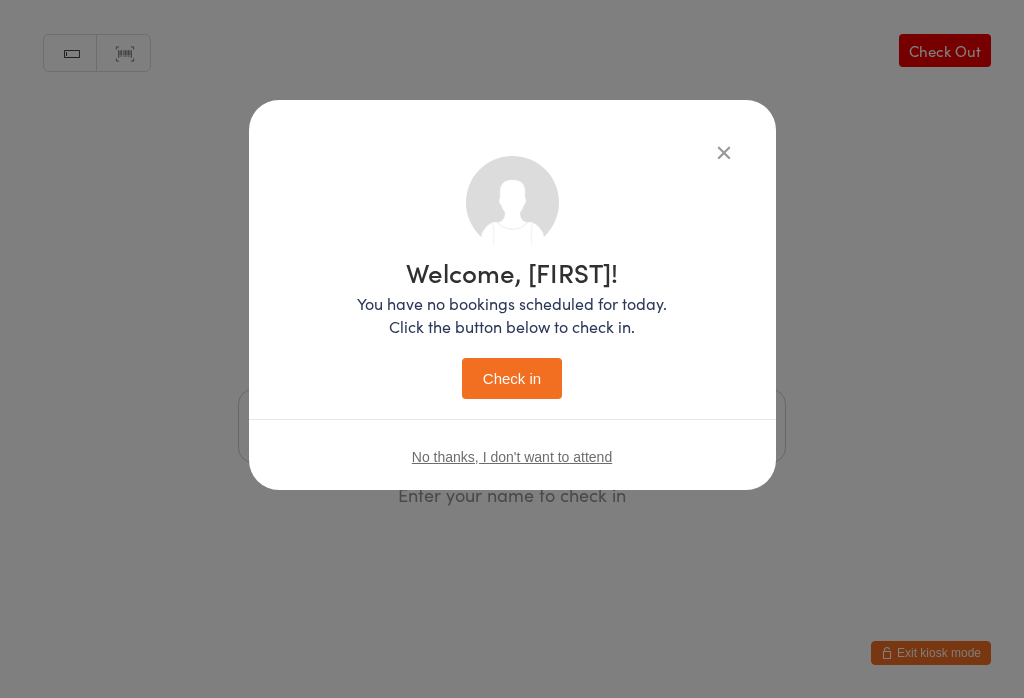 click on "Check in" at bounding box center [512, 378] 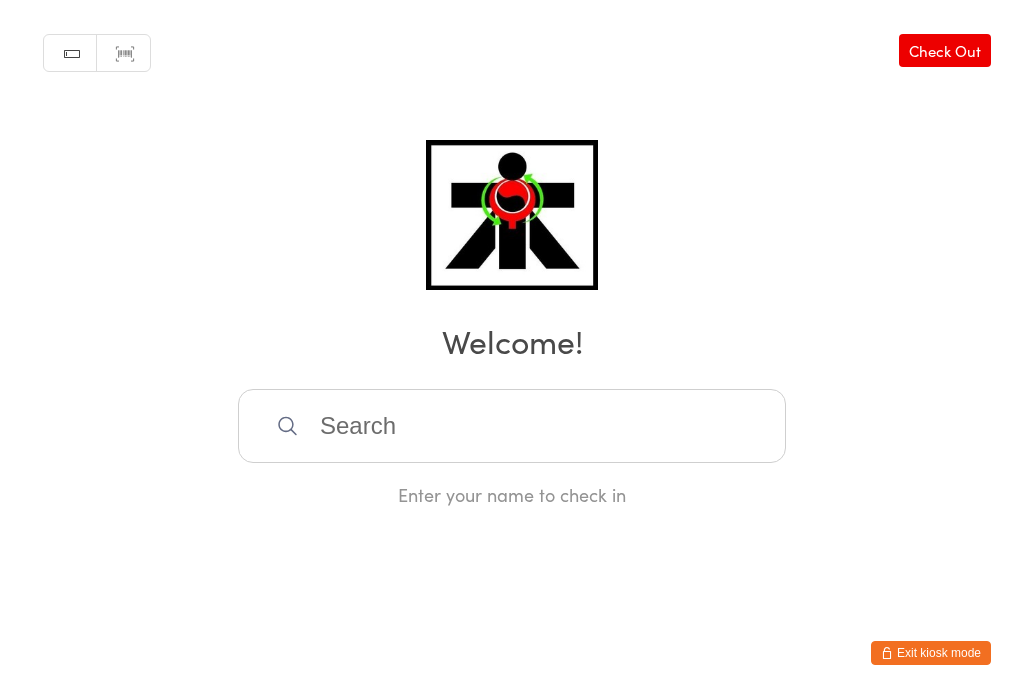 click at bounding box center (512, 426) 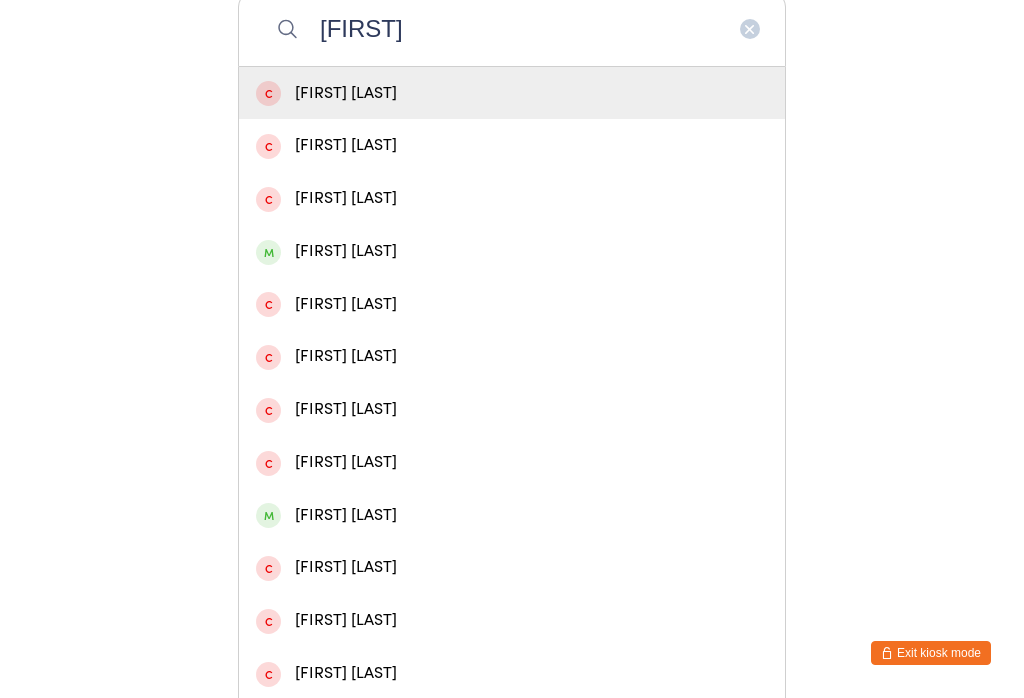 type on "[FIRST]" 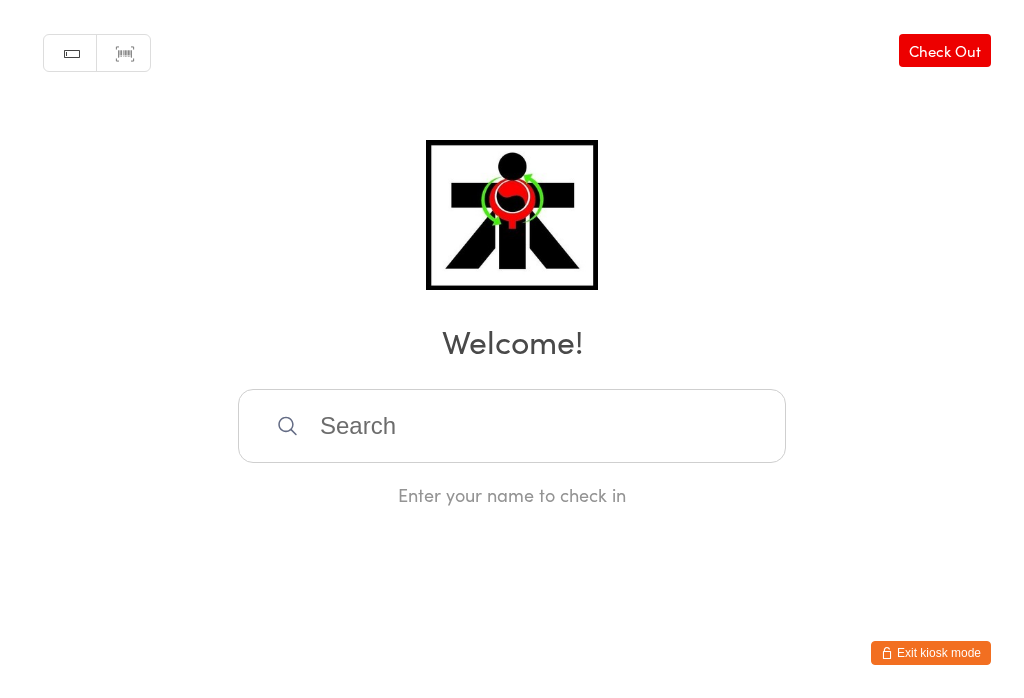 scroll, scrollTop: 0, scrollLeft: 0, axis: both 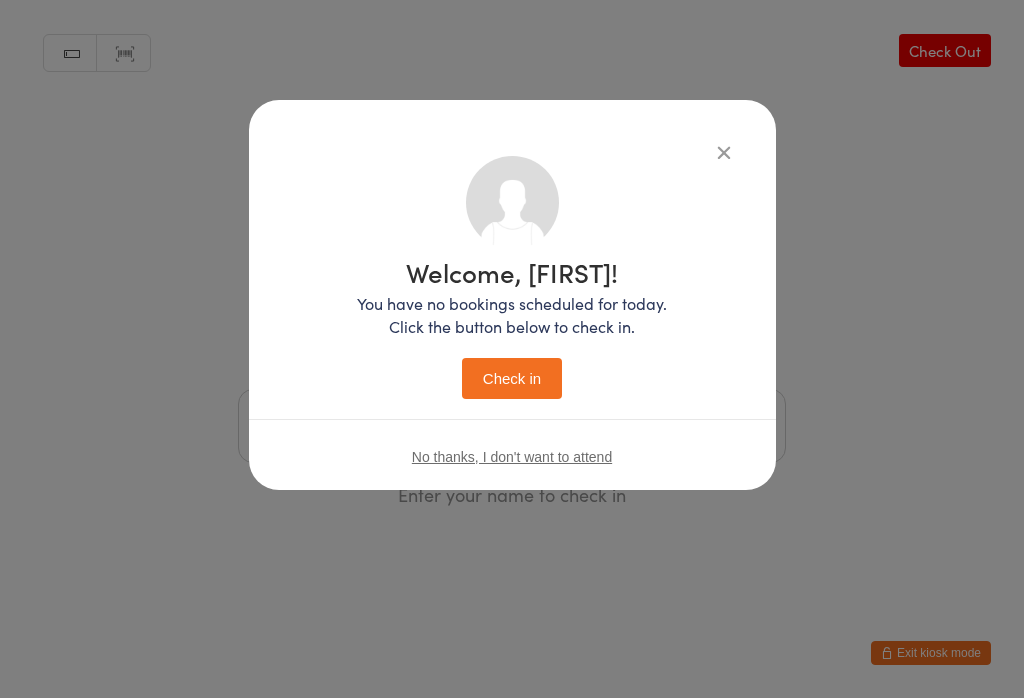 click on "Check in" at bounding box center [512, 378] 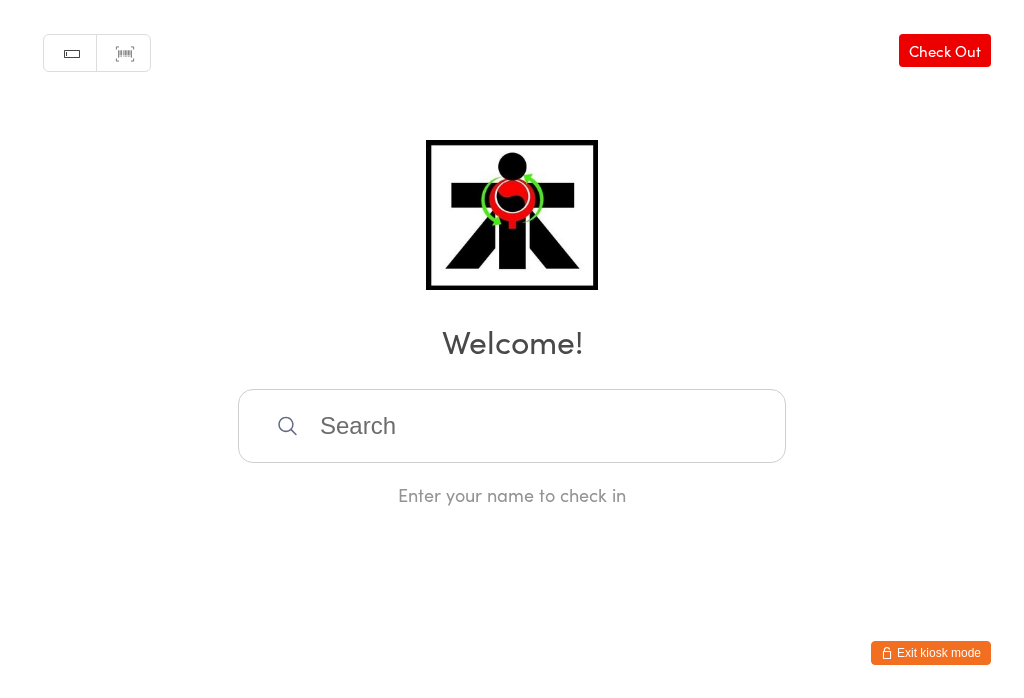 scroll, scrollTop: 0, scrollLeft: 0, axis: both 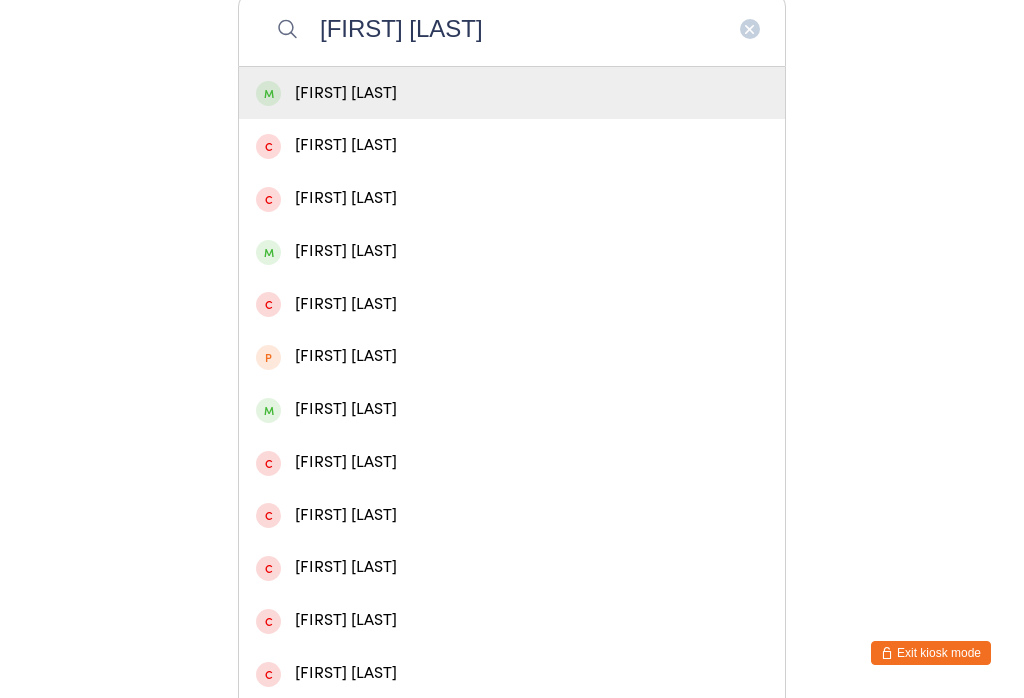 type on "[FIRST] [LAST]" 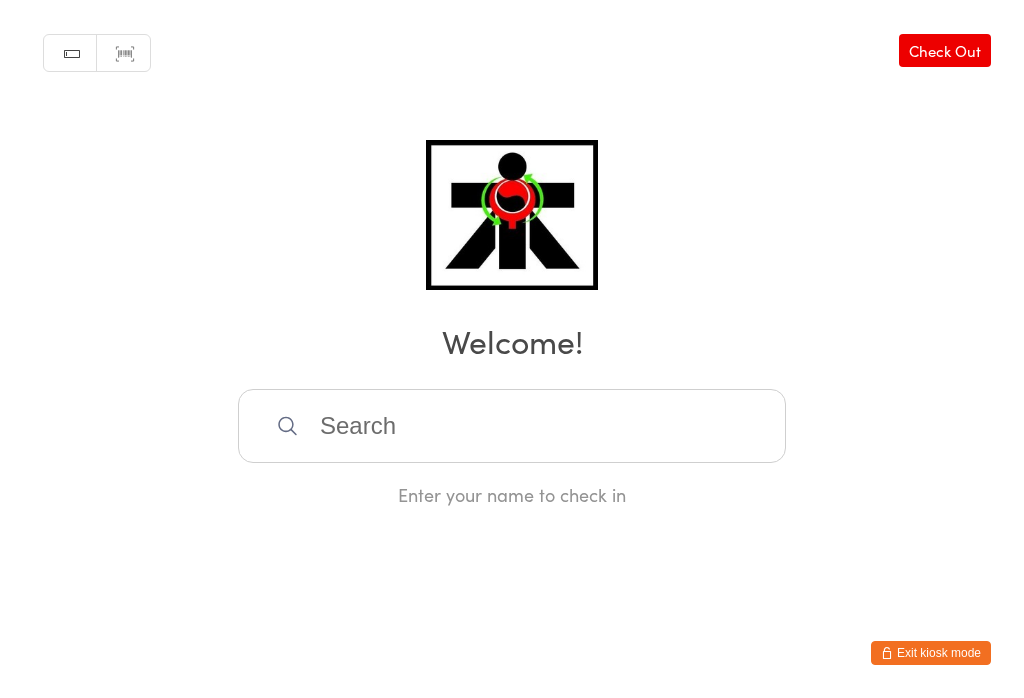 scroll, scrollTop: 0, scrollLeft: 0, axis: both 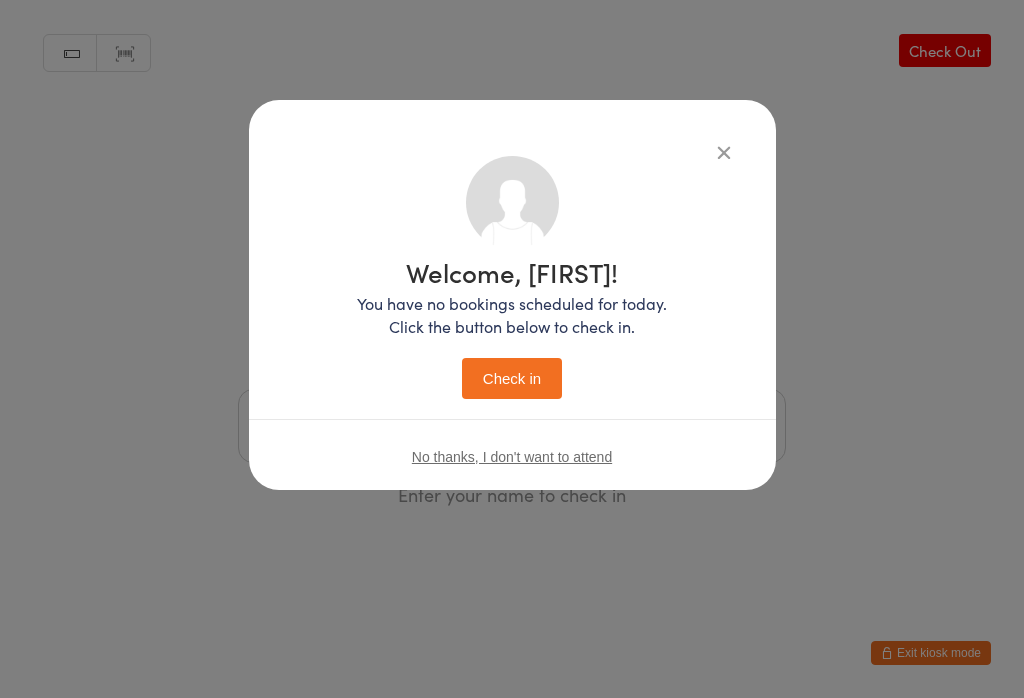 click on "Check in" at bounding box center [512, 378] 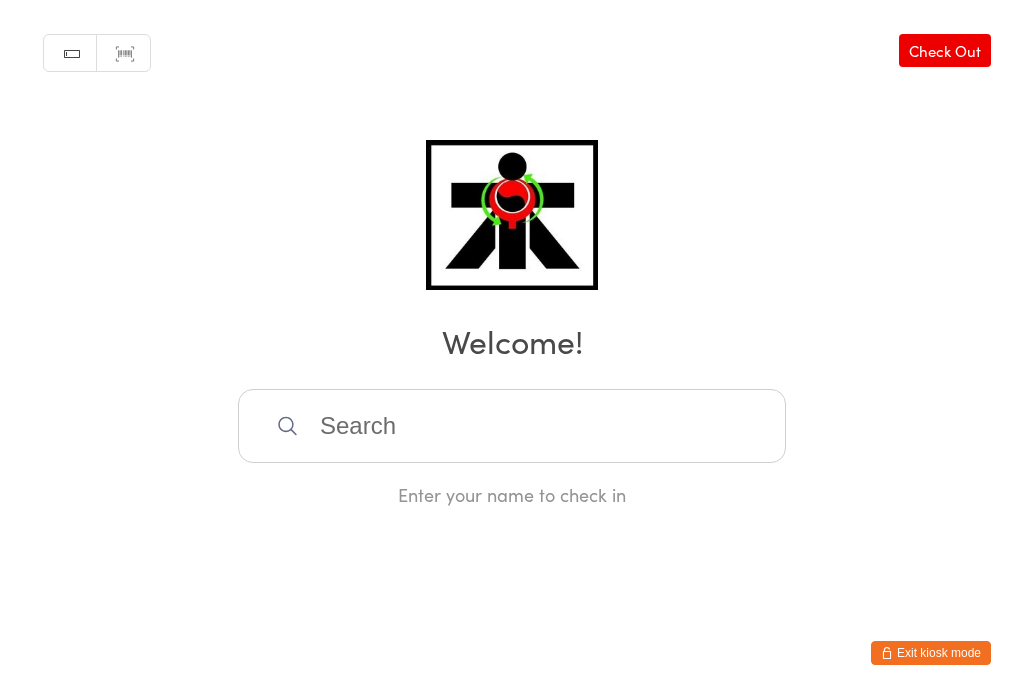click at bounding box center [512, 426] 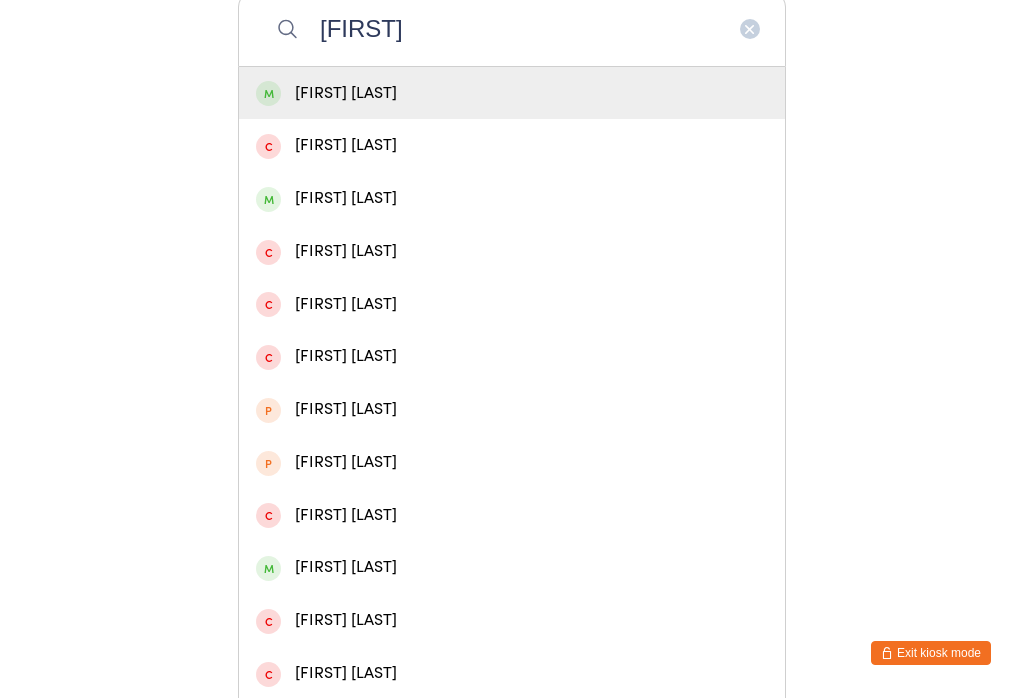 type on "[FIRST]" 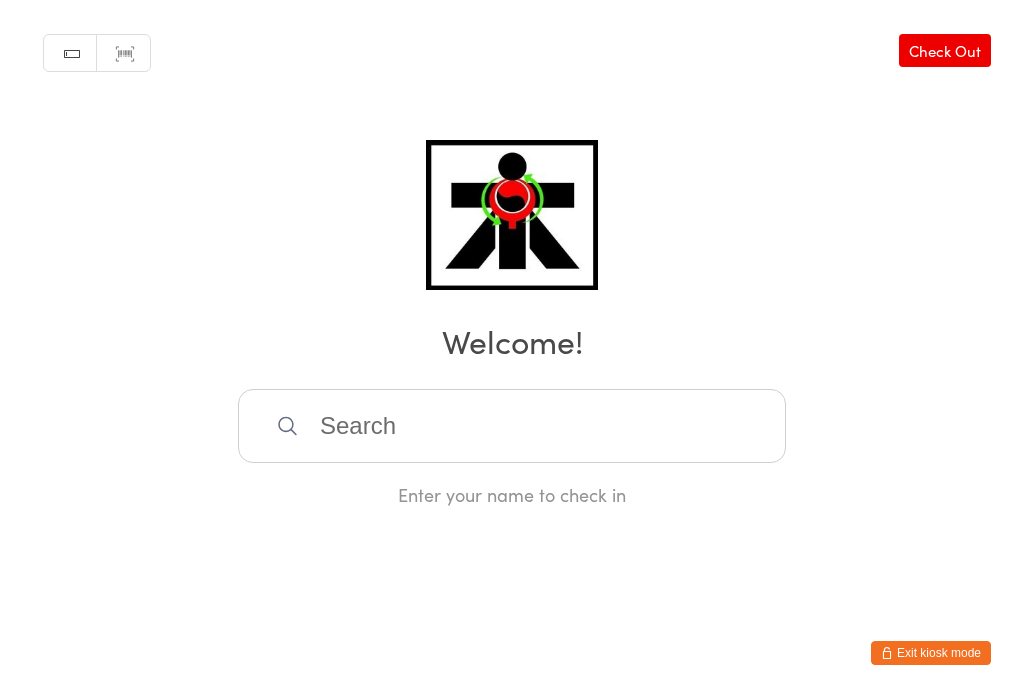 scroll, scrollTop: 0, scrollLeft: 0, axis: both 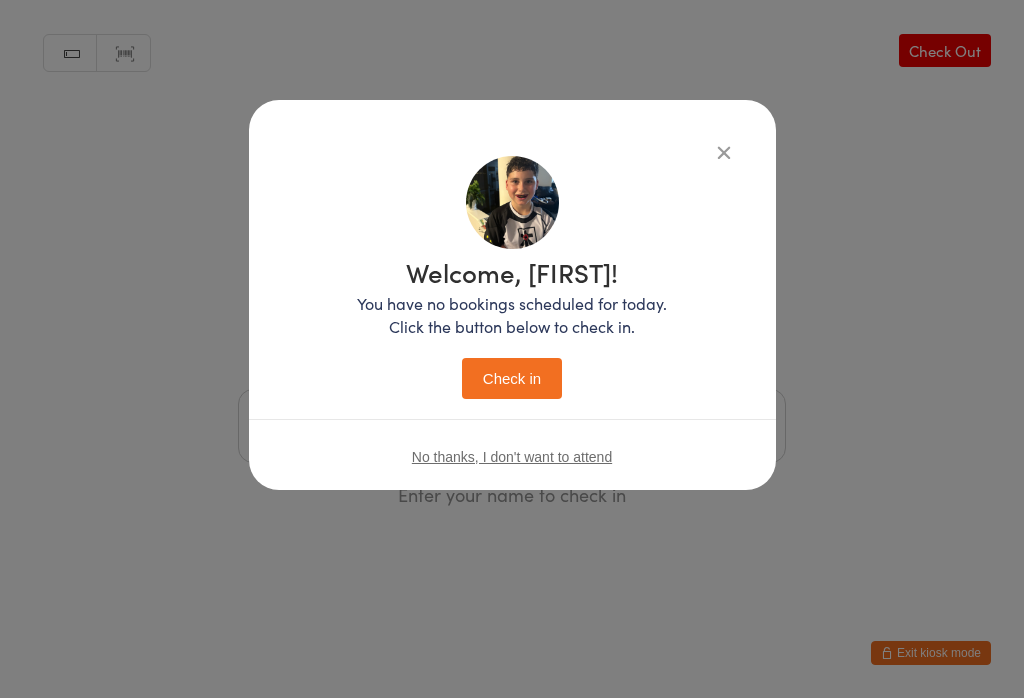 click on "Check in" at bounding box center [512, 378] 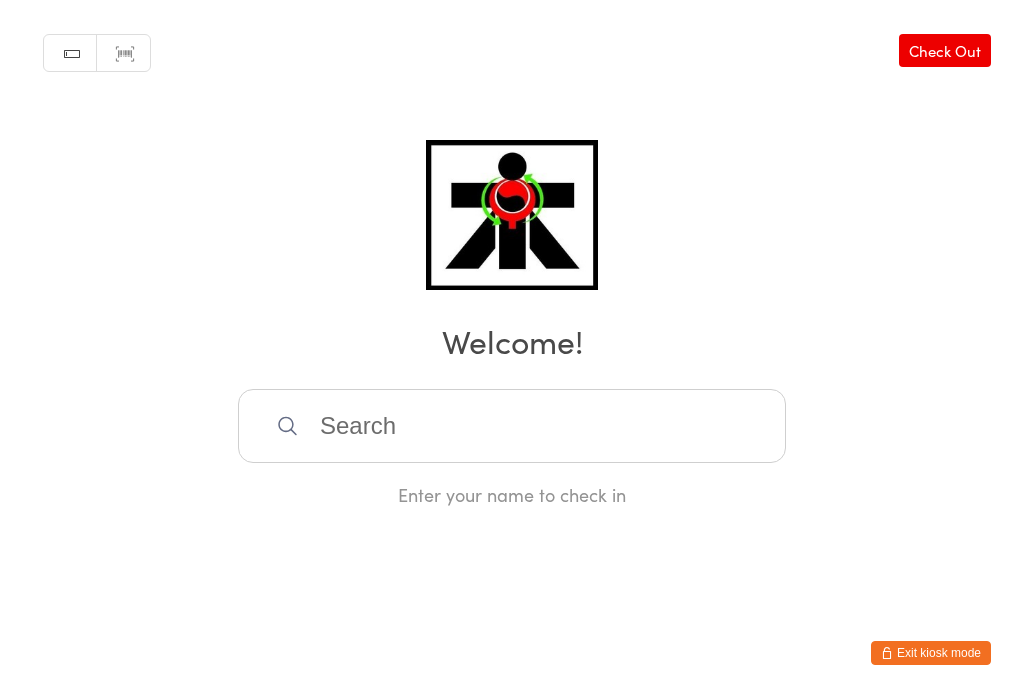 scroll, scrollTop: 0, scrollLeft: 0, axis: both 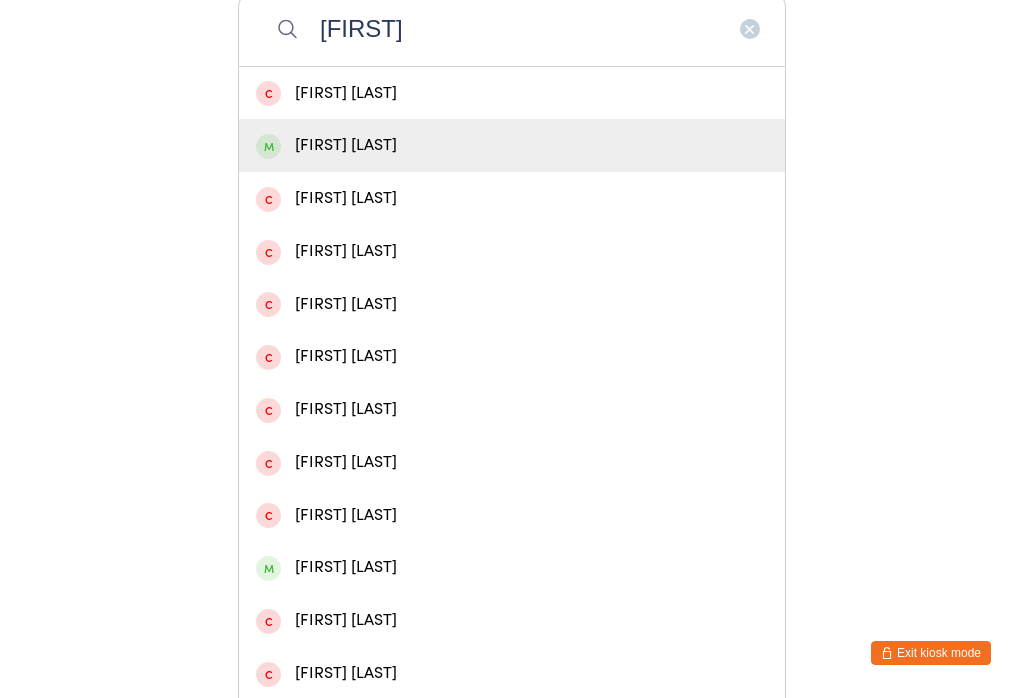 type on "[FIRST]" 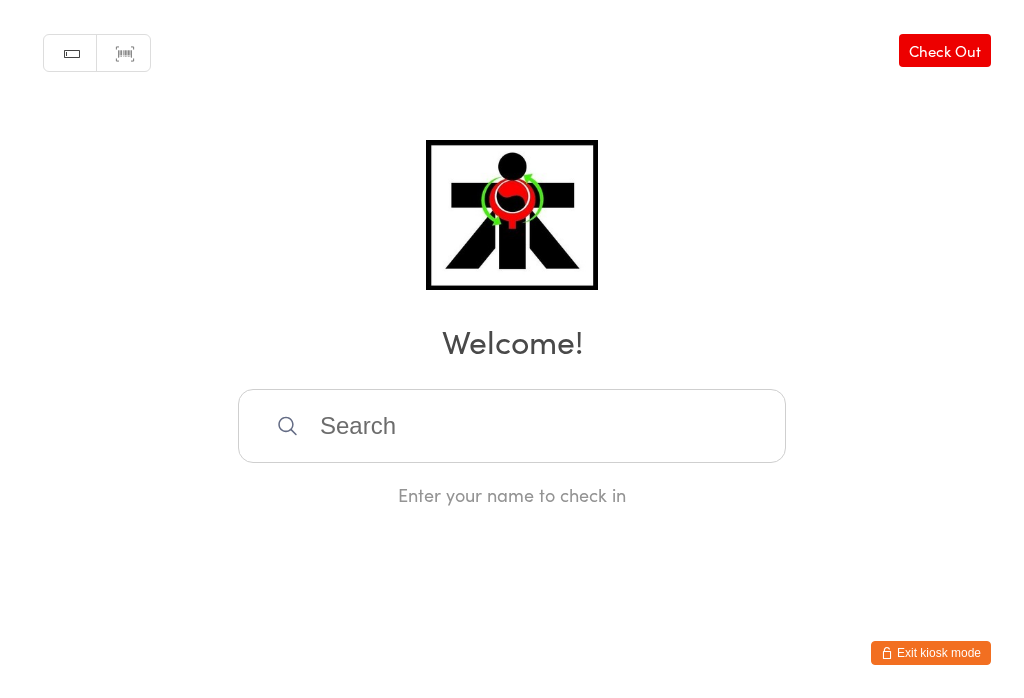scroll, scrollTop: 0, scrollLeft: 0, axis: both 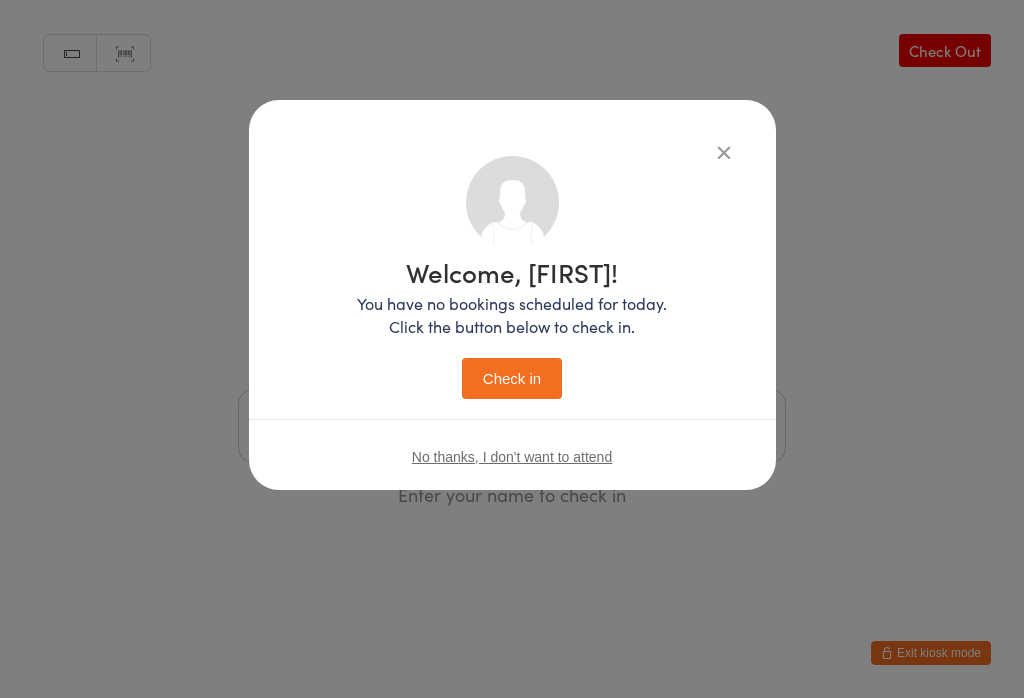 click on "Check in" at bounding box center [512, 378] 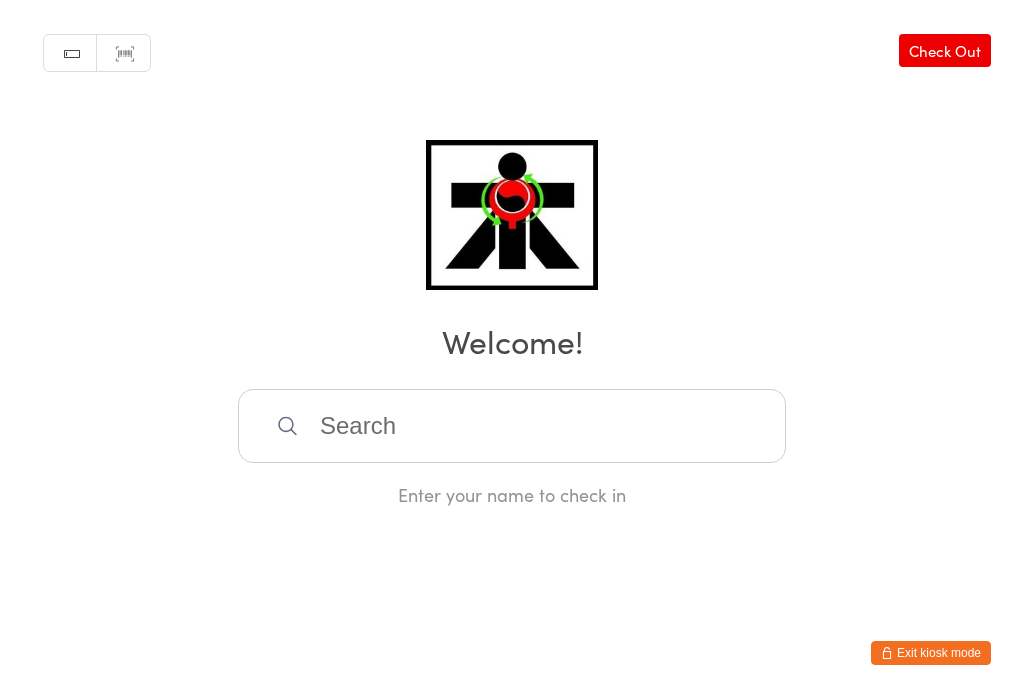 click at bounding box center (512, 426) 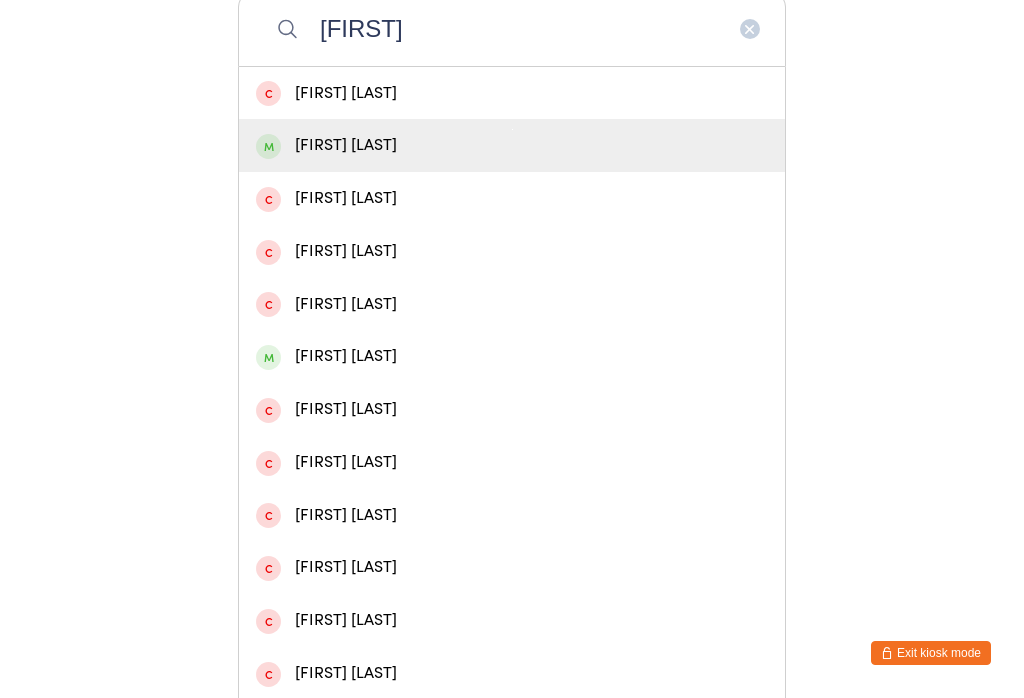 type on "[FIRST]" 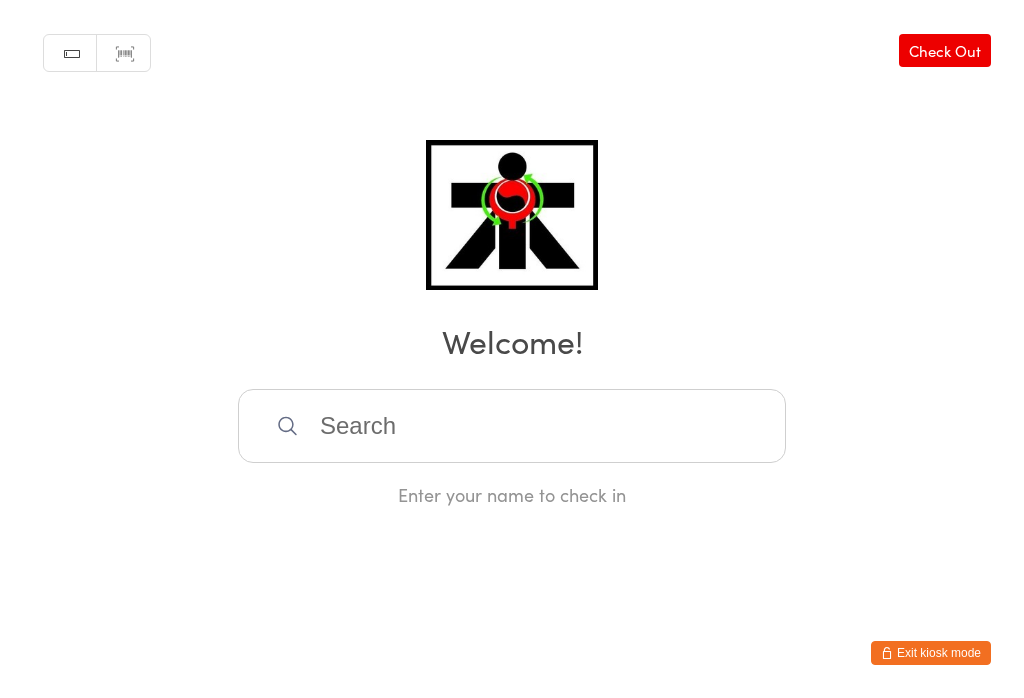 scroll, scrollTop: 0, scrollLeft: 0, axis: both 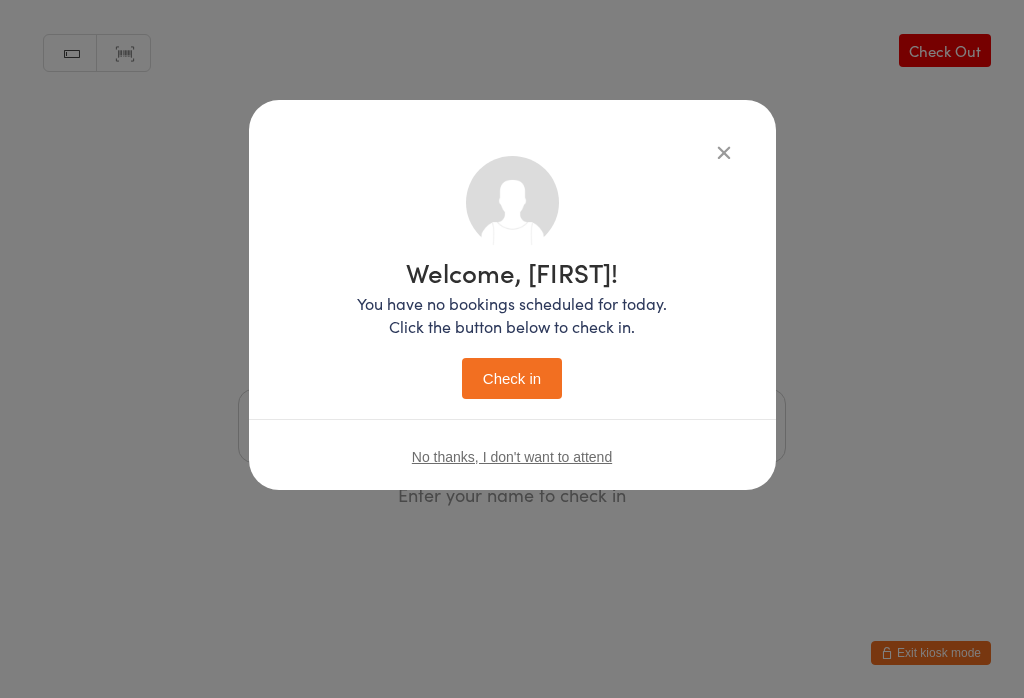 click on "Check in" at bounding box center [512, 378] 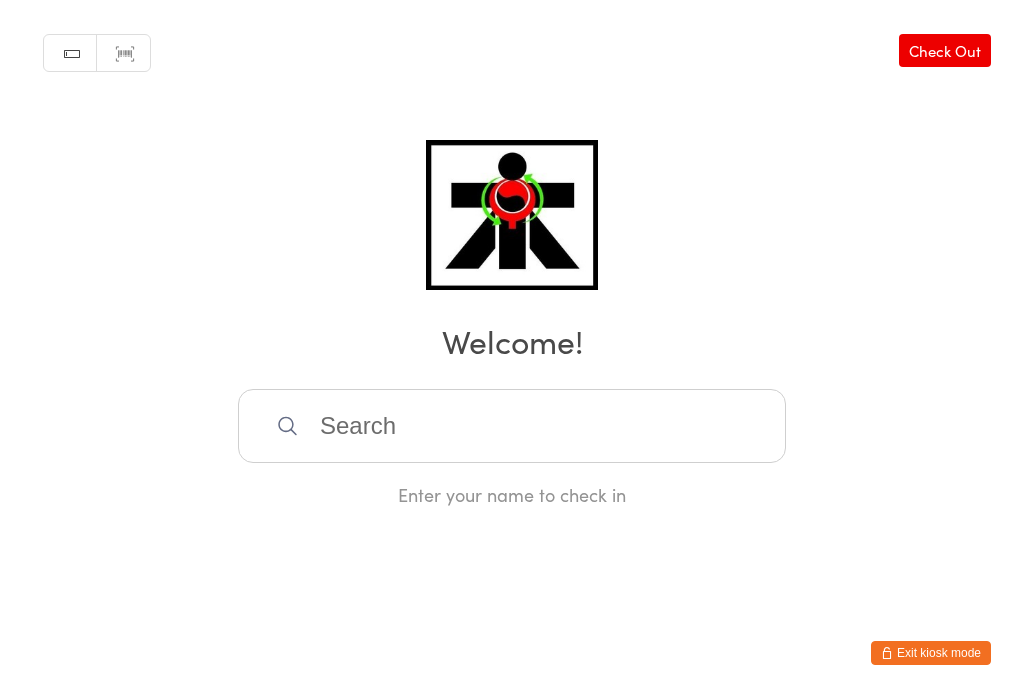 click at bounding box center (512, 426) 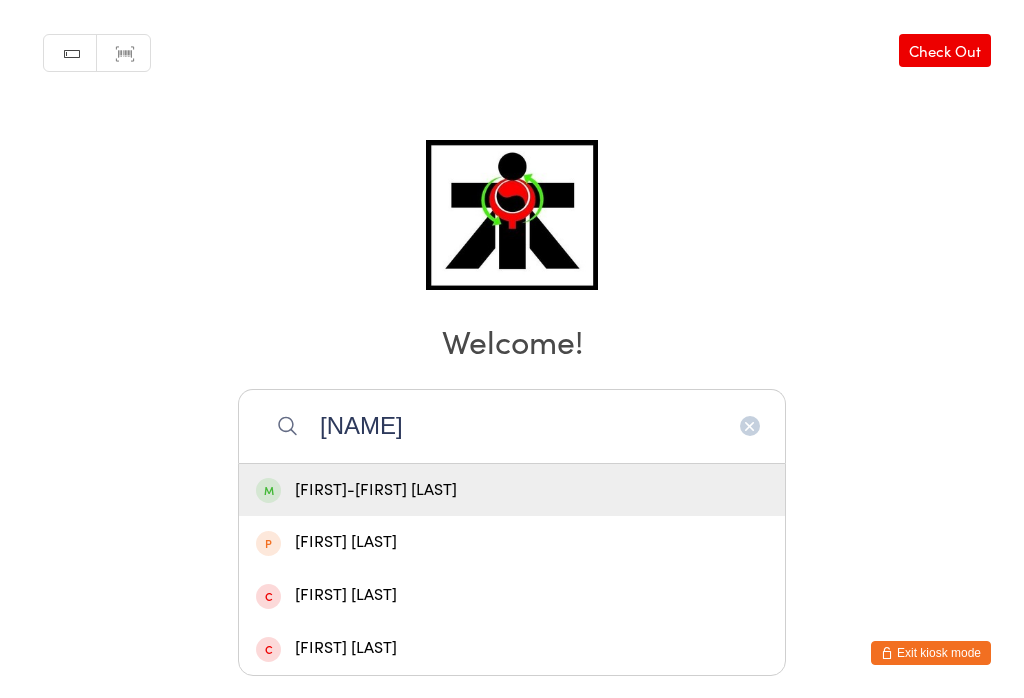 type on "[NAME]" 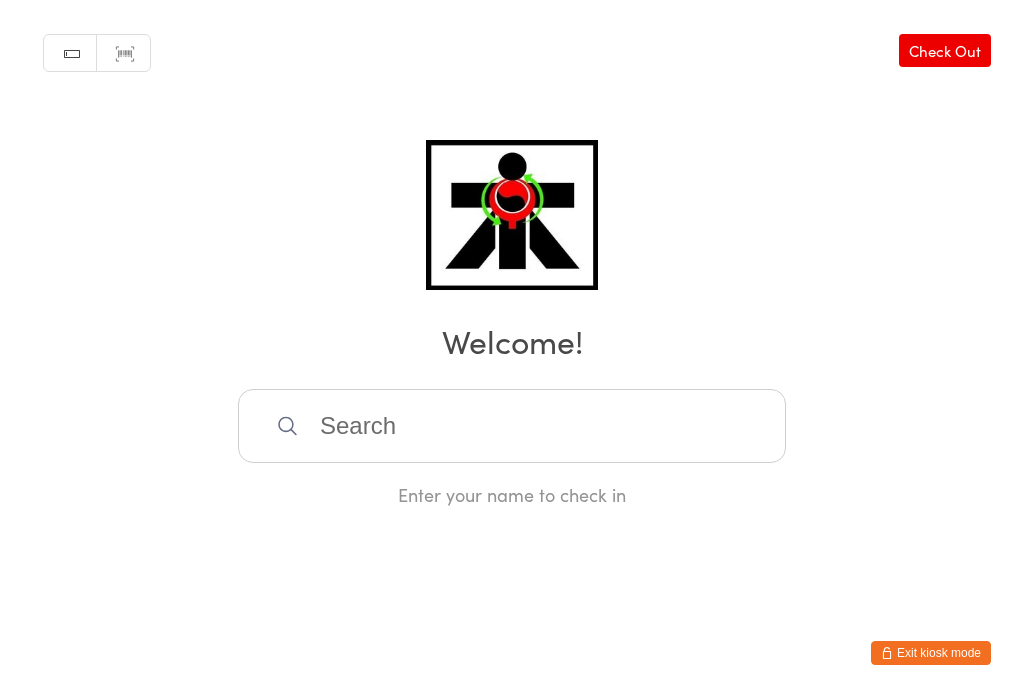 scroll, scrollTop: 0, scrollLeft: 0, axis: both 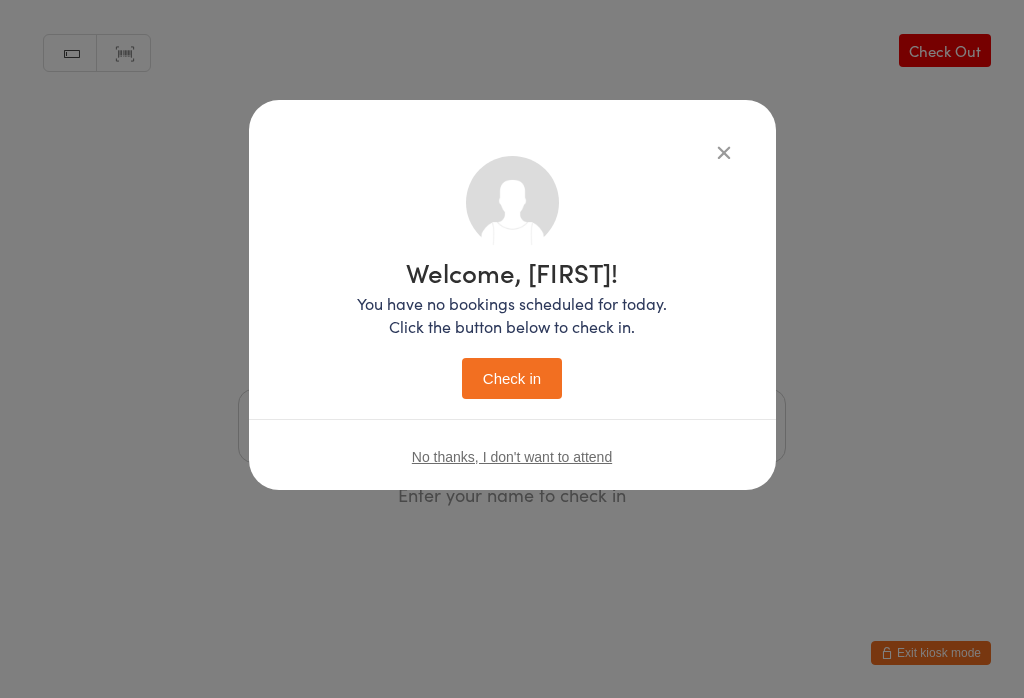 click on "Check in" at bounding box center [512, 378] 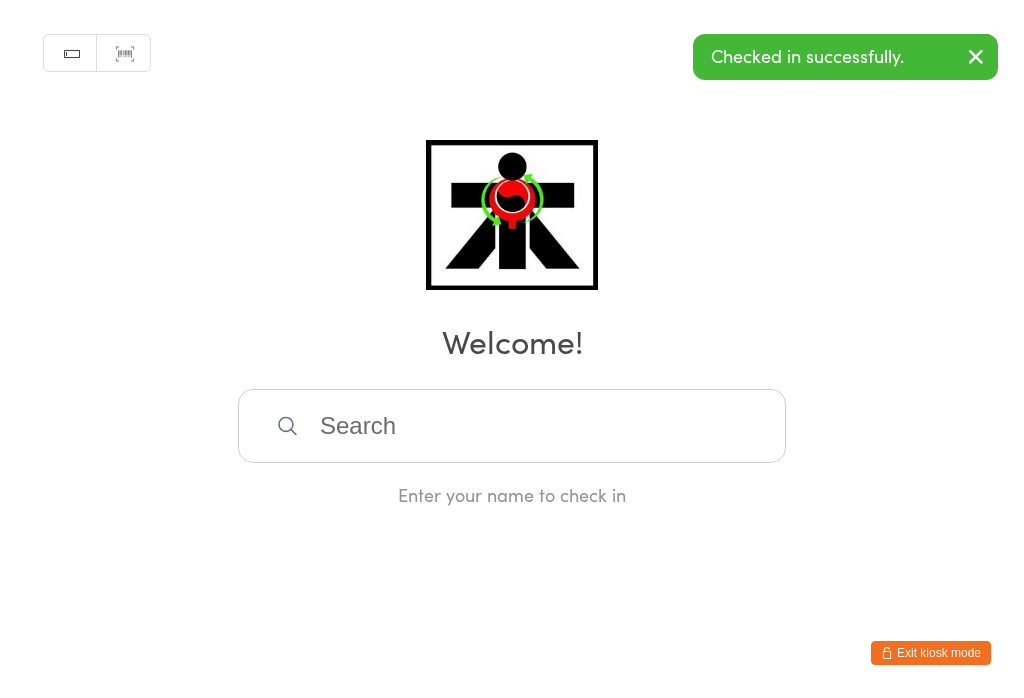 click at bounding box center [512, 426] 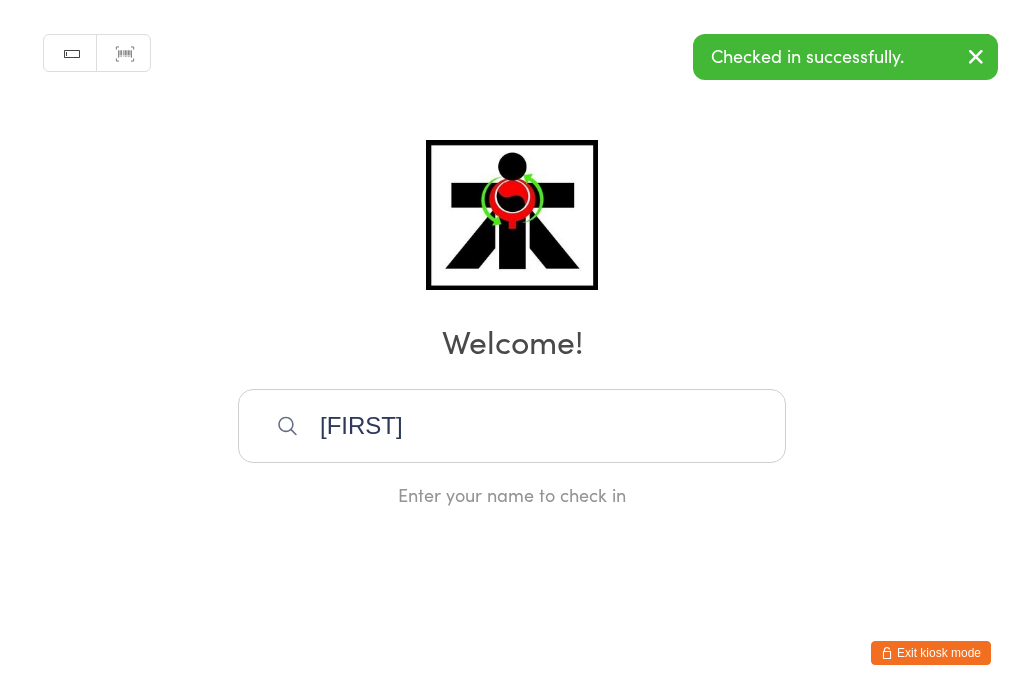 scroll, scrollTop: 284, scrollLeft: 0, axis: vertical 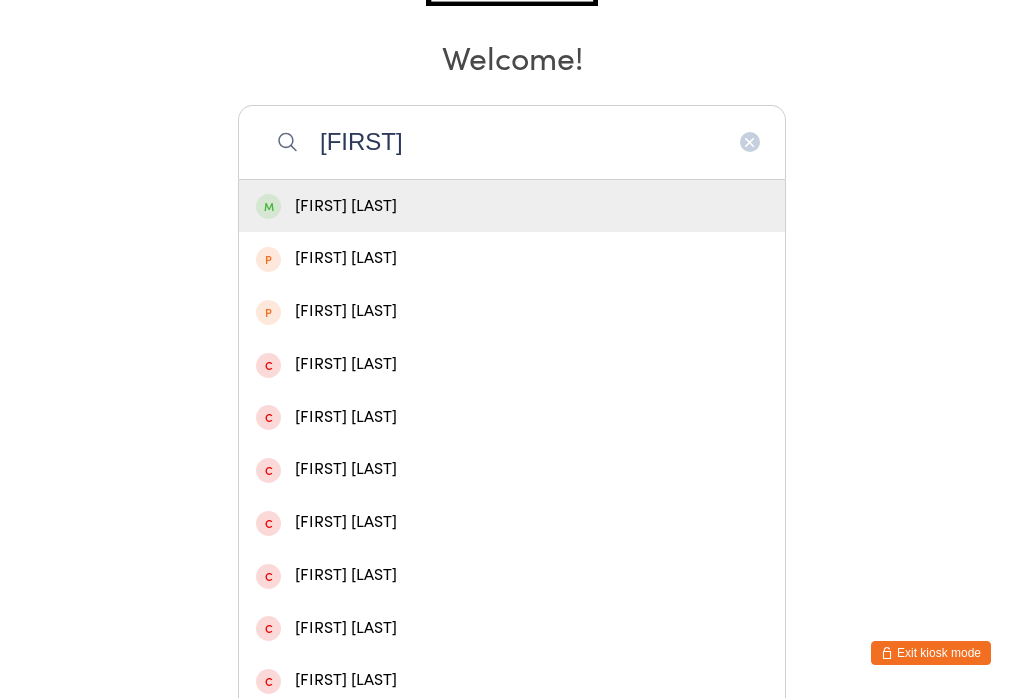 type on "[FIRST]" 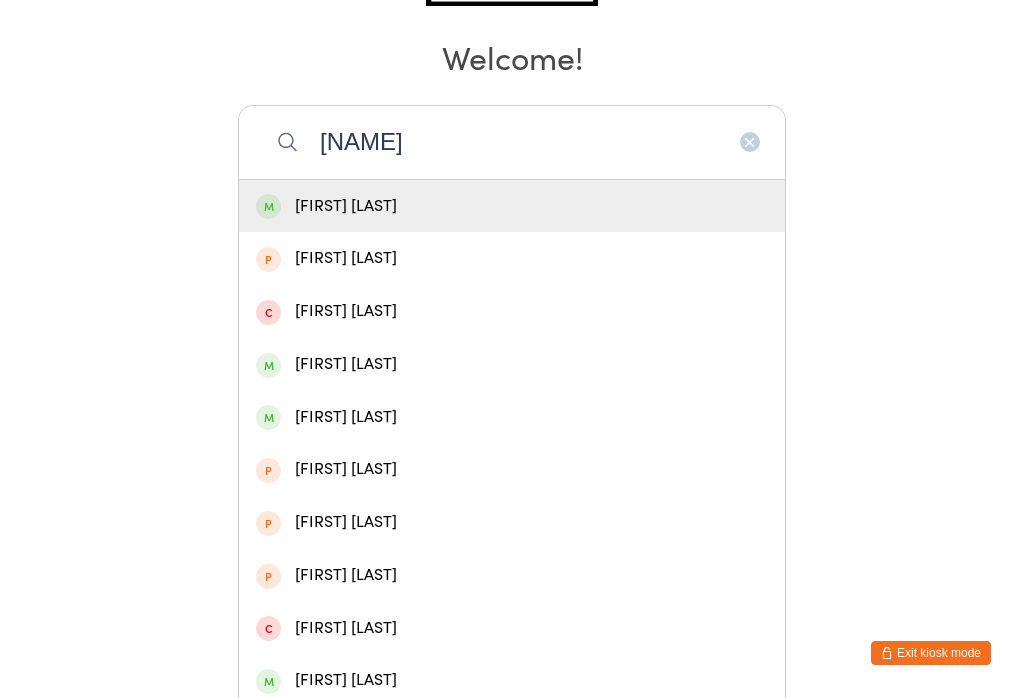 type on "[NAME]" 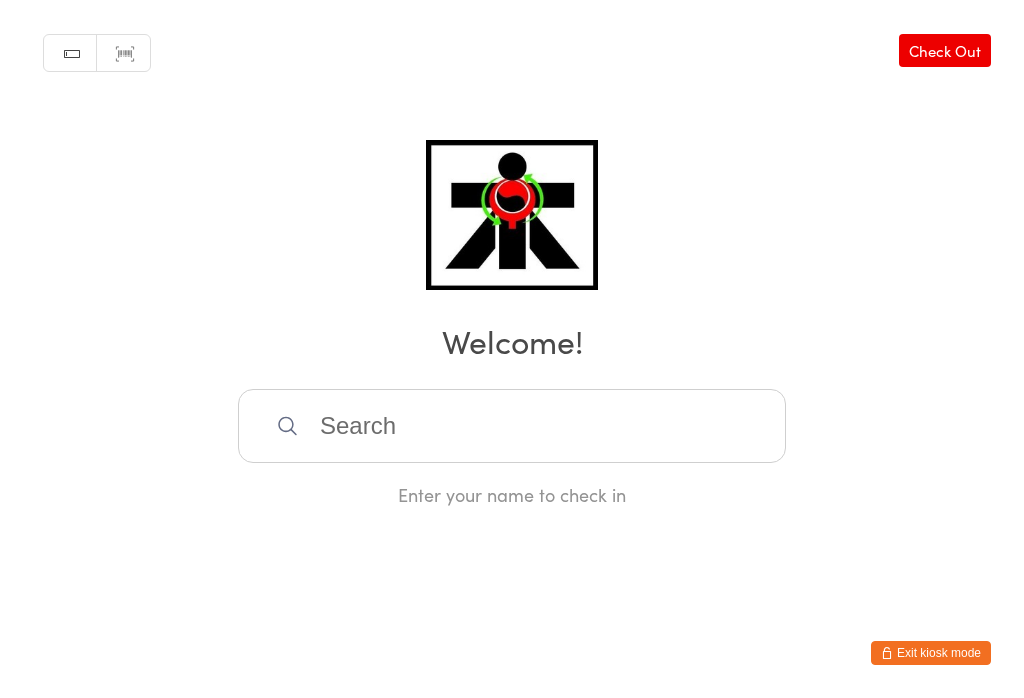 scroll, scrollTop: 0, scrollLeft: 0, axis: both 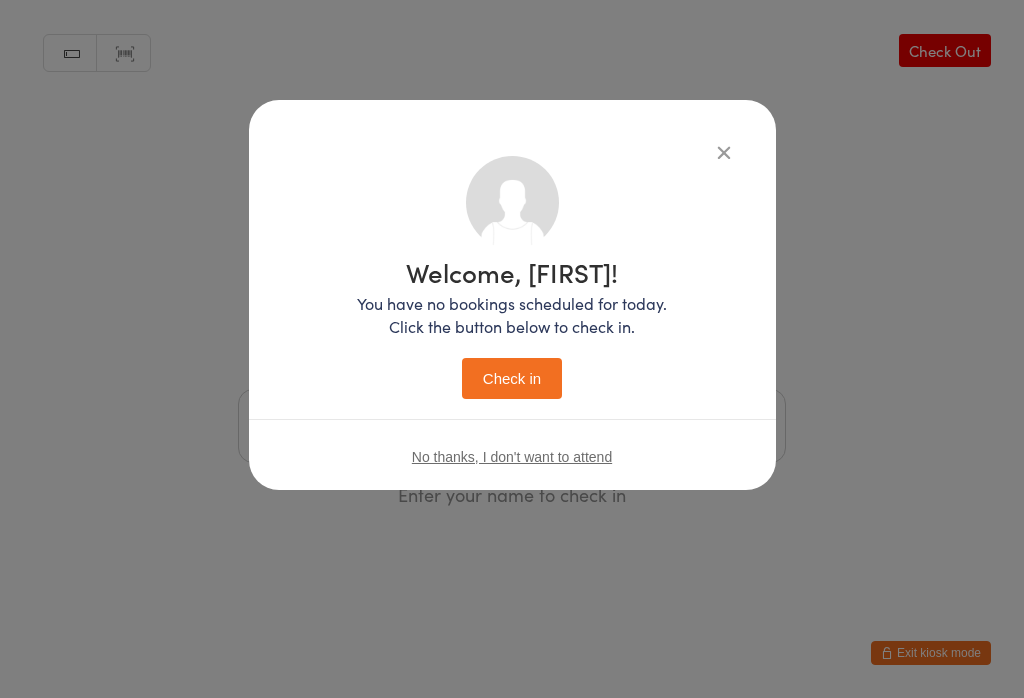 click on "Check in" at bounding box center [512, 378] 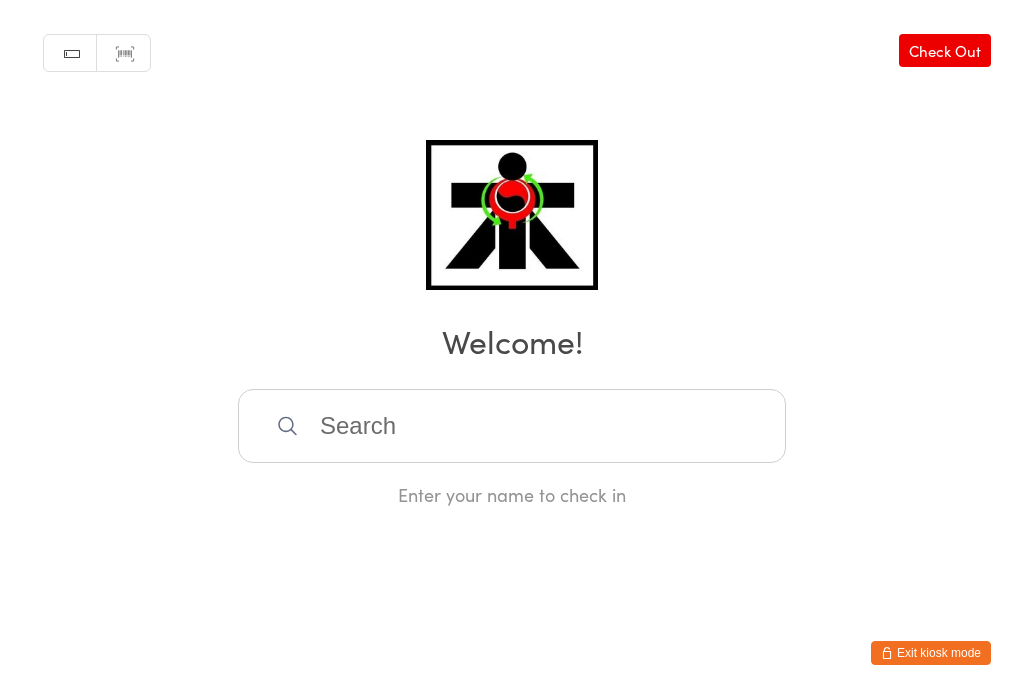 click at bounding box center (512, 426) 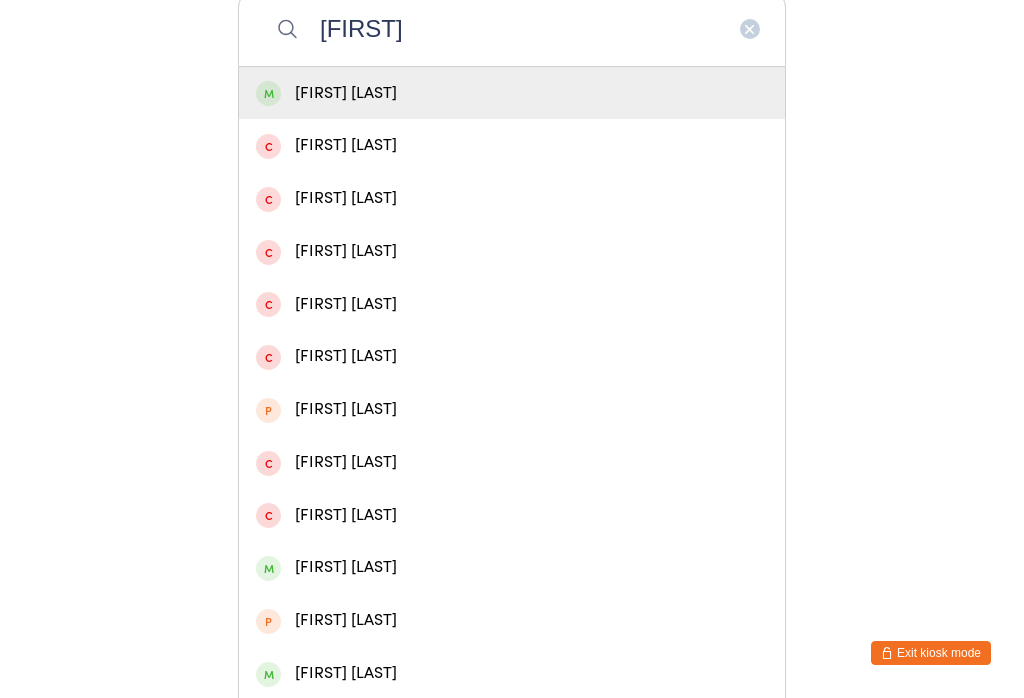 type on "[FIRST]" 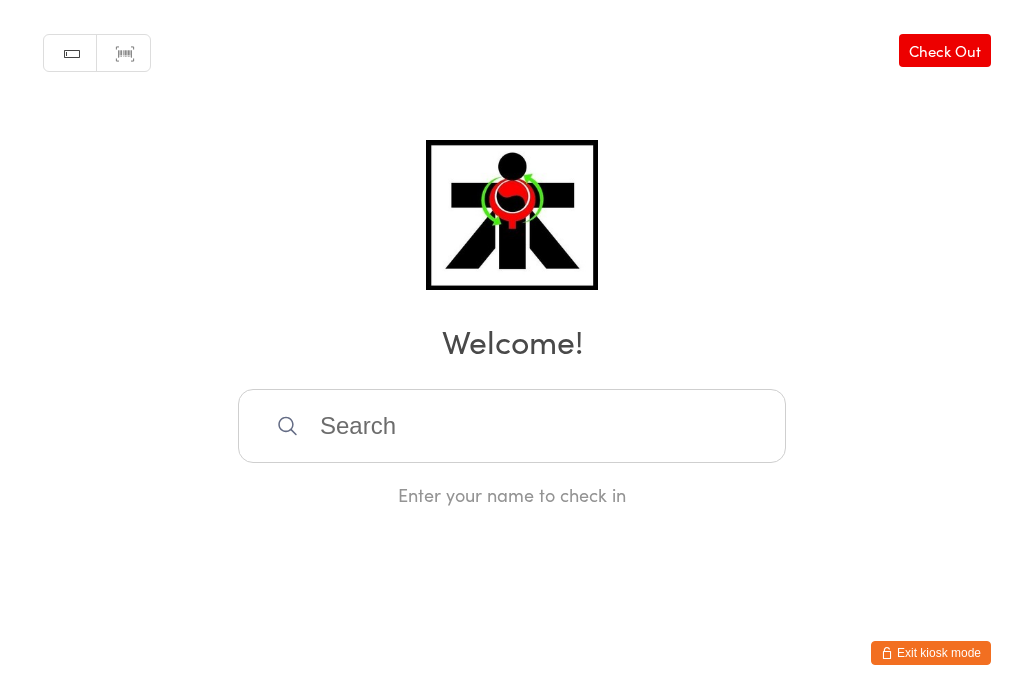scroll, scrollTop: 0, scrollLeft: 0, axis: both 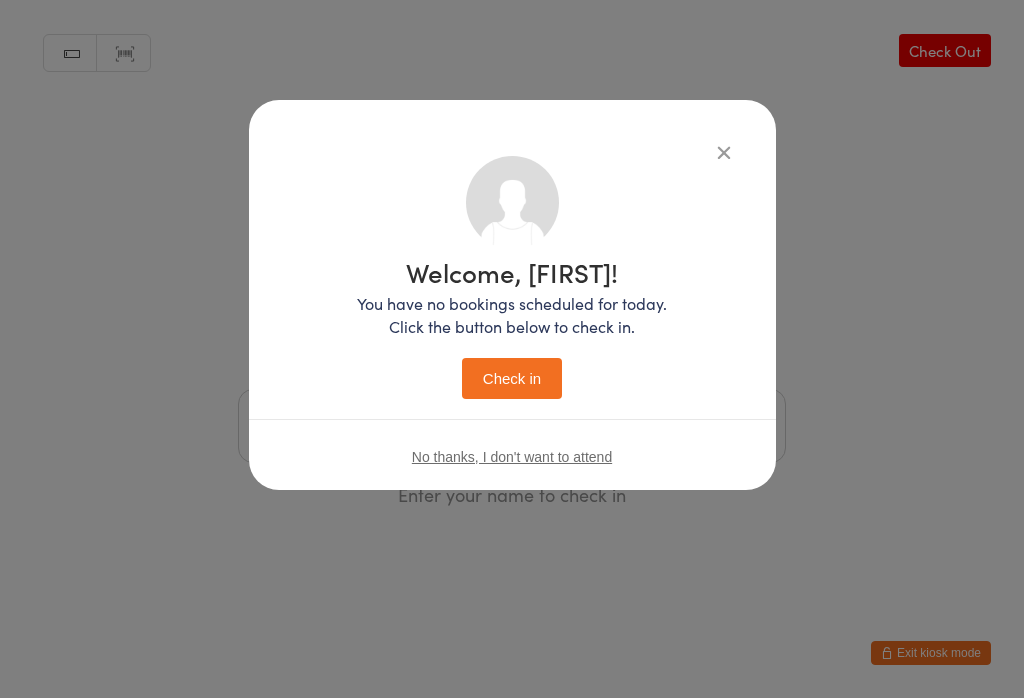 click on "Check in" at bounding box center (512, 378) 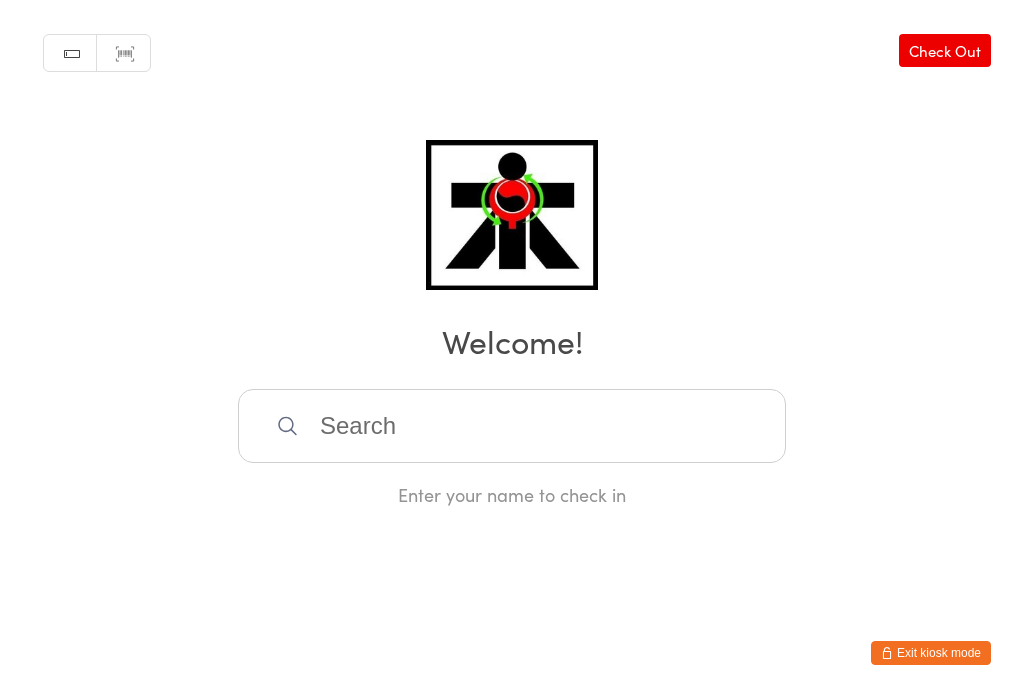 click at bounding box center [512, 426] 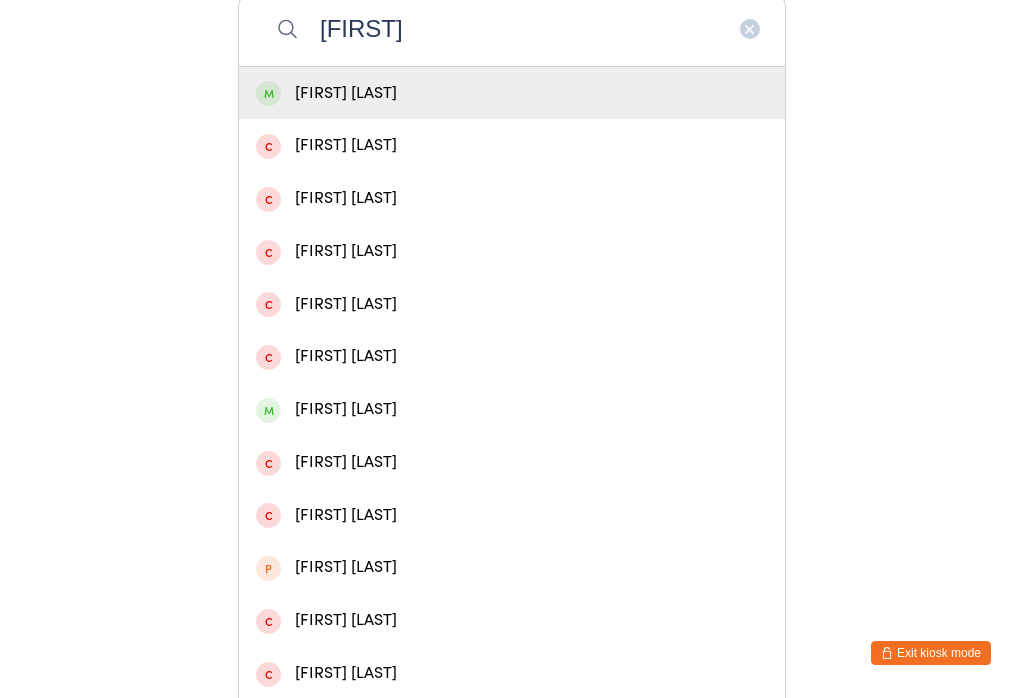 type on "[FIRST]" 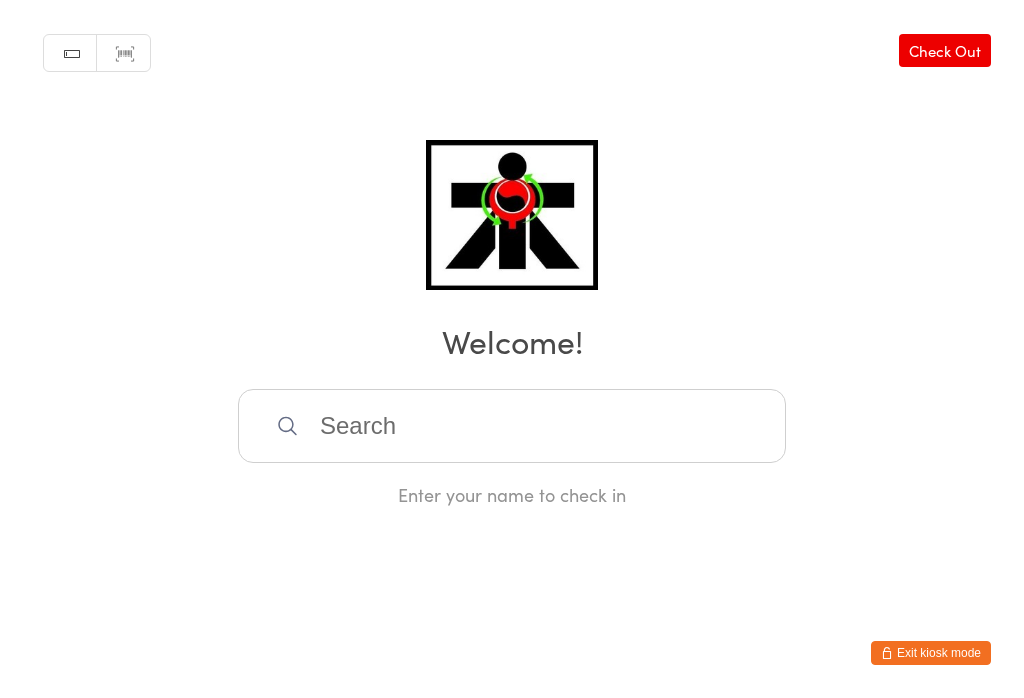 scroll, scrollTop: 0, scrollLeft: 0, axis: both 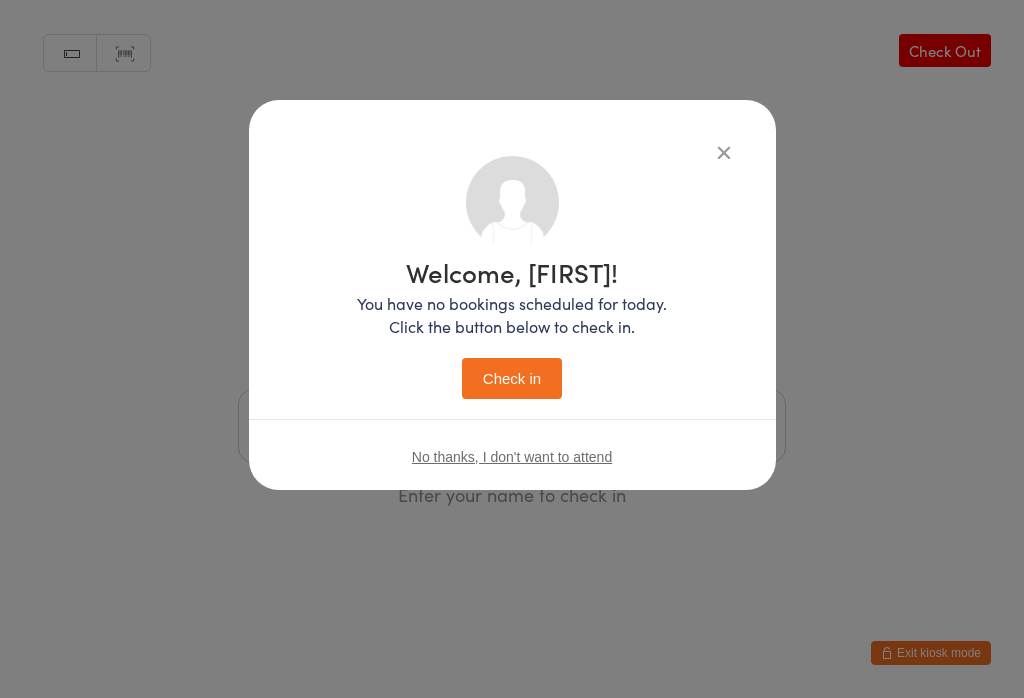 click on "Check in" at bounding box center (512, 378) 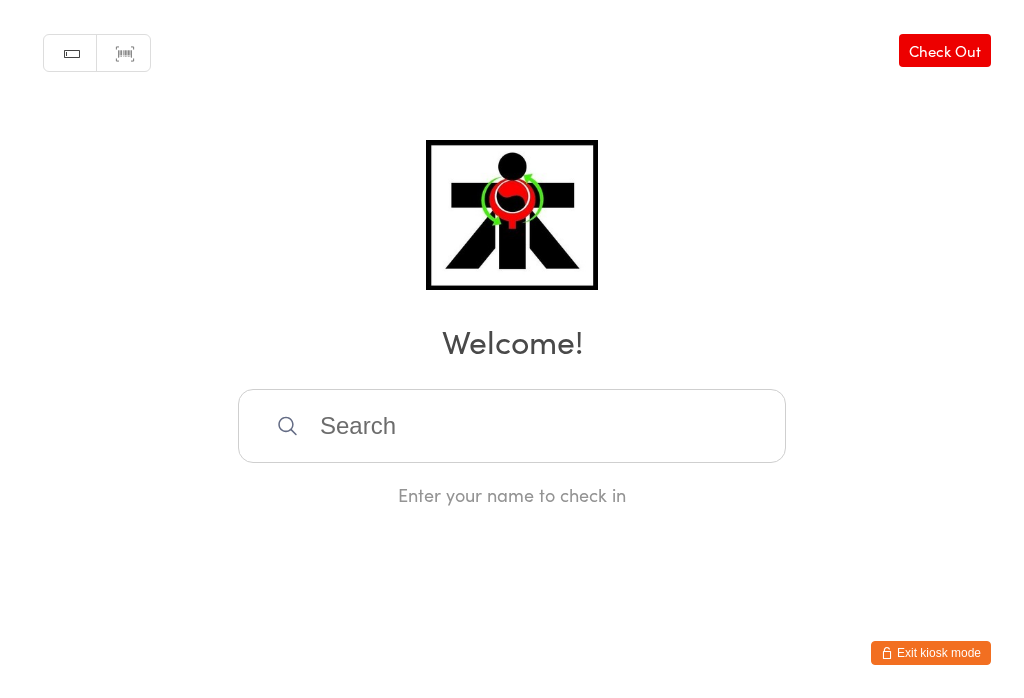 scroll, scrollTop: 0, scrollLeft: 0, axis: both 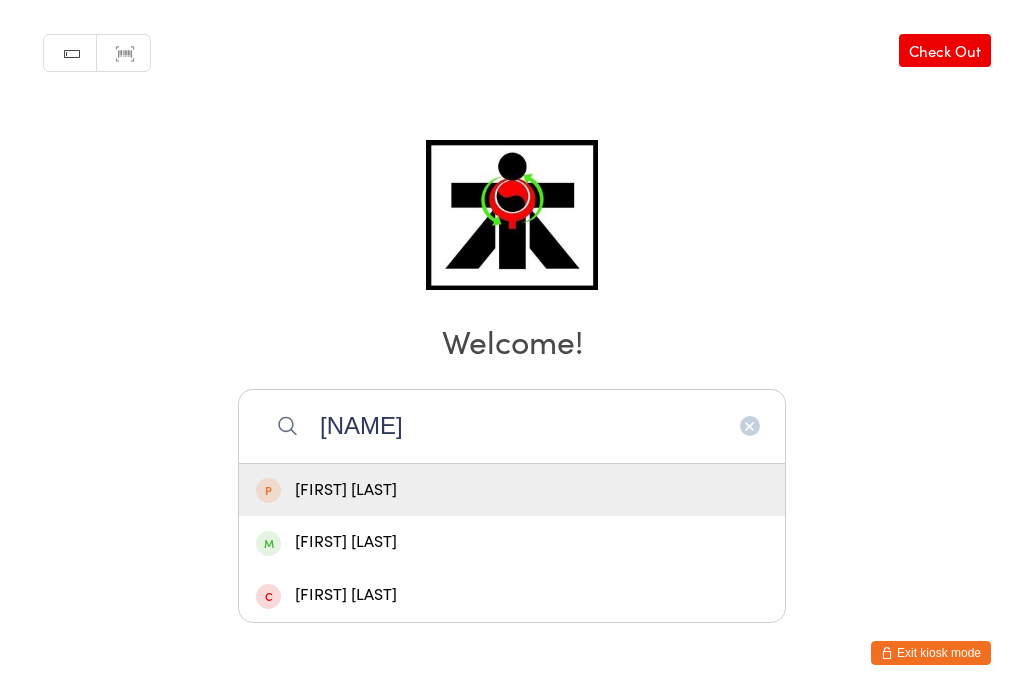 type on "[NAME]" 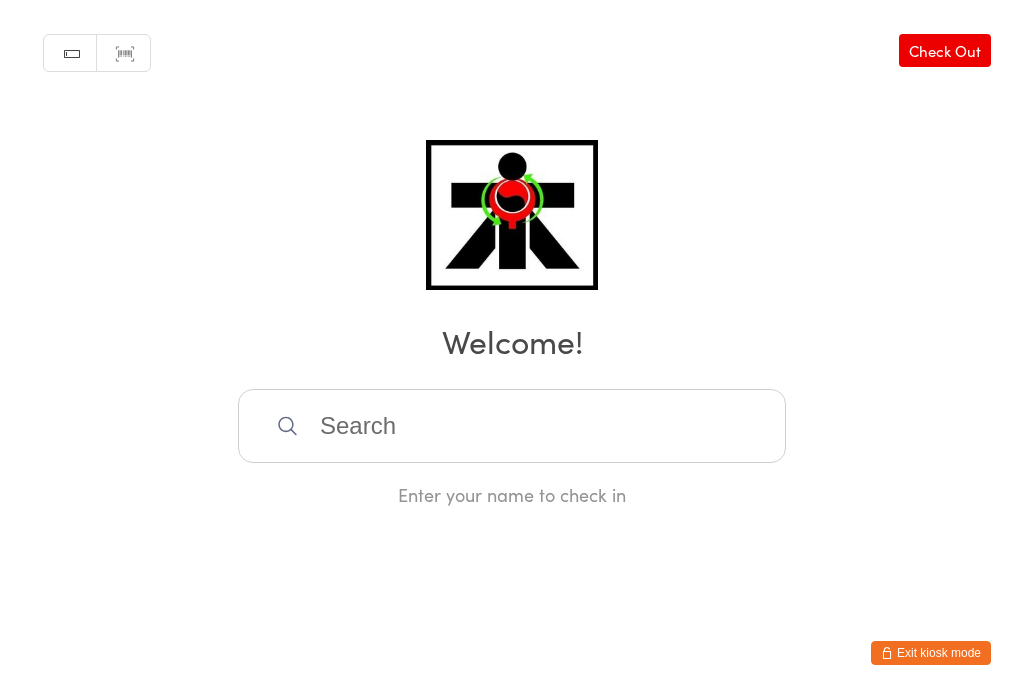 click at bounding box center (512, 426) 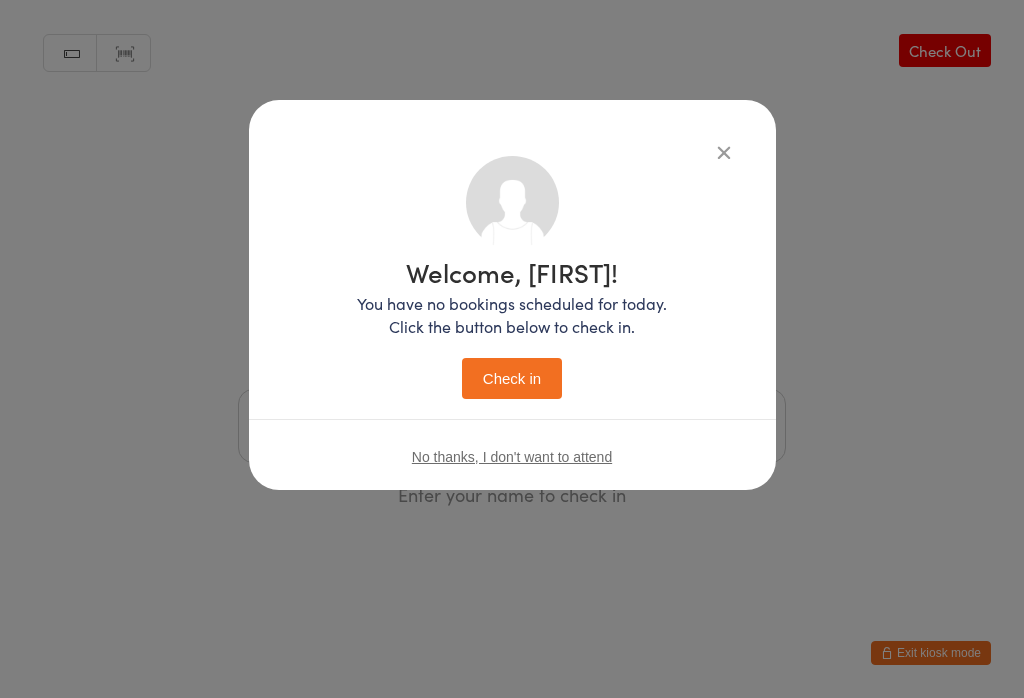 scroll, scrollTop: 0, scrollLeft: 0, axis: both 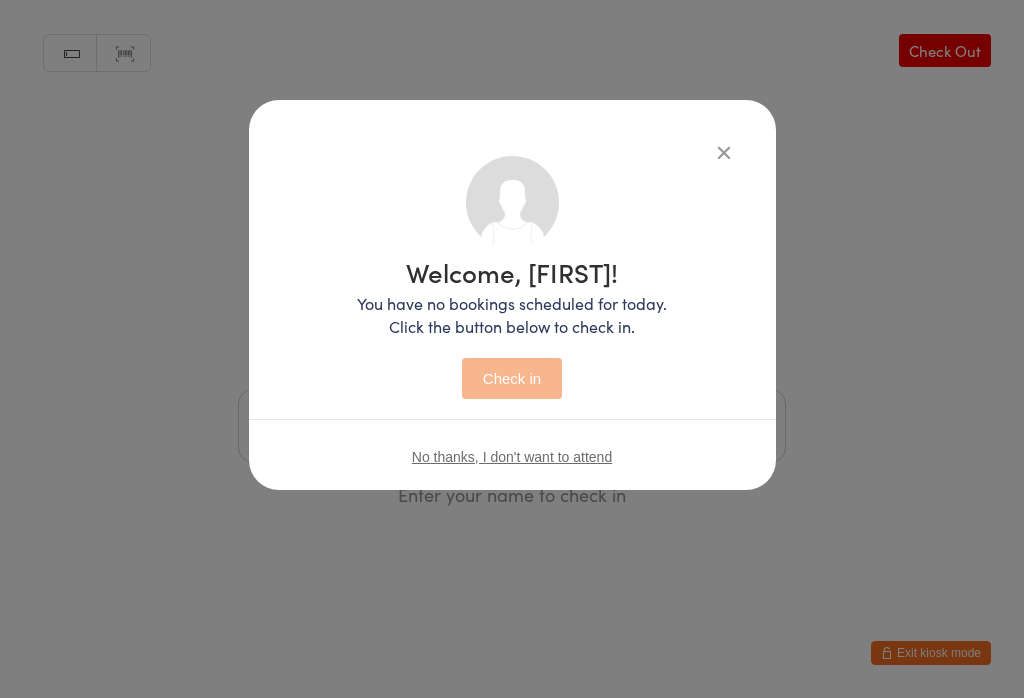 click on "Welcome, [FIRST]! You have no bookings scheduled for today. Click the button below to check in. Check in No thanks, I don't want to attend" at bounding box center [512, 325] 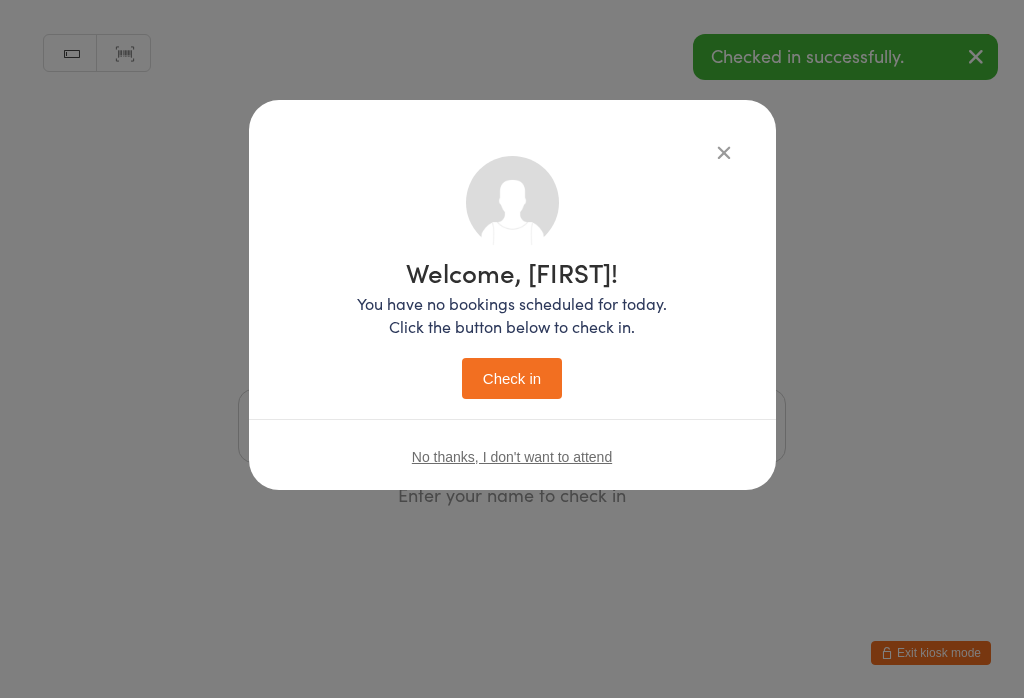 click on "Check in" at bounding box center (512, 378) 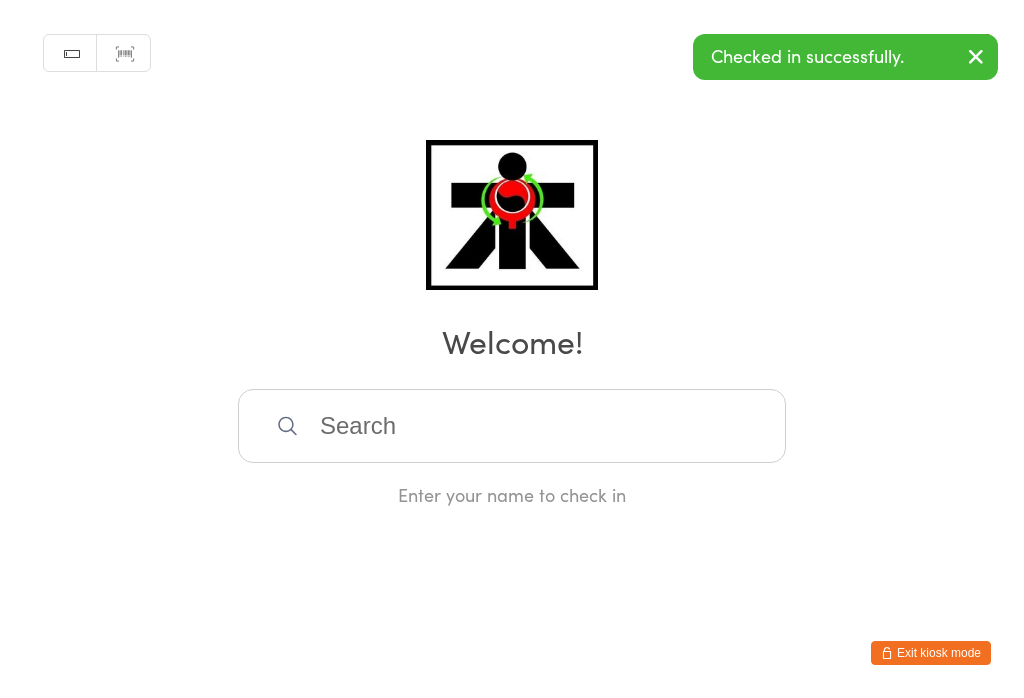 click at bounding box center (512, 426) 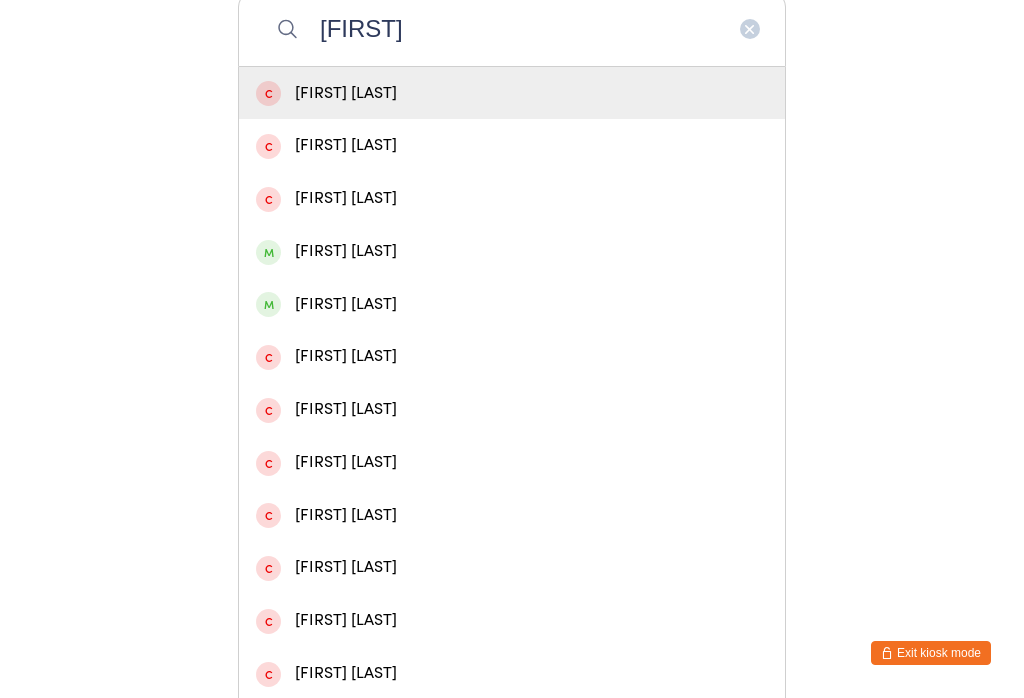 type on "[FIRST]" 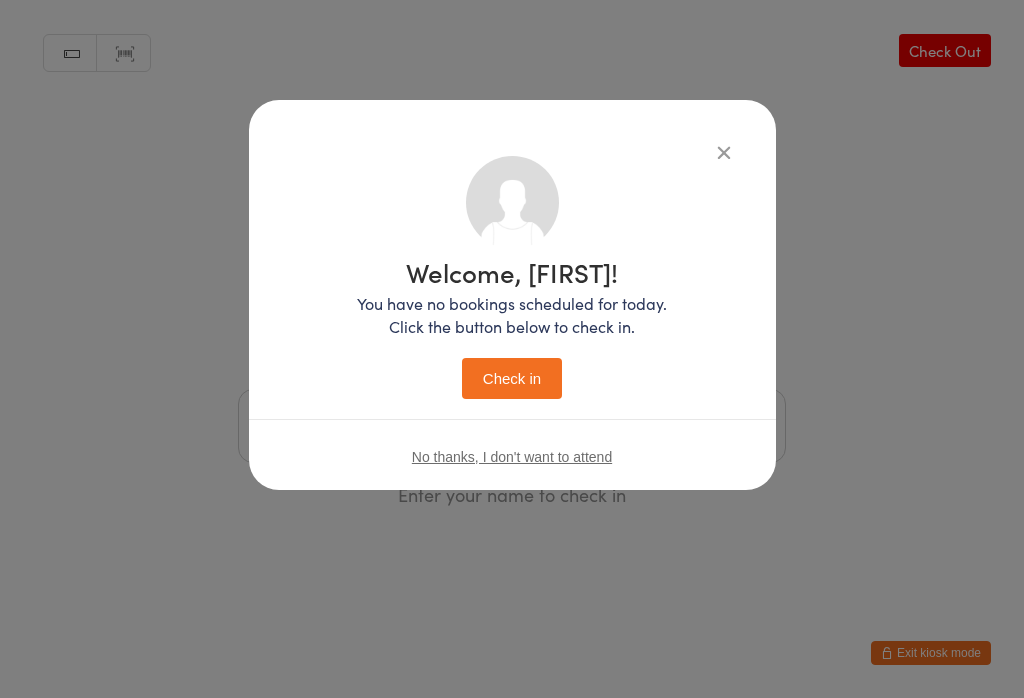 scroll, scrollTop: 0, scrollLeft: 0, axis: both 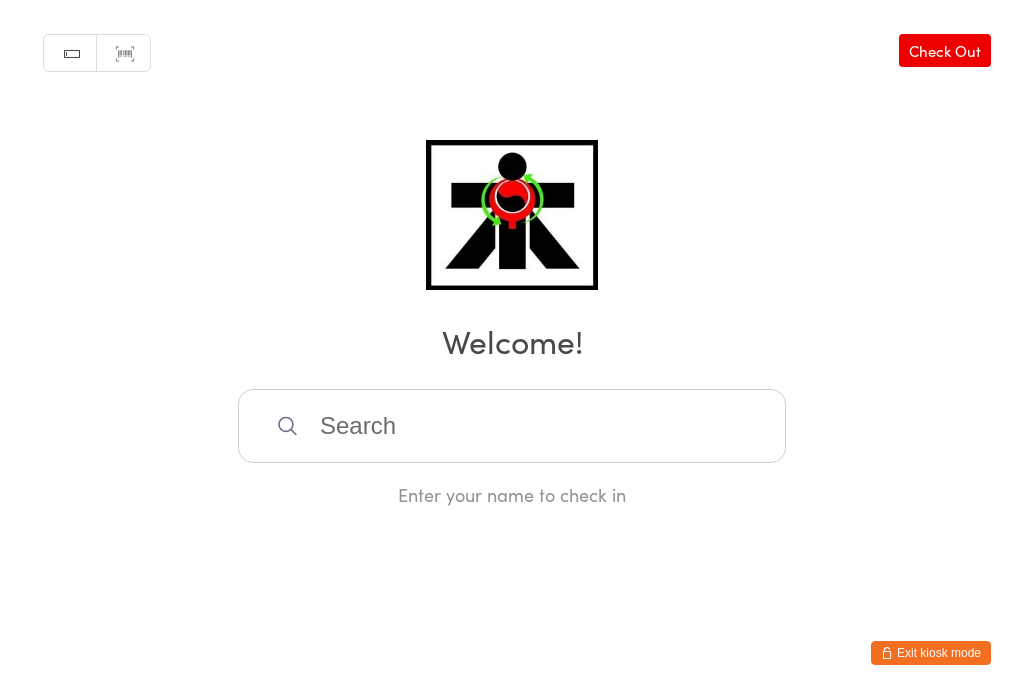 click at bounding box center (512, 426) 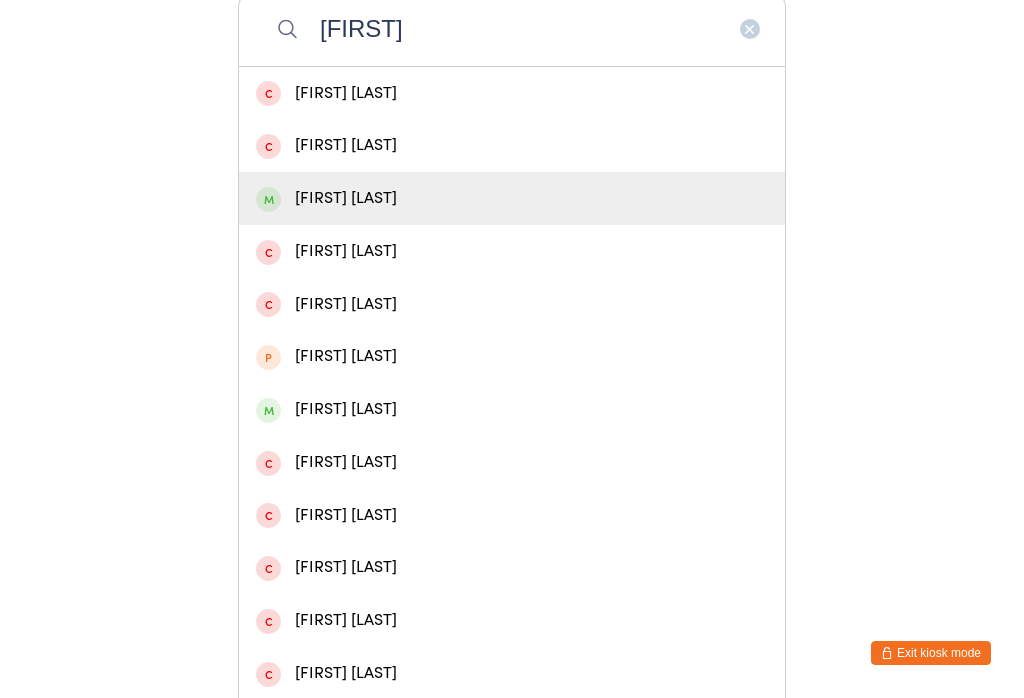 type on "[FIRST]" 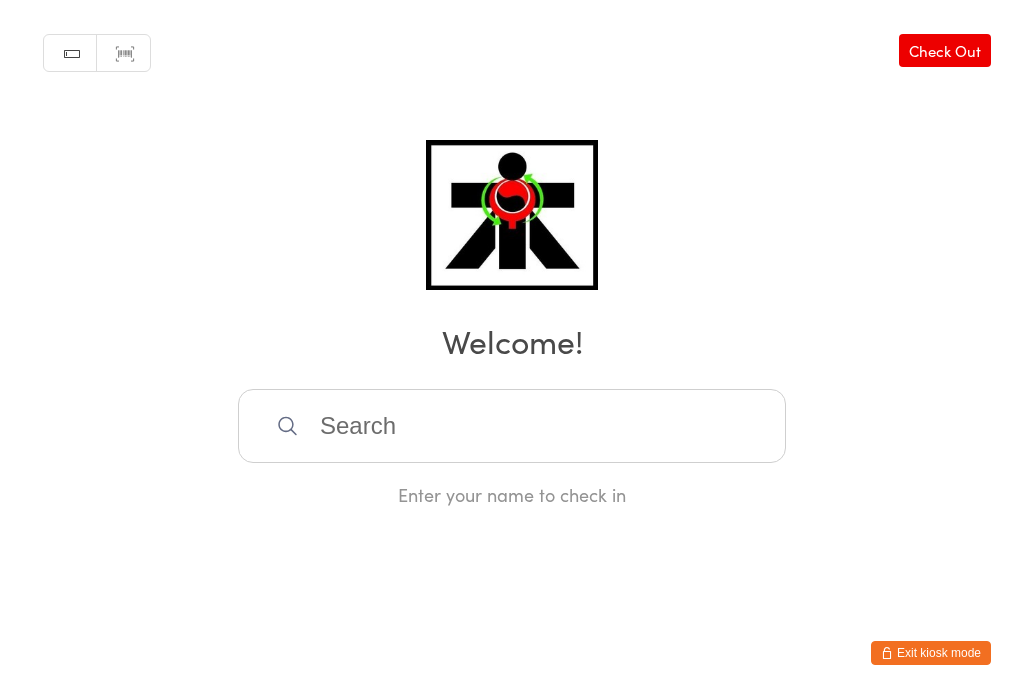 scroll, scrollTop: 0, scrollLeft: 0, axis: both 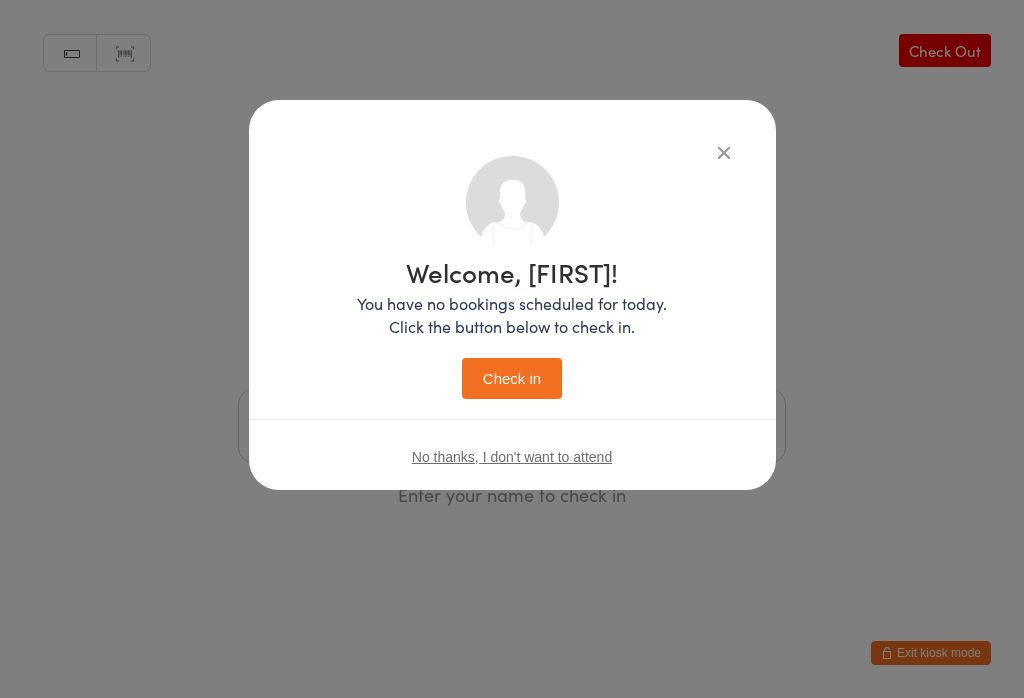 click on "Check in" at bounding box center [512, 378] 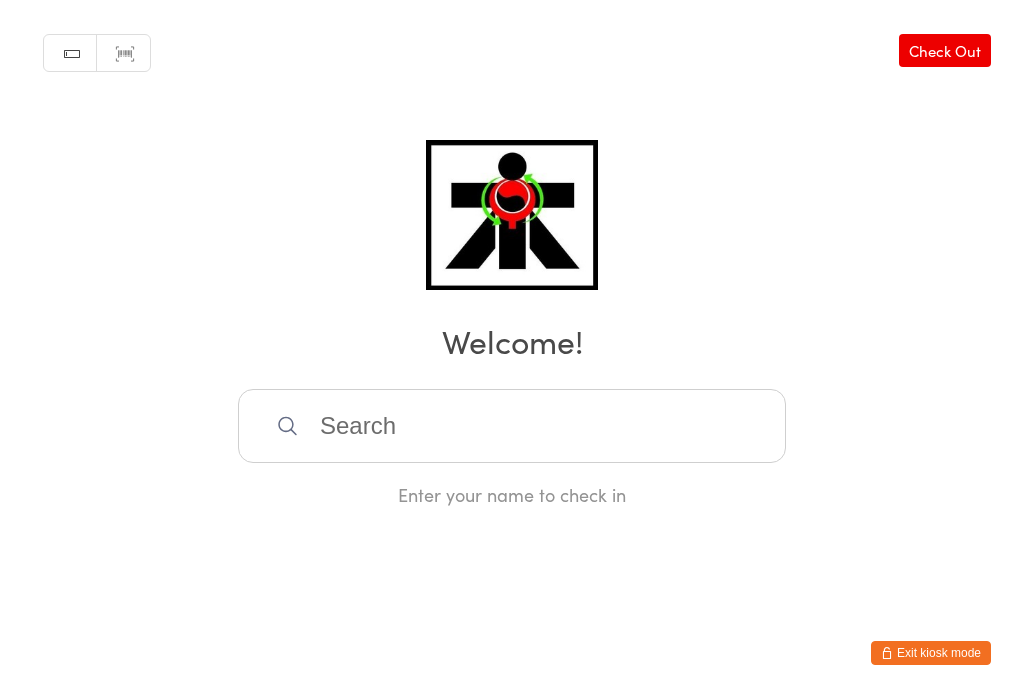 click at bounding box center [512, 426] 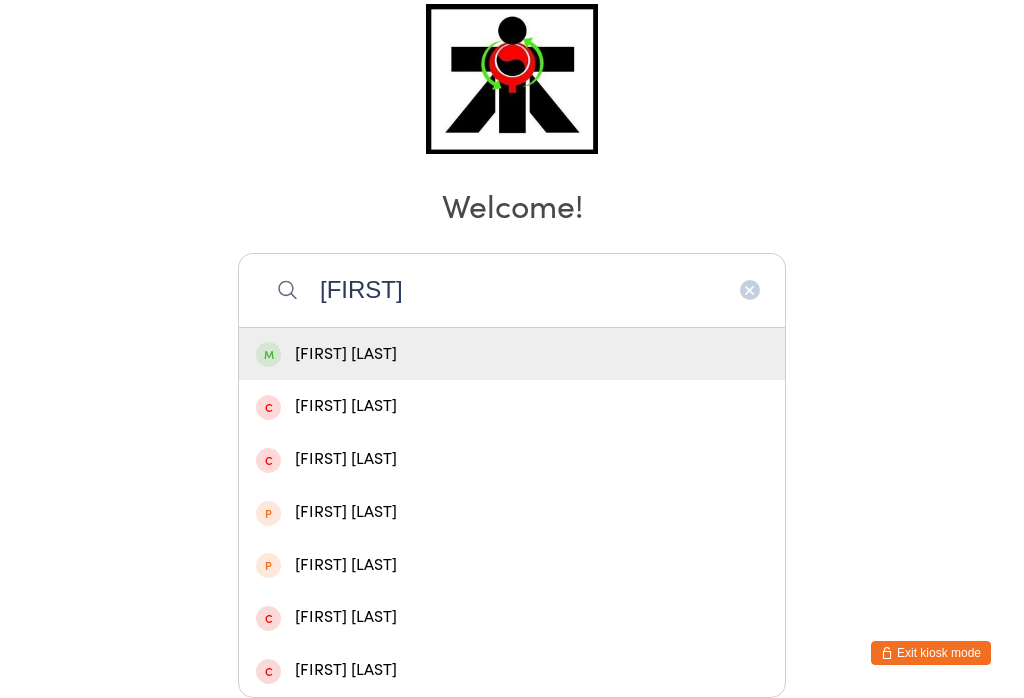 type on "[FIRST]" 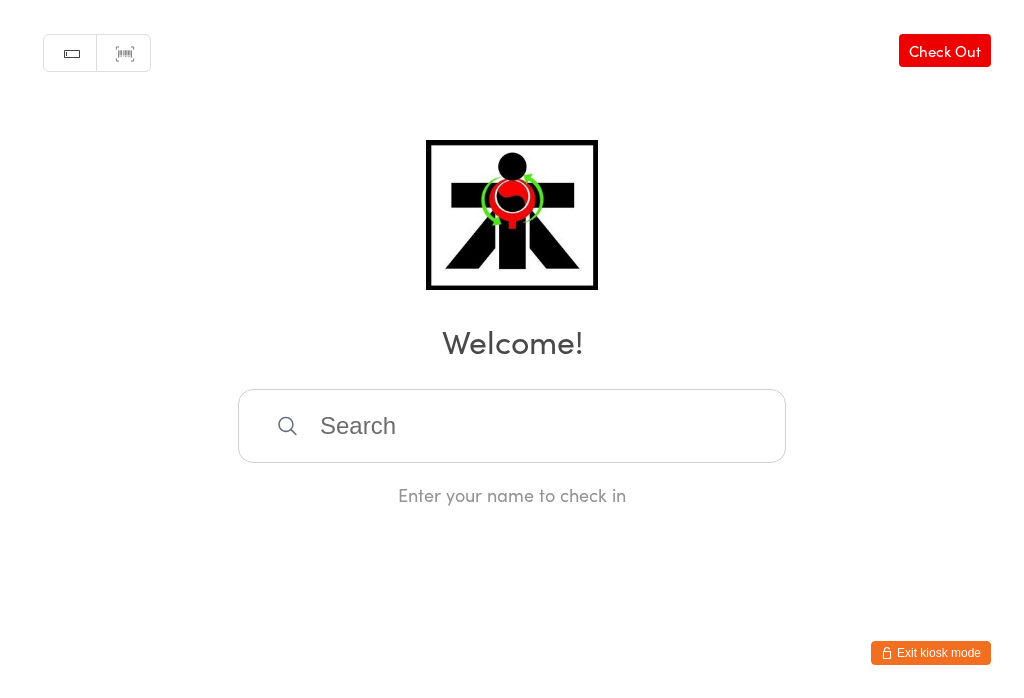 scroll, scrollTop: 0, scrollLeft: 0, axis: both 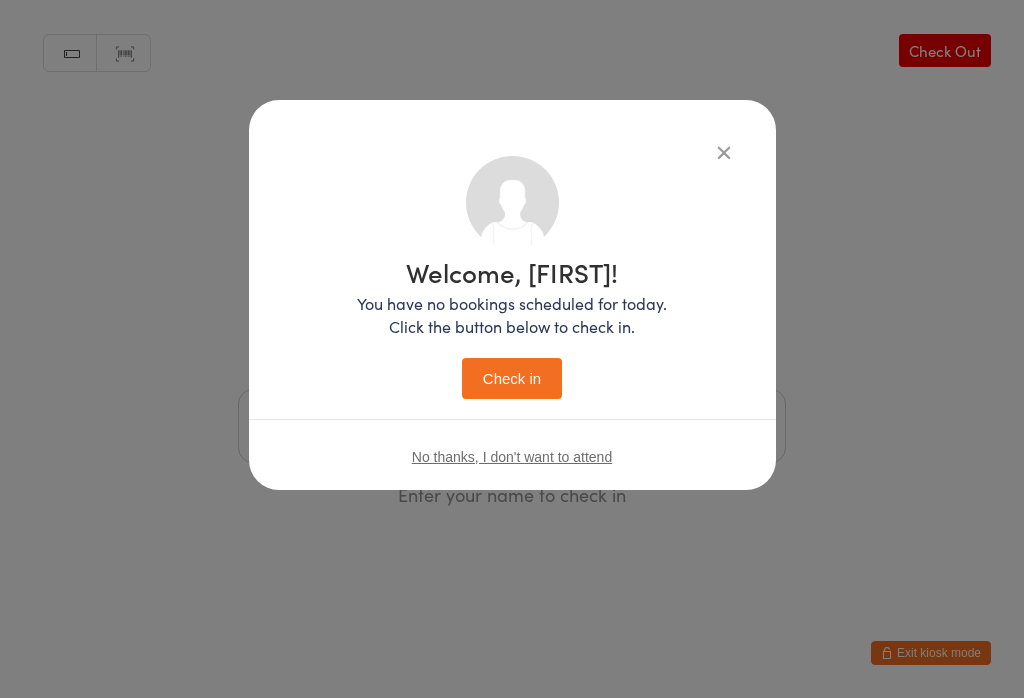 click on "Check in" at bounding box center [512, 378] 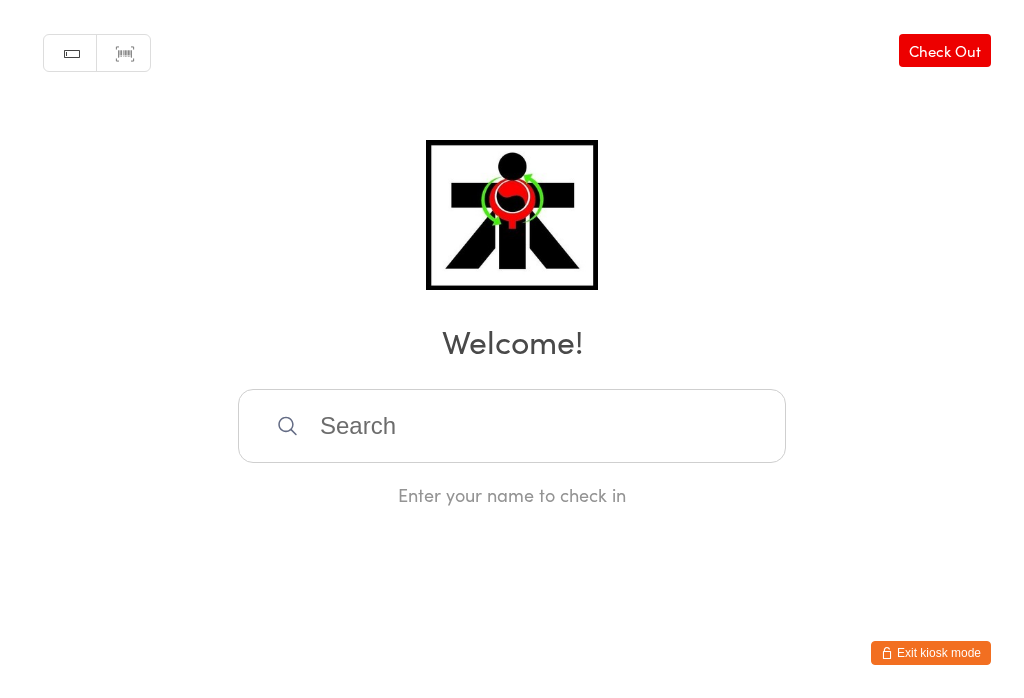 click at bounding box center (512, 426) 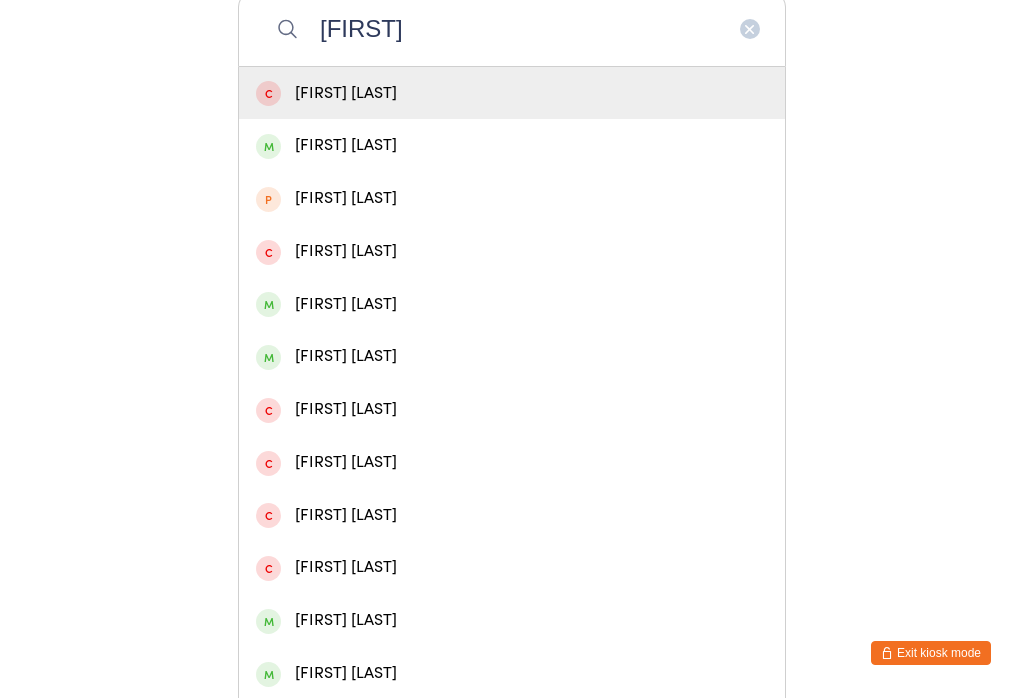 type on "[FIRST]" 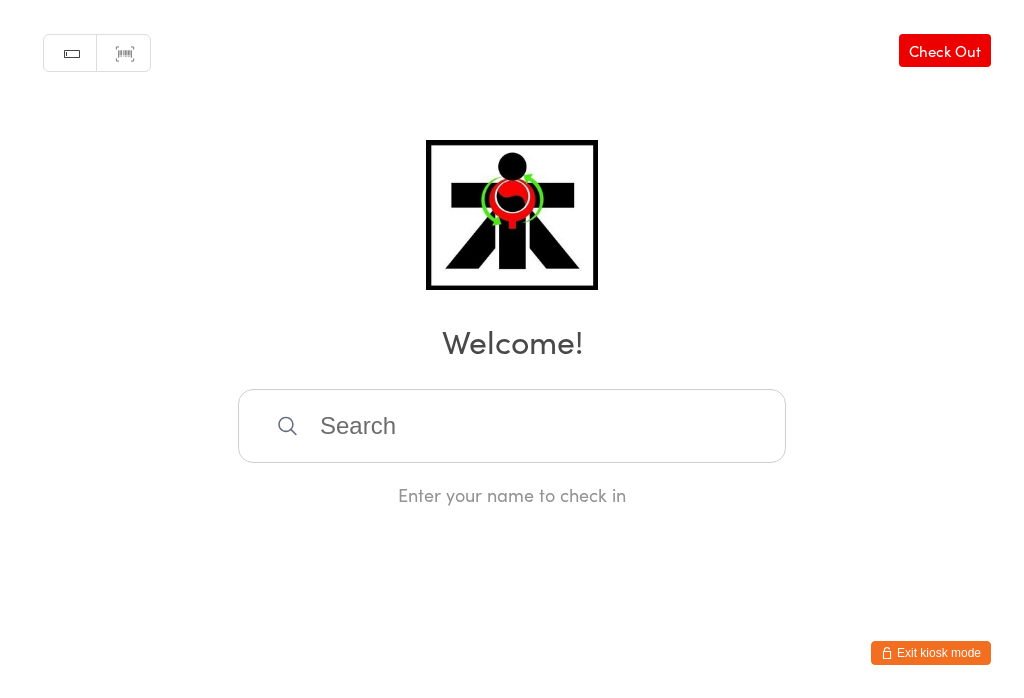 scroll, scrollTop: 0, scrollLeft: 0, axis: both 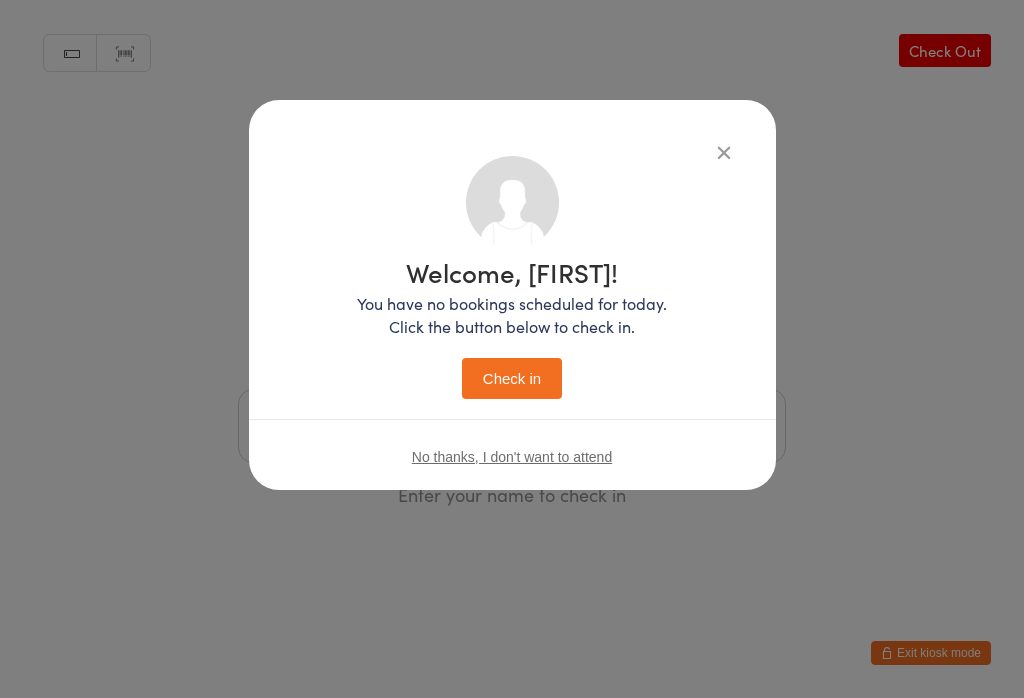 click on "Check in" at bounding box center [512, 378] 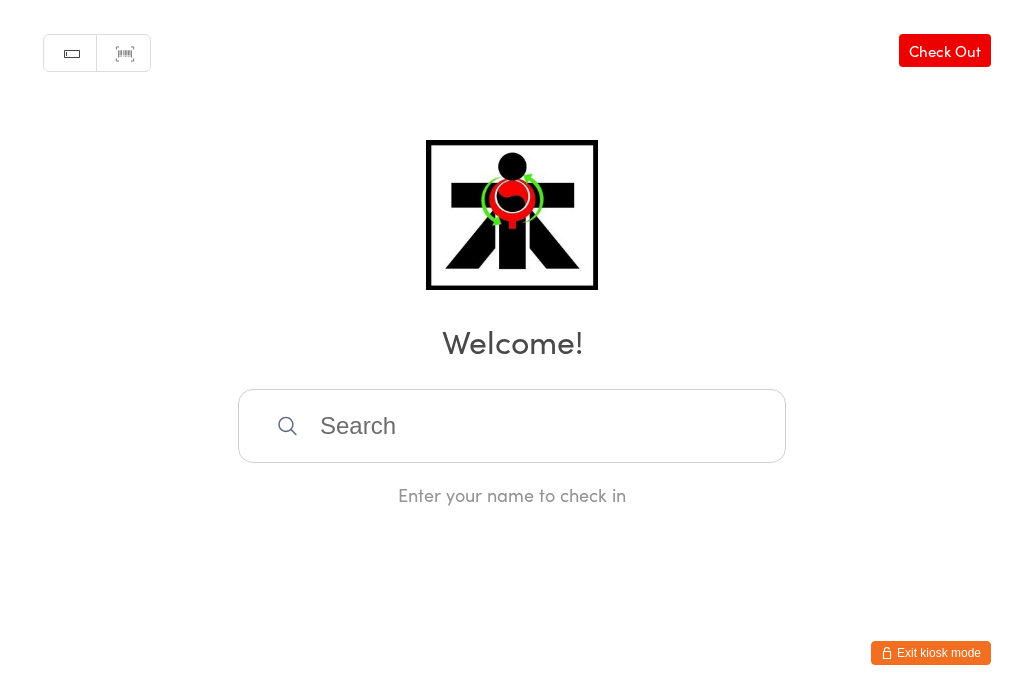 click at bounding box center [512, 426] 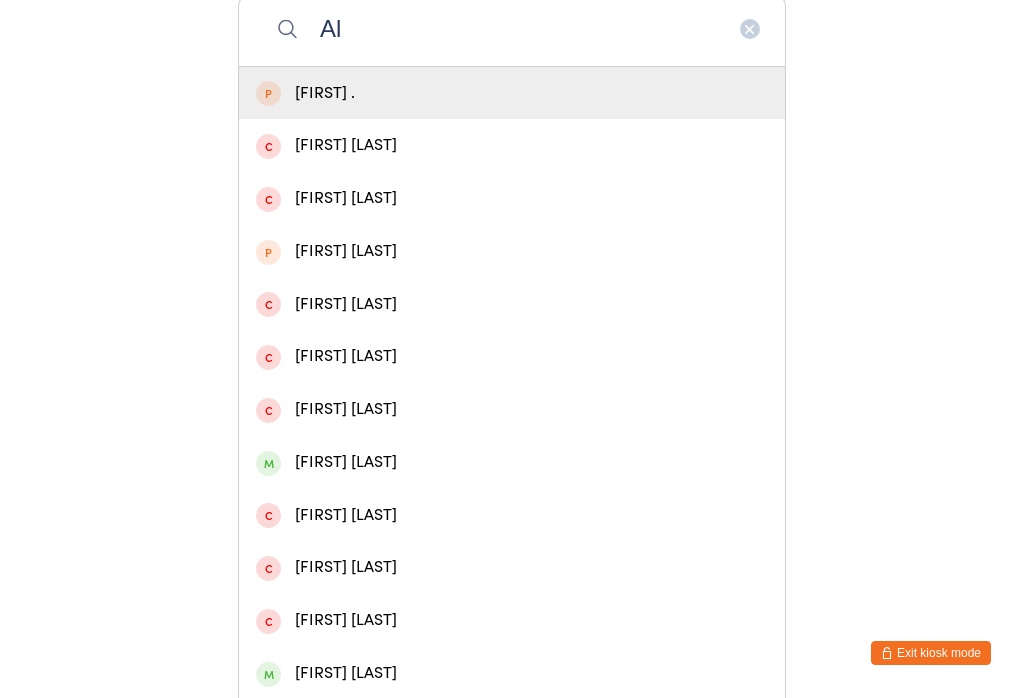 type on "Al" 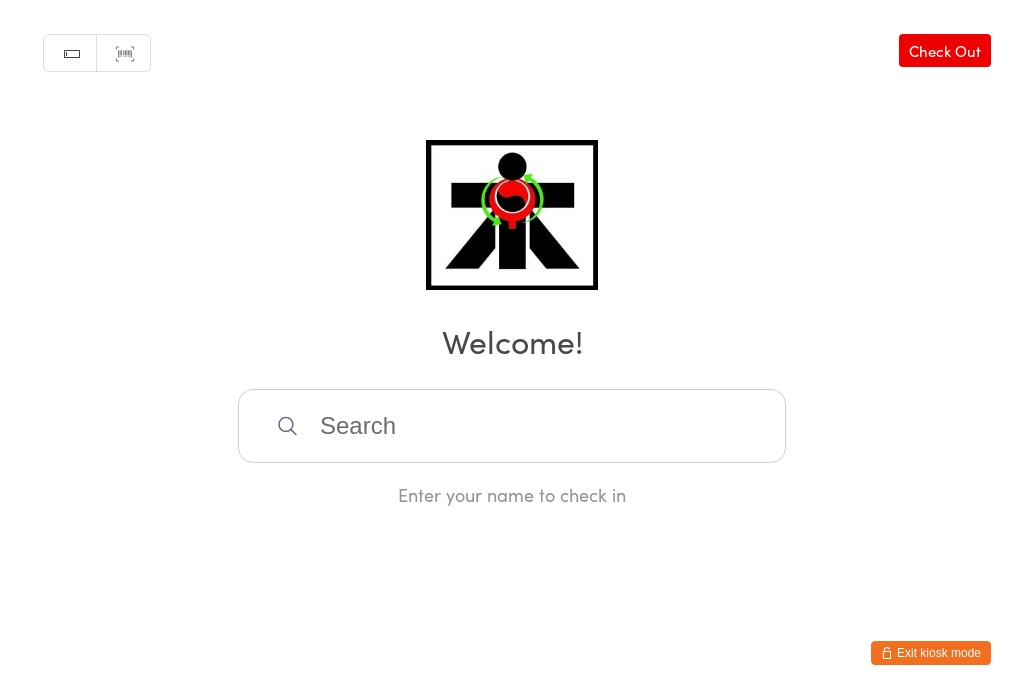 scroll, scrollTop: 0, scrollLeft: 0, axis: both 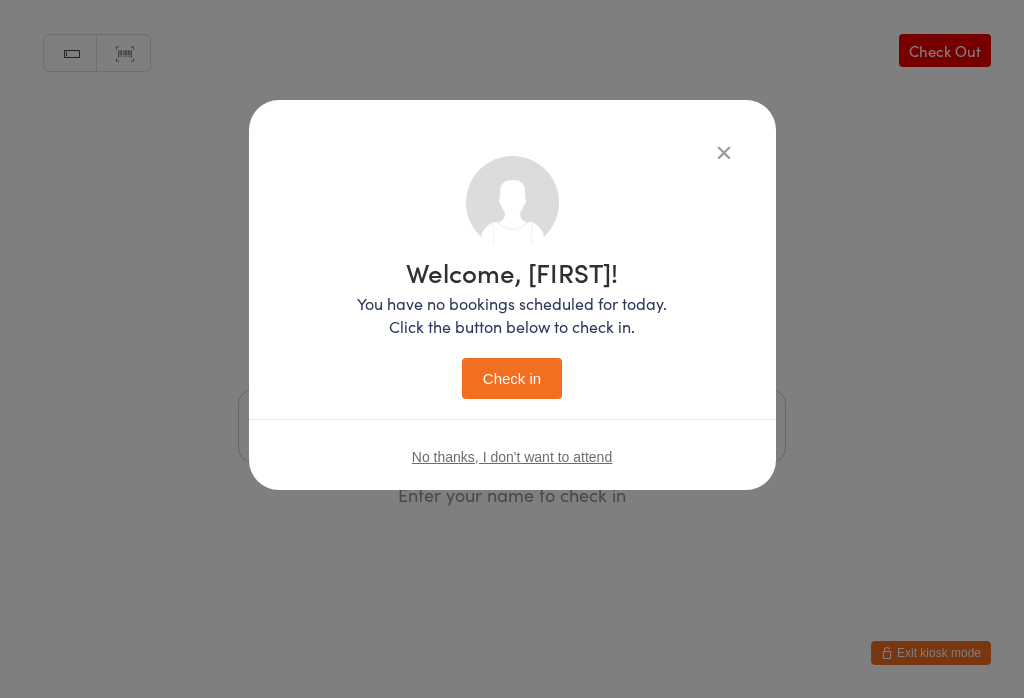 click at bounding box center [724, 152] 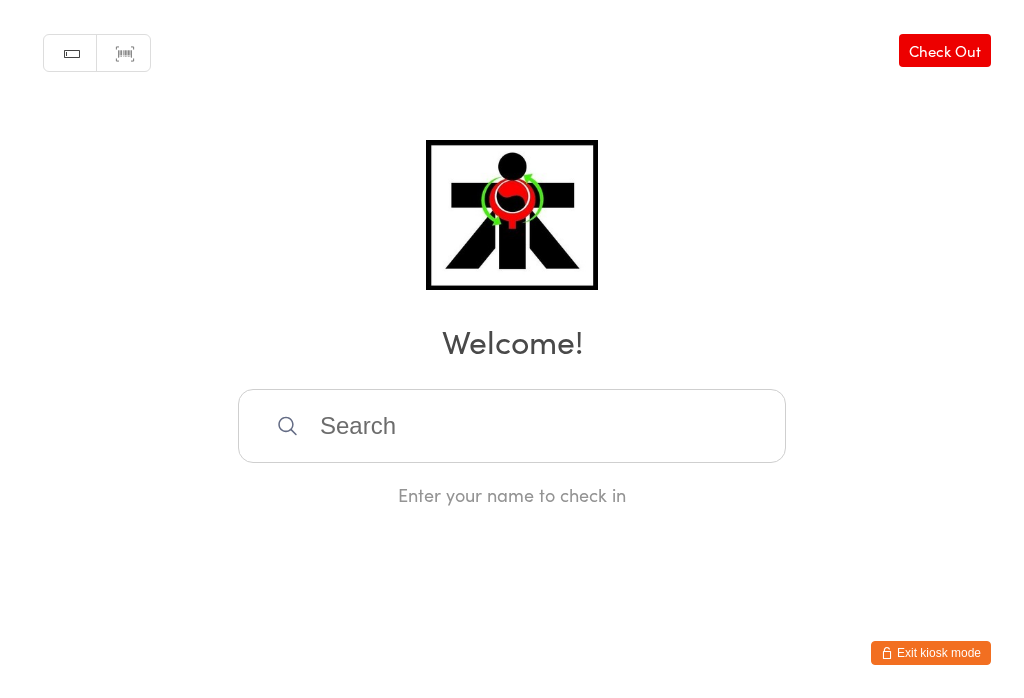 click at bounding box center (512, 426) 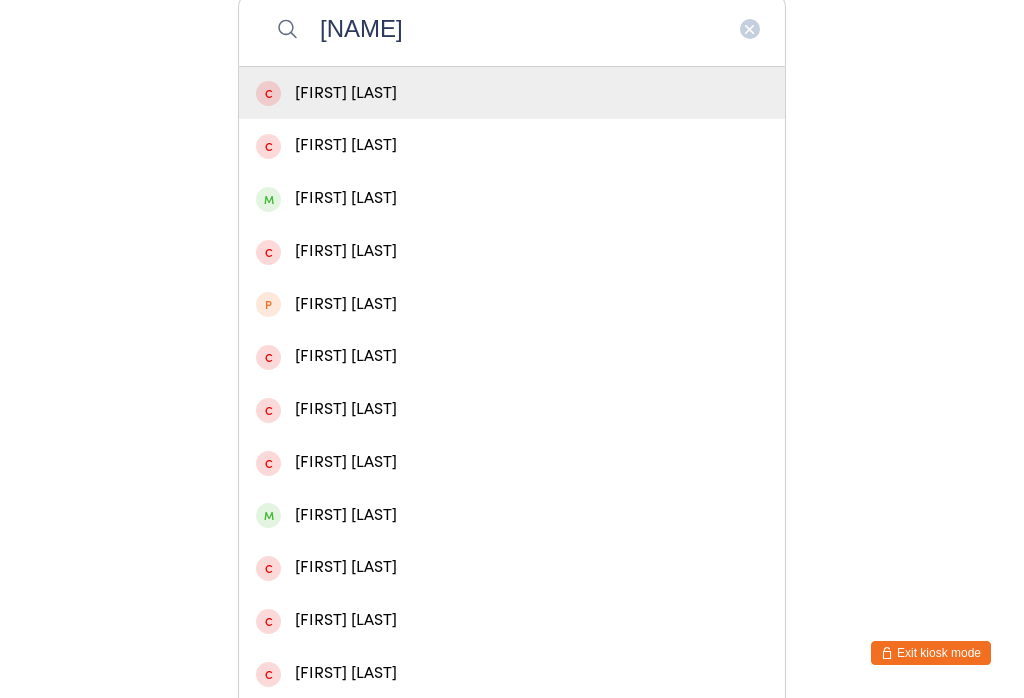 type on "[NAME]" 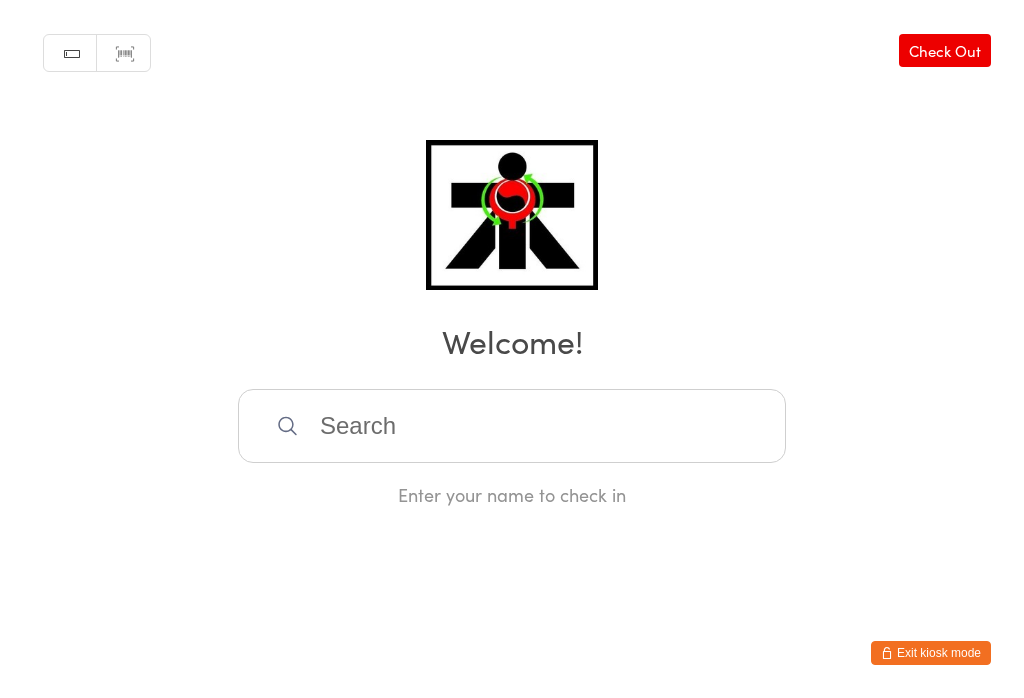 scroll, scrollTop: 0, scrollLeft: 0, axis: both 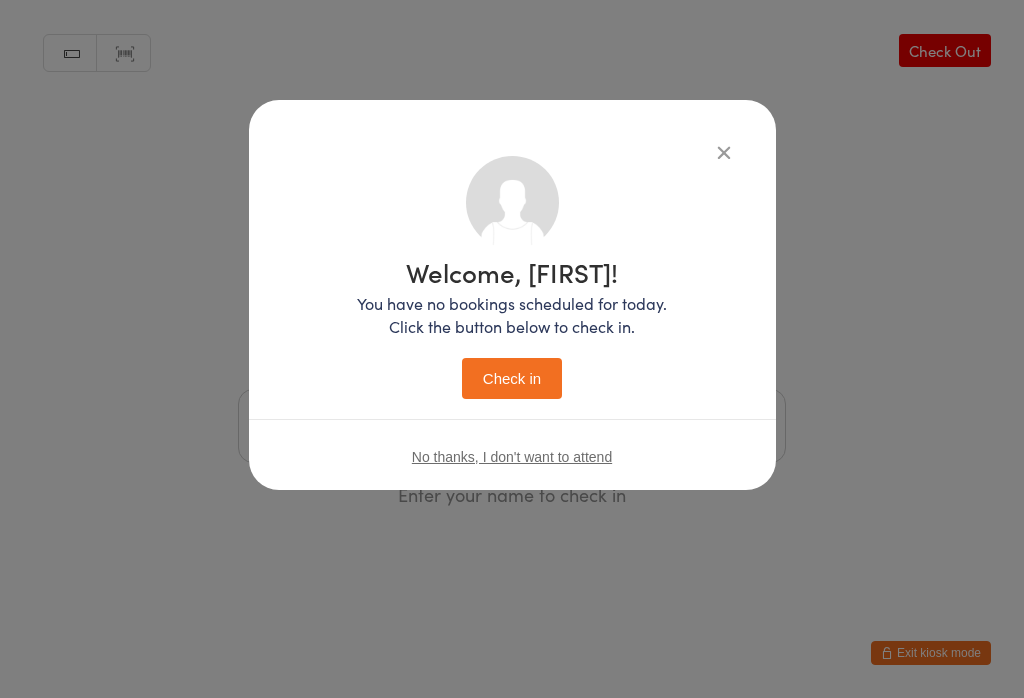 click on "Check in" at bounding box center [512, 378] 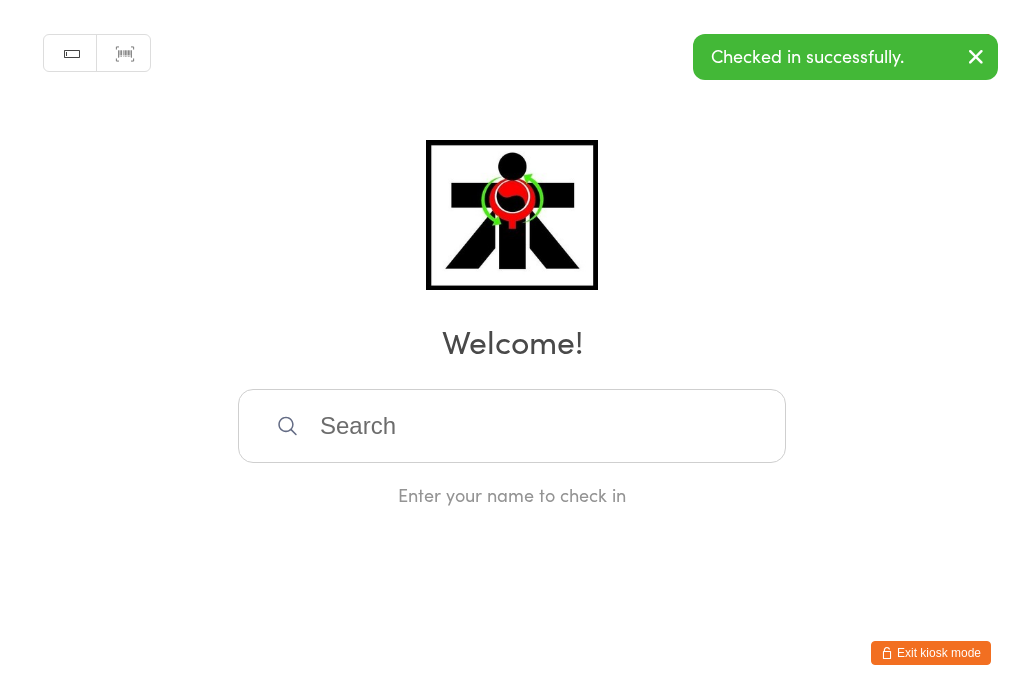 click at bounding box center [512, 426] 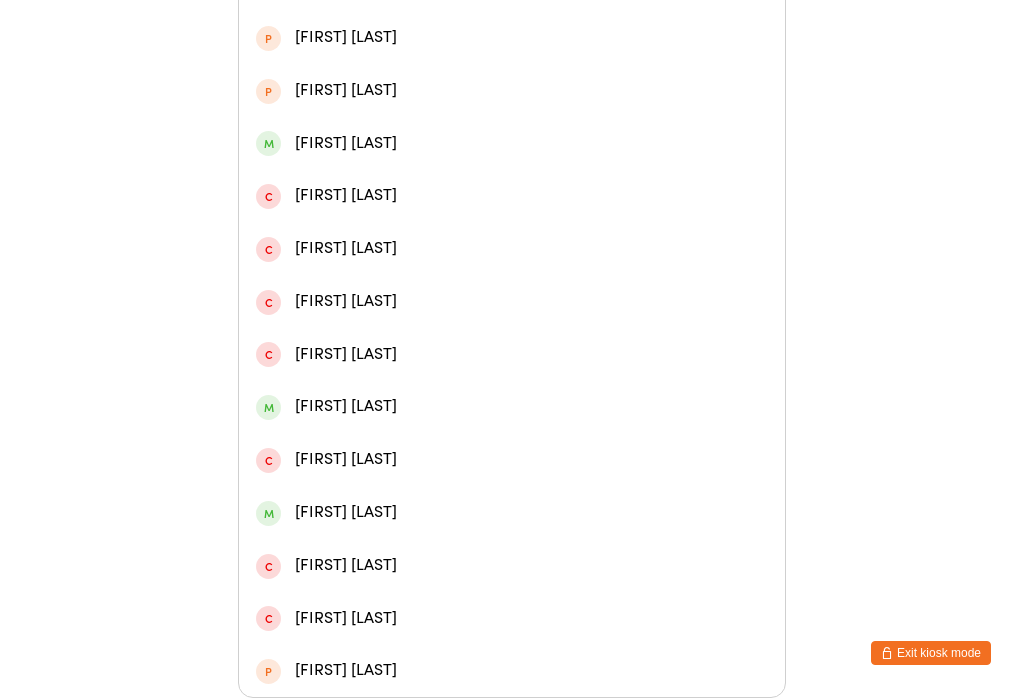 scroll, scrollTop: 777, scrollLeft: 0, axis: vertical 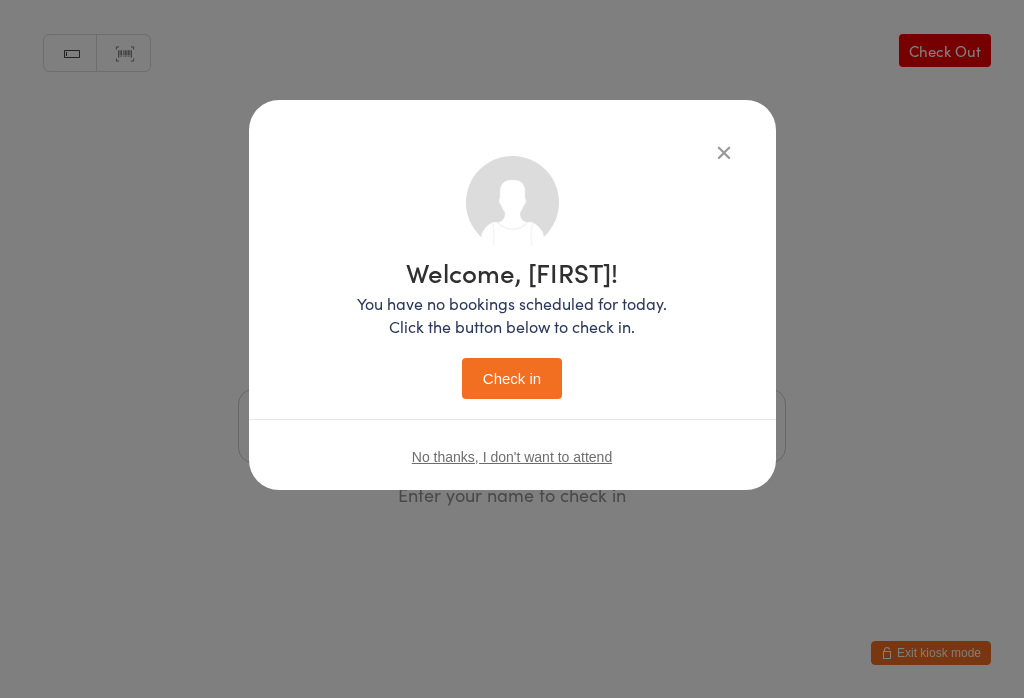 click on "Check in" at bounding box center (512, 378) 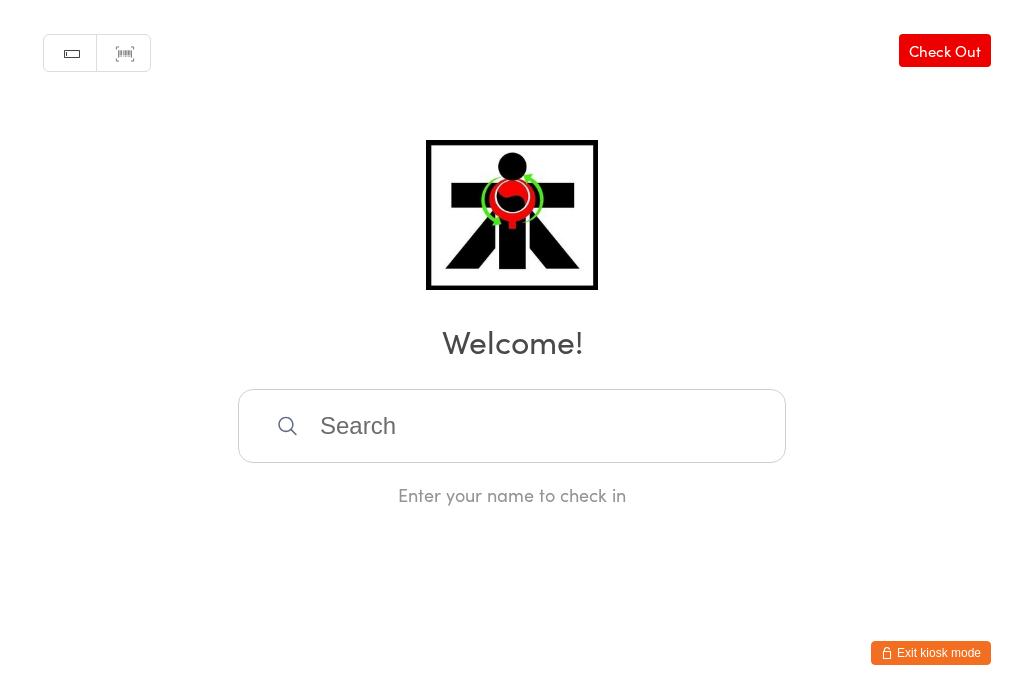 click at bounding box center (512, 426) 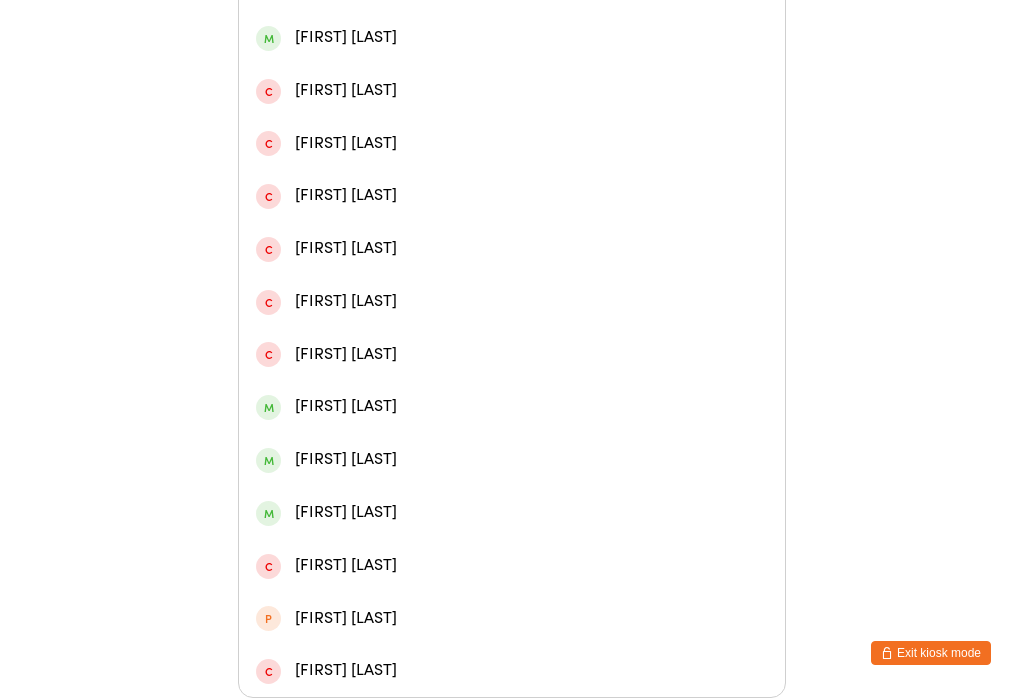 scroll, scrollTop: 881, scrollLeft: 0, axis: vertical 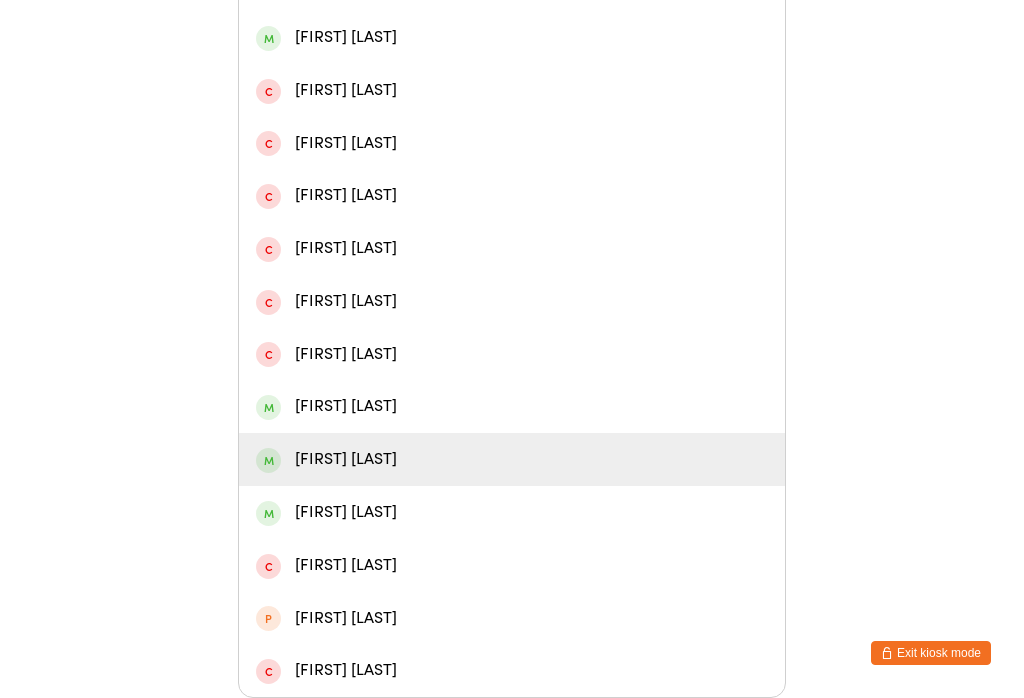 type on "[FIRST]" 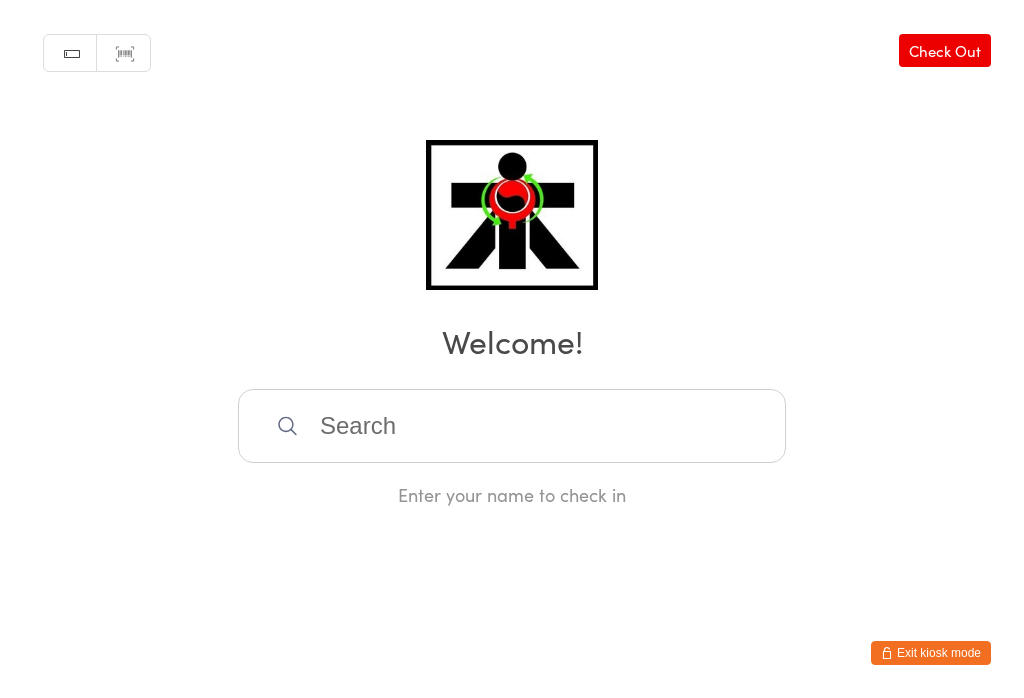 scroll, scrollTop: 0, scrollLeft: 0, axis: both 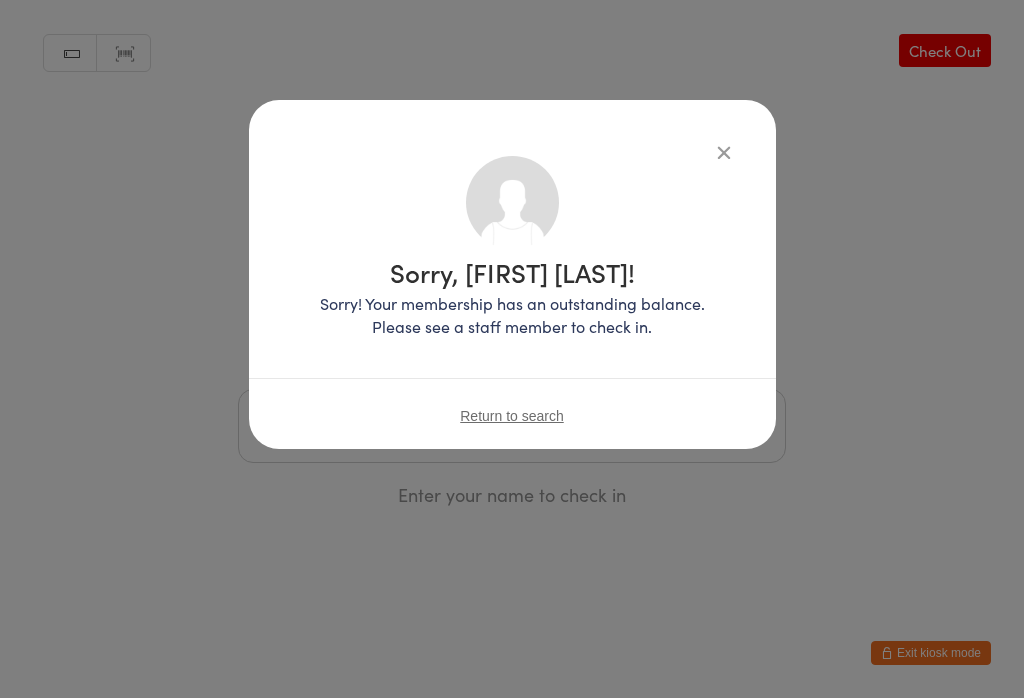 click on "Return to search" at bounding box center (512, 416) 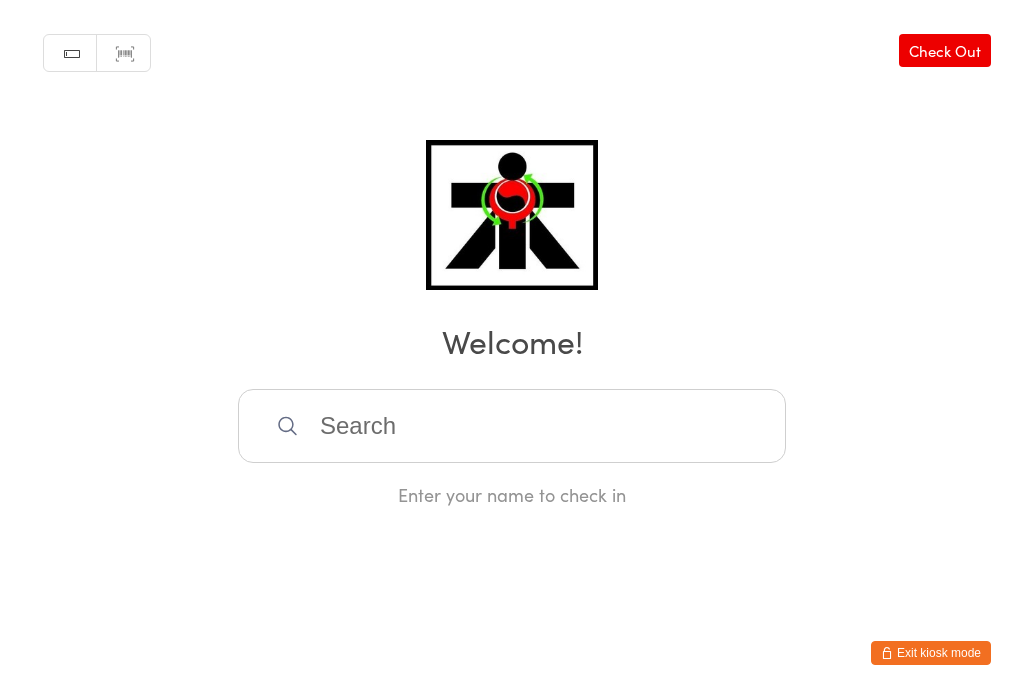 click at bounding box center [512, 426] 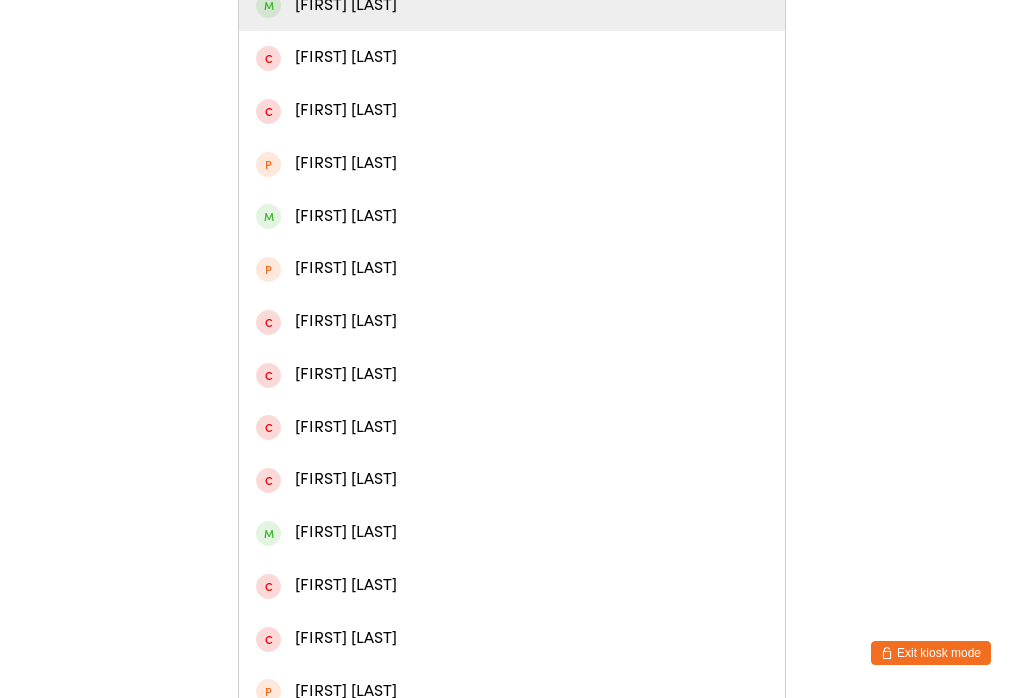 scroll, scrollTop: 514, scrollLeft: 0, axis: vertical 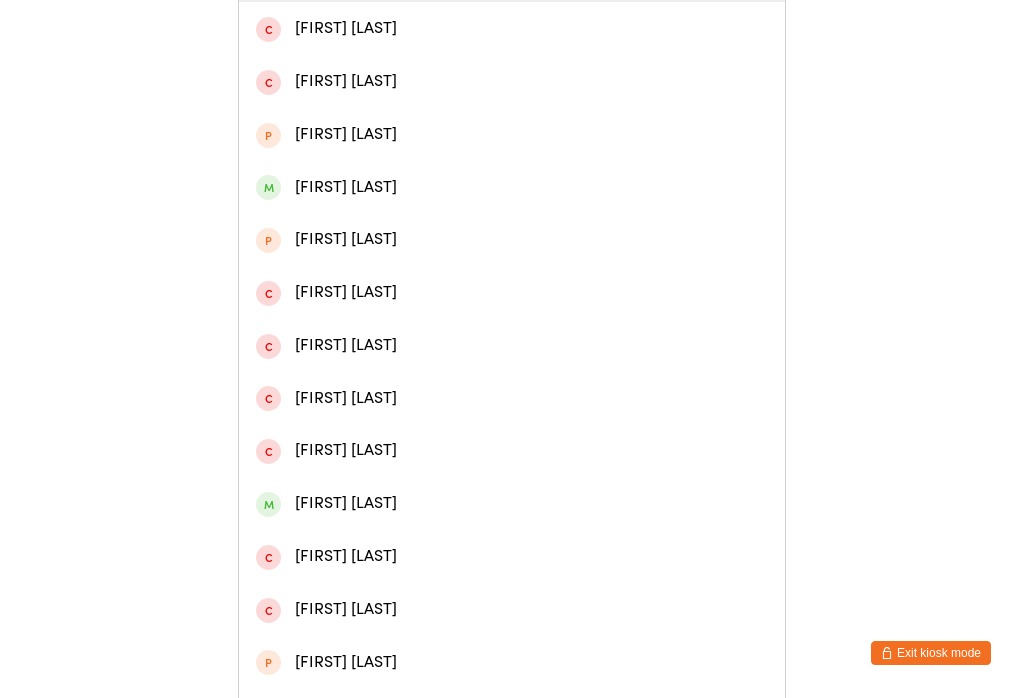 type on "Lilly" 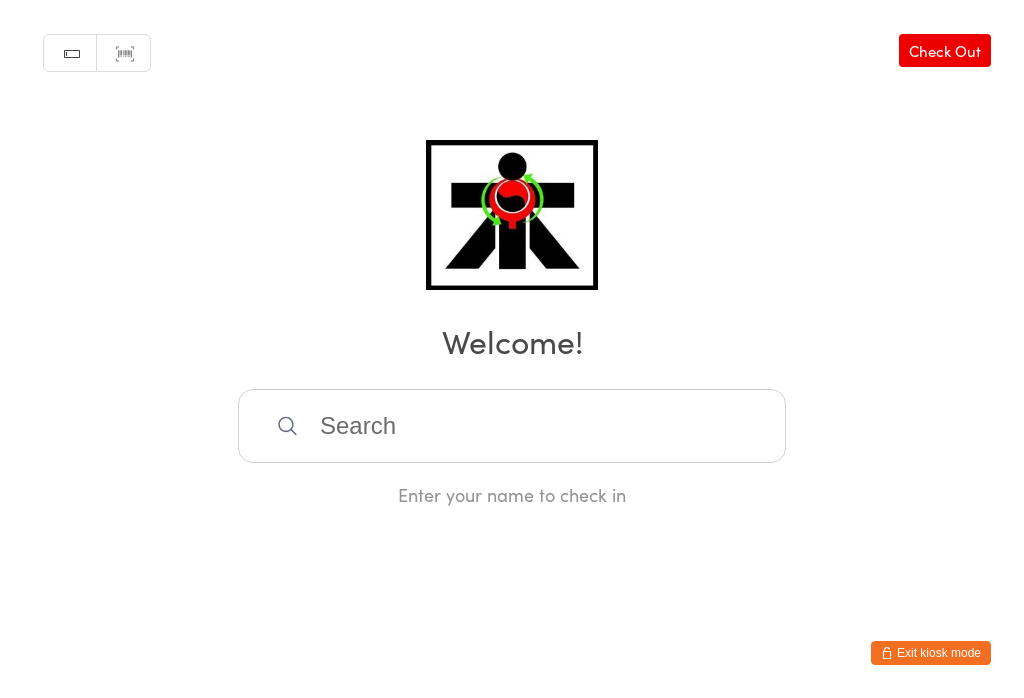 scroll, scrollTop: 0, scrollLeft: 0, axis: both 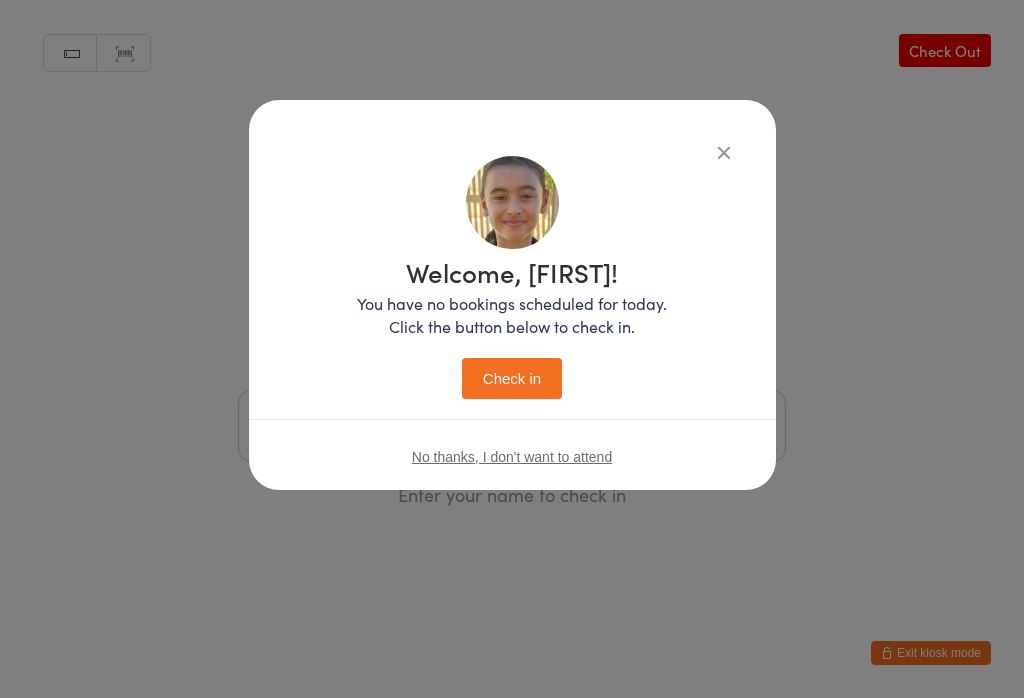 click on "Check in" at bounding box center [512, 378] 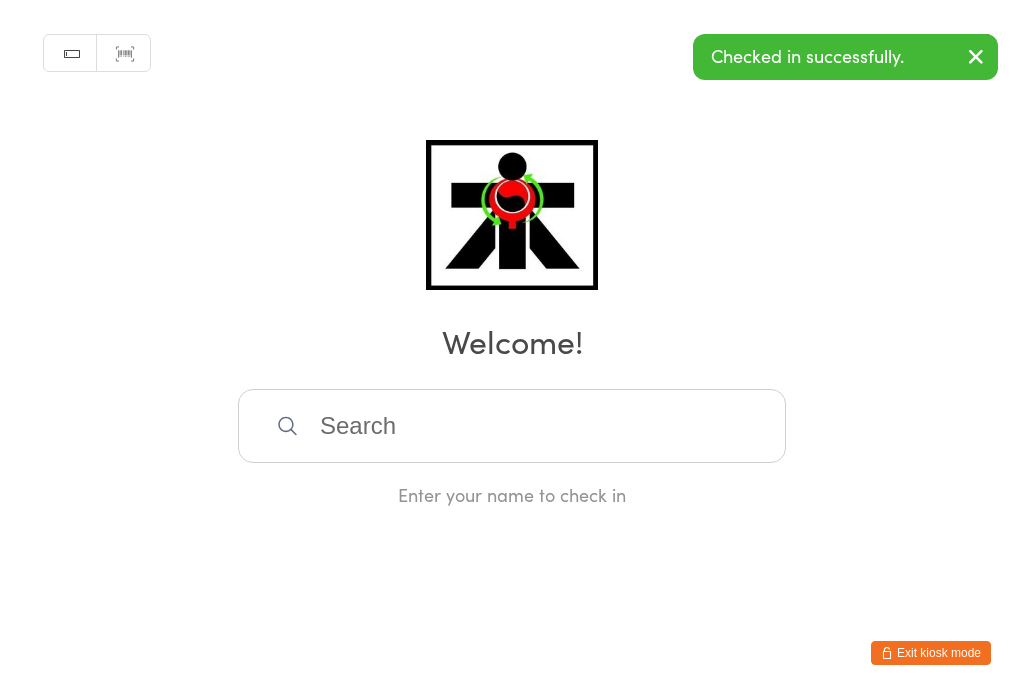 click at bounding box center [512, 426] 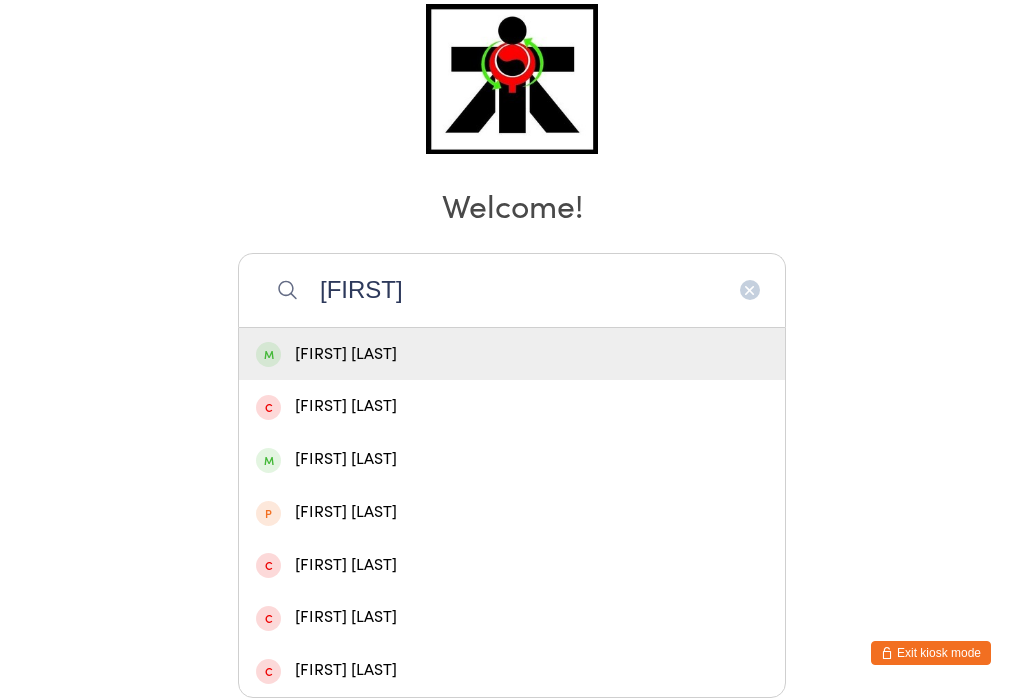 type on "[FIRST]" 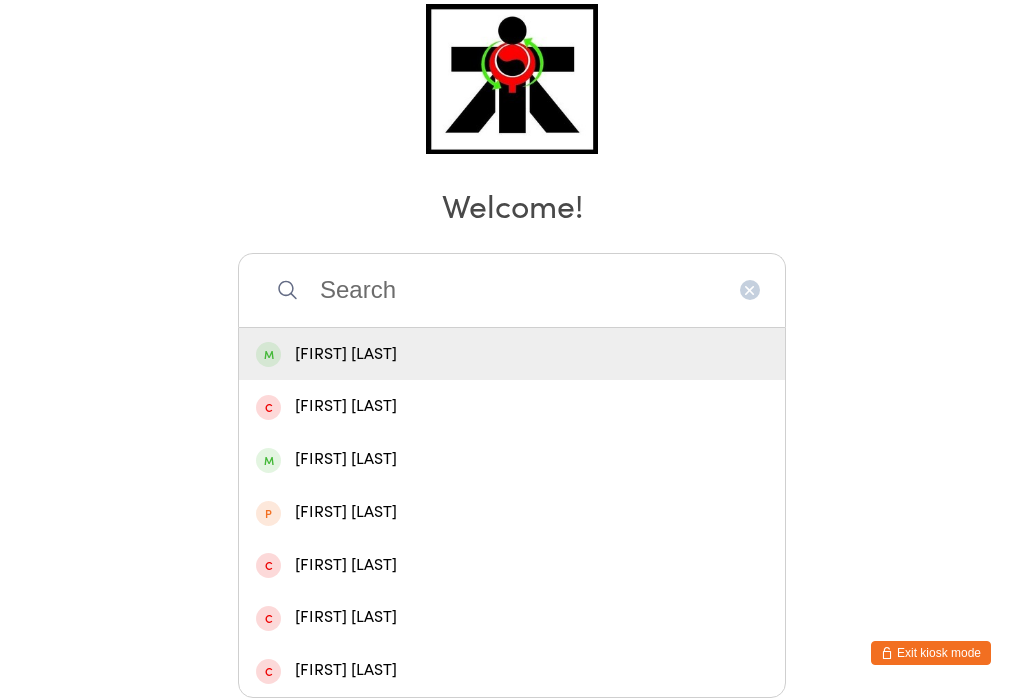 scroll, scrollTop: 0, scrollLeft: 0, axis: both 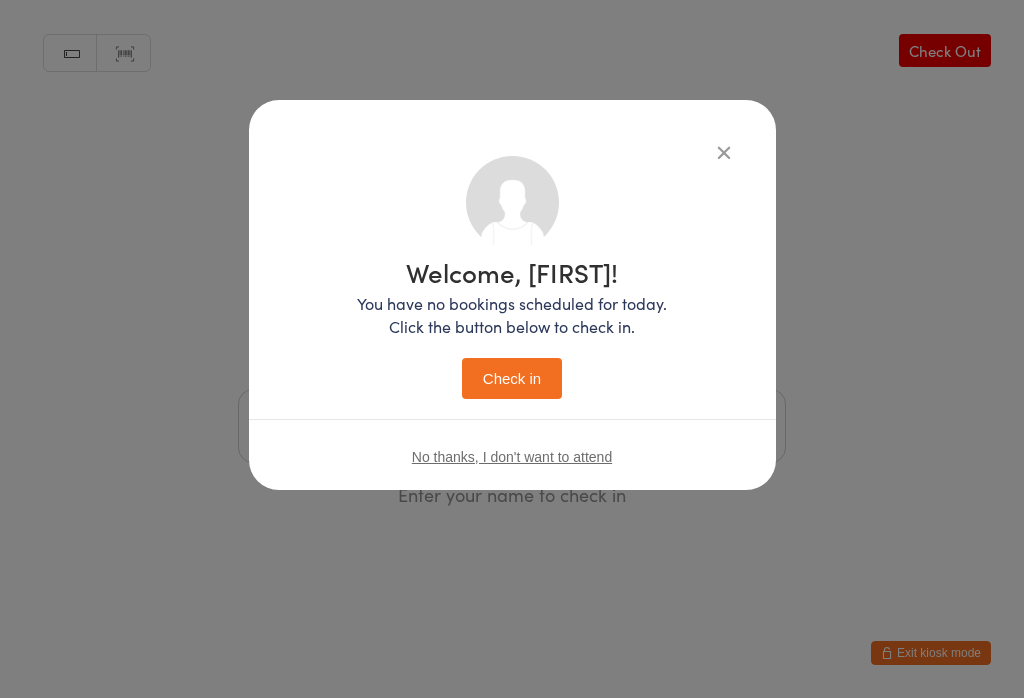 click on "Check in" at bounding box center (512, 378) 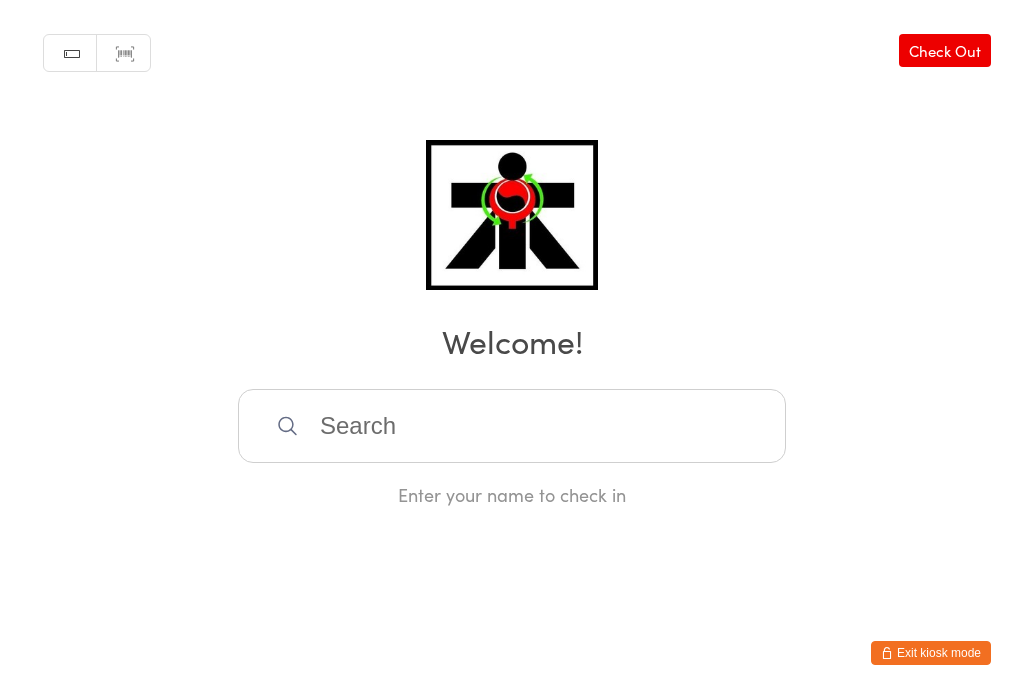 click at bounding box center [512, 426] 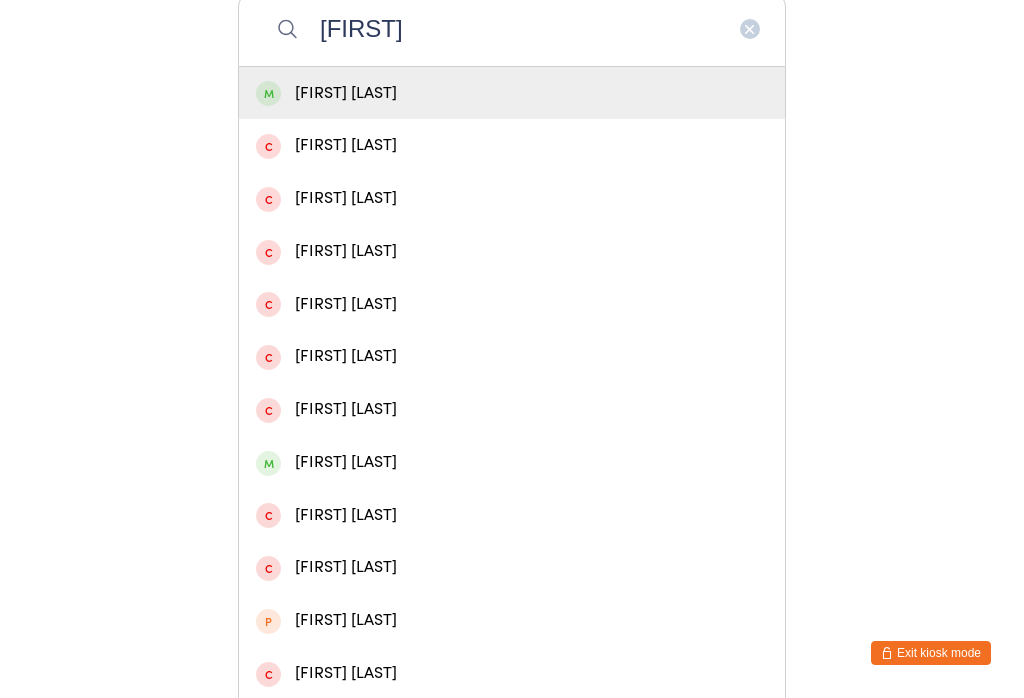 type on "[FIRST]" 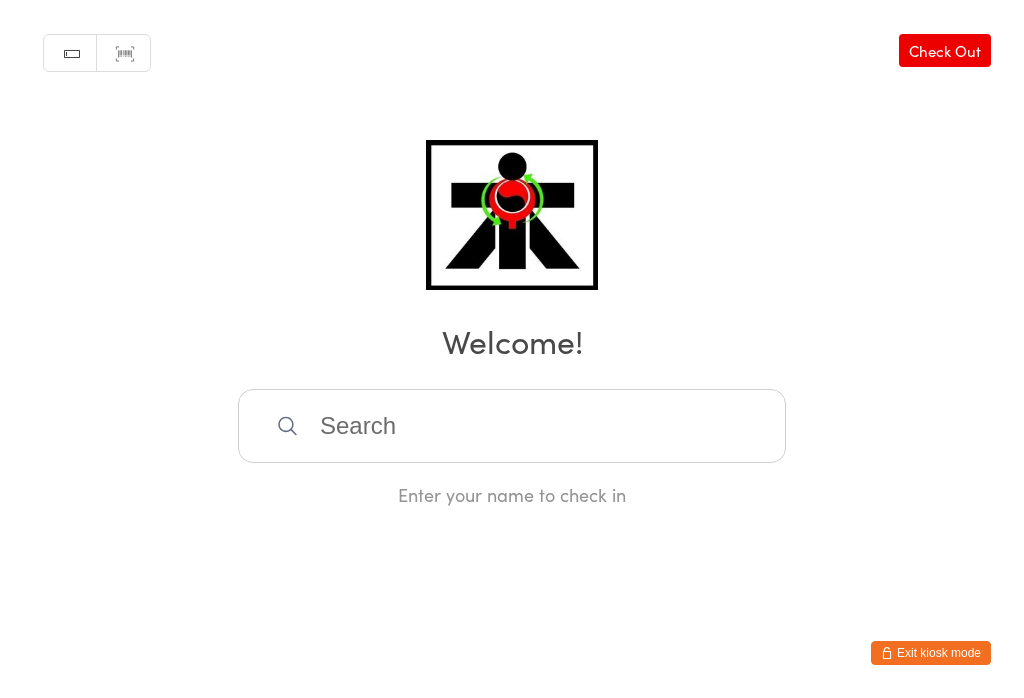 scroll, scrollTop: 0, scrollLeft: 0, axis: both 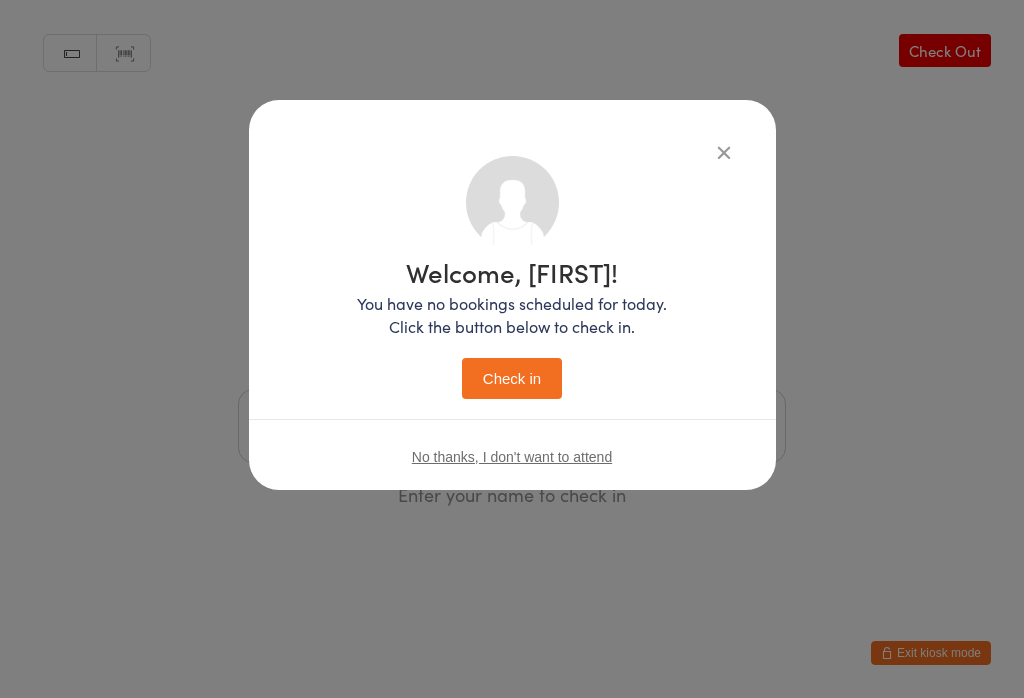 click on "Check in" at bounding box center [512, 378] 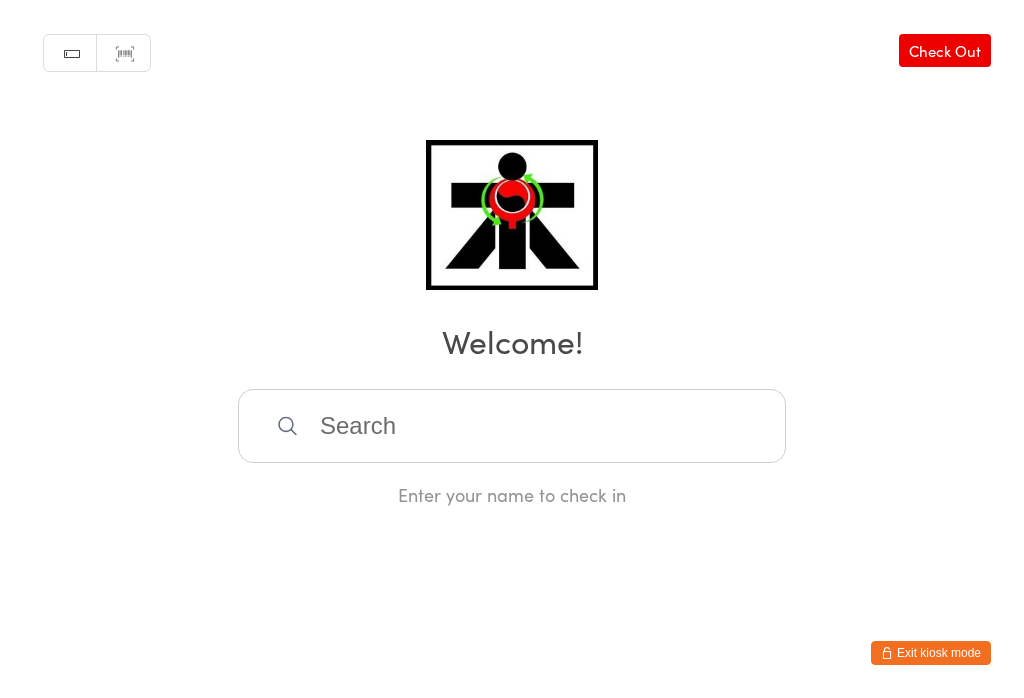 click at bounding box center (512, 426) 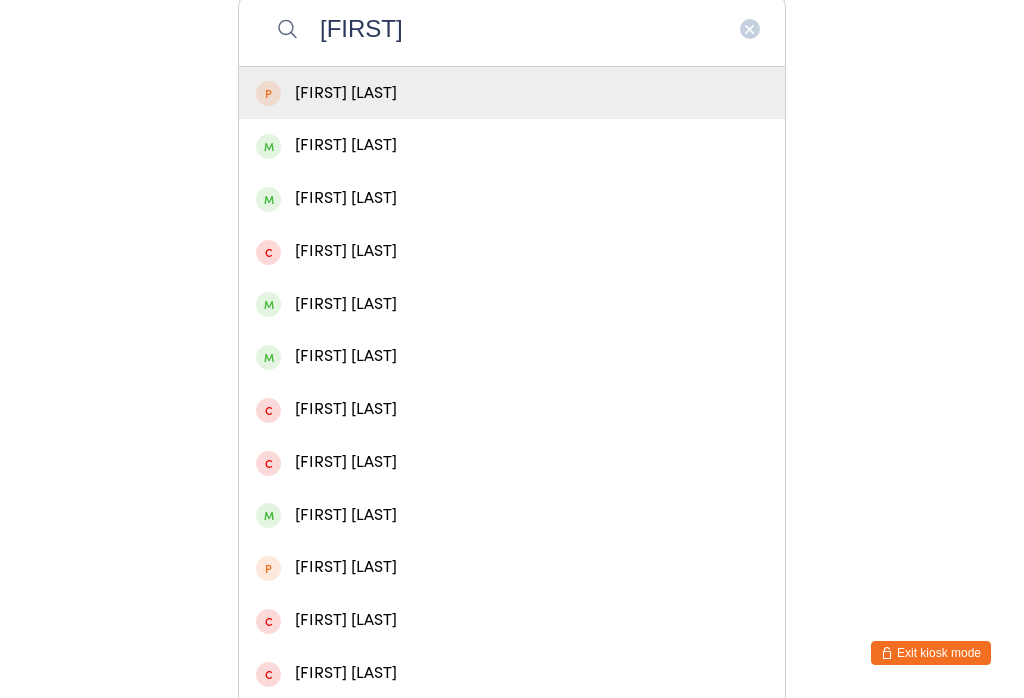 type on "[FIRST]" 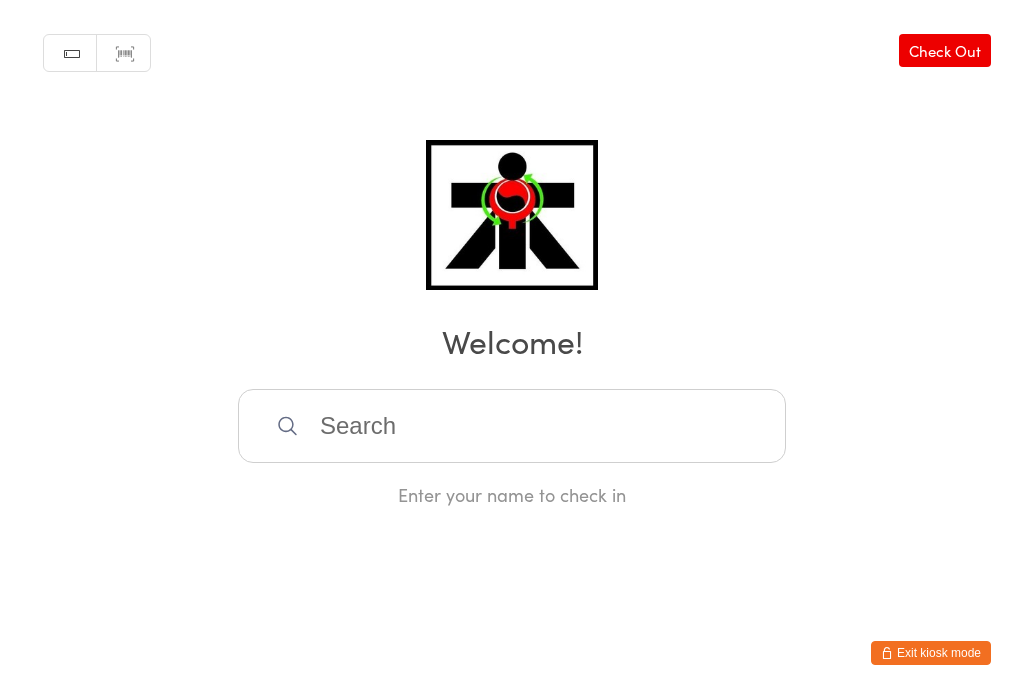scroll, scrollTop: 0, scrollLeft: 0, axis: both 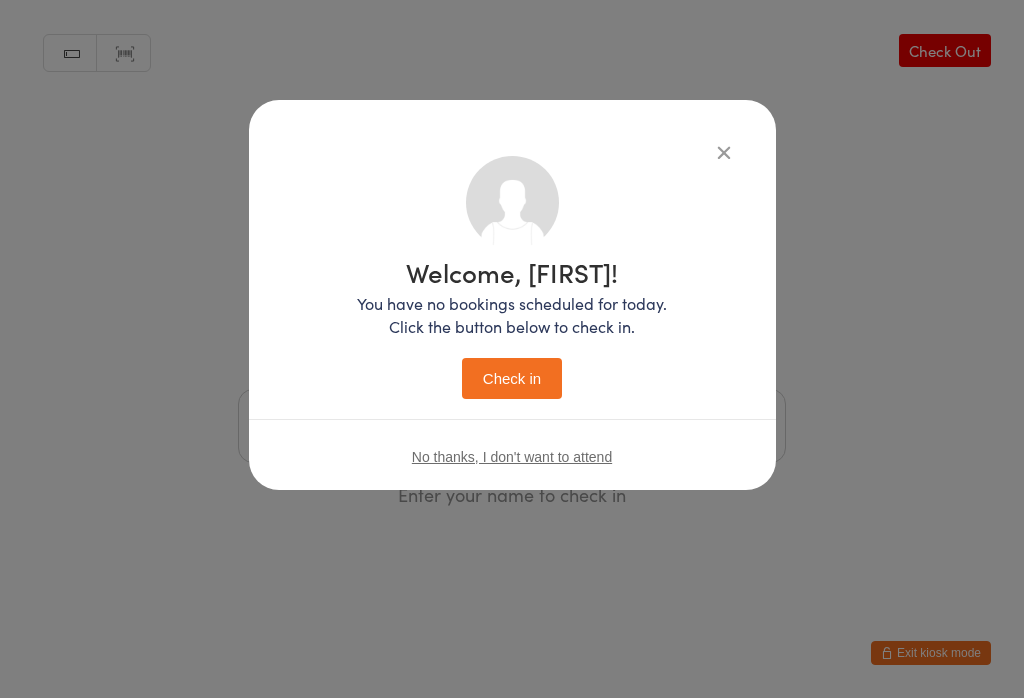 click on "Check in" at bounding box center [512, 378] 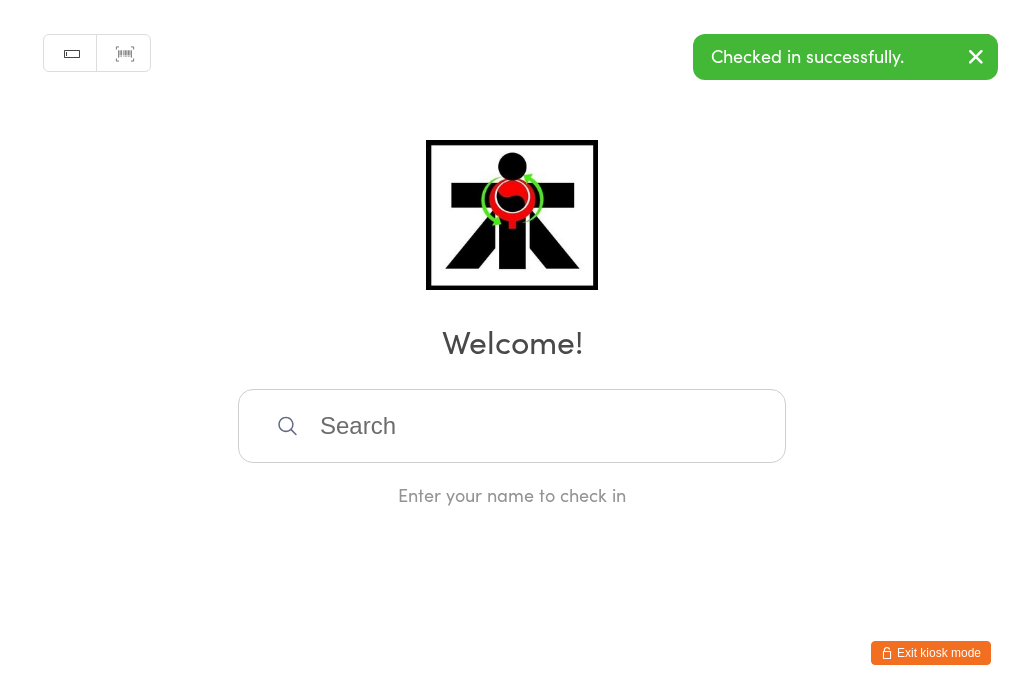 click at bounding box center (512, 426) 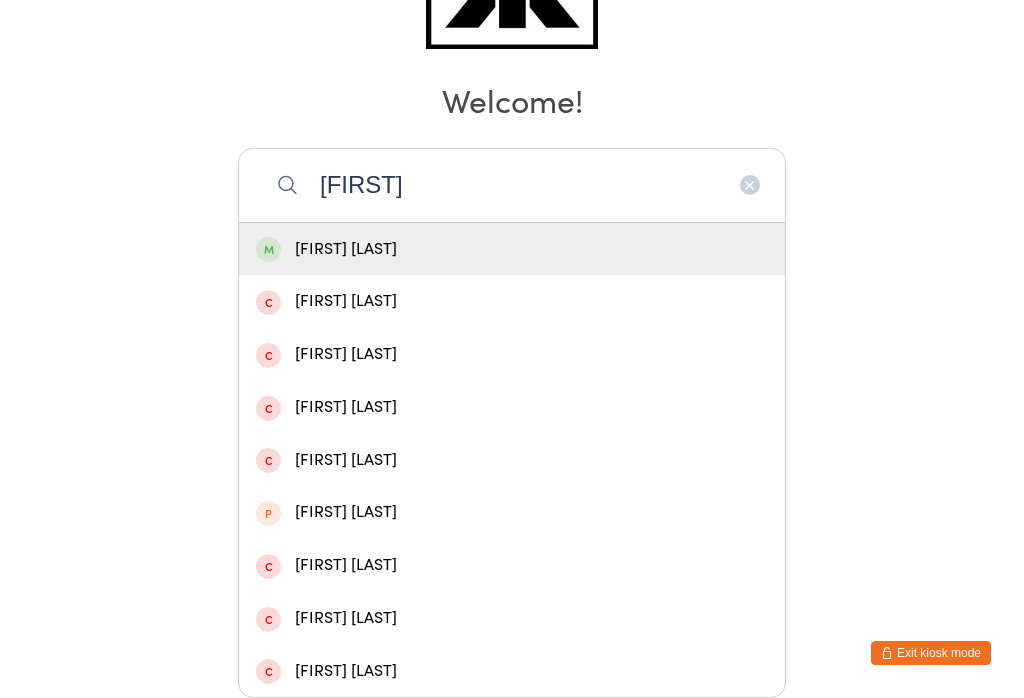 type on "[FIRST]" 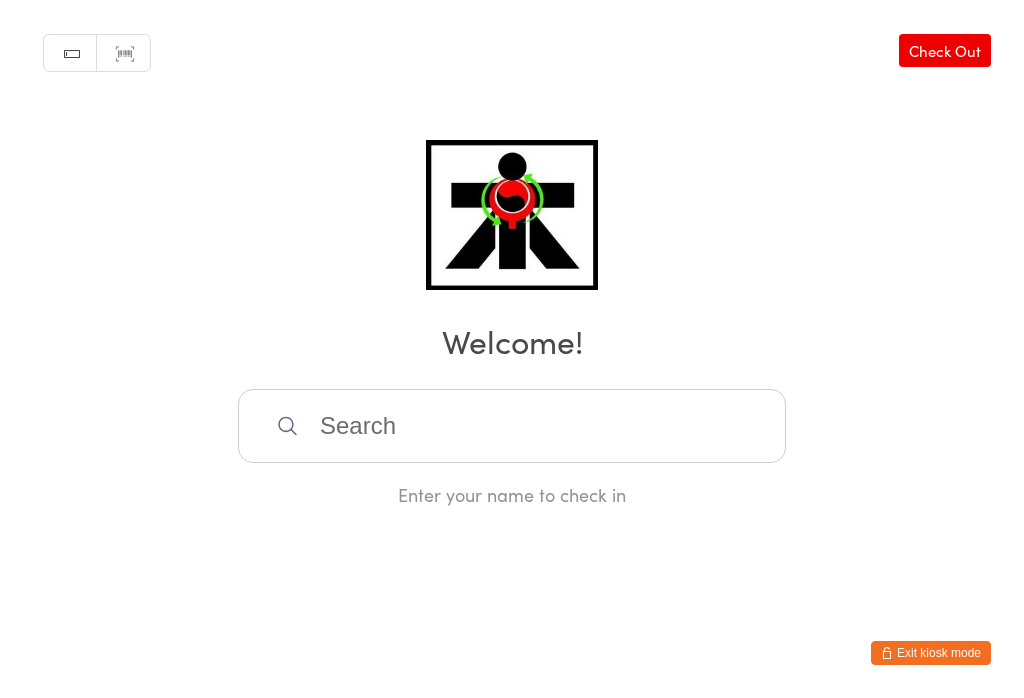 scroll, scrollTop: 0, scrollLeft: 0, axis: both 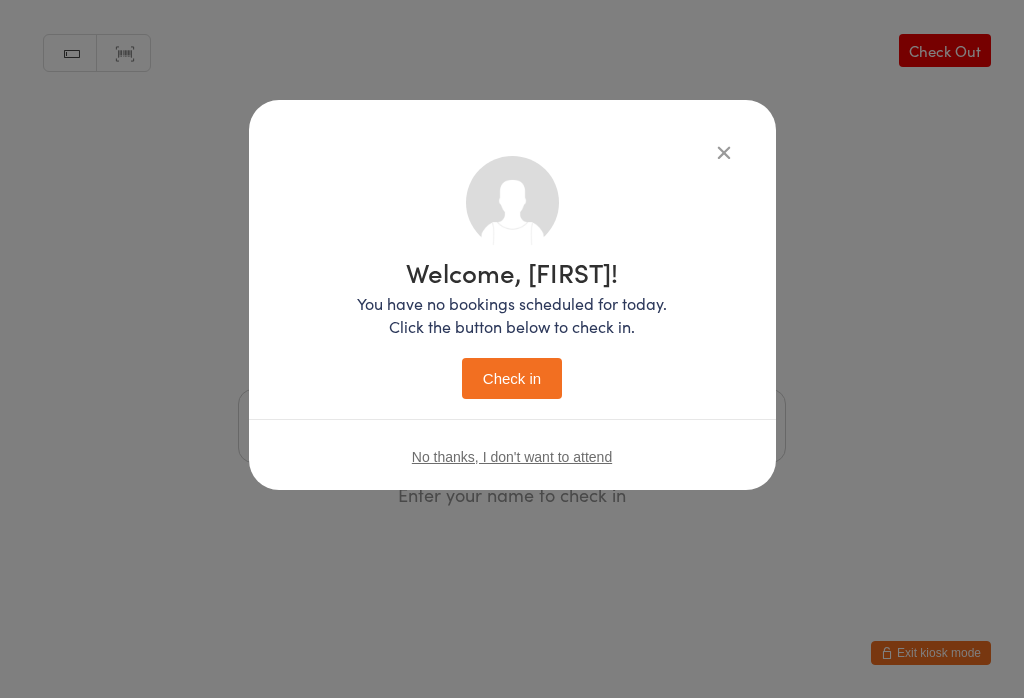 click on "Check in" at bounding box center [512, 378] 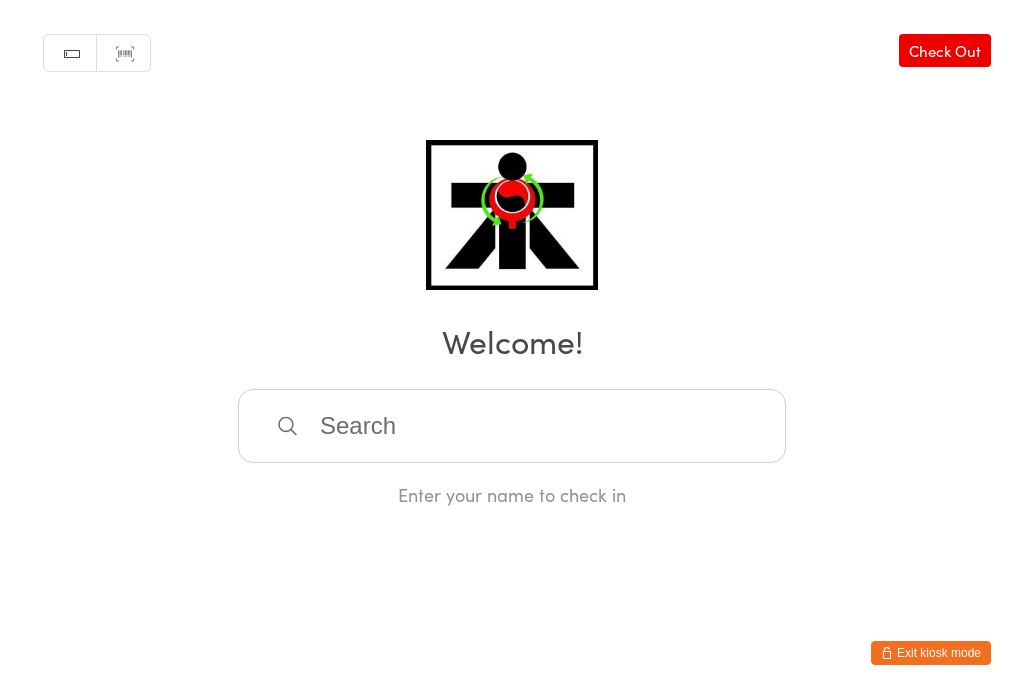 click at bounding box center (512, 426) 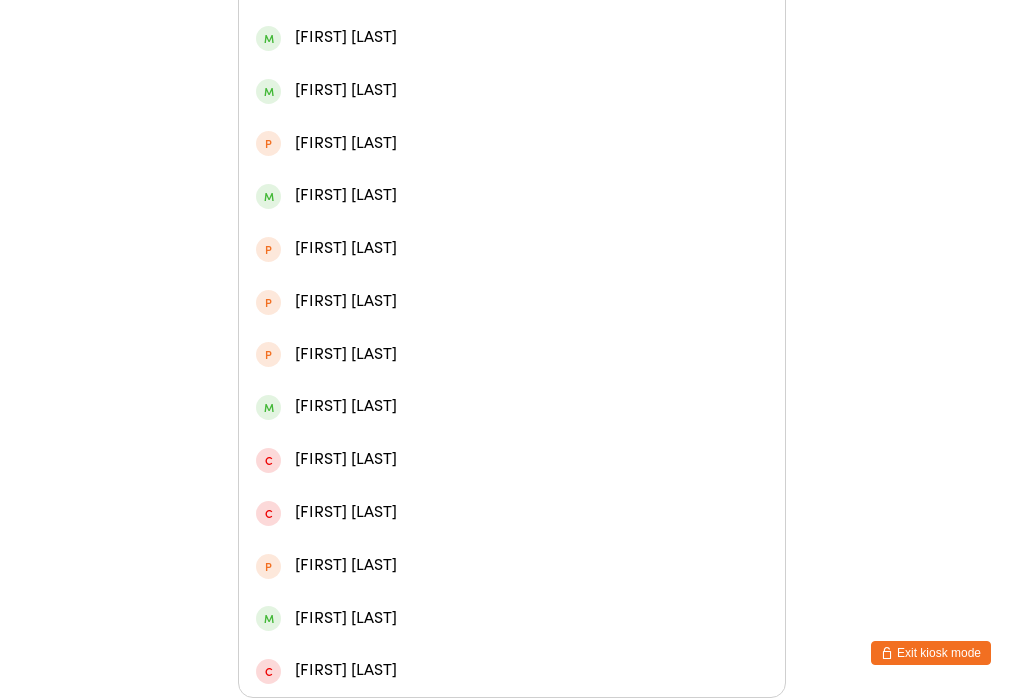 scroll, scrollTop: 569, scrollLeft: 0, axis: vertical 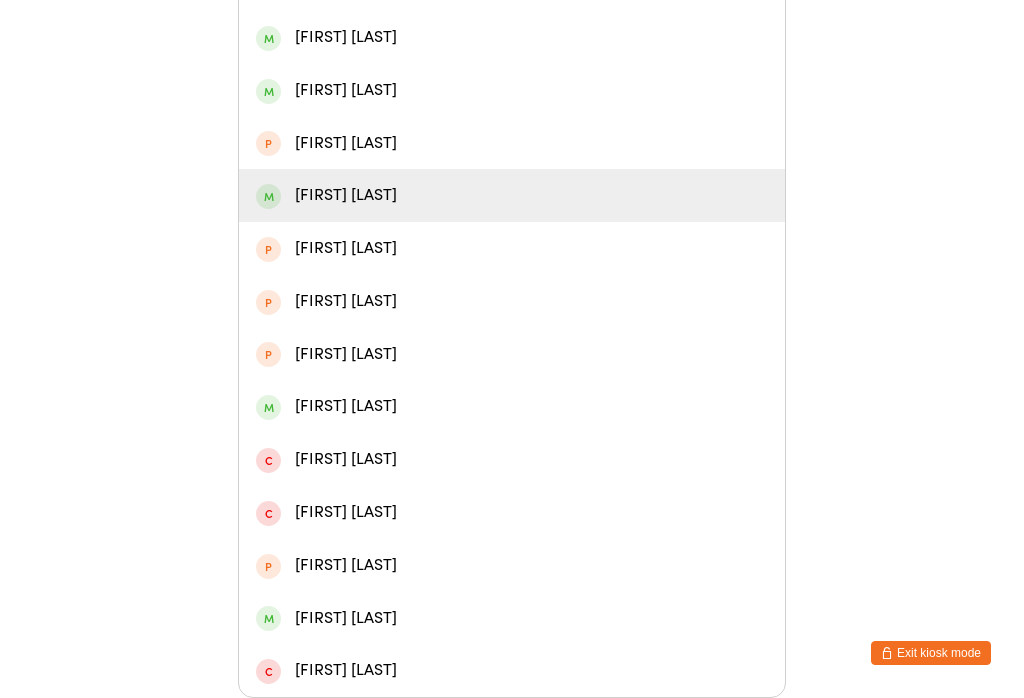 type on "[NAME]" 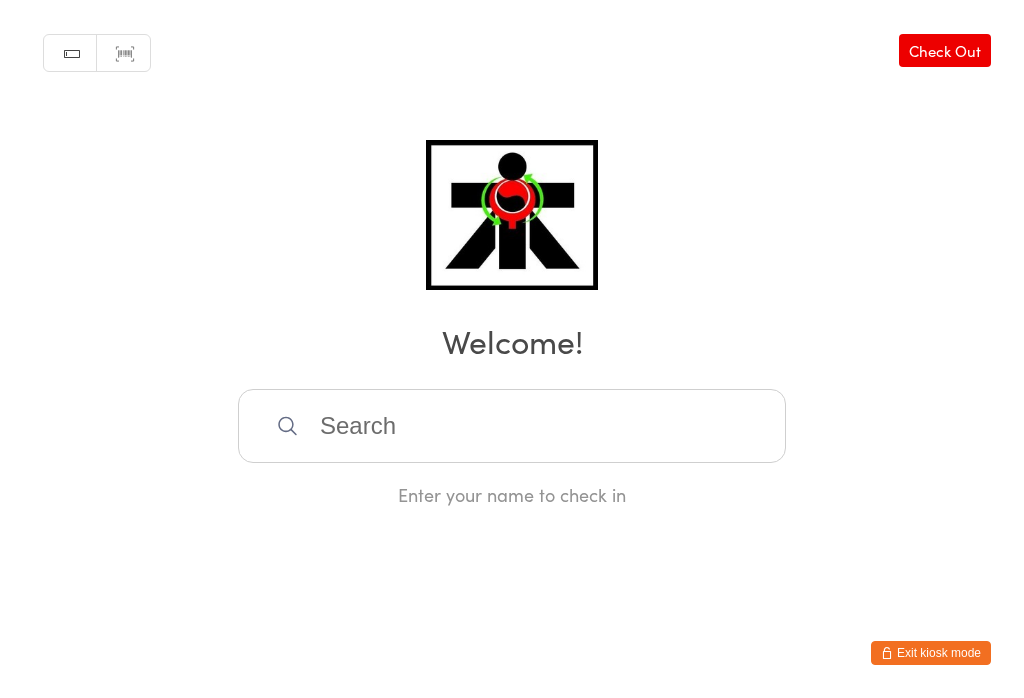 scroll, scrollTop: 0, scrollLeft: 0, axis: both 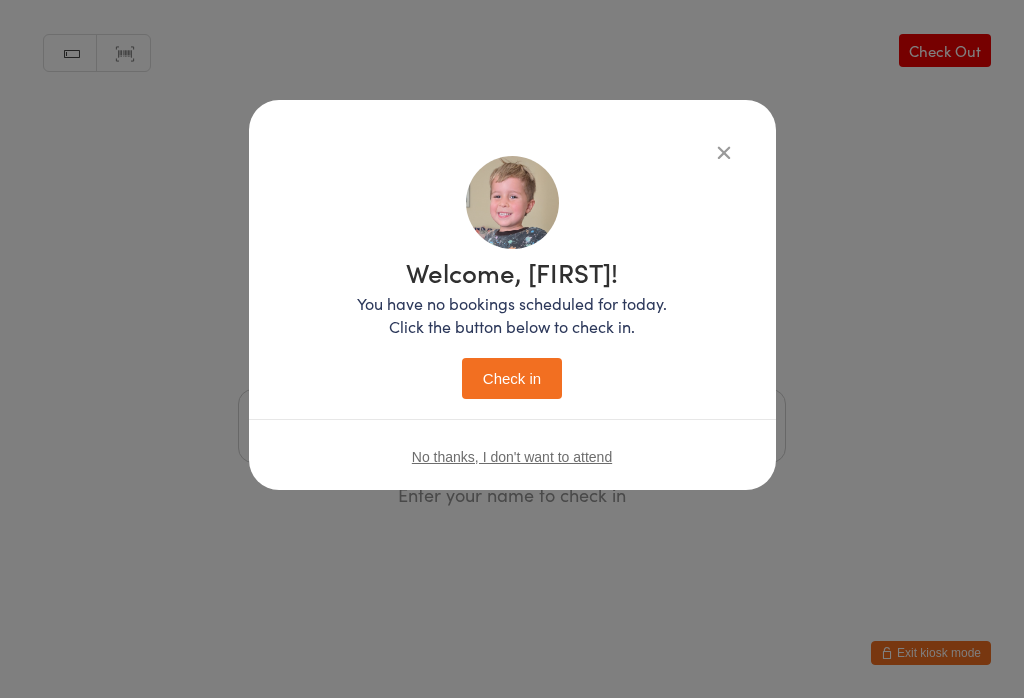 click on "Check in" at bounding box center [512, 378] 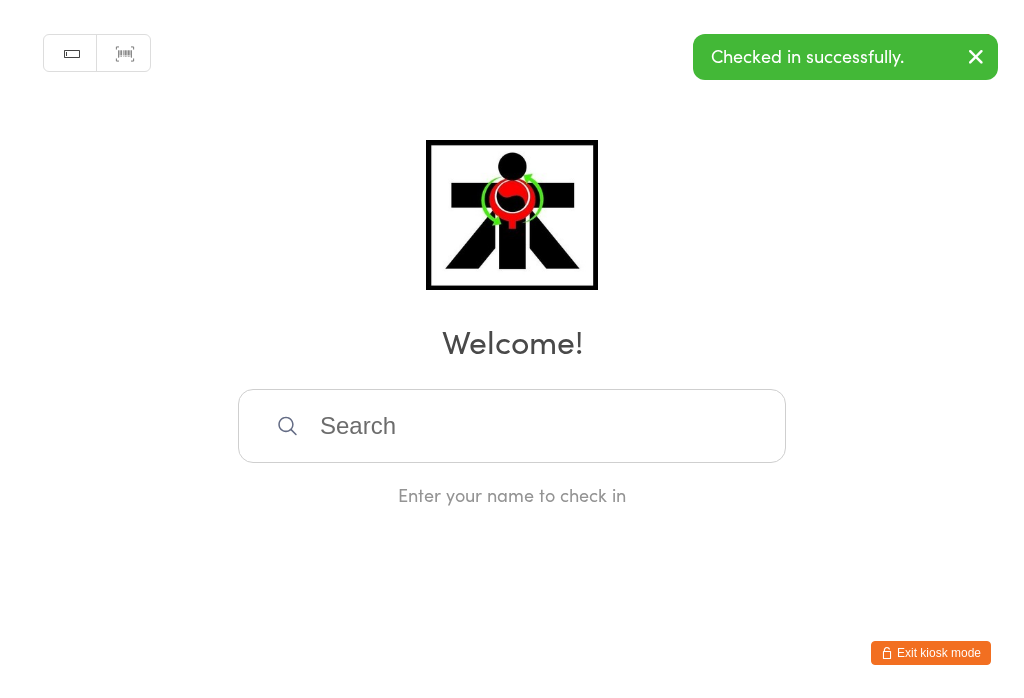 click at bounding box center (512, 426) 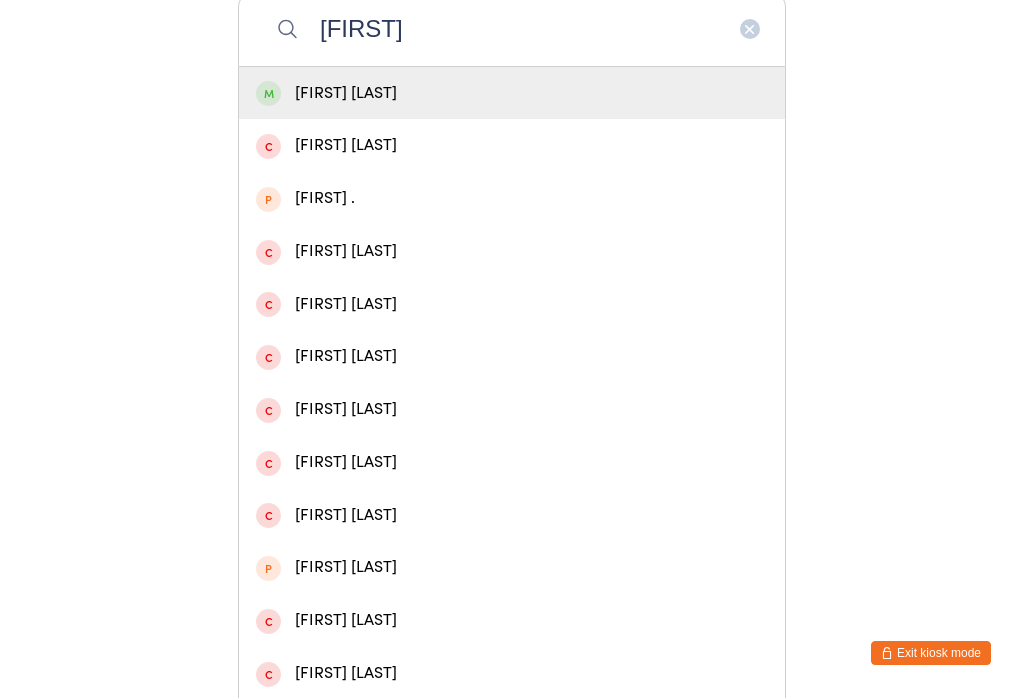 type on "[FIRST]" 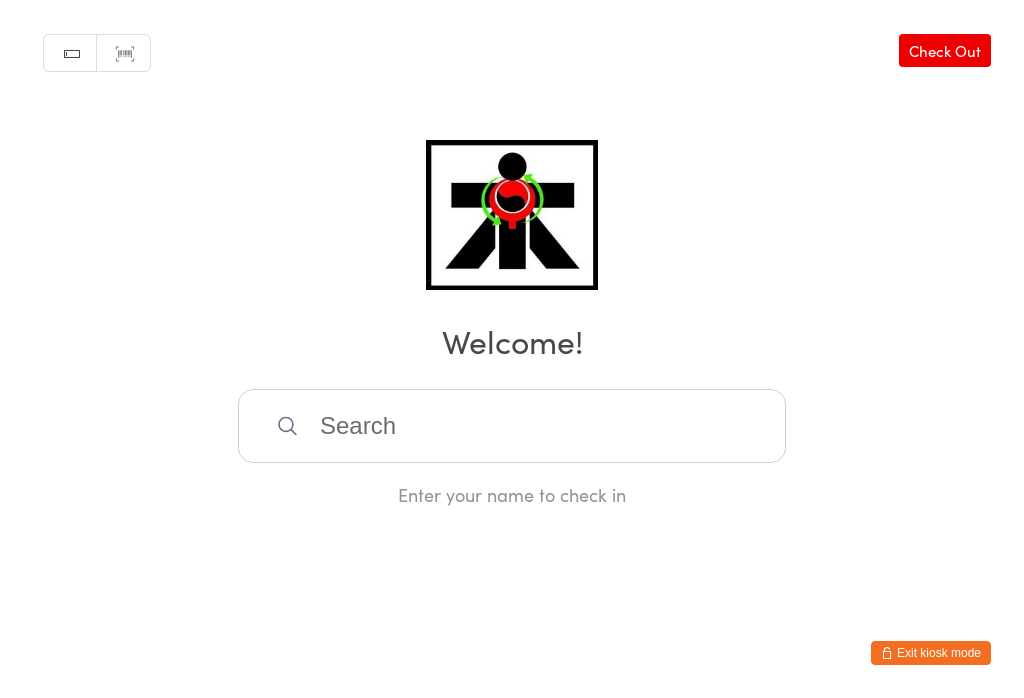 scroll, scrollTop: 0, scrollLeft: 0, axis: both 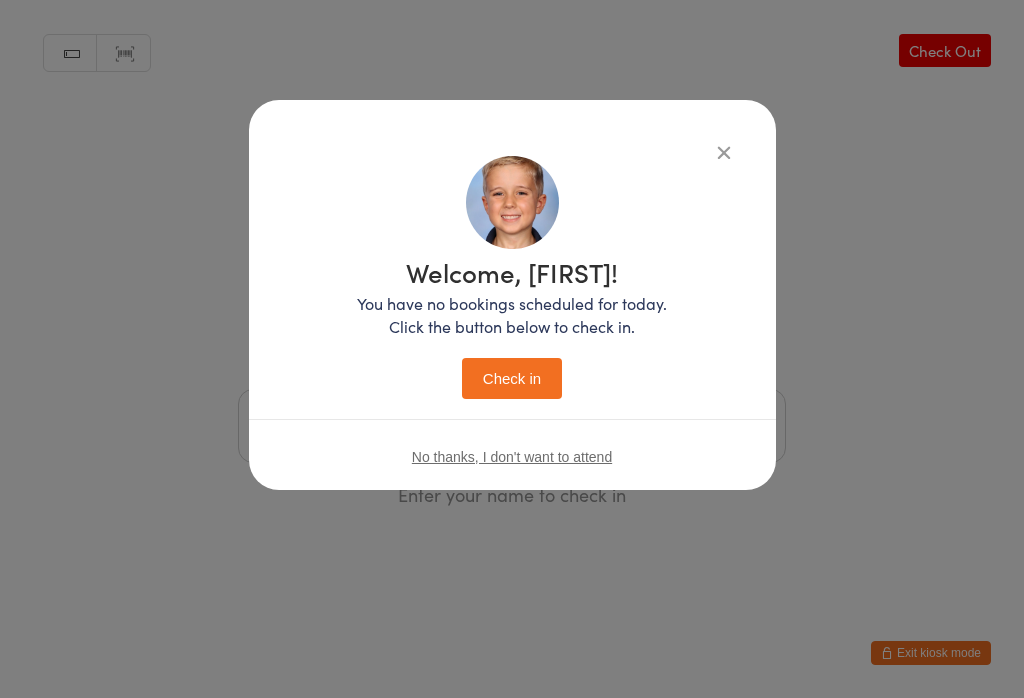 click on "Check in" at bounding box center (512, 378) 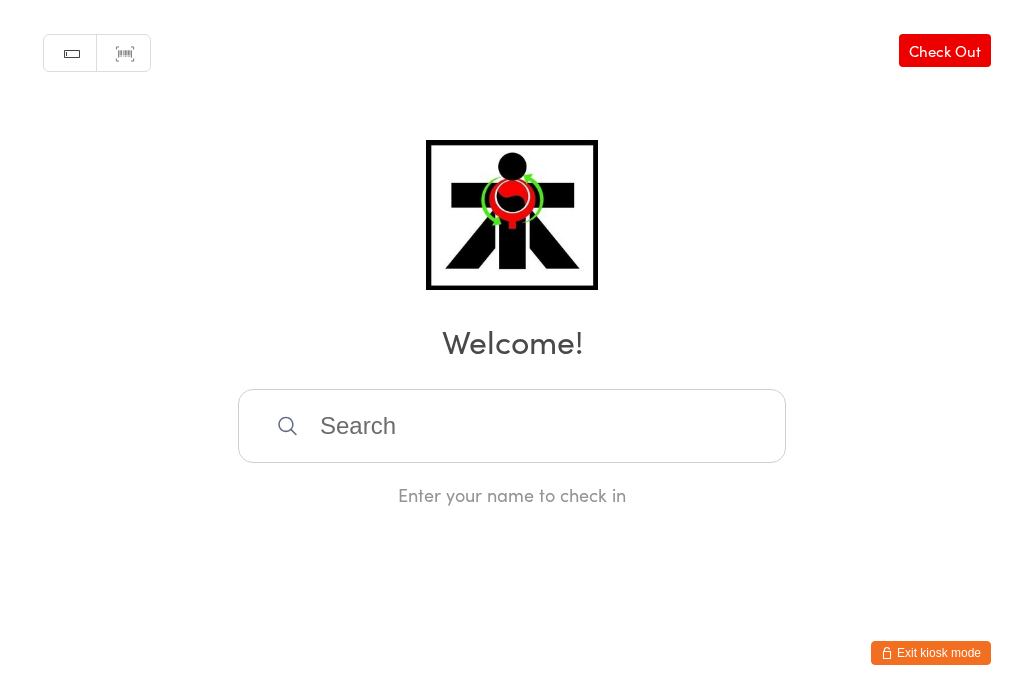 click at bounding box center (512, 426) 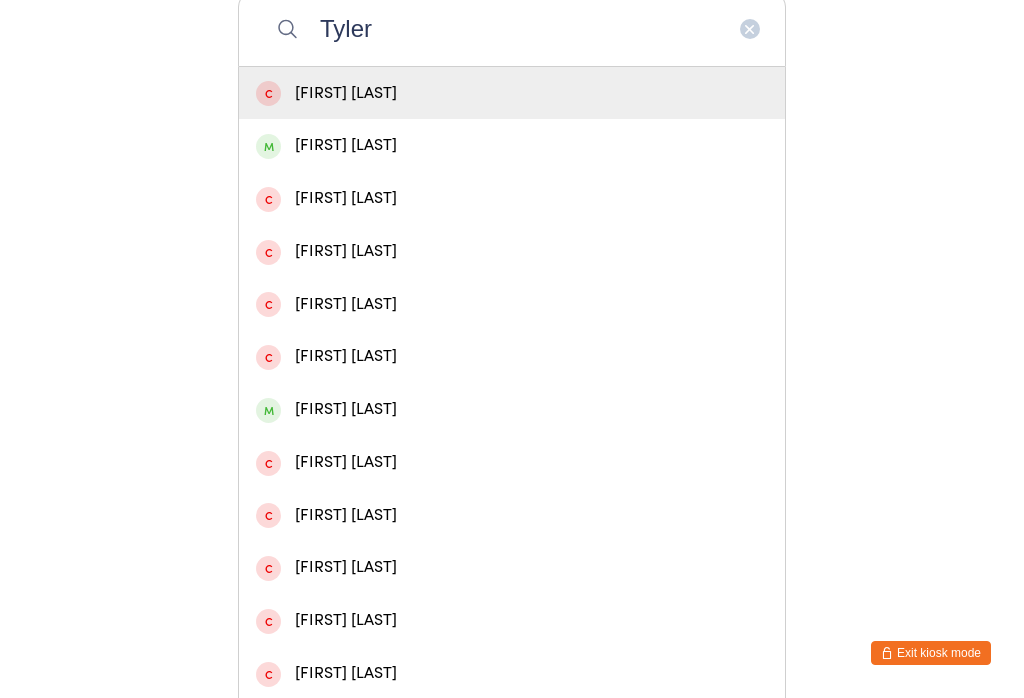 type on "Tyler" 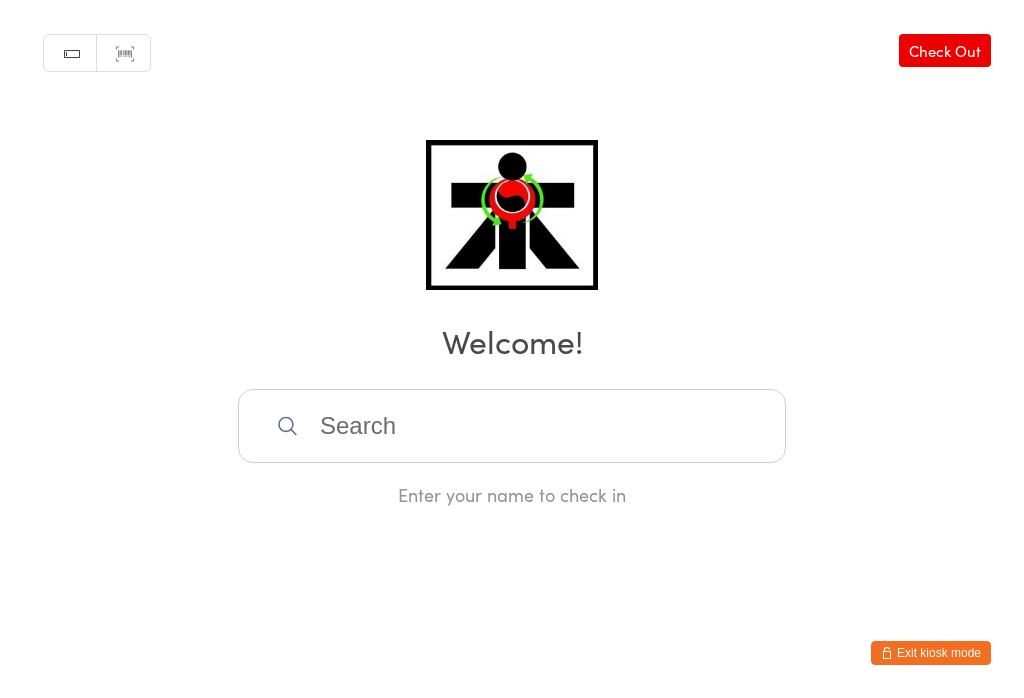 scroll, scrollTop: 0, scrollLeft: 0, axis: both 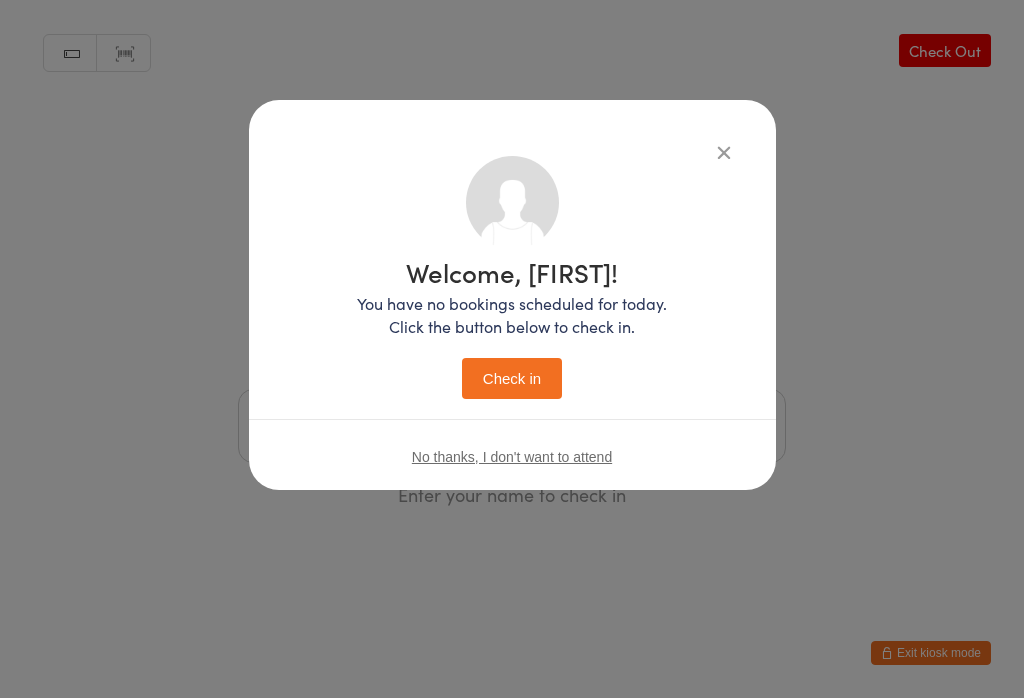 click on "Welcome, [FIRST]! You have no bookings scheduled for today. Click the button below to check in. Check in No thanks, I don't want to attend" at bounding box center [512, 325] 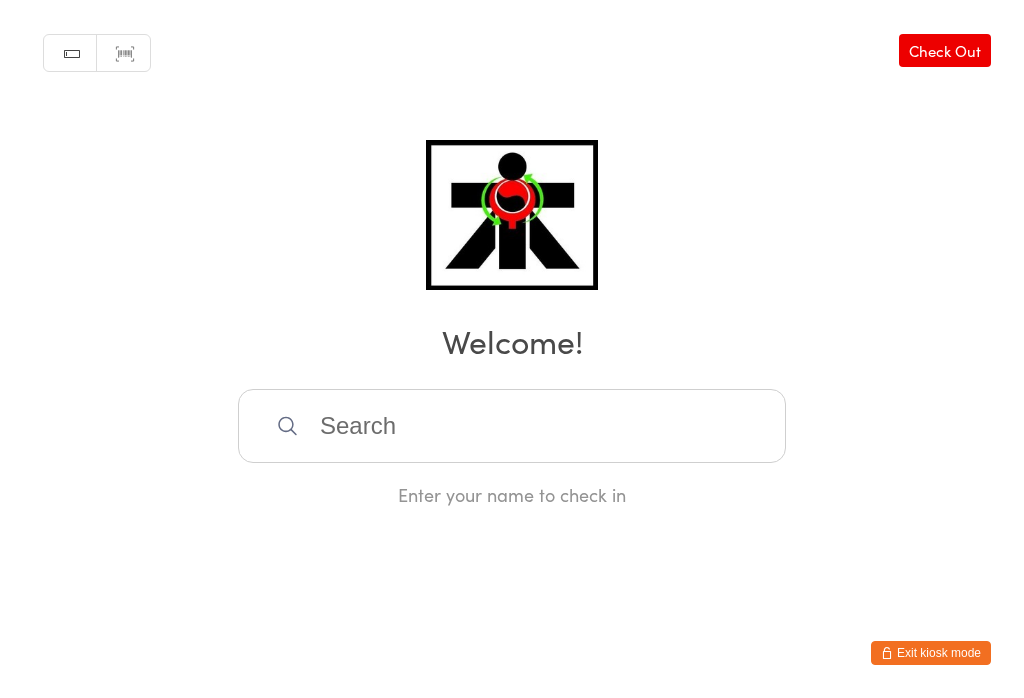 click at bounding box center (512, 426) 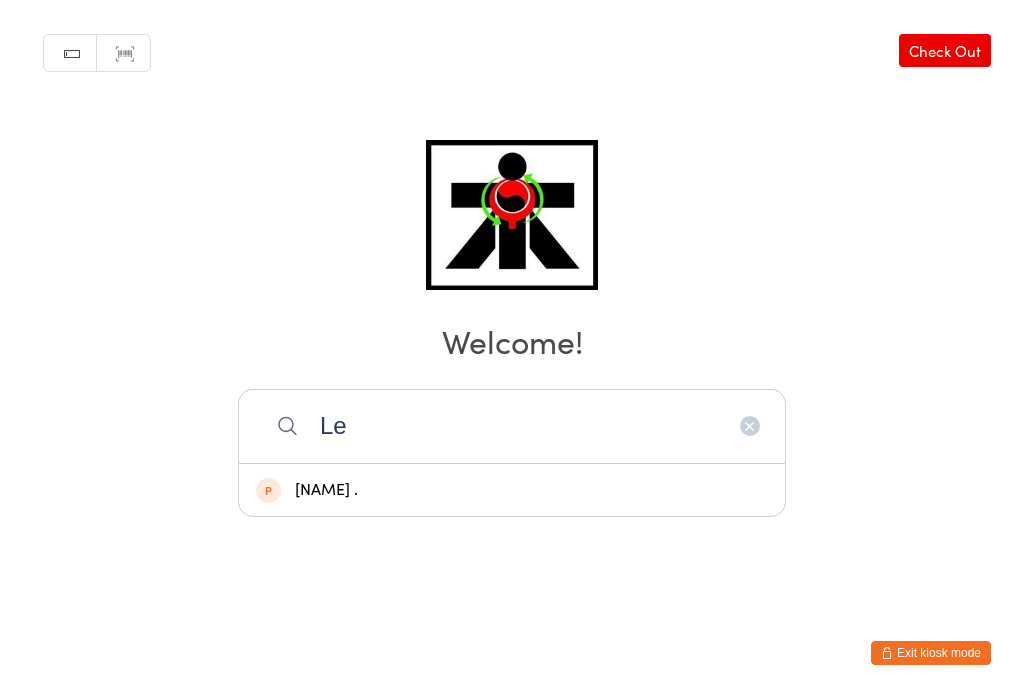 scroll, scrollTop: 271, scrollLeft: 0, axis: vertical 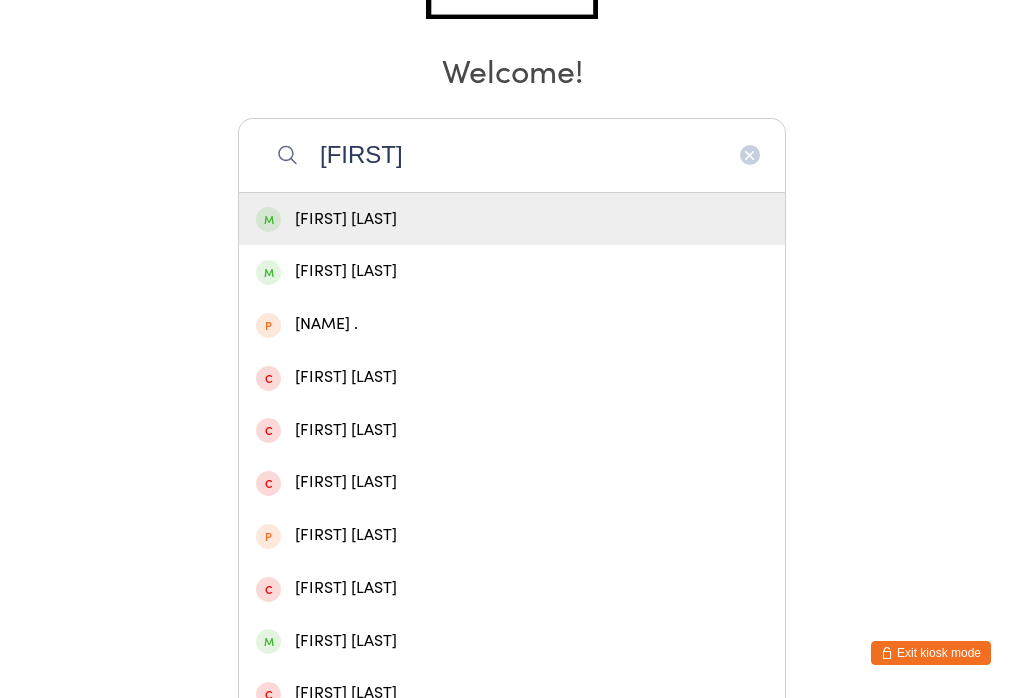 type on "[FIRST]" 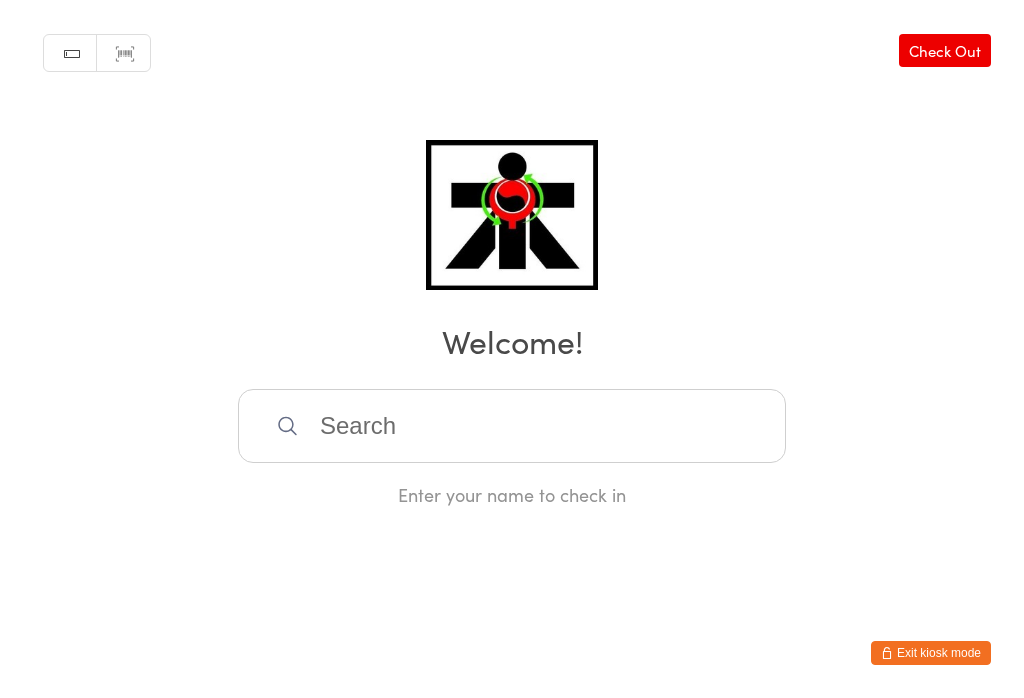 scroll, scrollTop: 0, scrollLeft: 0, axis: both 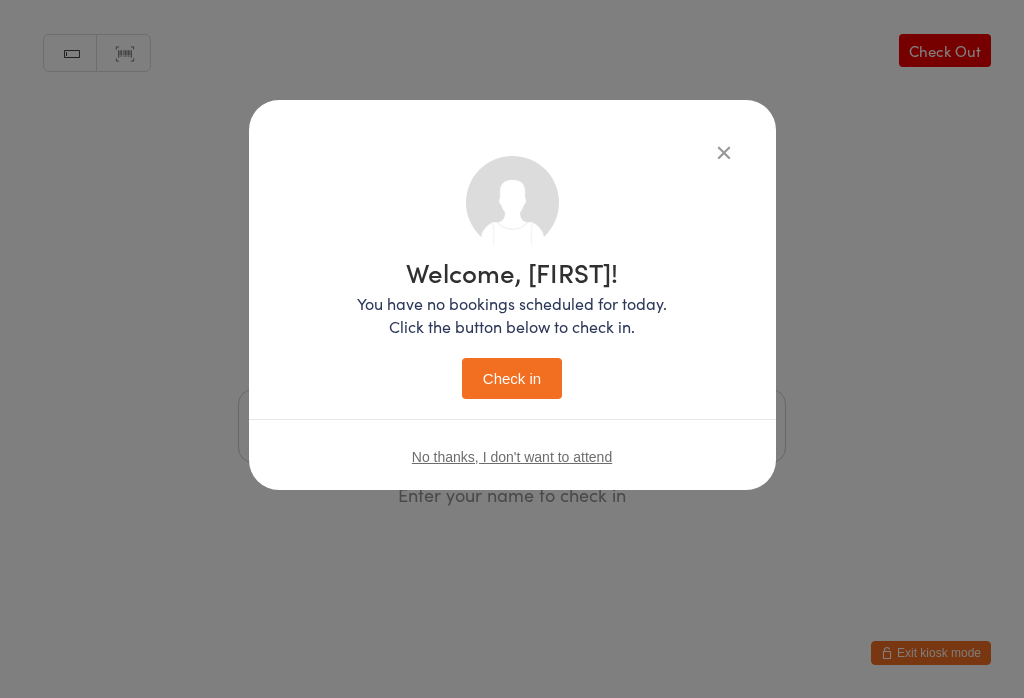 click on "Check in" at bounding box center (512, 378) 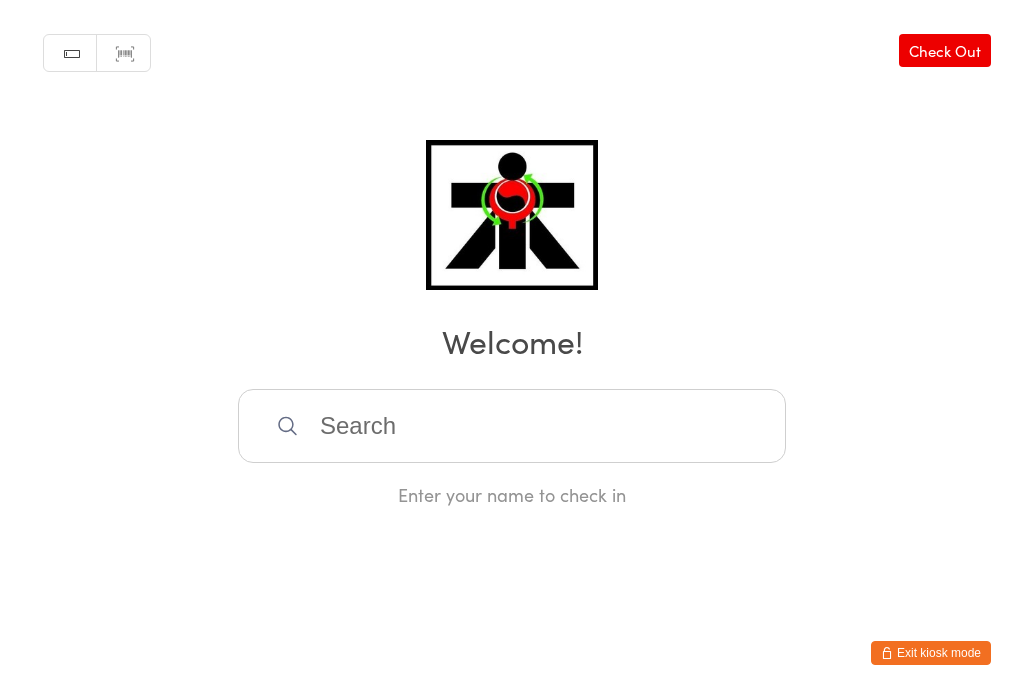 click at bounding box center (512, 426) 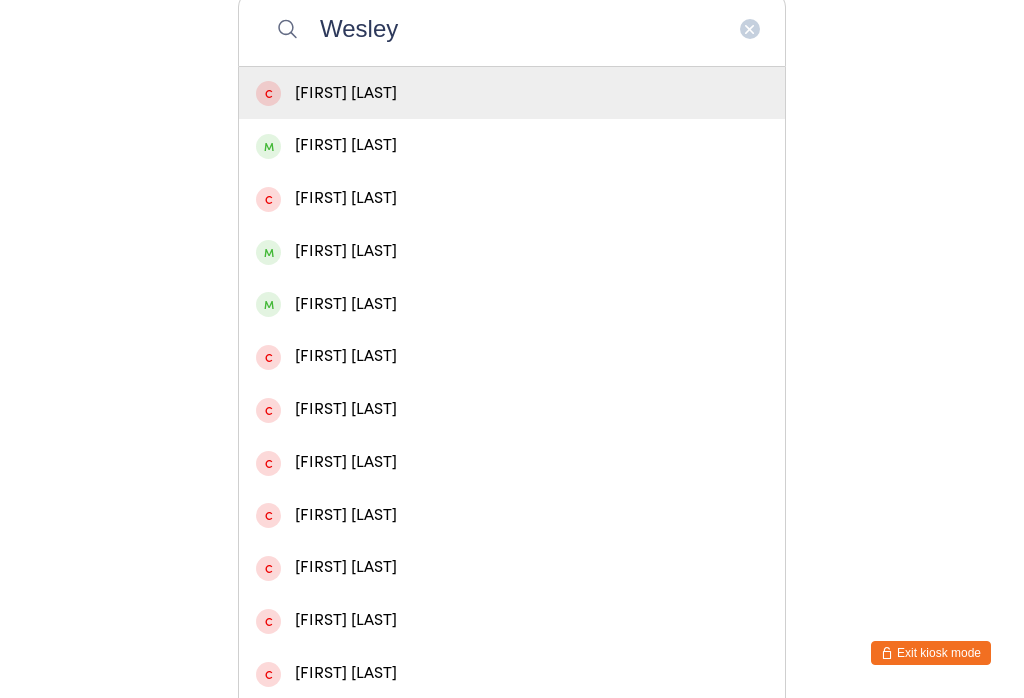 type on "Wesley" 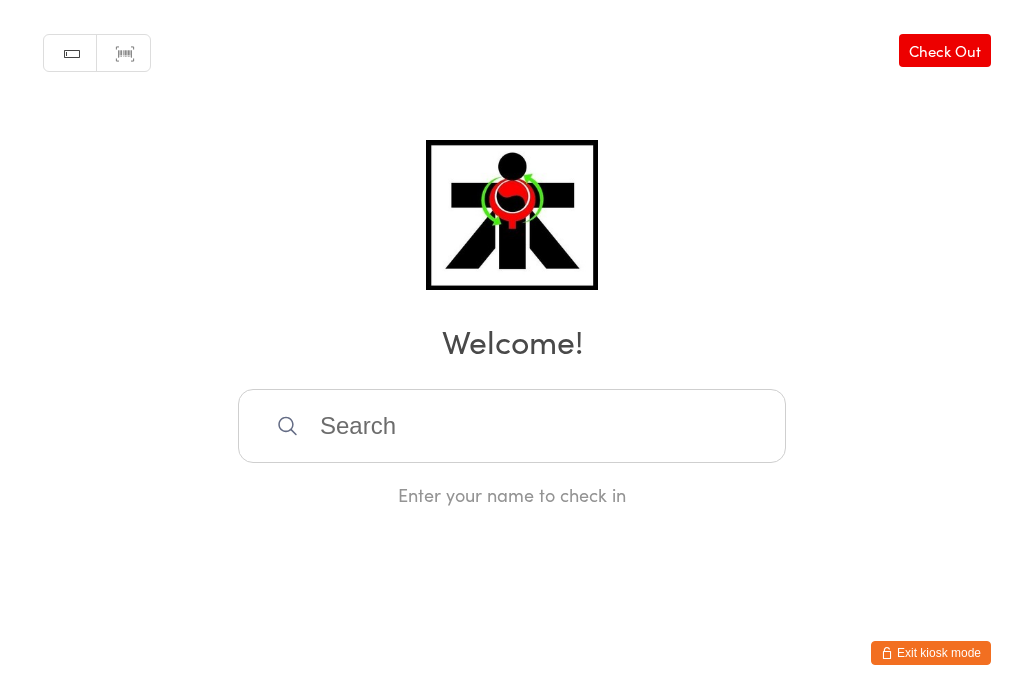 scroll, scrollTop: 0, scrollLeft: 0, axis: both 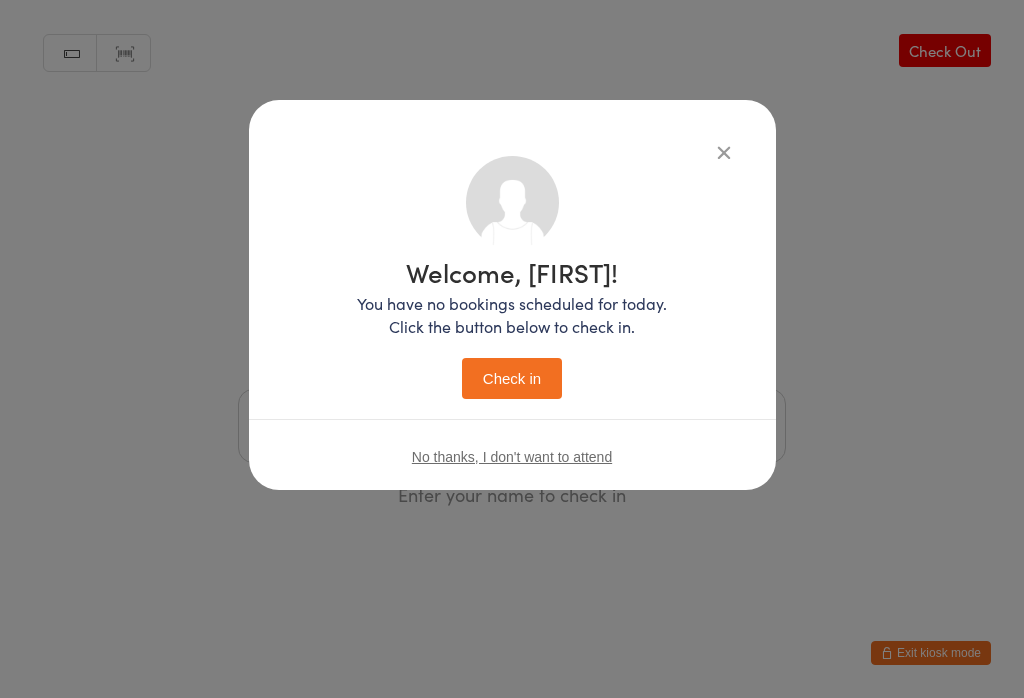 click on "Check in" at bounding box center (512, 378) 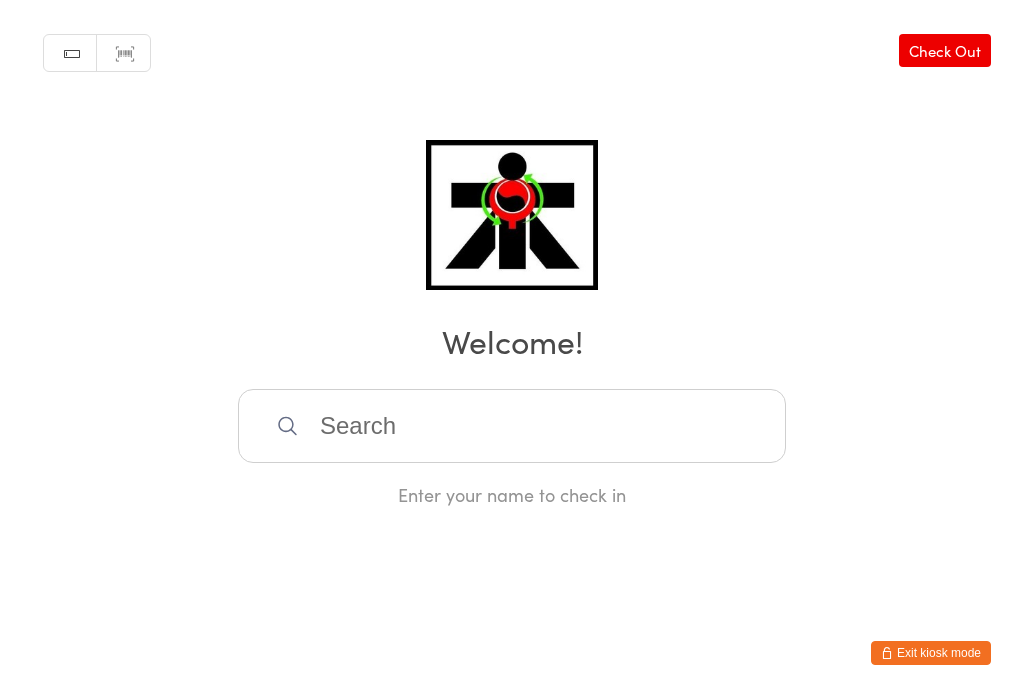 click at bounding box center [512, 426] 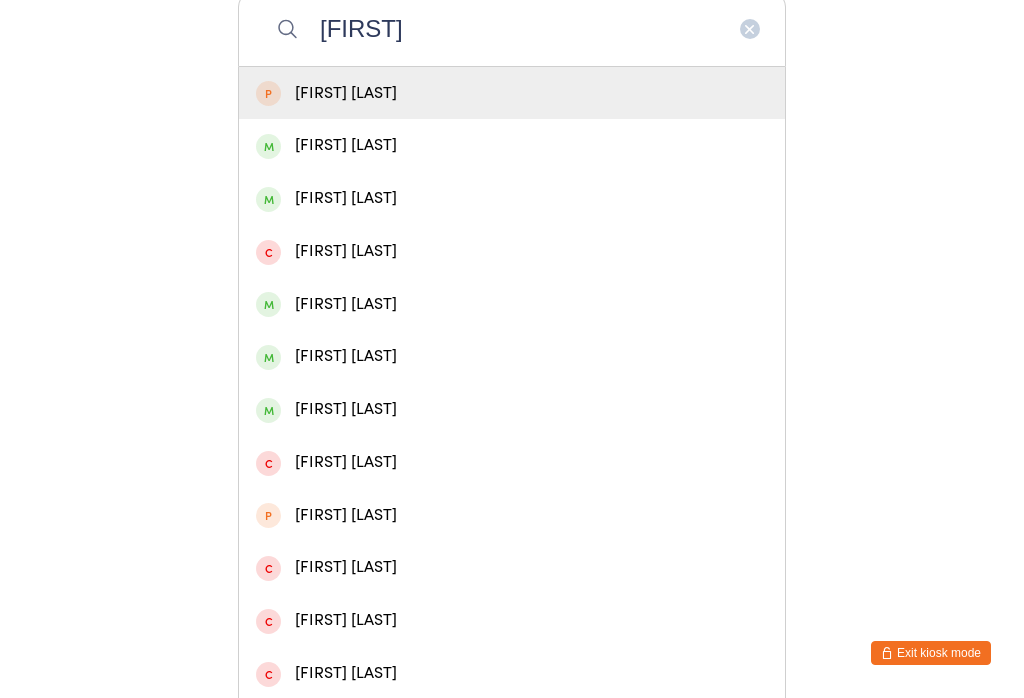 type on "[FIRST]" 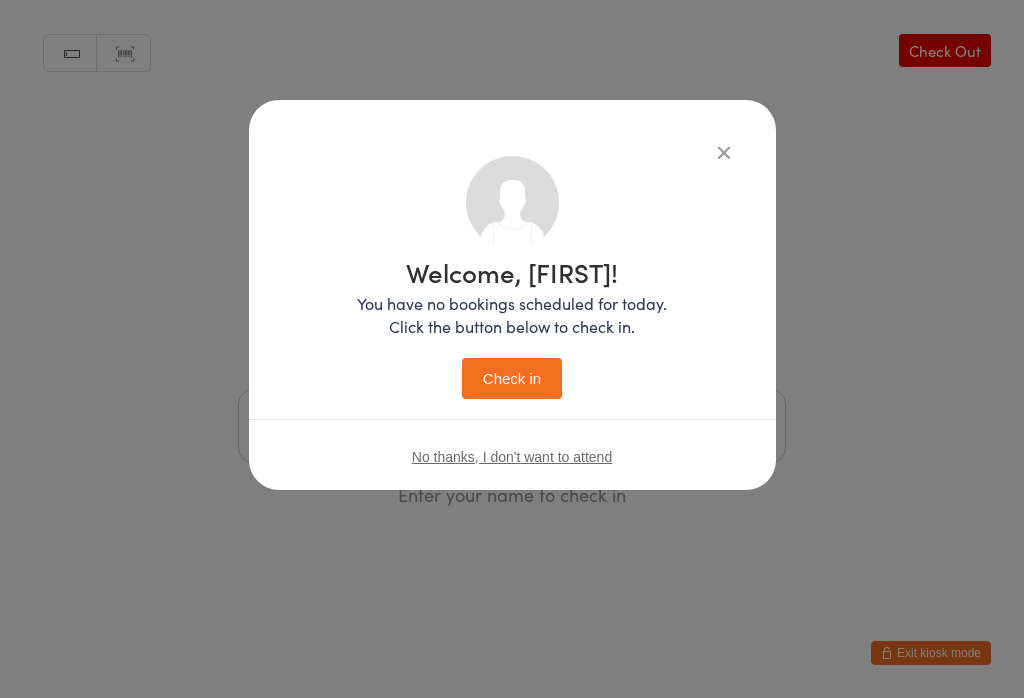 scroll, scrollTop: 0, scrollLeft: 0, axis: both 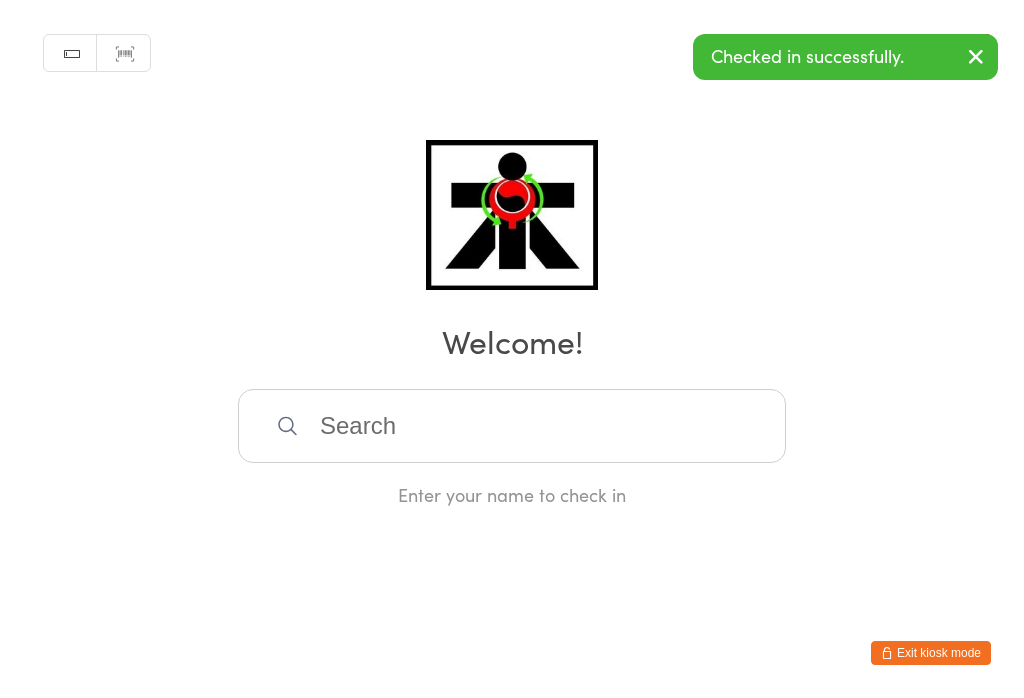 click at bounding box center [512, 426] 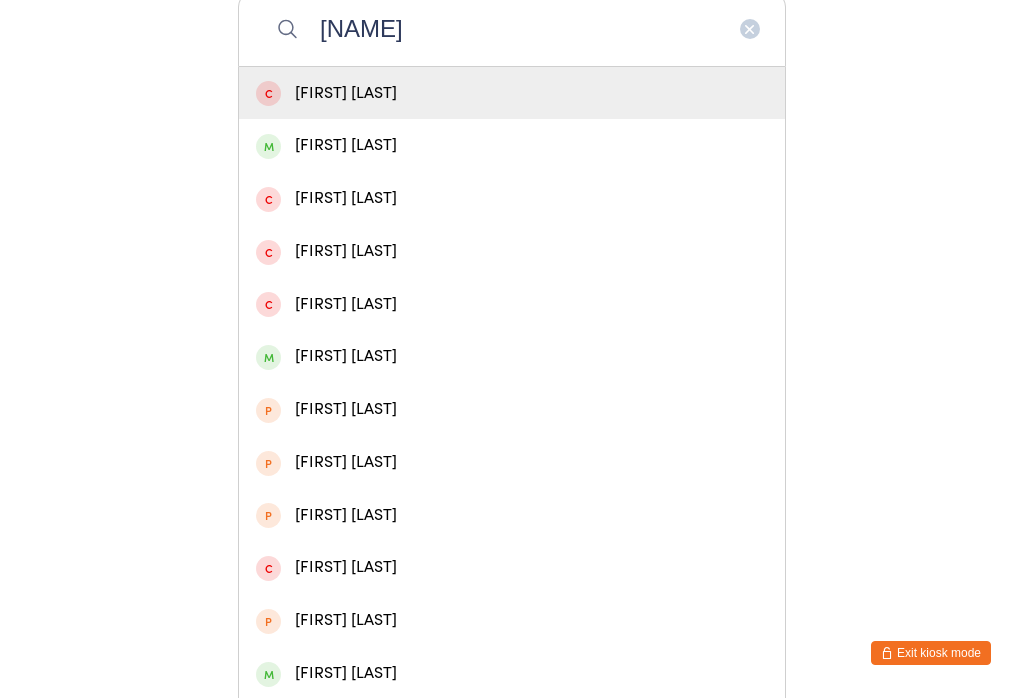 type on "[NAME]" 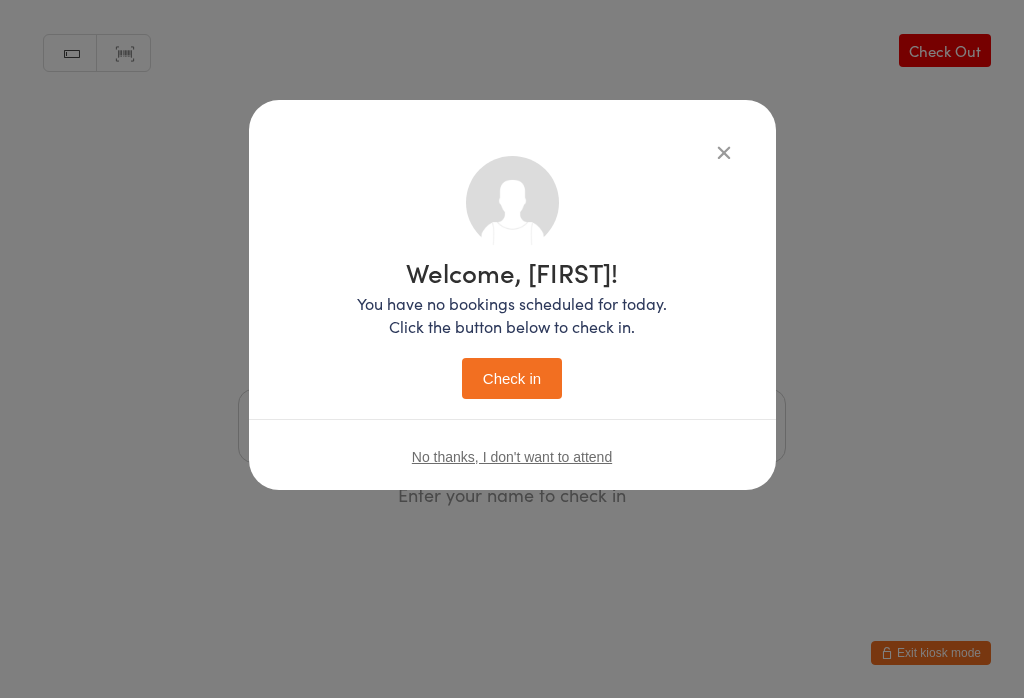 scroll, scrollTop: 0, scrollLeft: 0, axis: both 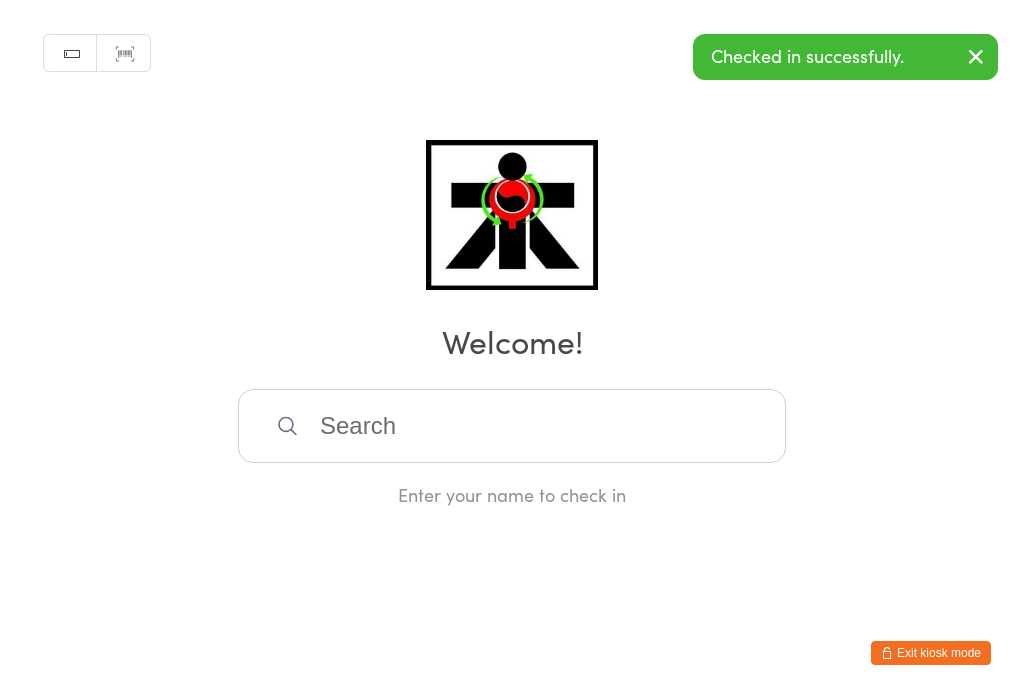 click at bounding box center [512, 426] 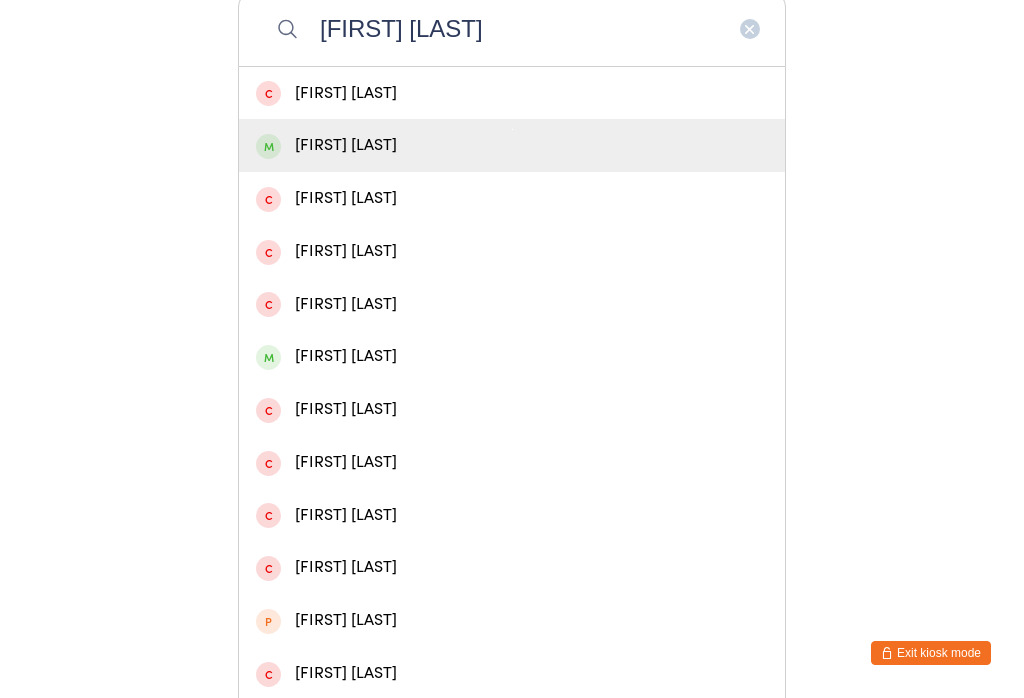 type on "[FIRST] [LAST]" 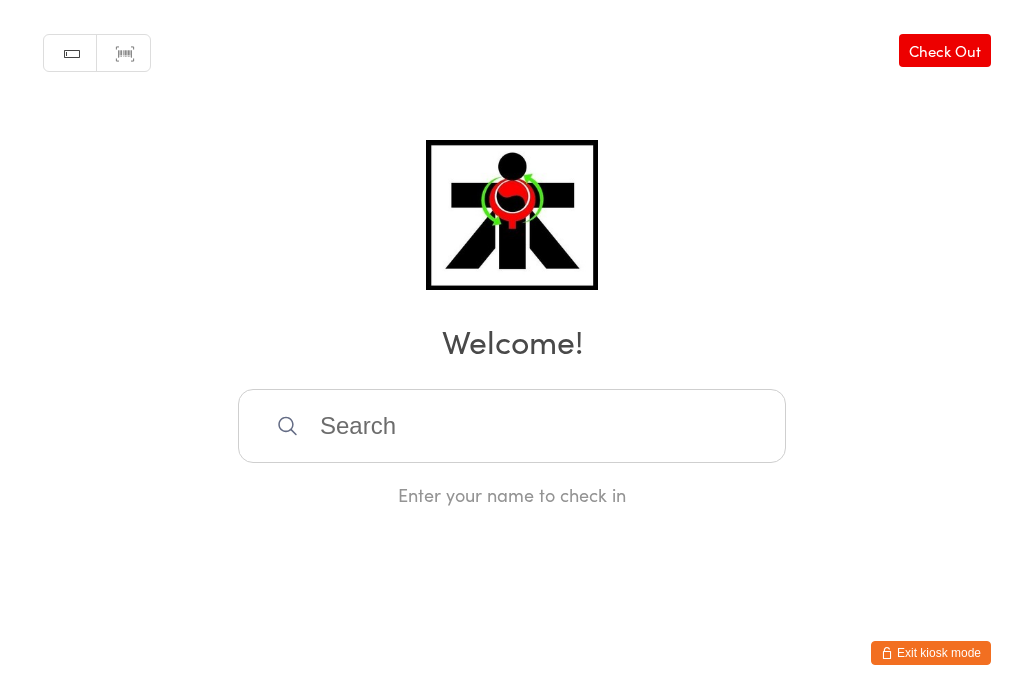 scroll, scrollTop: 0, scrollLeft: 0, axis: both 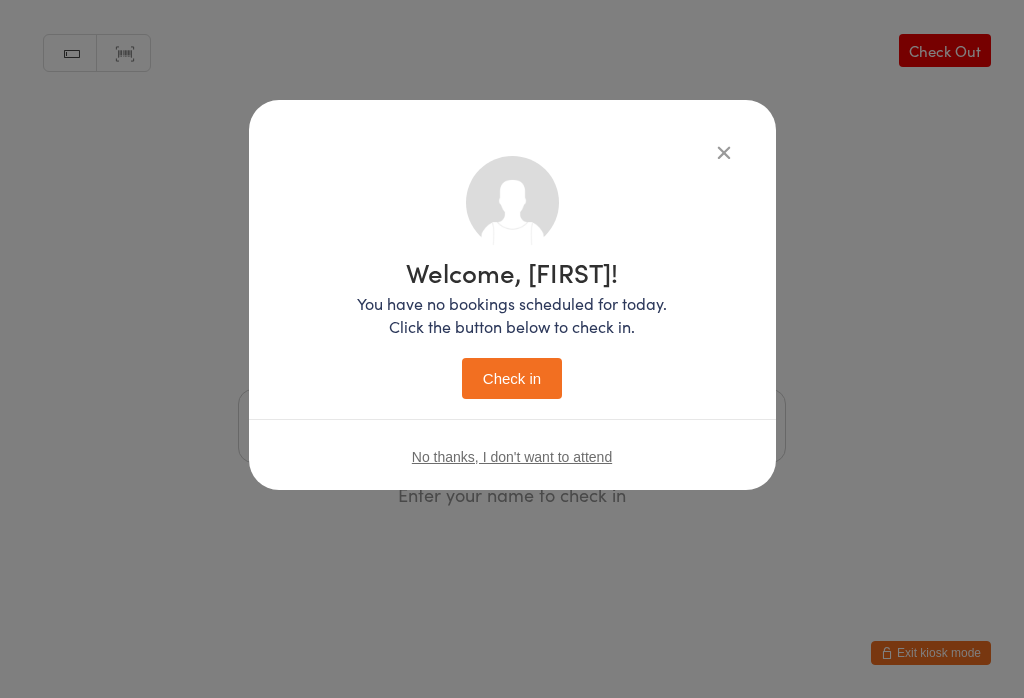 click on "Check in" at bounding box center [512, 378] 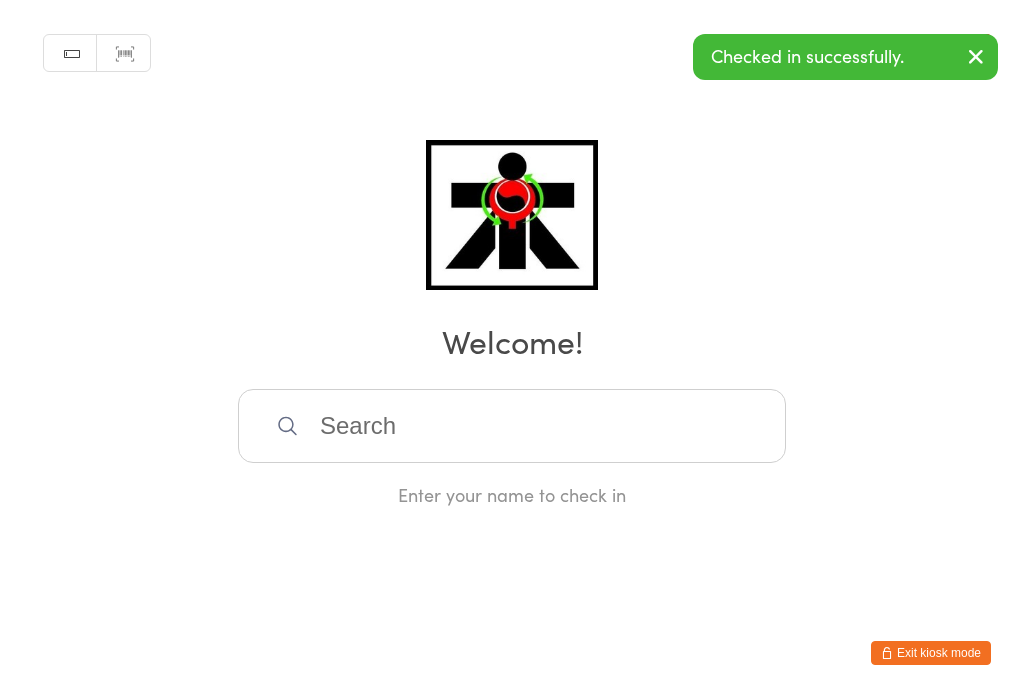 click at bounding box center (512, 426) 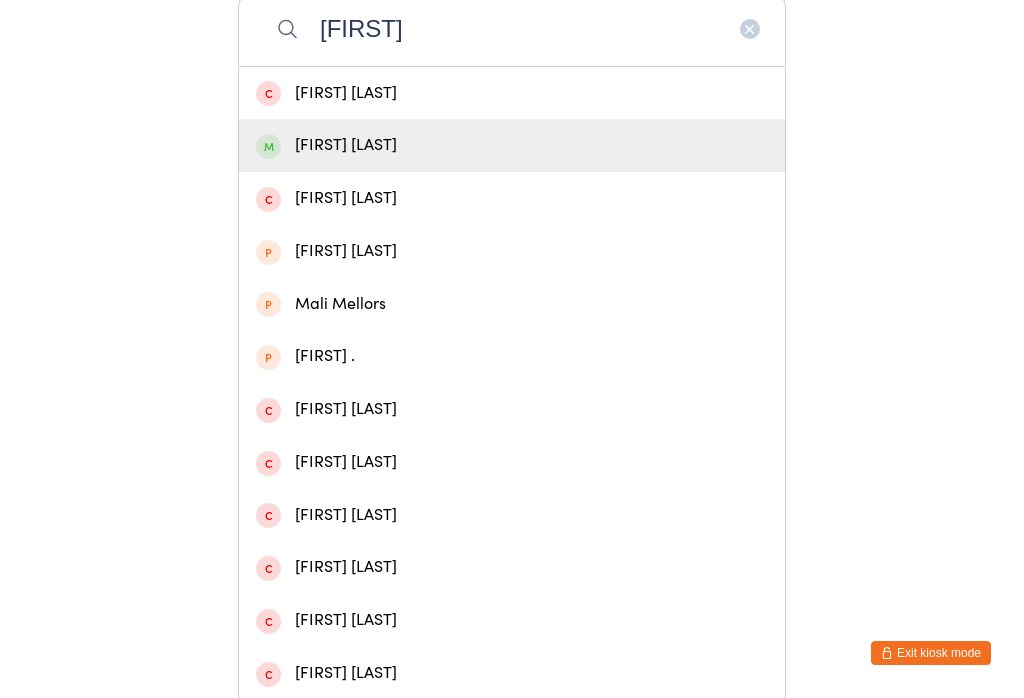type on "[FIRST]" 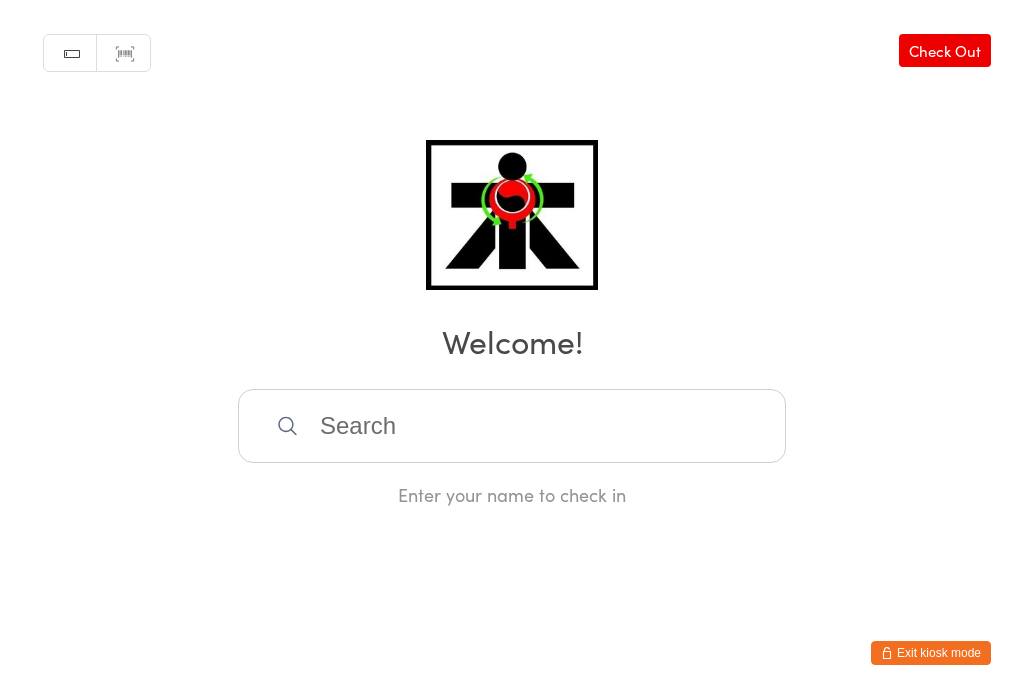 scroll, scrollTop: 0, scrollLeft: 0, axis: both 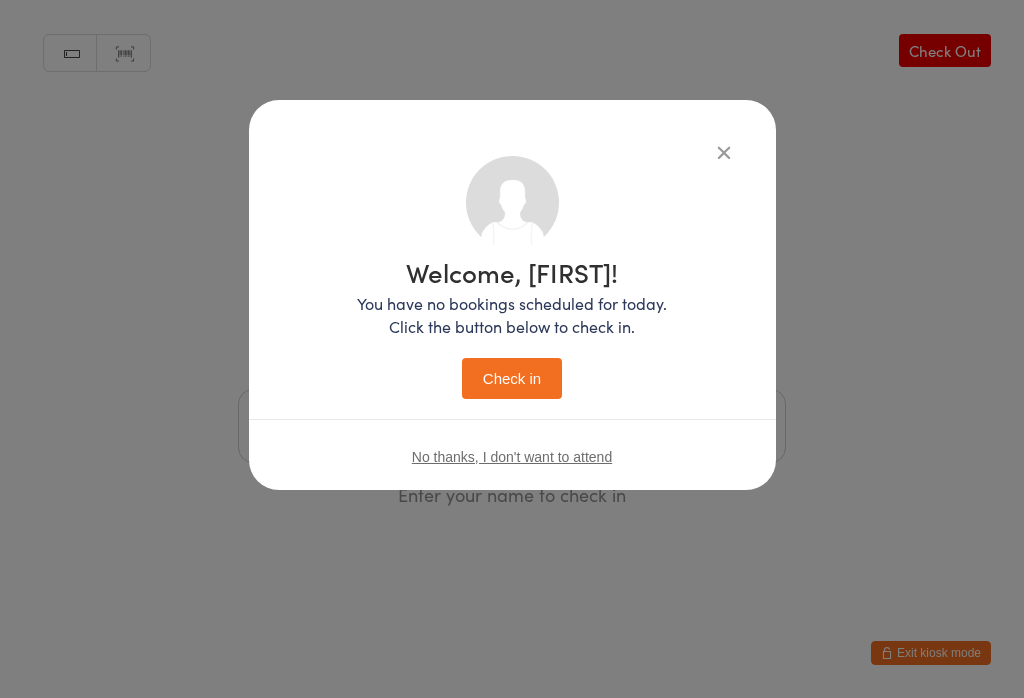 click on "Check in" at bounding box center [512, 378] 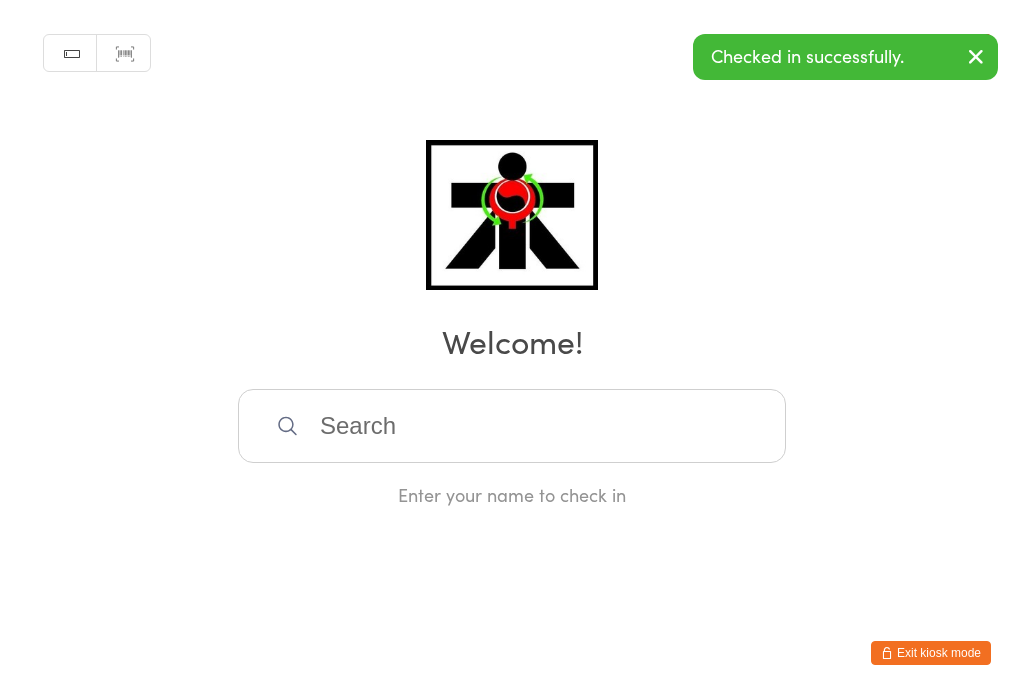 click at bounding box center (512, 426) 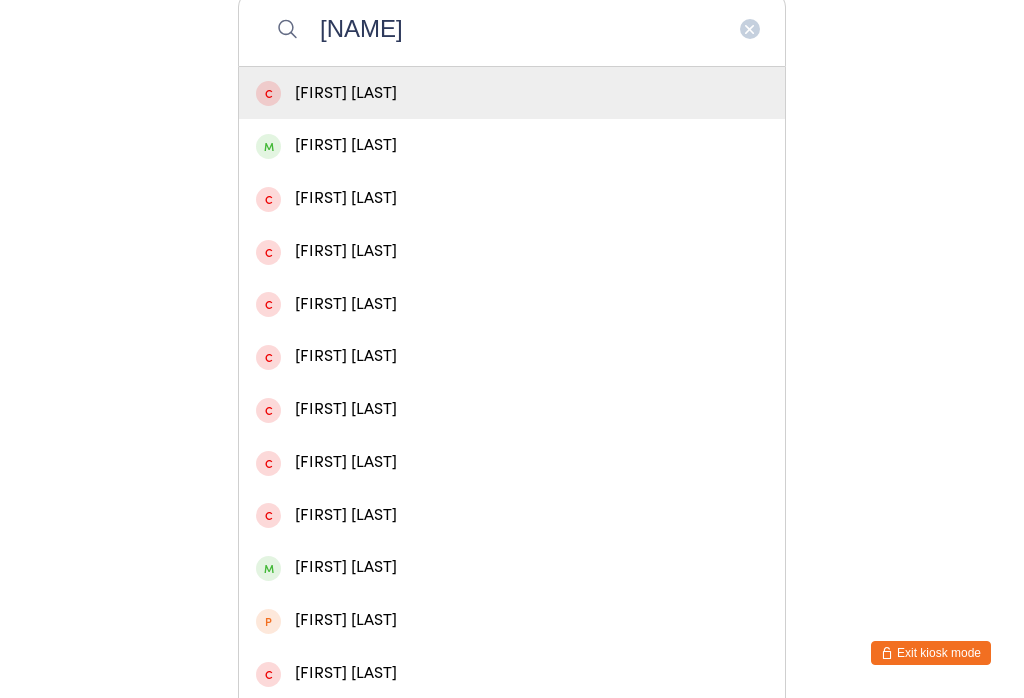 type on "[NAME]" 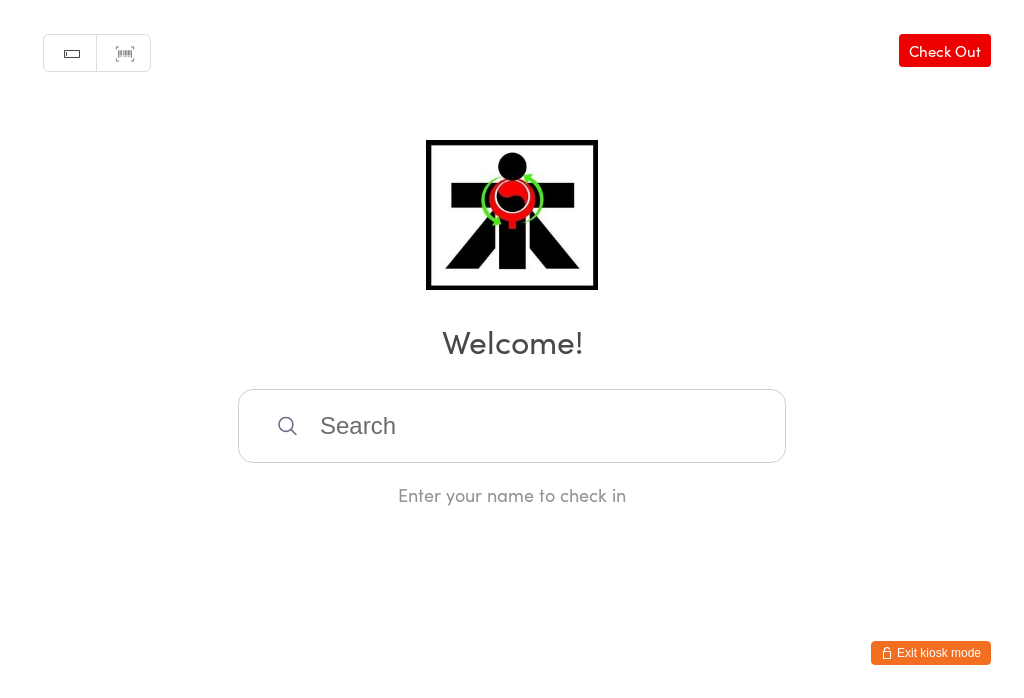 scroll, scrollTop: 0, scrollLeft: 0, axis: both 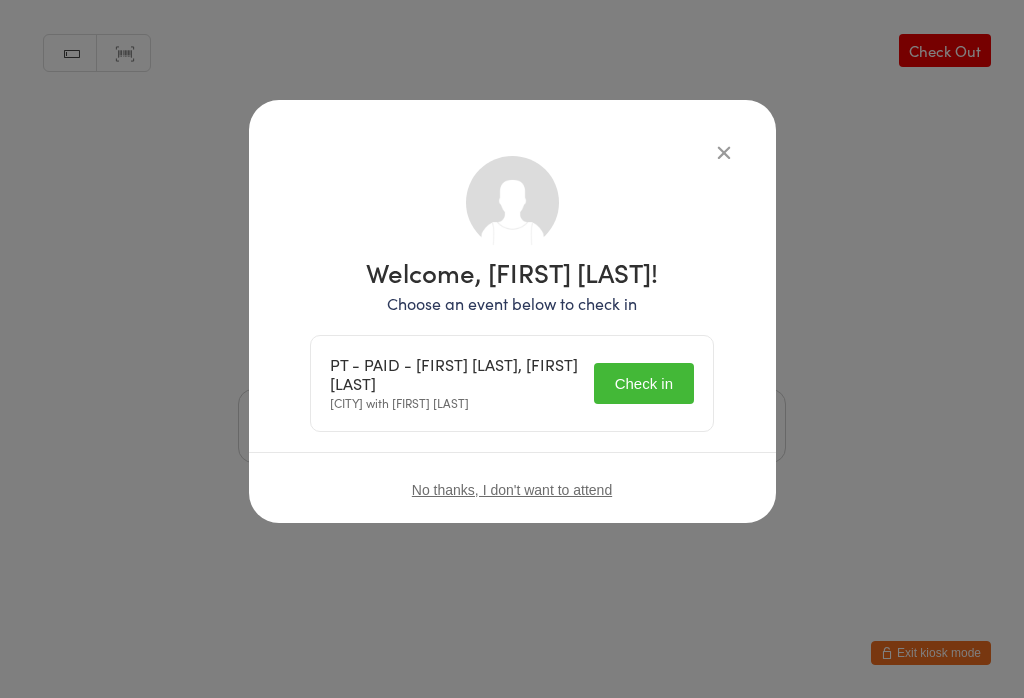 click on "Check in" at bounding box center (644, 383) 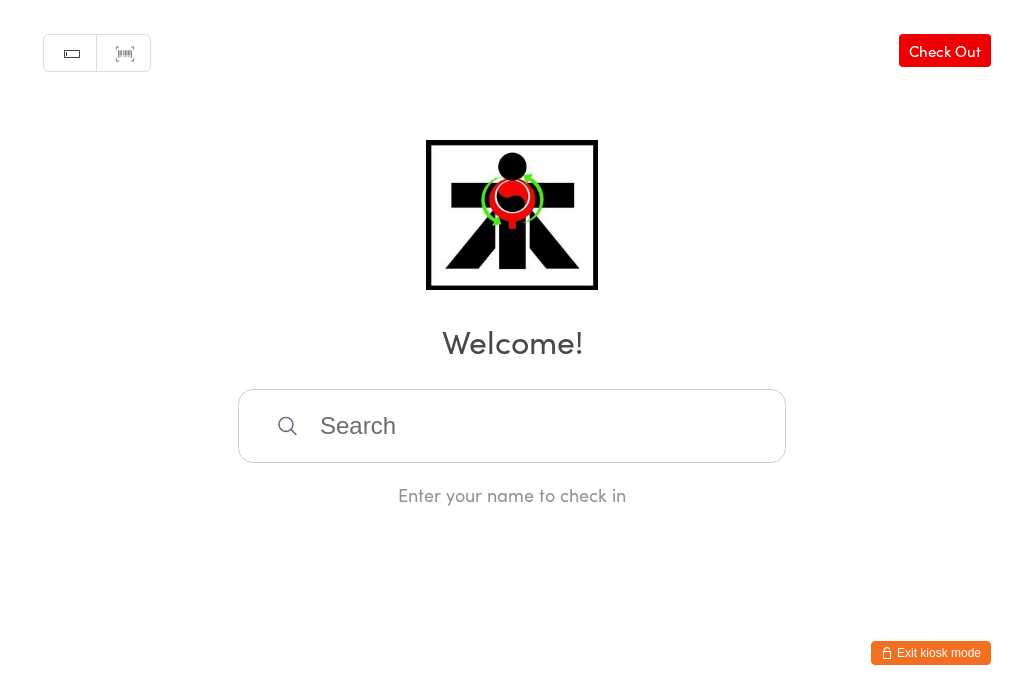 click at bounding box center (512, 426) 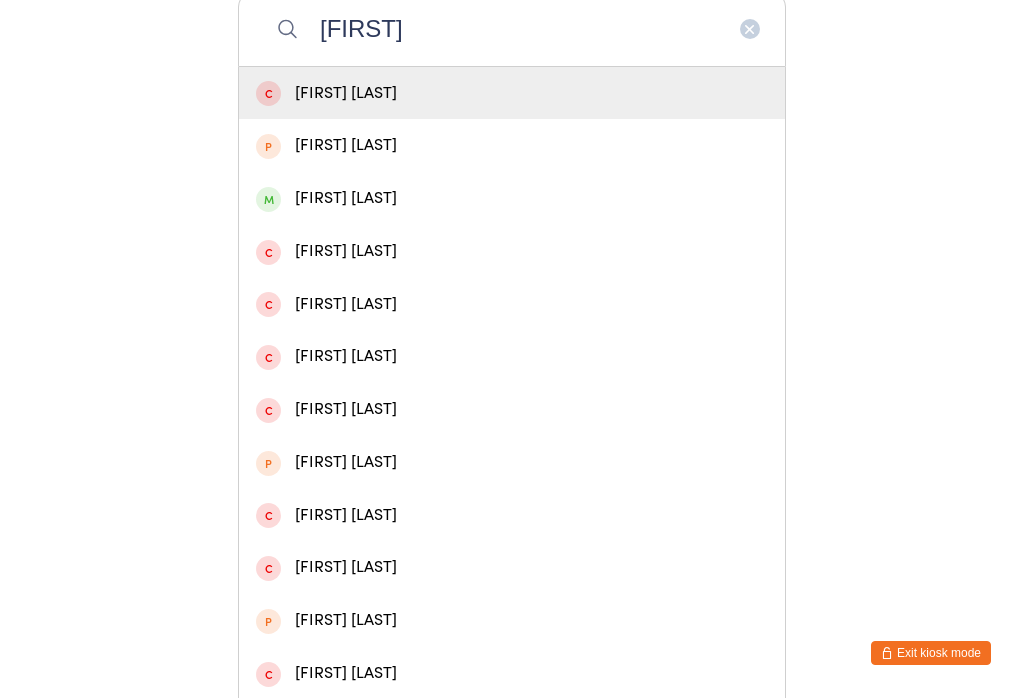 type on "[FIRST]" 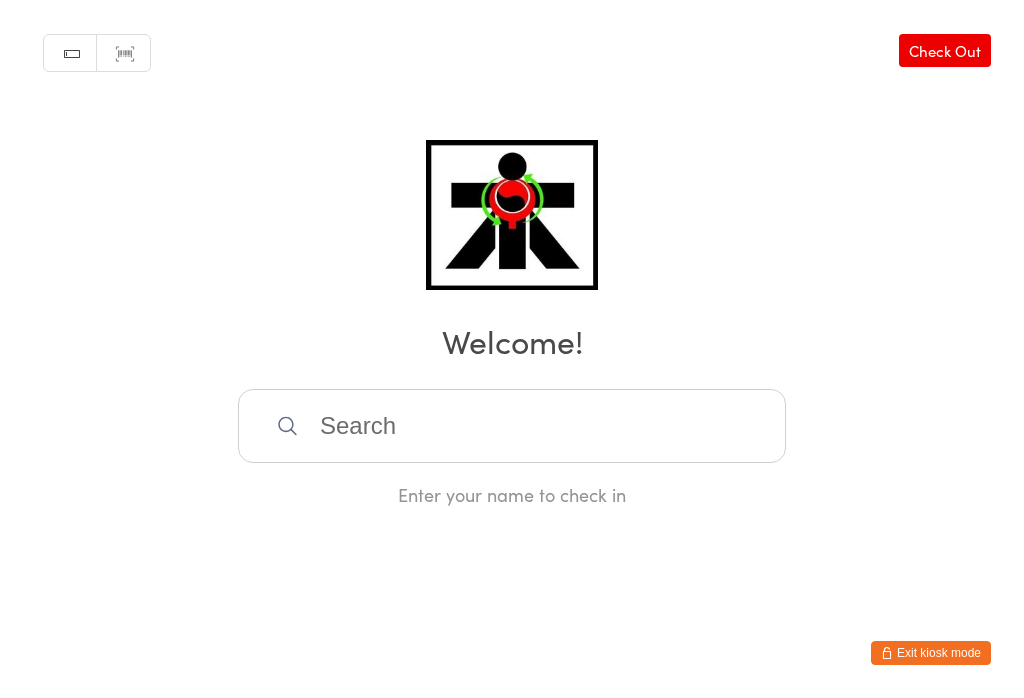 scroll, scrollTop: 0, scrollLeft: 0, axis: both 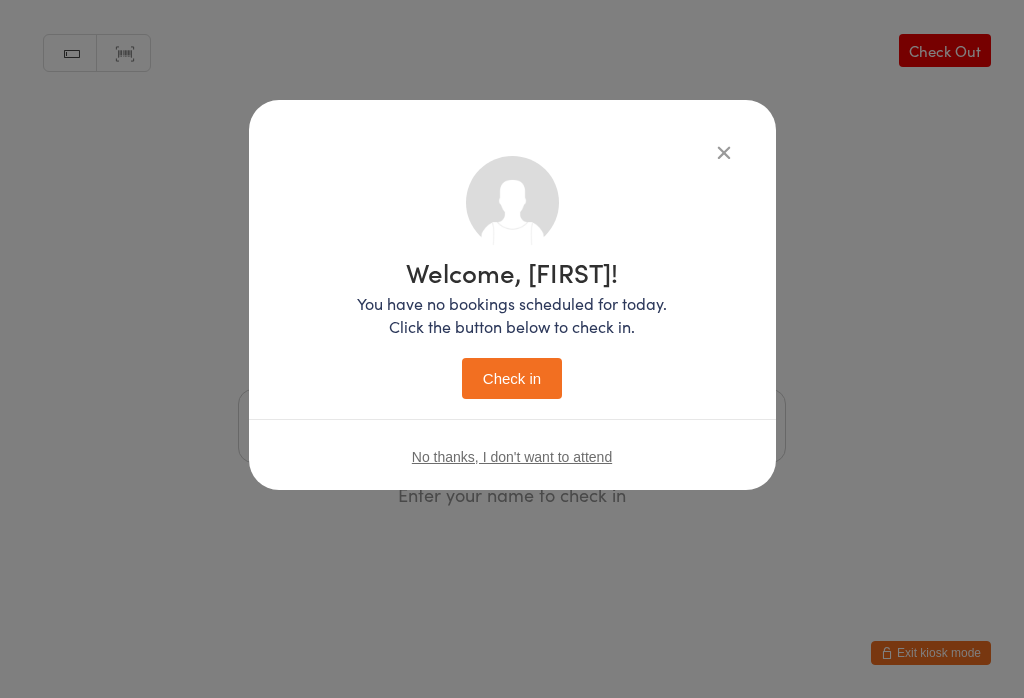 click on "Check in" at bounding box center [512, 378] 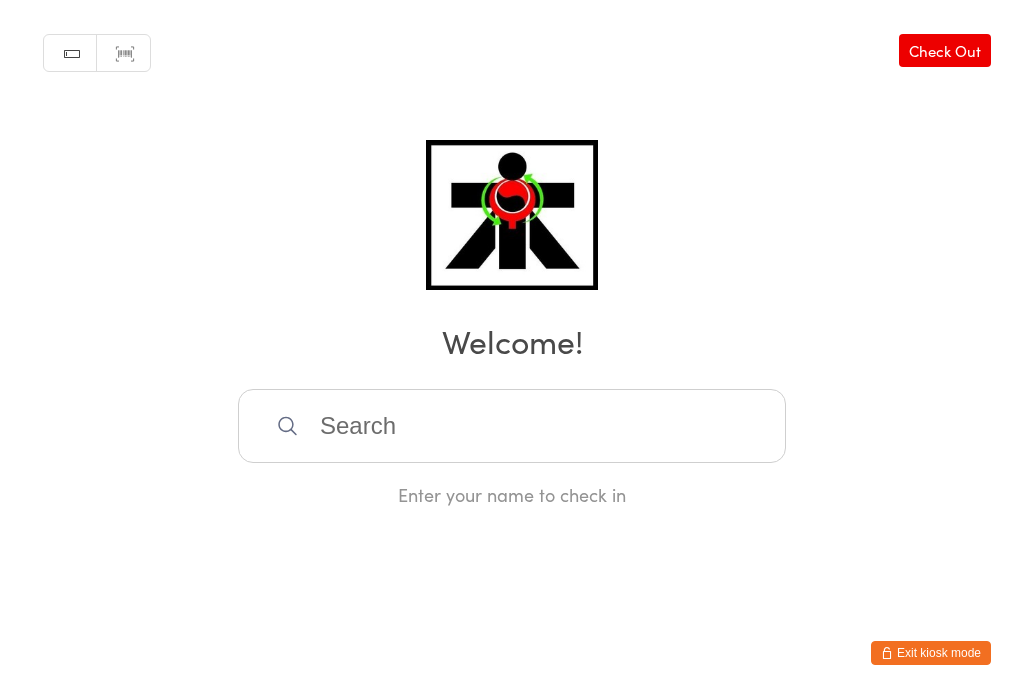 click at bounding box center [512, 426] 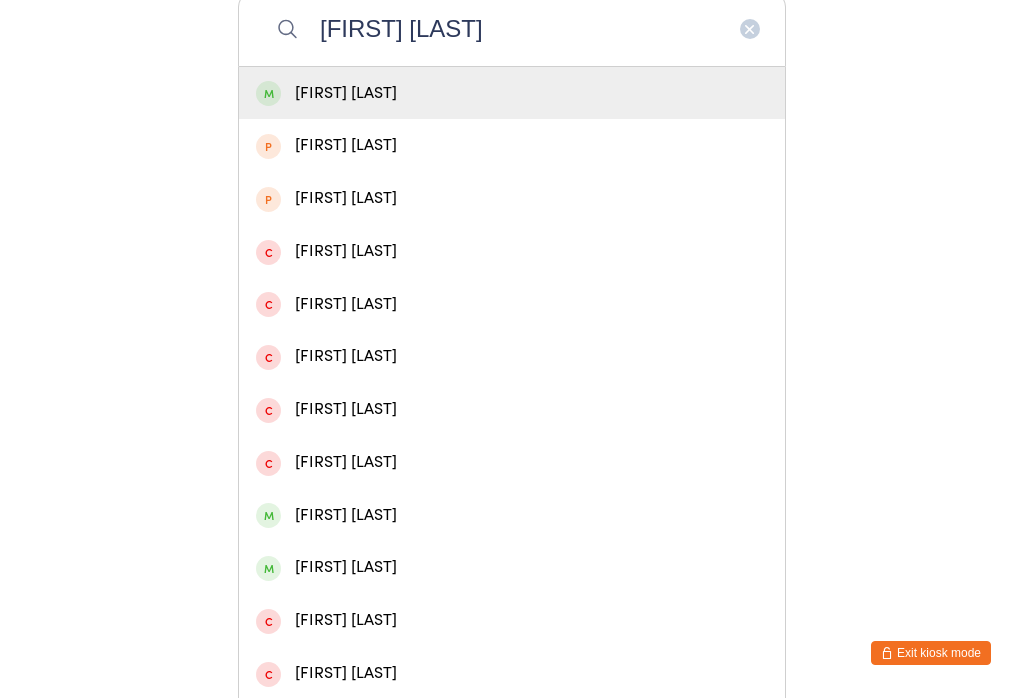 type on "[FIRST] [LAST]" 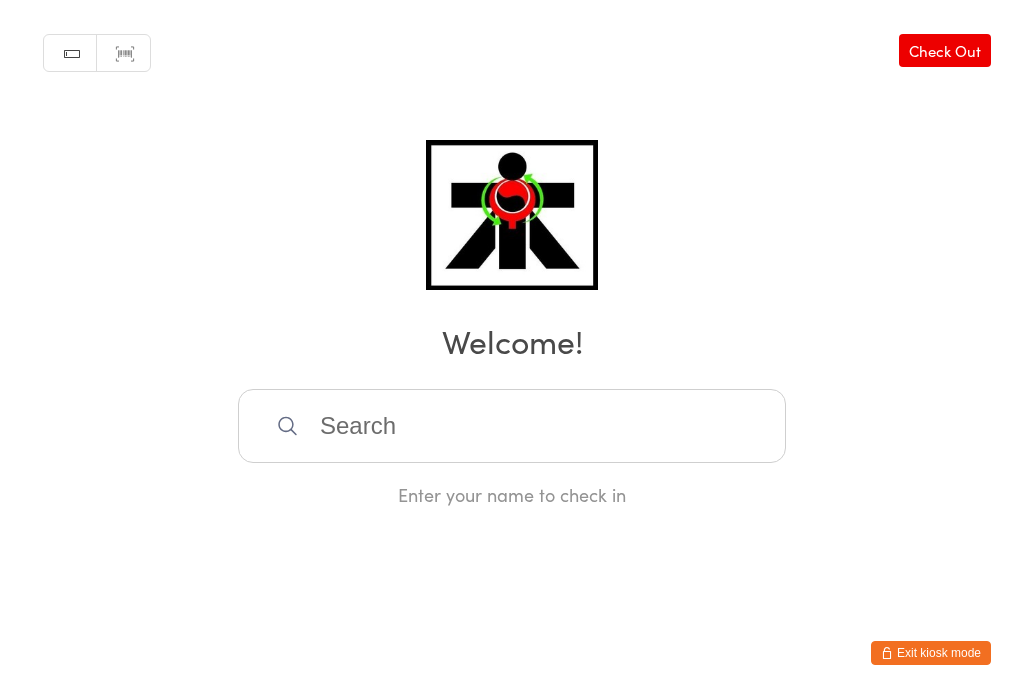 scroll, scrollTop: 0, scrollLeft: 0, axis: both 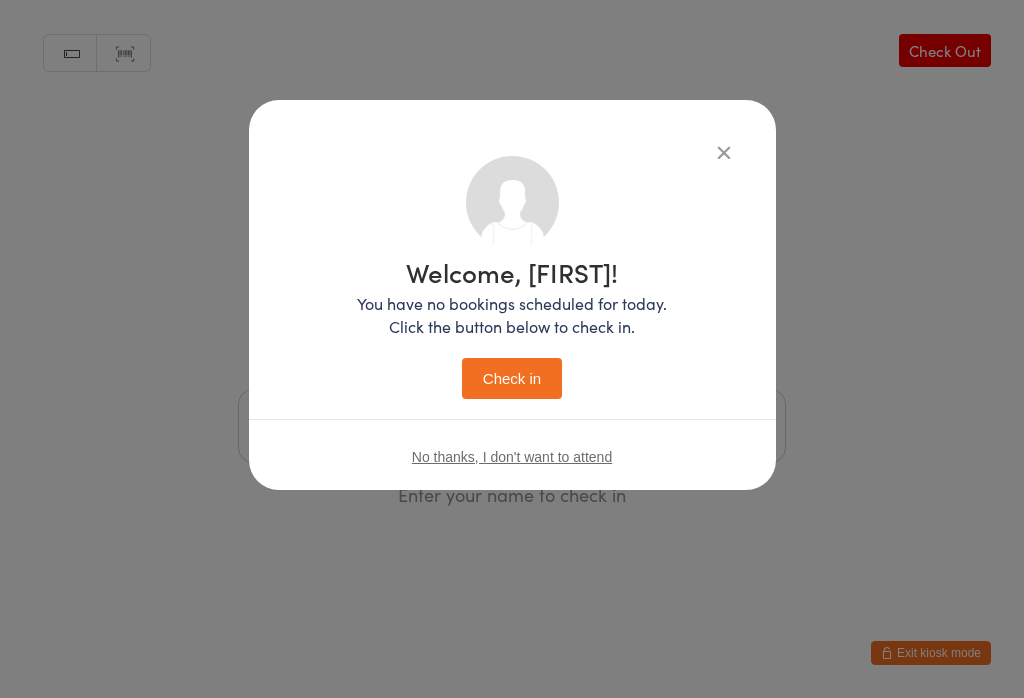 click on "Check in" at bounding box center [512, 378] 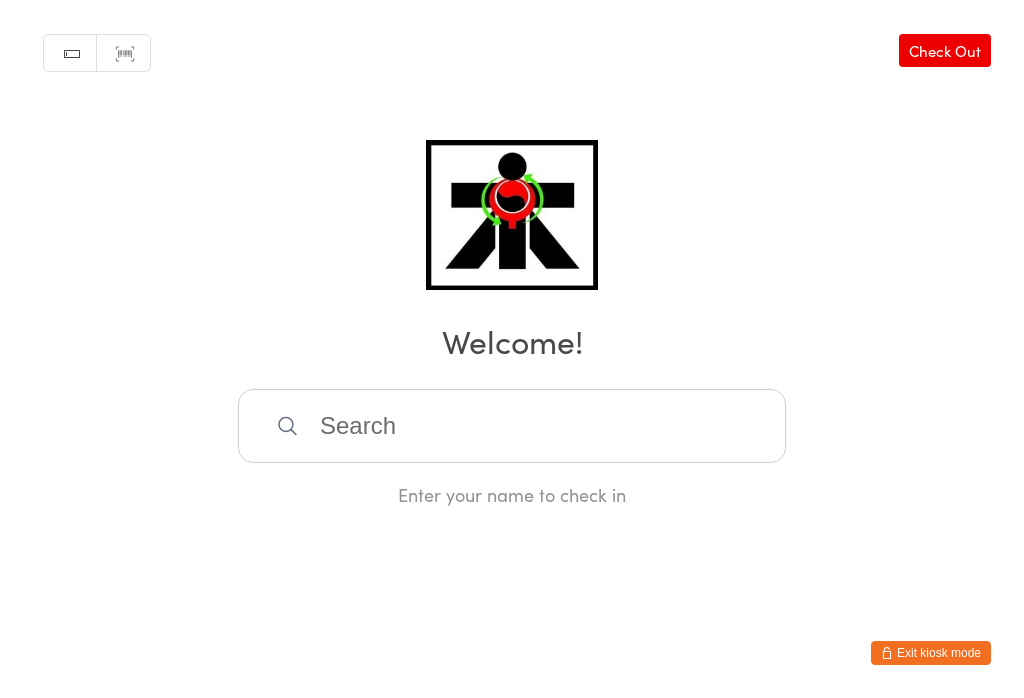 click at bounding box center (512, 426) 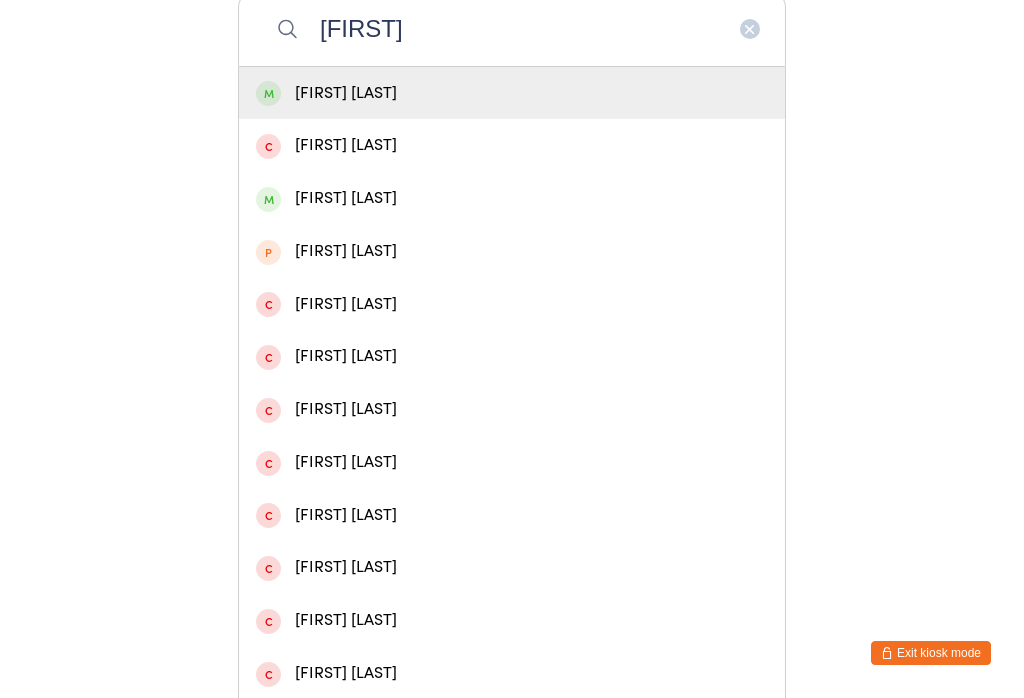type on "[FIRST]" 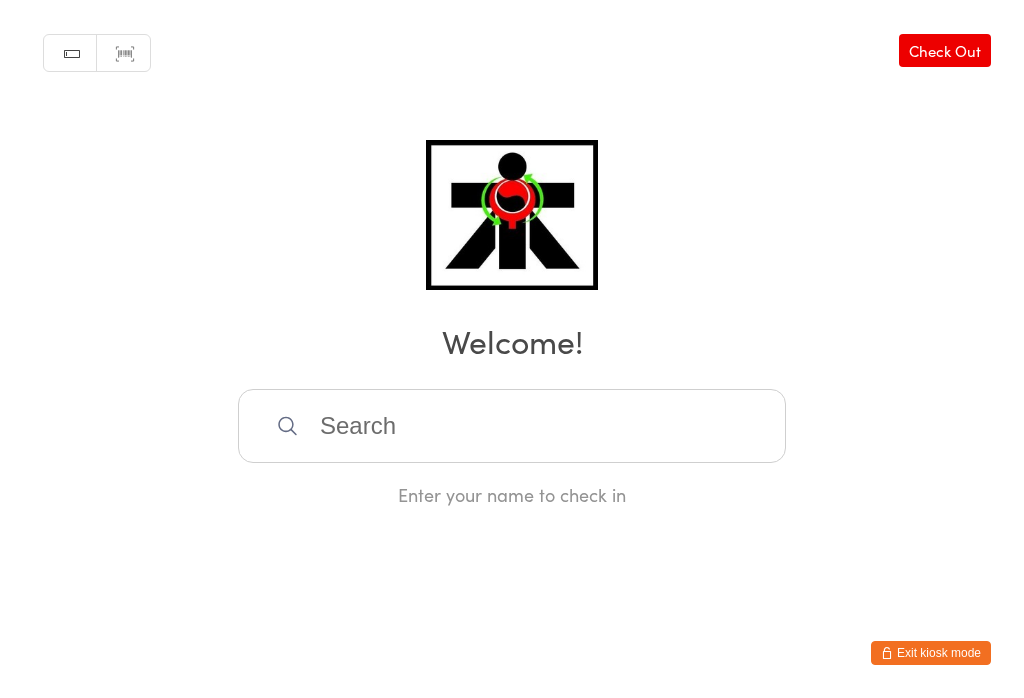scroll, scrollTop: 0, scrollLeft: 0, axis: both 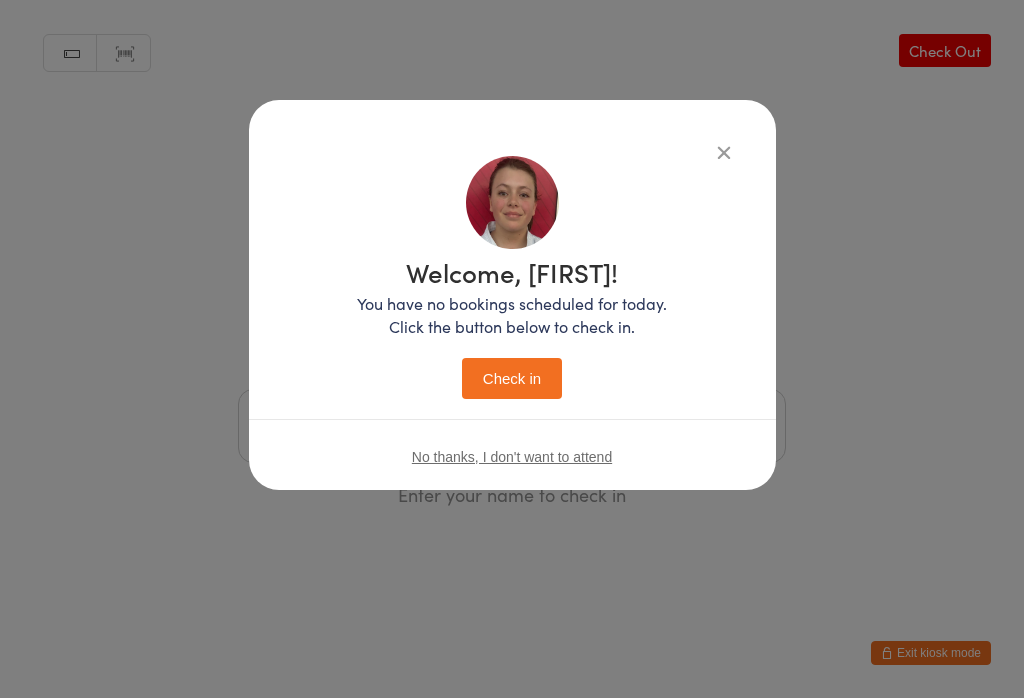 click on "Check in" at bounding box center [512, 378] 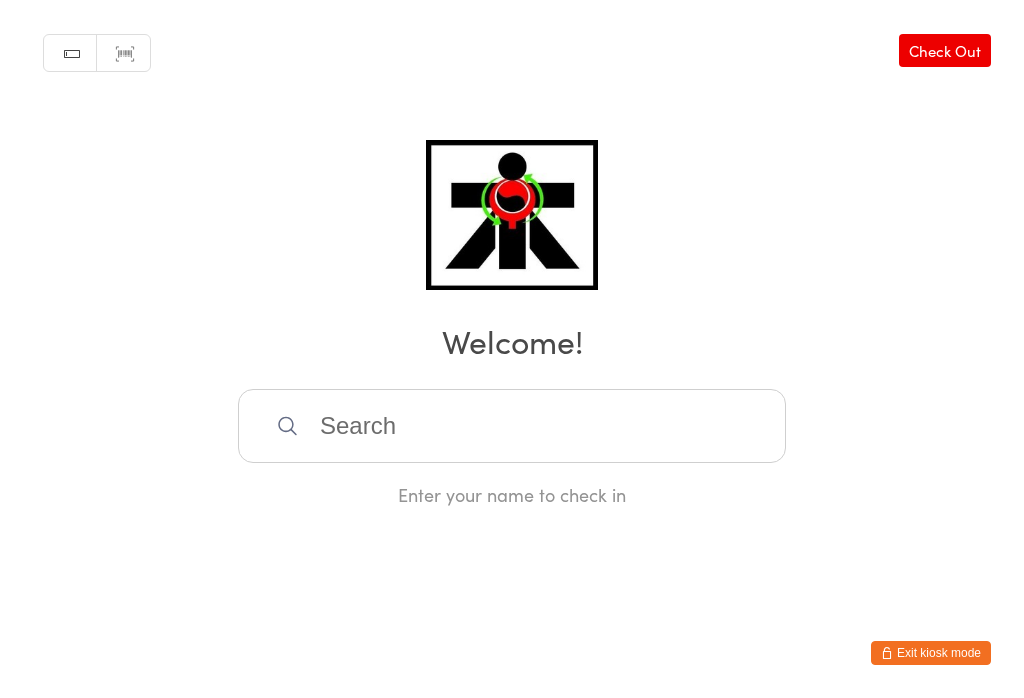 click at bounding box center [512, 426] 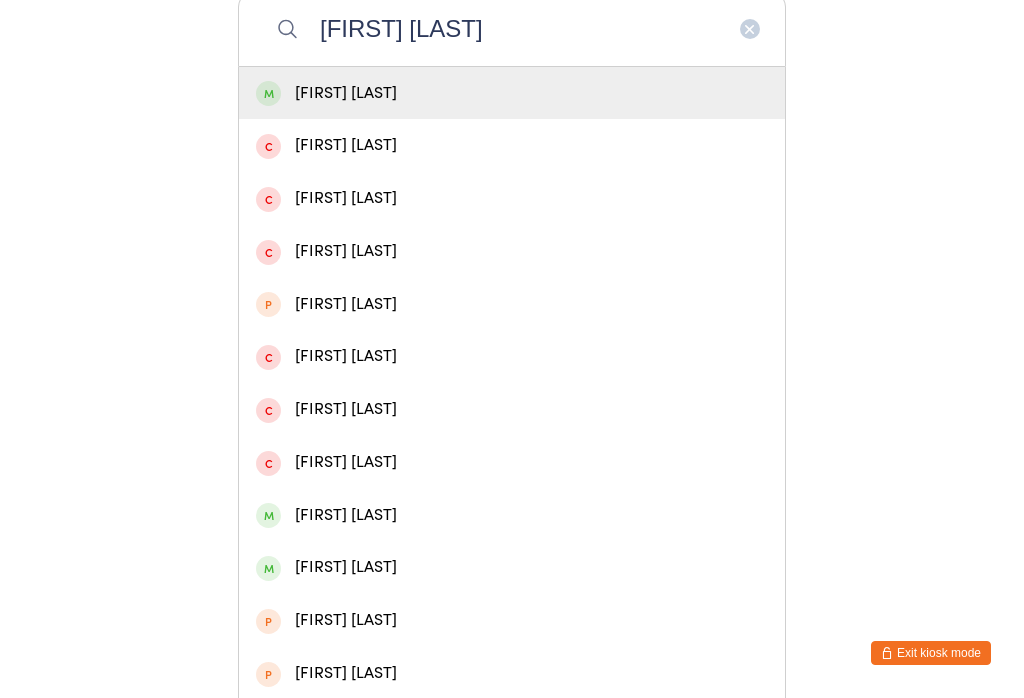 type on "[FIRST] [LAST]" 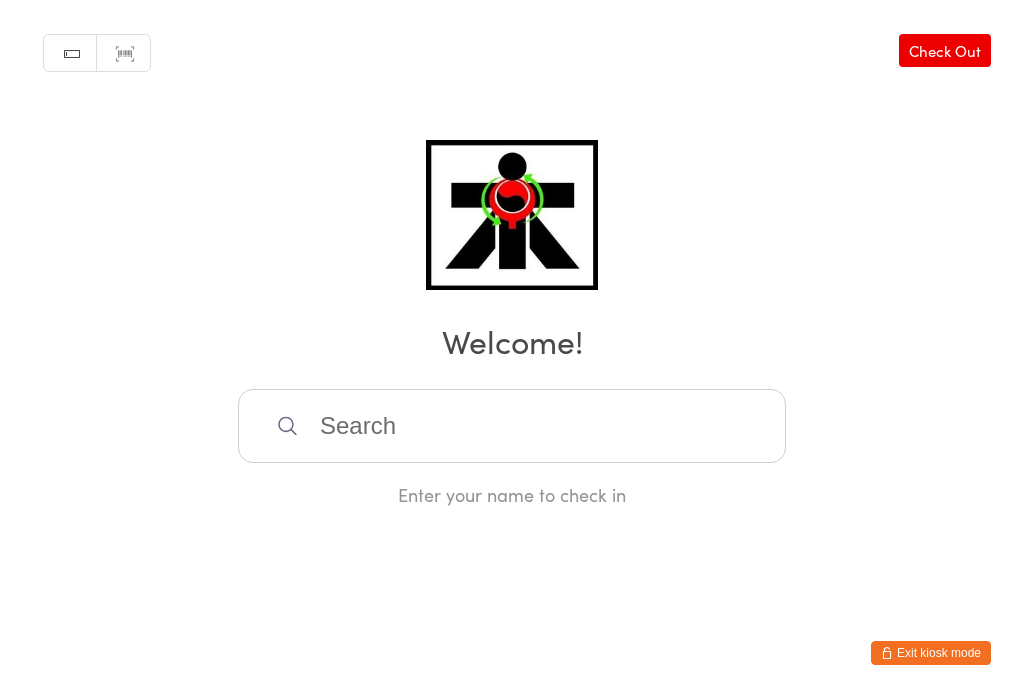 scroll, scrollTop: 0, scrollLeft: 0, axis: both 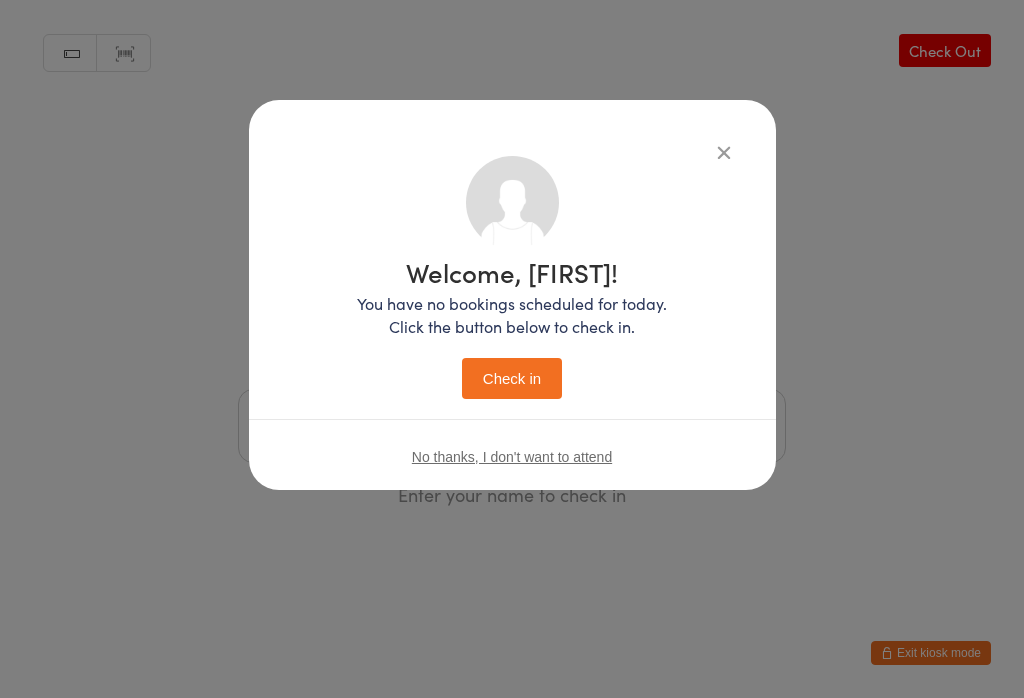 click on "Check in" at bounding box center [512, 378] 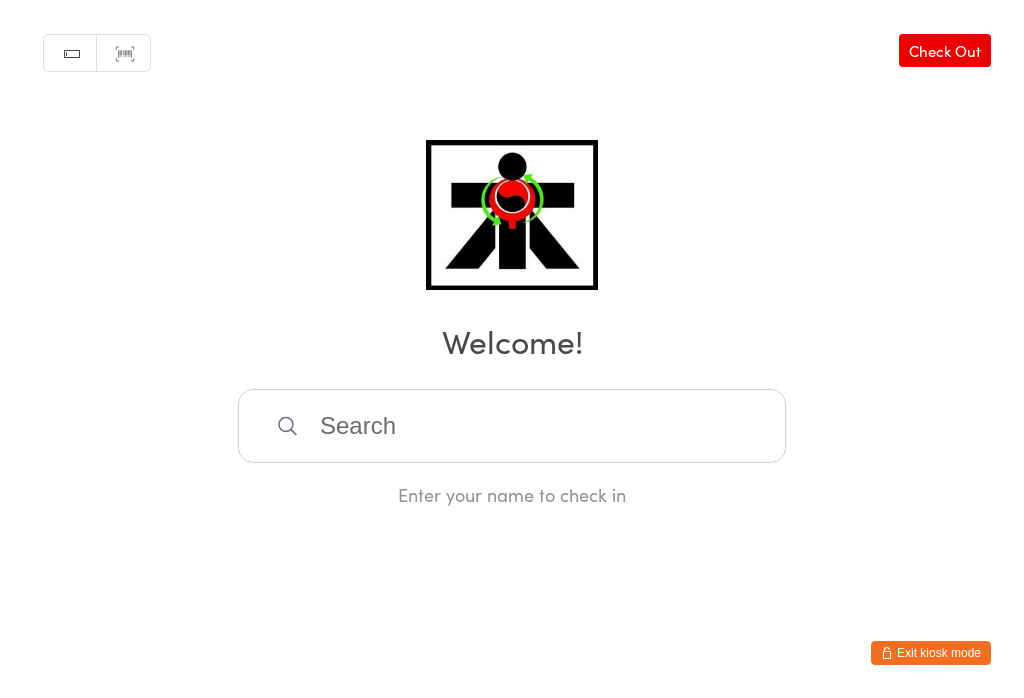 click at bounding box center (512, 426) 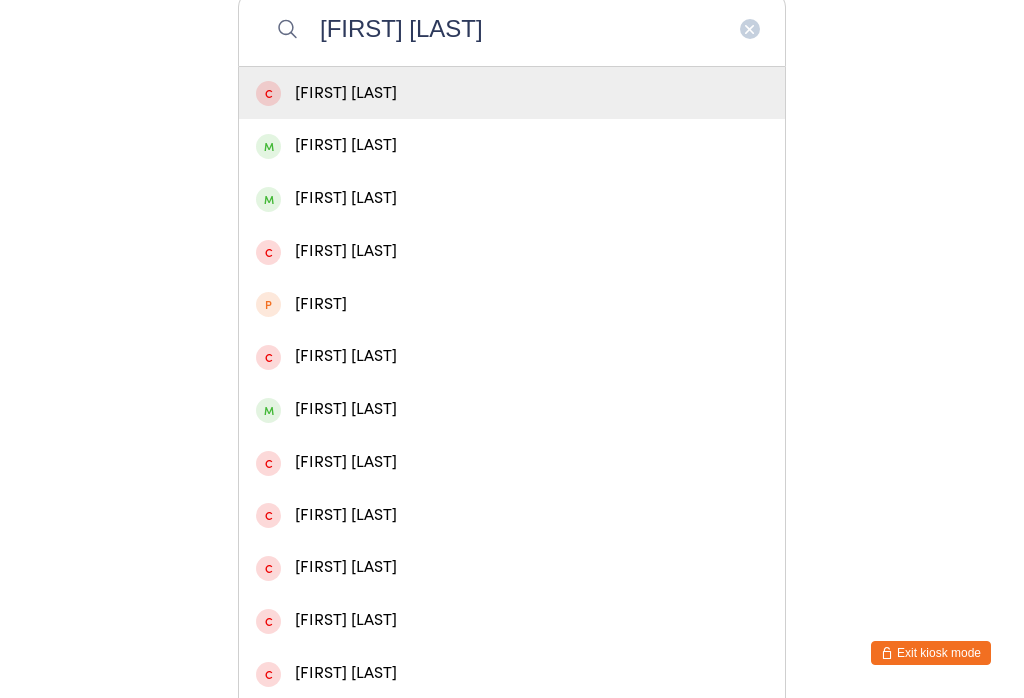 type on "[FIRST] [LAST]" 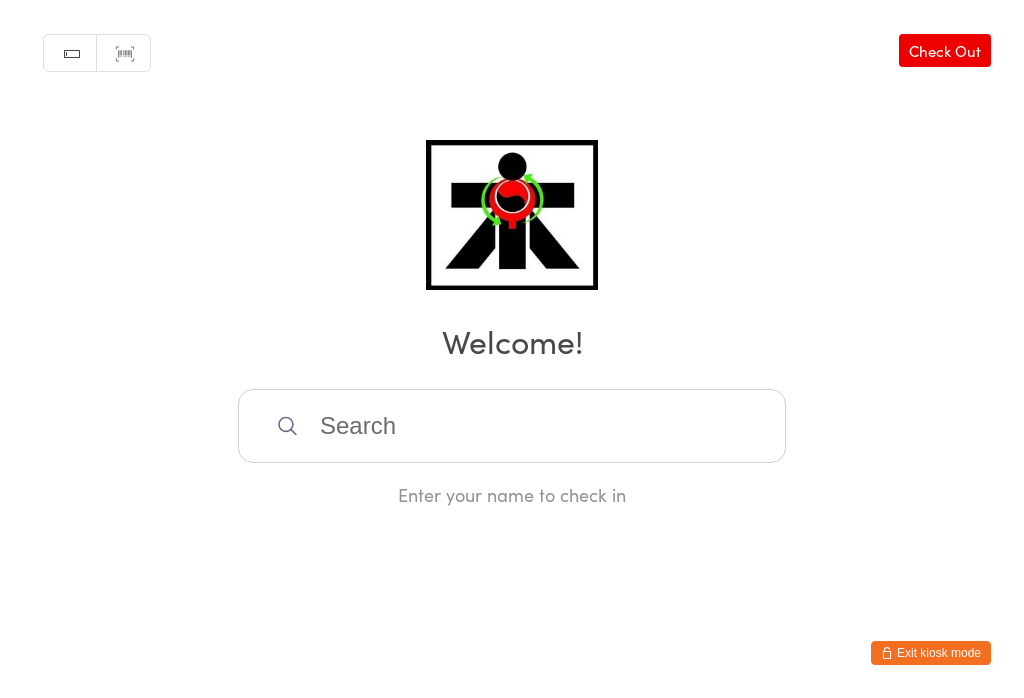 scroll, scrollTop: 0, scrollLeft: 0, axis: both 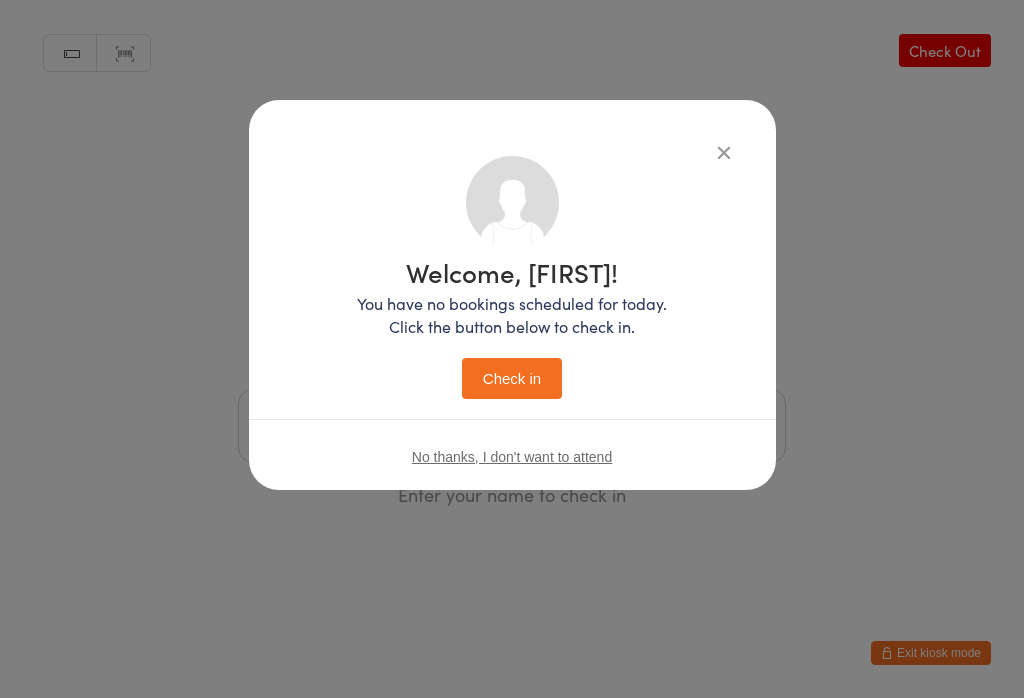 click on "Check in" at bounding box center (512, 378) 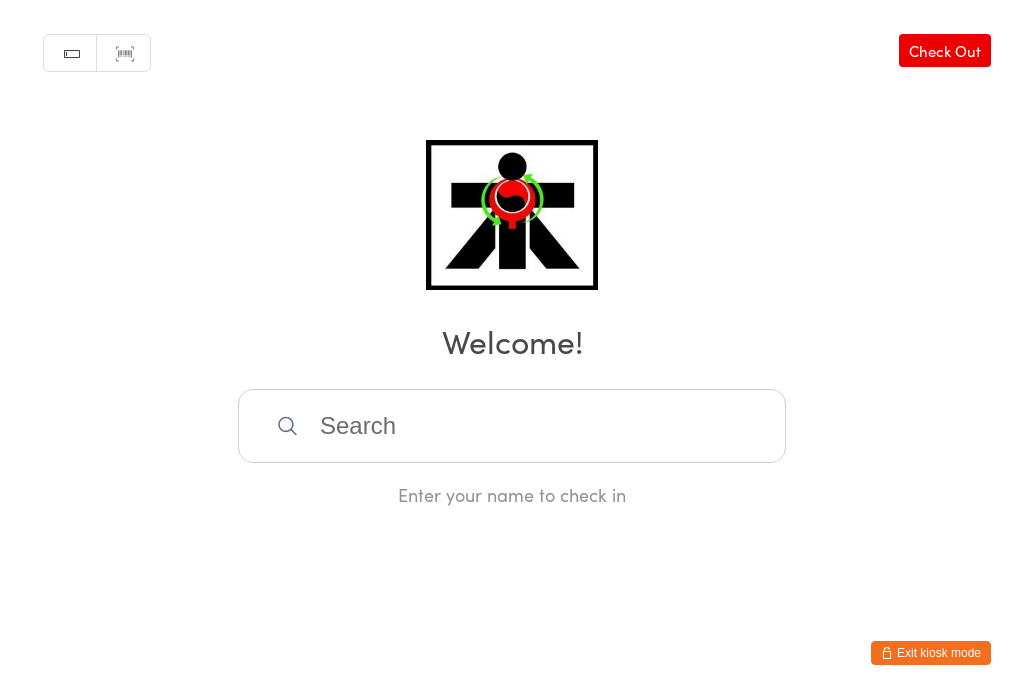 click at bounding box center [512, 426] 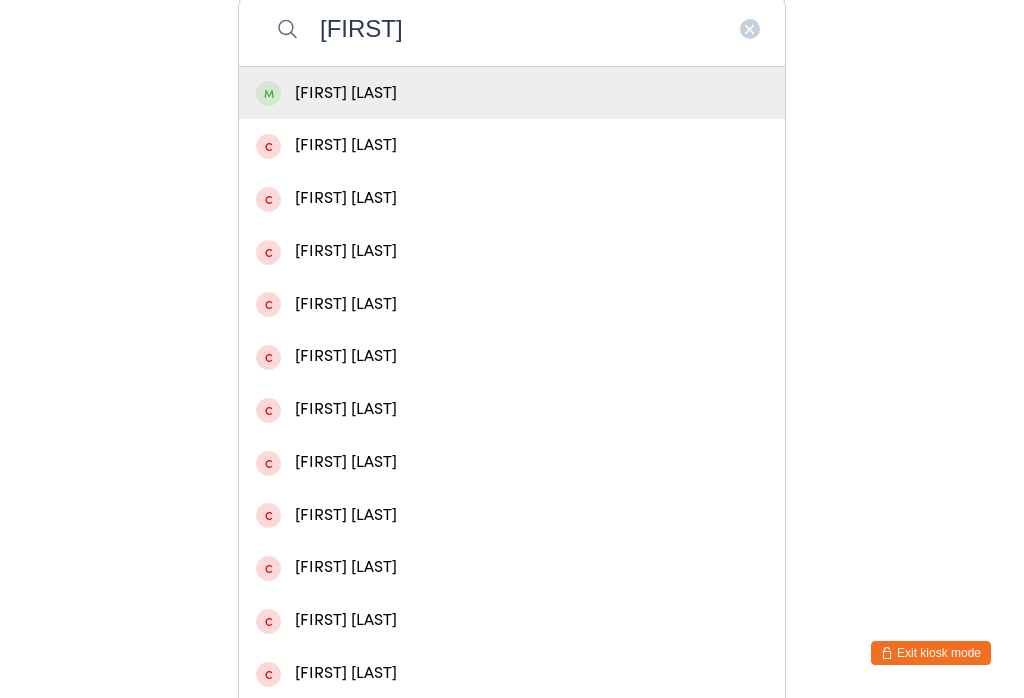 type on "[FIRST]" 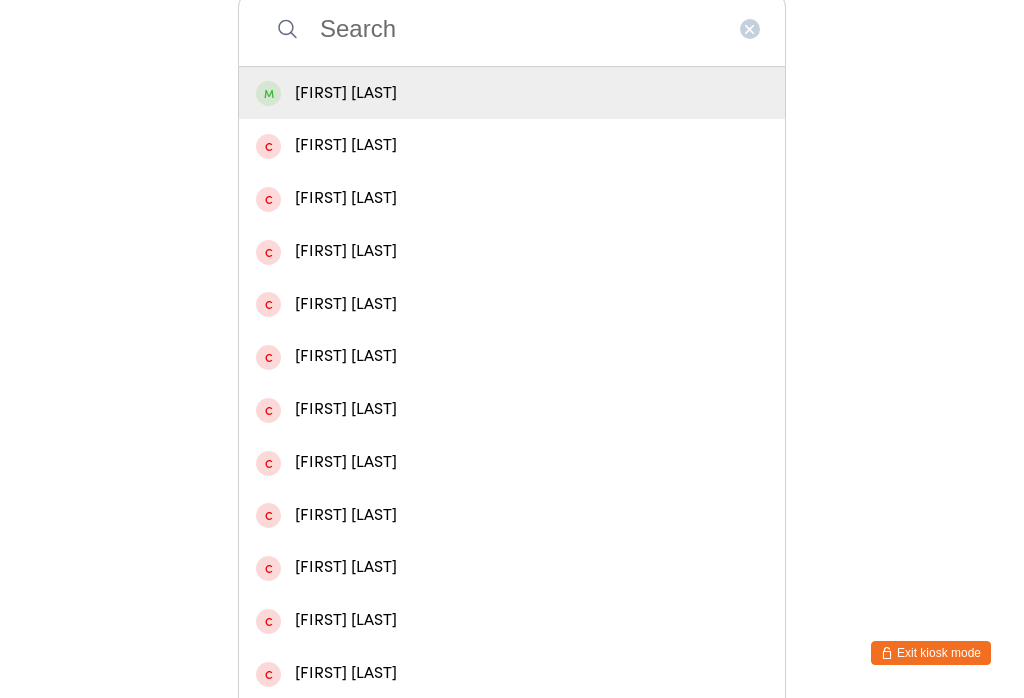 scroll, scrollTop: 0, scrollLeft: 0, axis: both 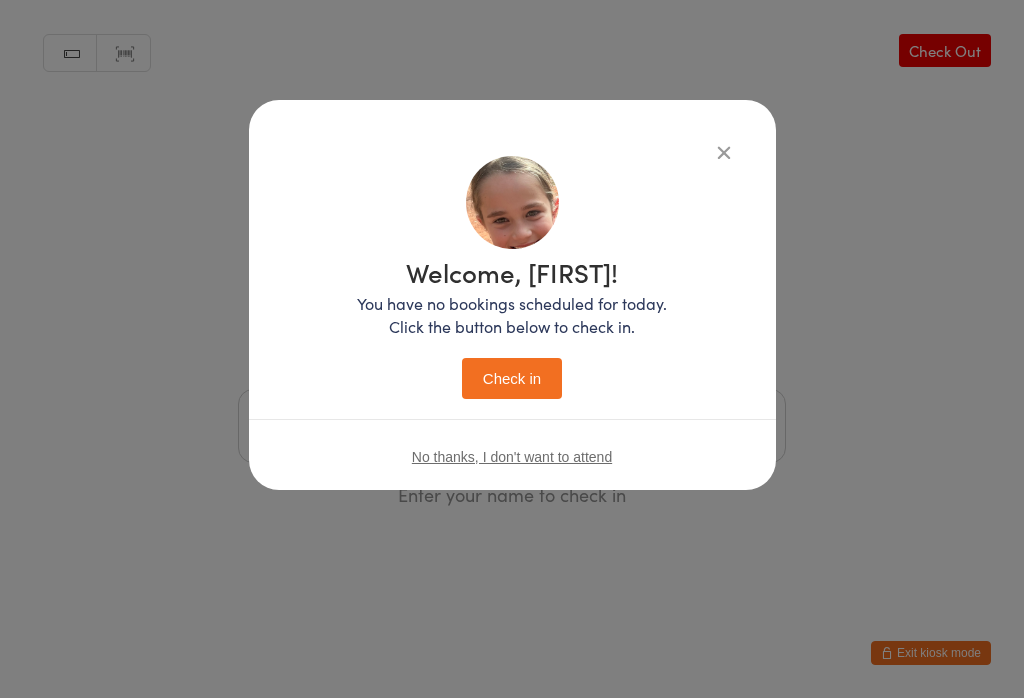 click on "Check in" at bounding box center [512, 378] 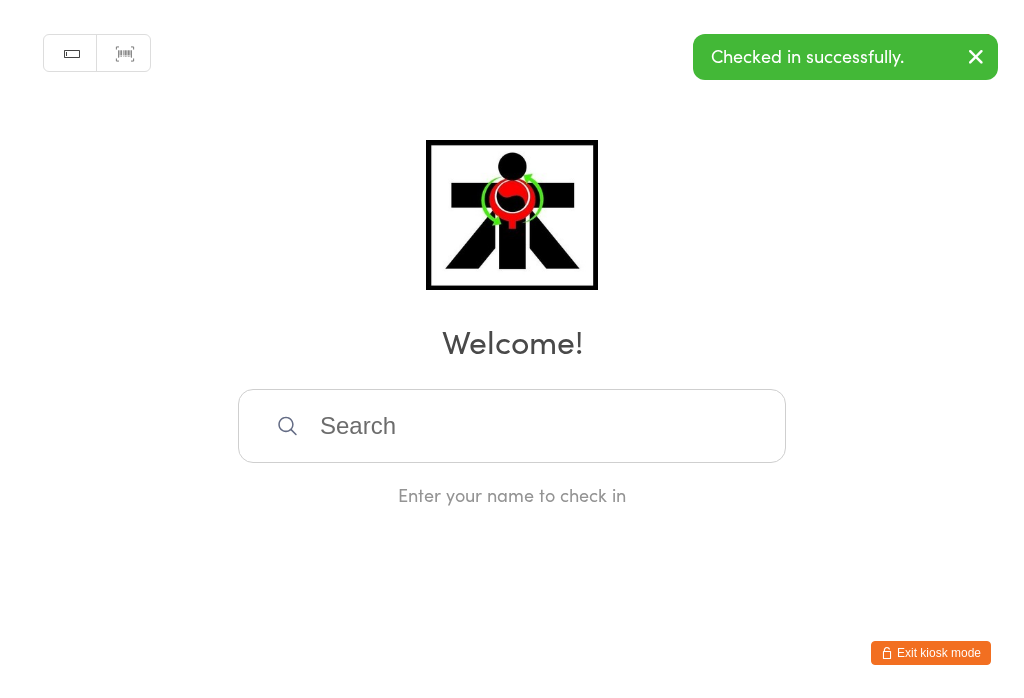 scroll, scrollTop: 0, scrollLeft: 0, axis: both 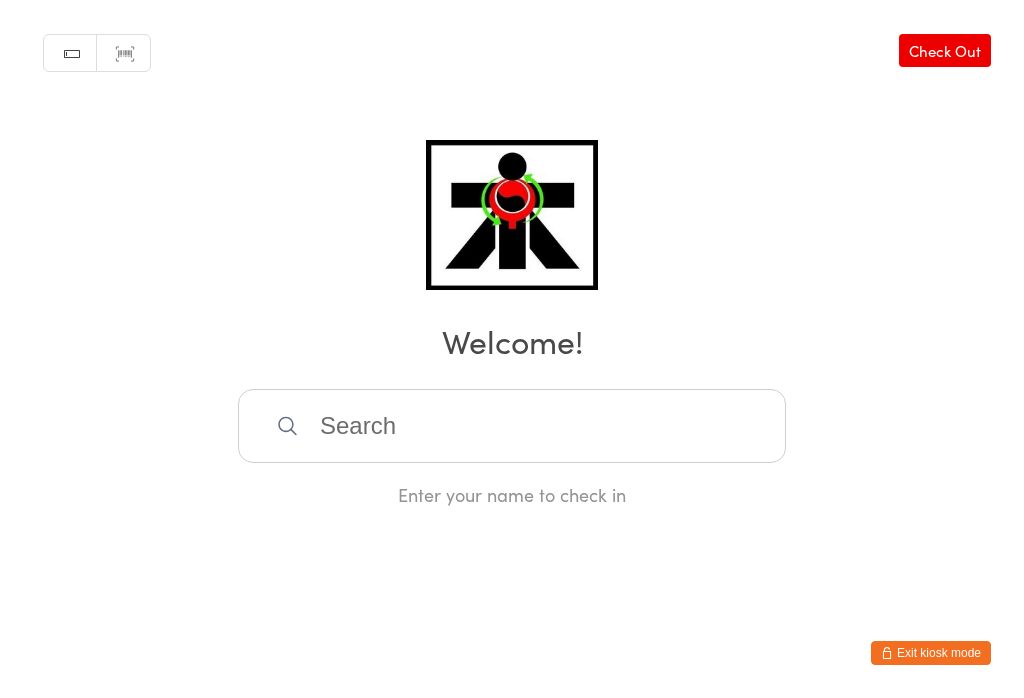 click at bounding box center [512, 426] 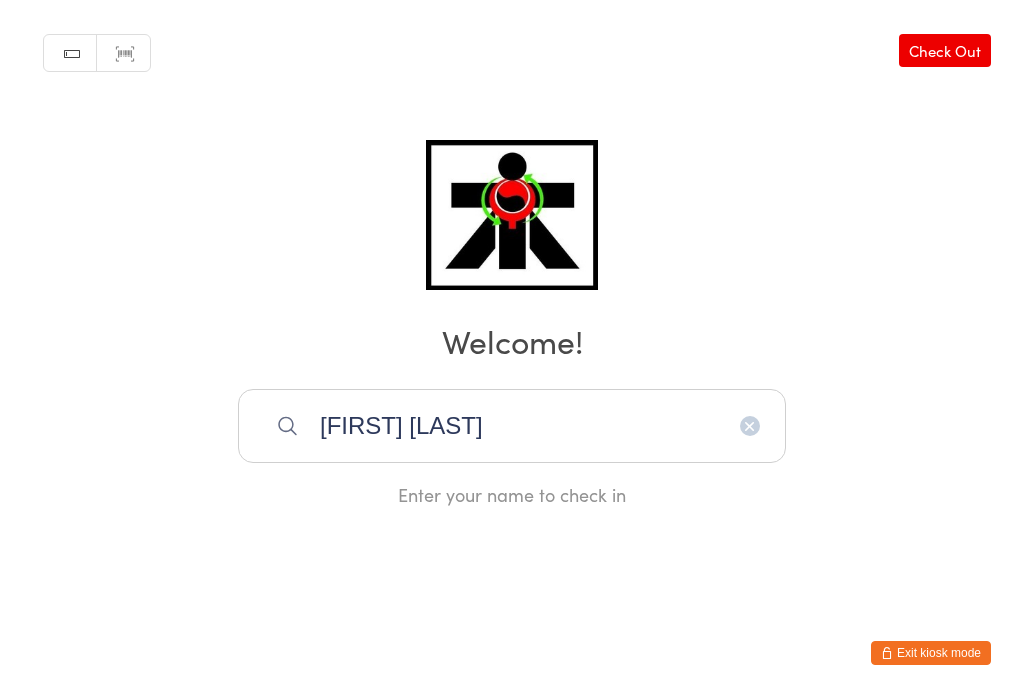 type on "[FIRST] [LAST]" 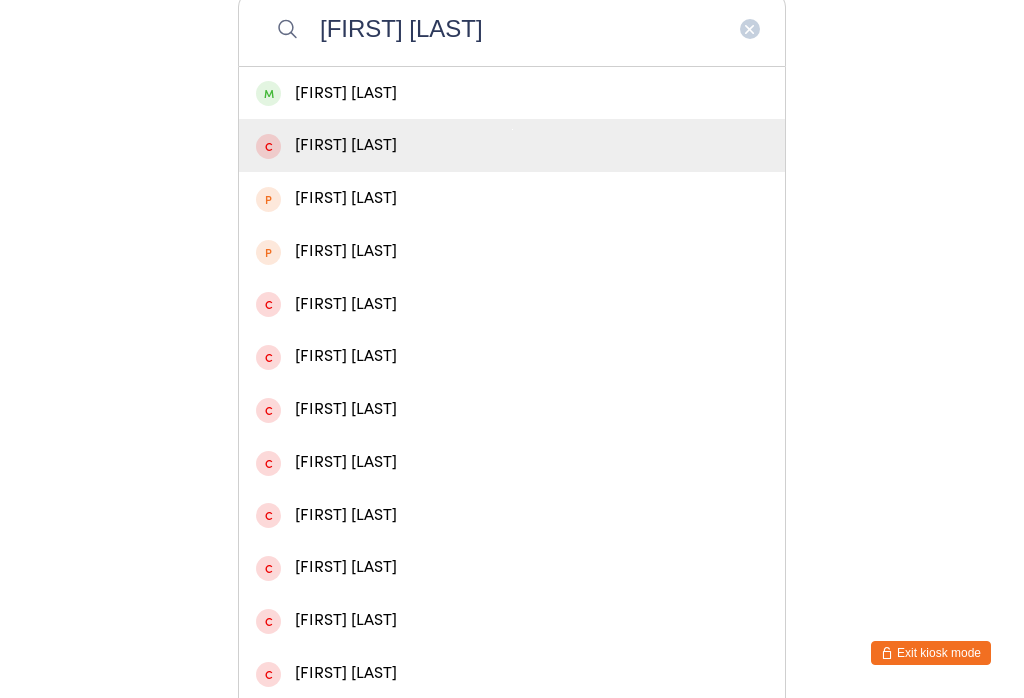 click on "[FIRST] [LAST]" at bounding box center (512, 145) 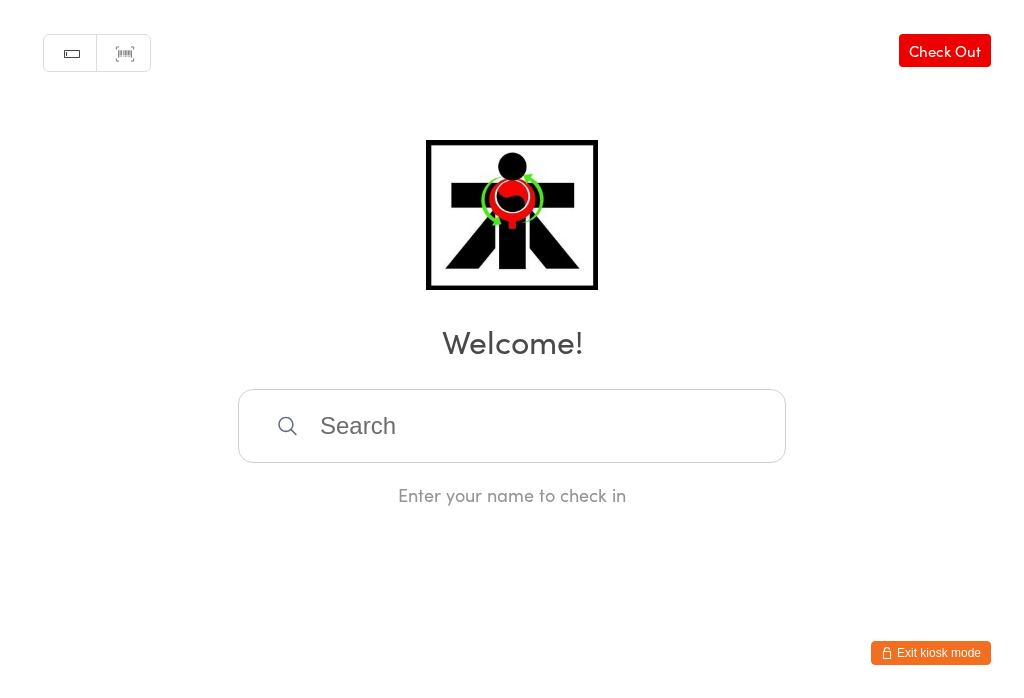 scroll, scrollTop: 0, scrollLeft: 0, axis: both 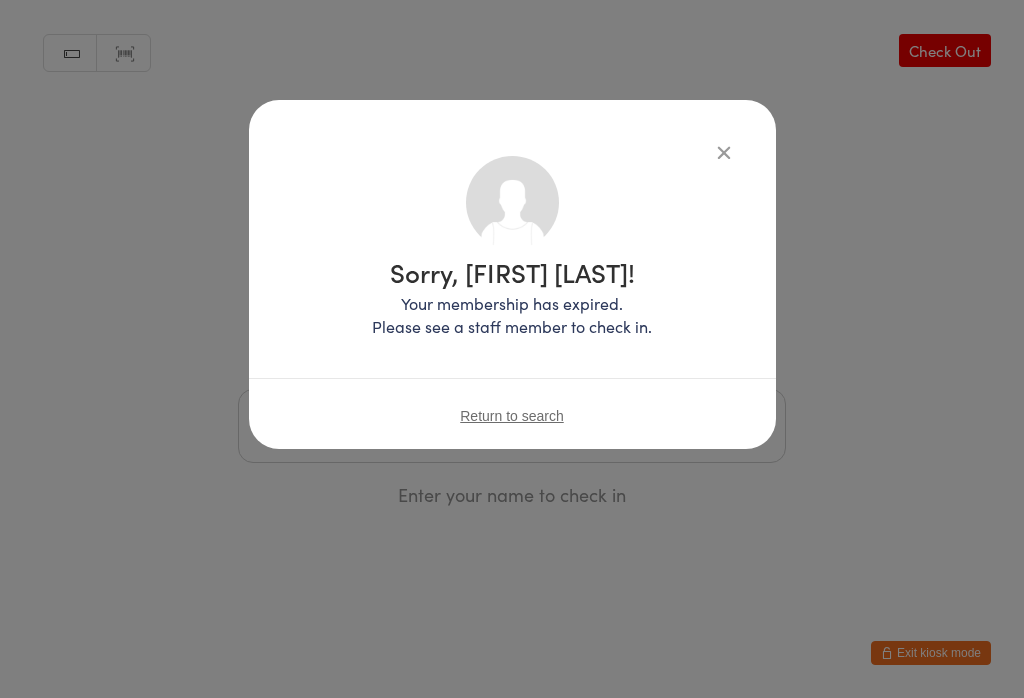 click at bounding box center [724, 152] 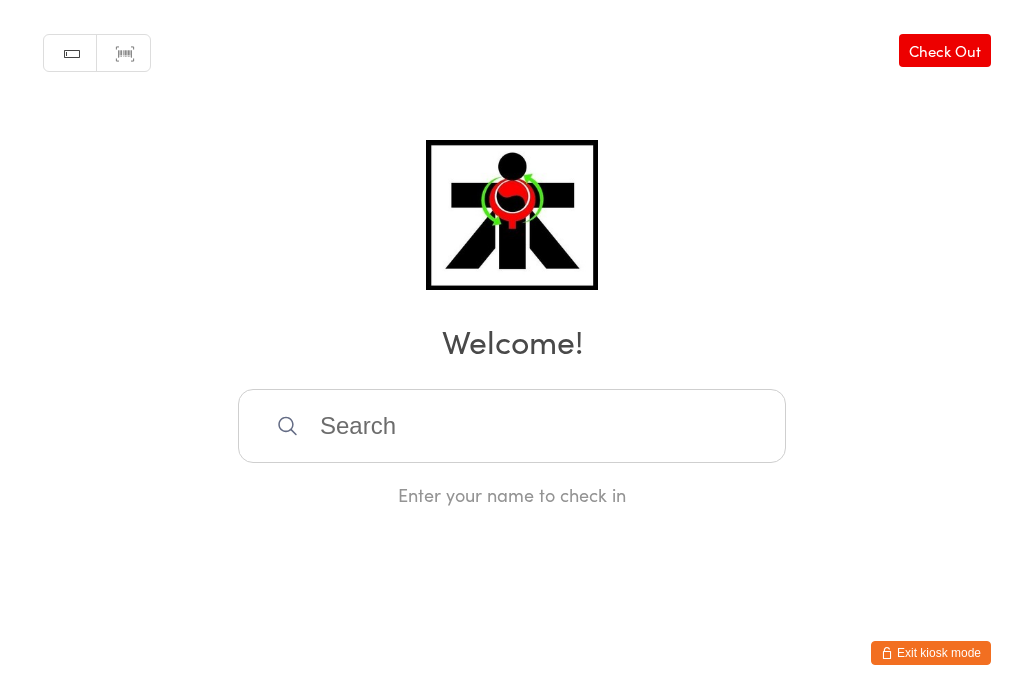 click at bounding box center (512, 426) 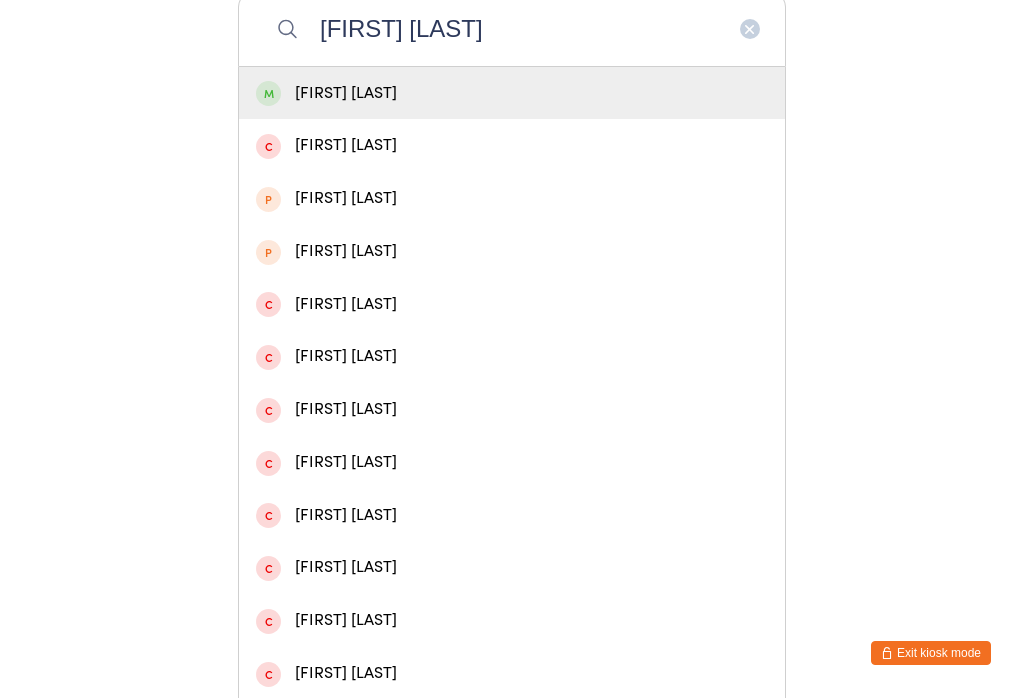 type on "[FIRST] [LAST]" 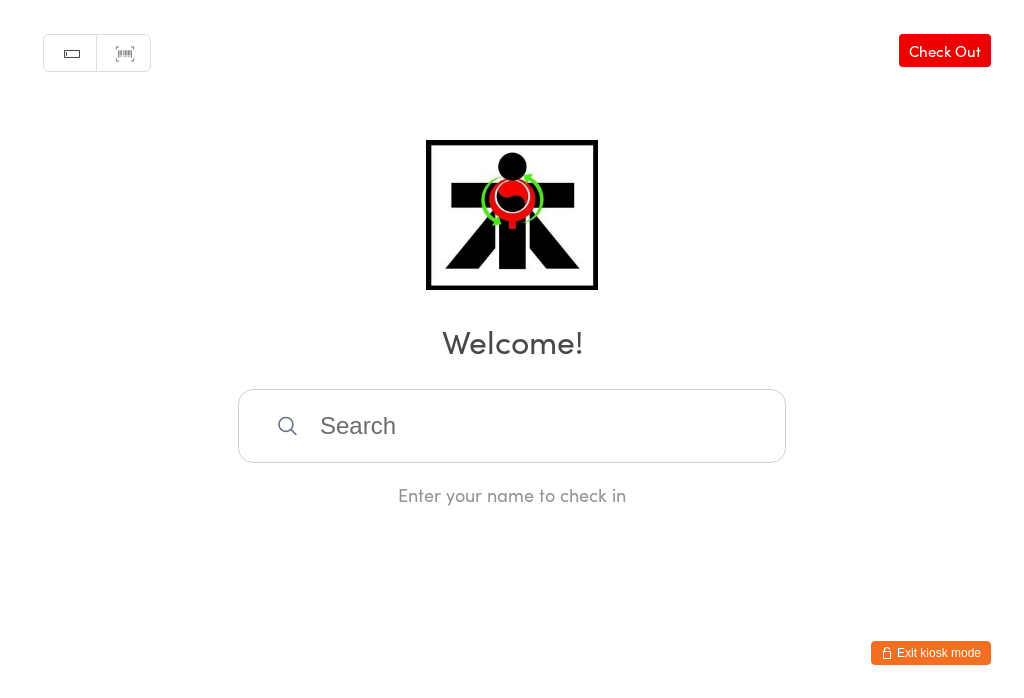 scroll, scrollTop: 0, scrollLeft: 0, axis: both 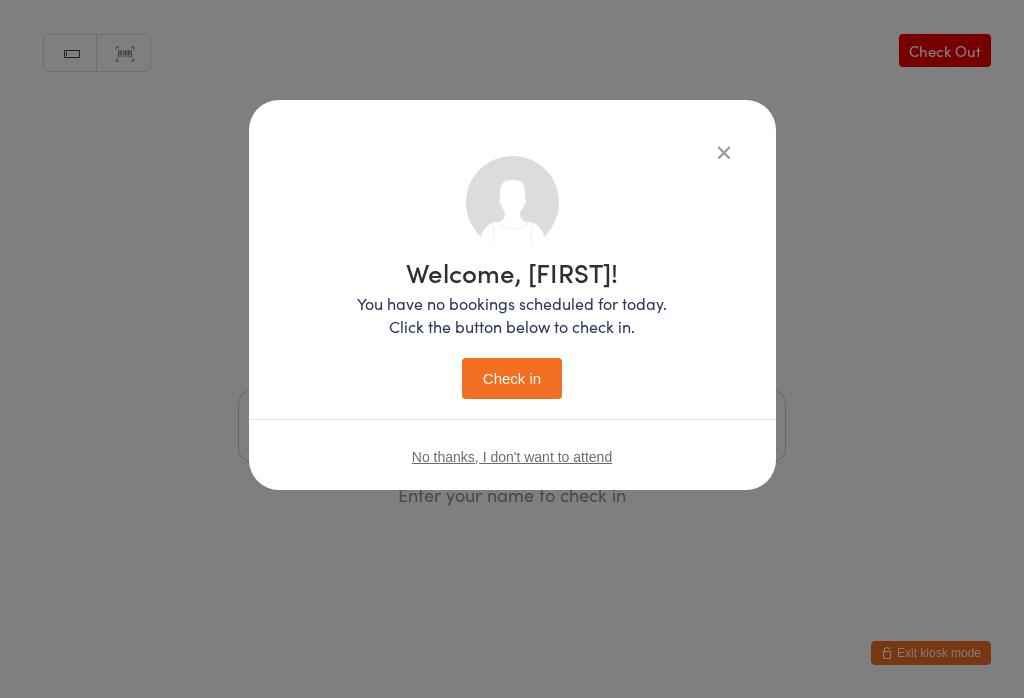 click on "Check in" at bounding box center [512, 378] 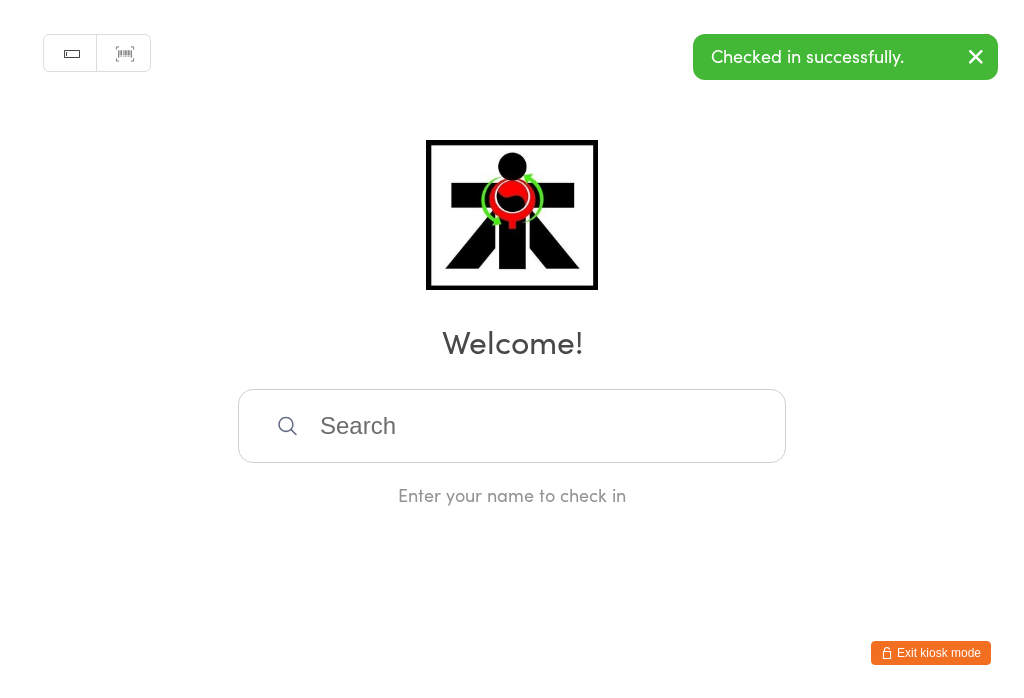 click at bounding box center (512, 426) 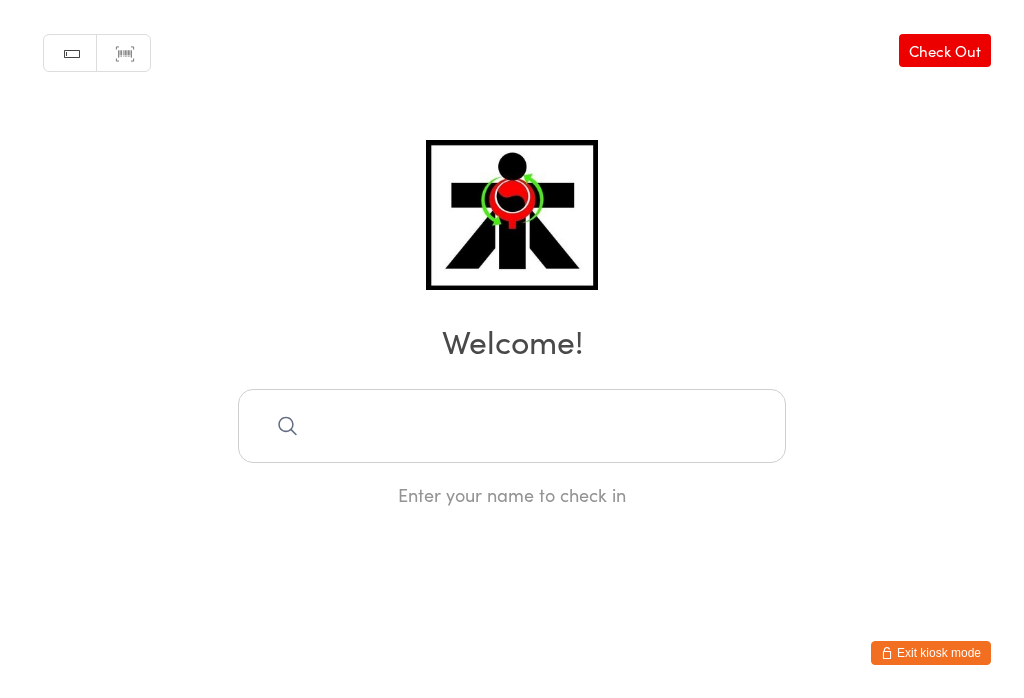 type on "[FIRST]" 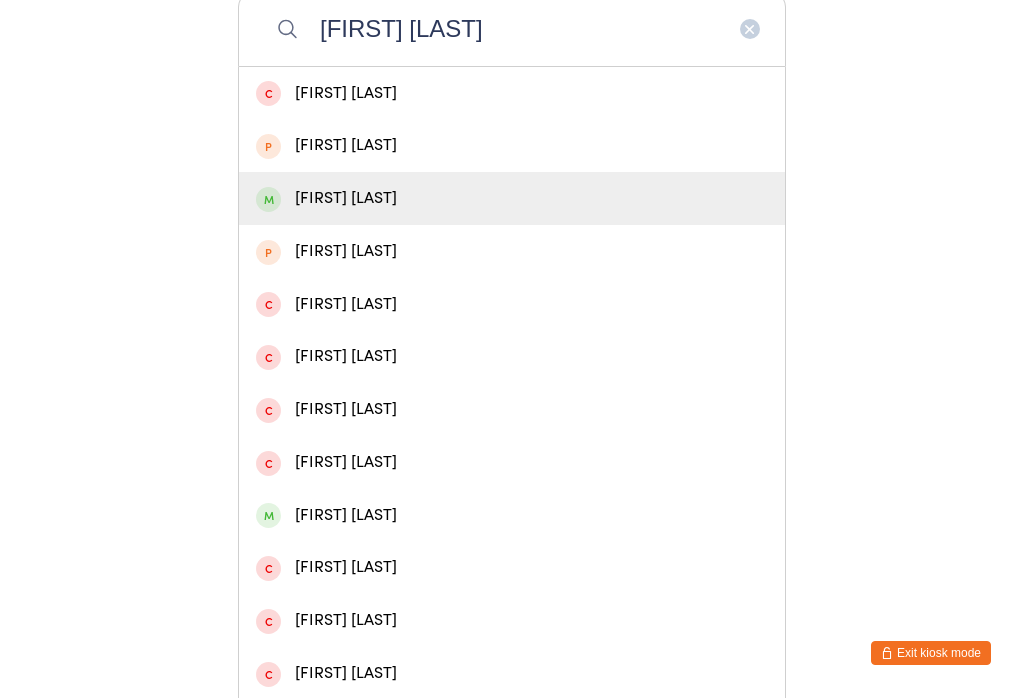 type on "[FIRST] [LAST]" 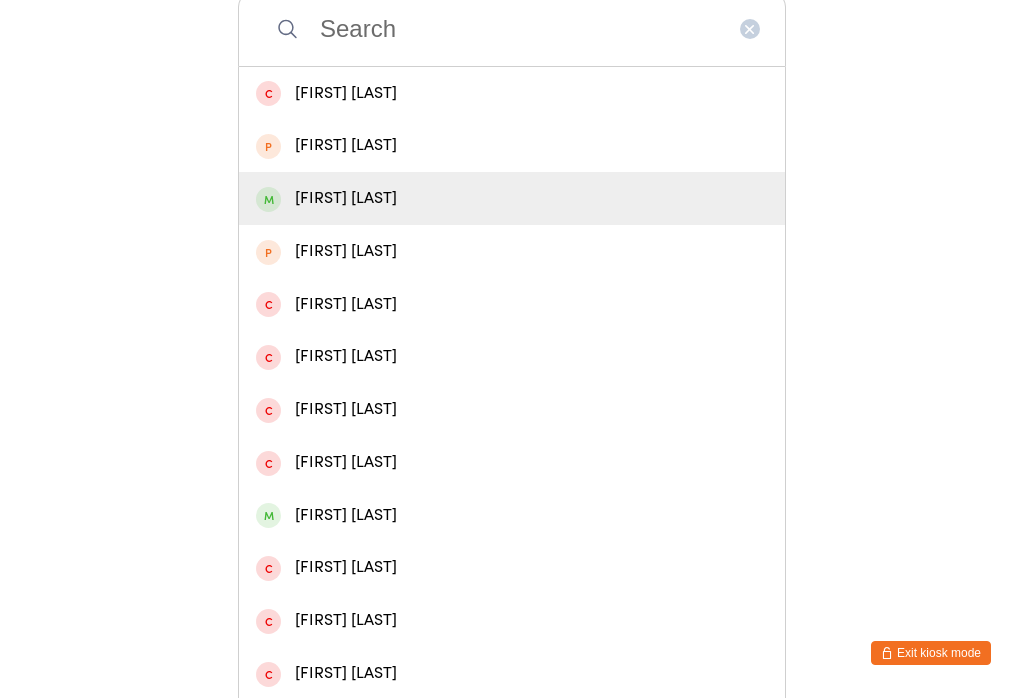 scroll, scrollTop: 0, scrollLeft: 0, axis: both 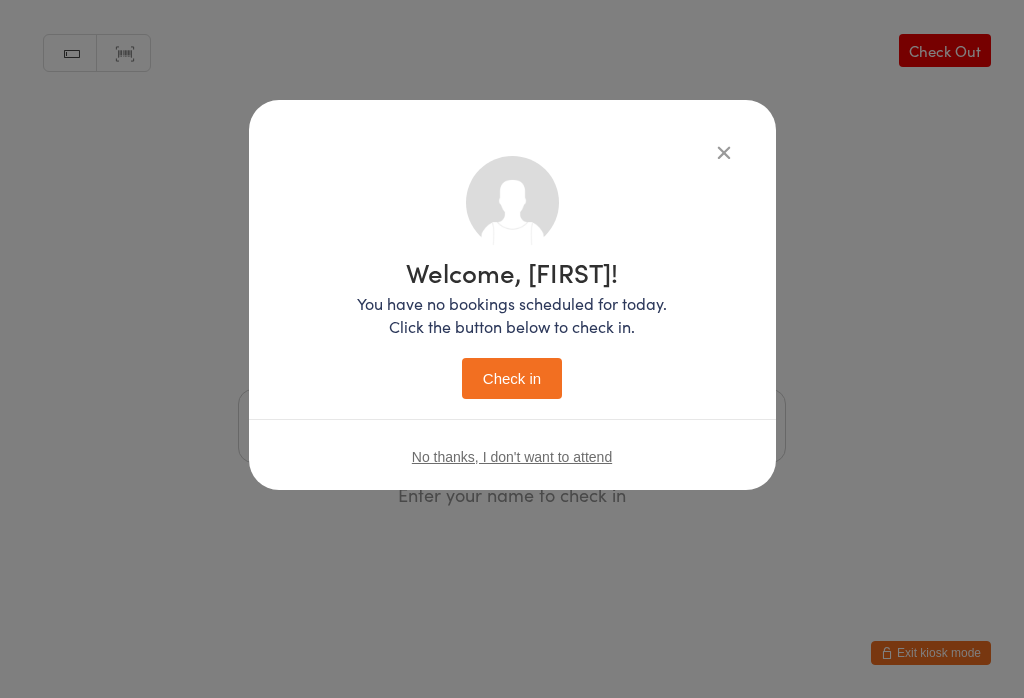 click on "Check in" at bounding box center (512, 378) 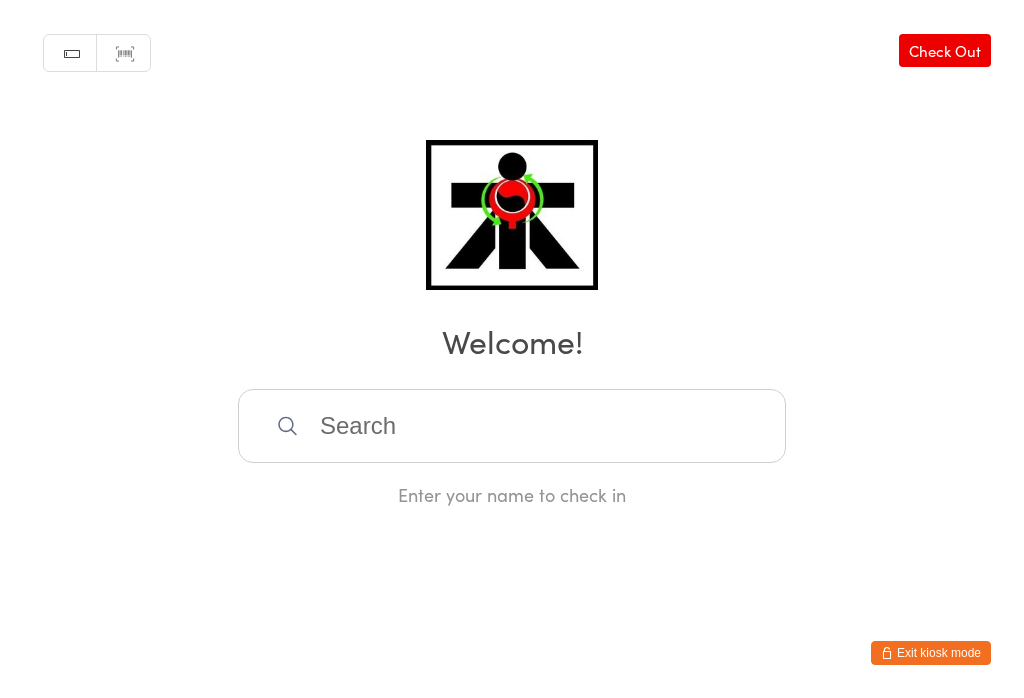 click at bounding box center (512, 426) 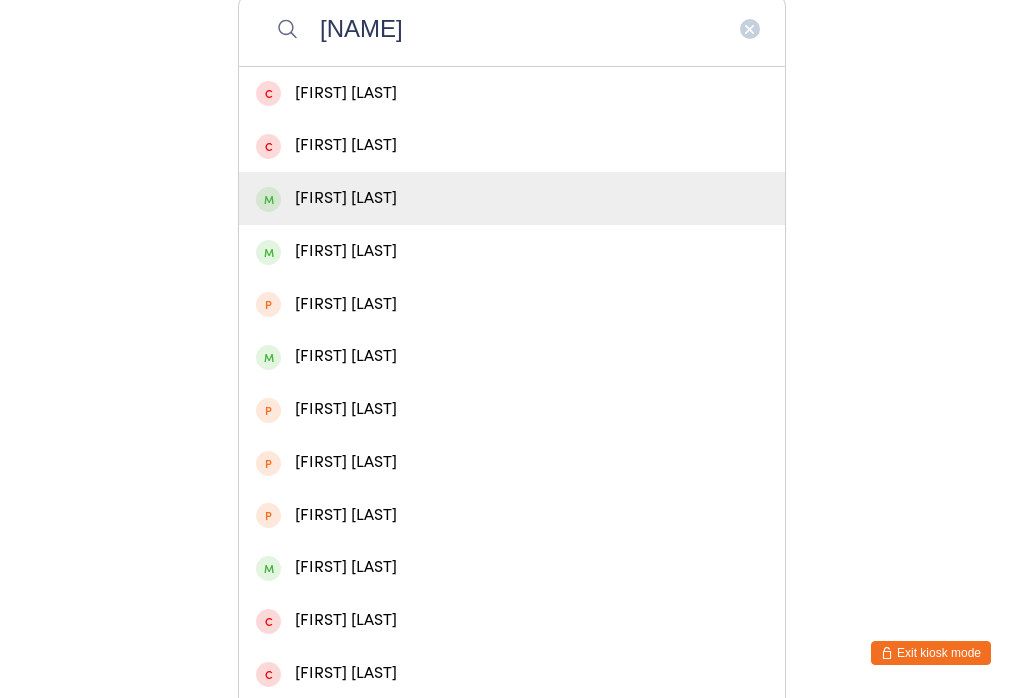 type on "[NAME]" 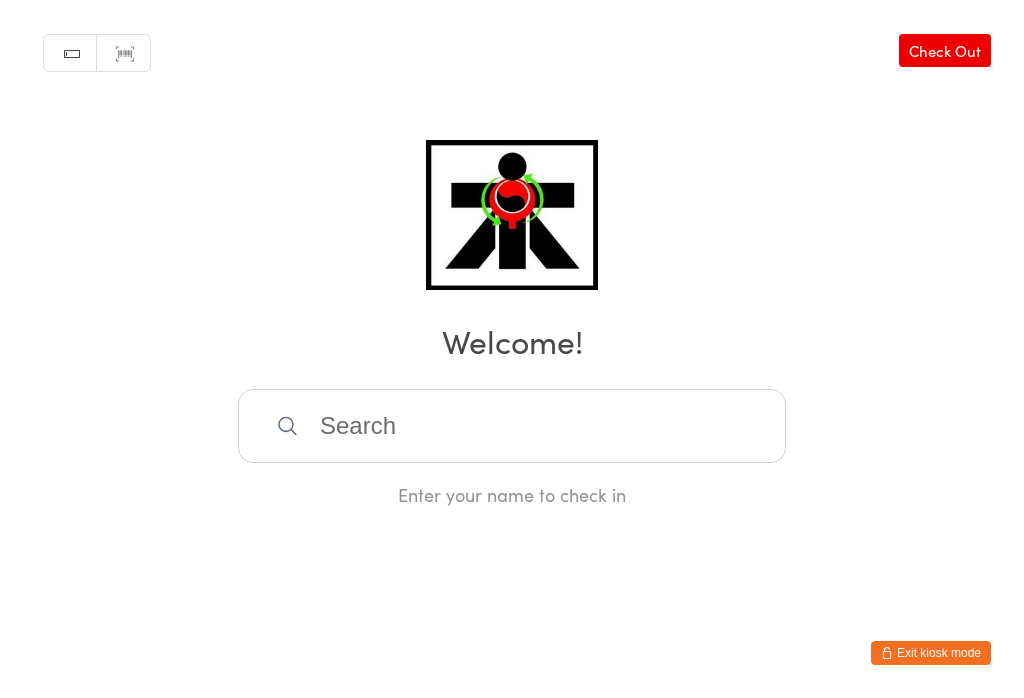 scroll, scrollTop: 0, scrollLeft: 0, axis: both 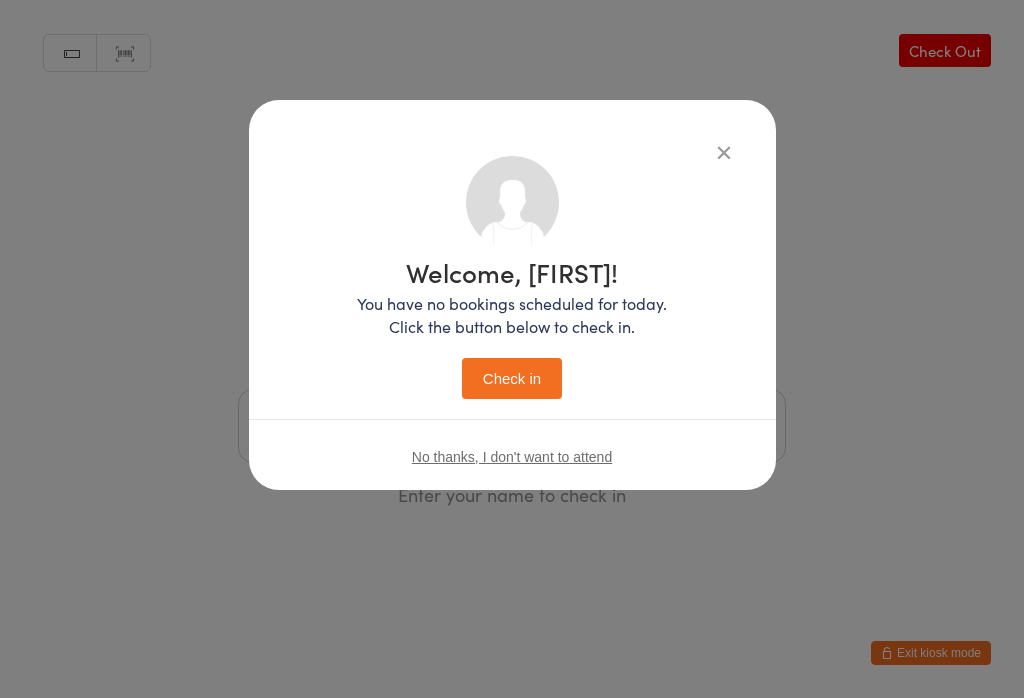 click on "Check in" at bounding box center (512, 378) 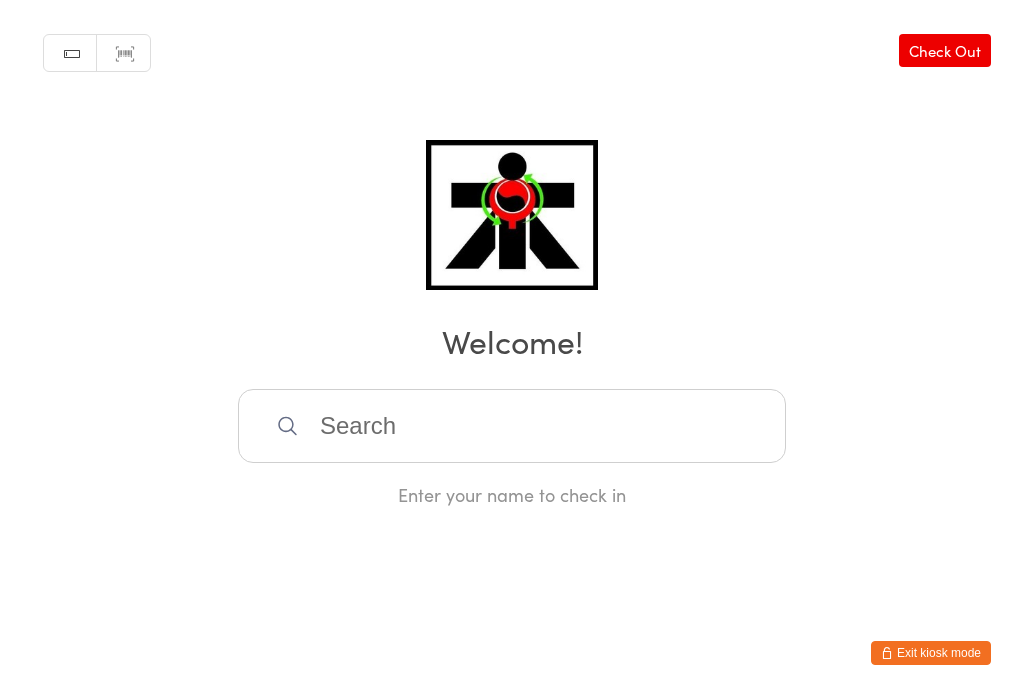 click at bounding box center (512, 426) 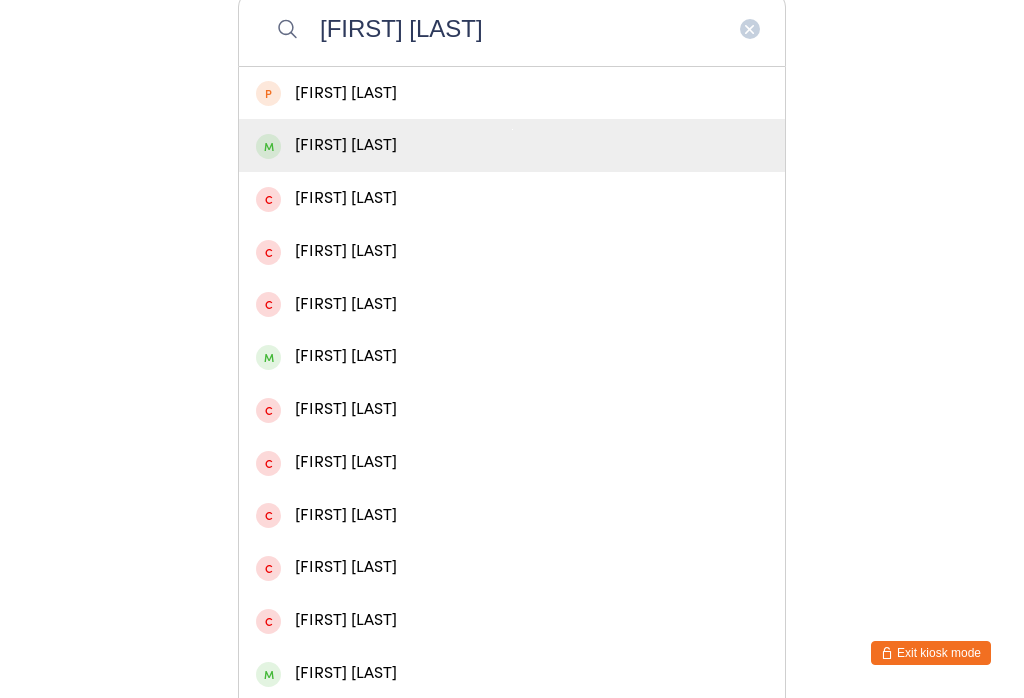 type on "[FIRST] [LAST]" 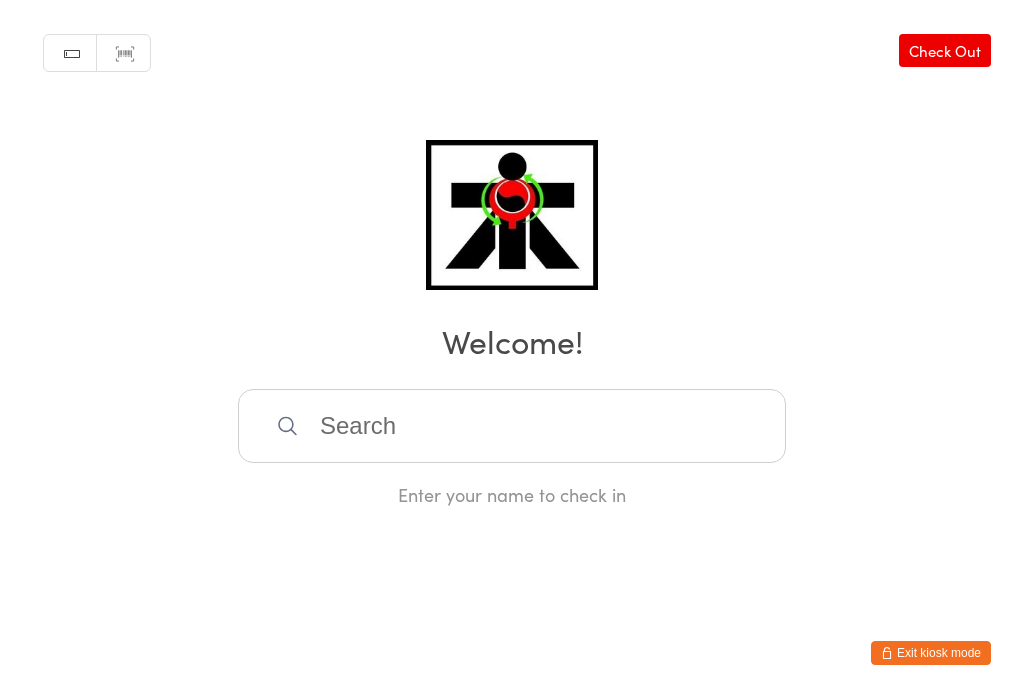 scroll, scrollTop: 0, scrollLeft: 0, axis: both 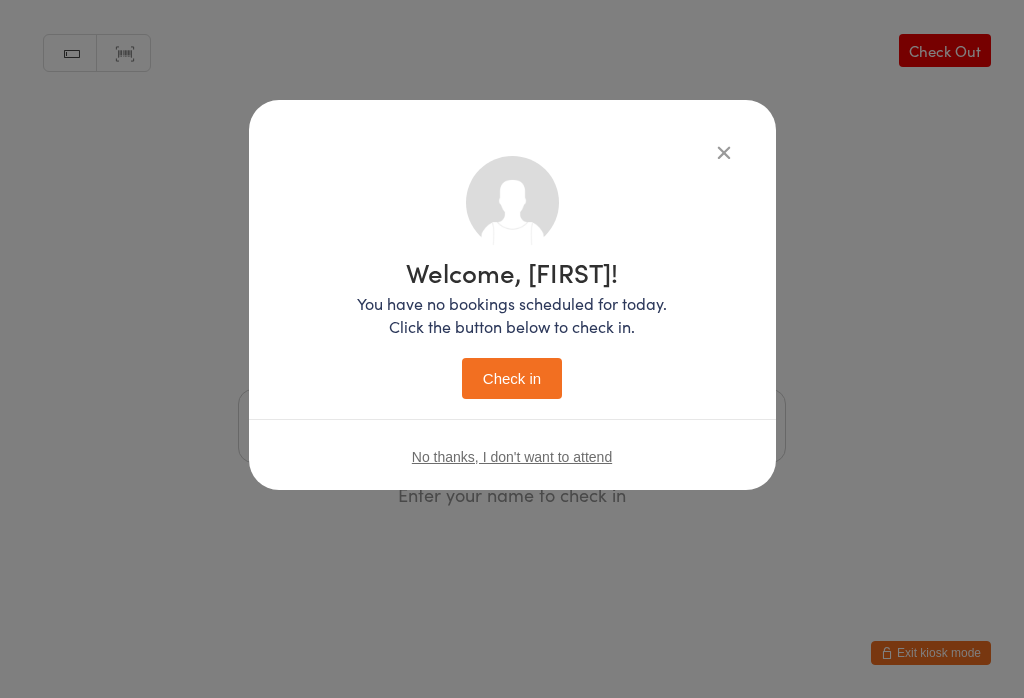click on "Check in" at bounding box center [512, 378] 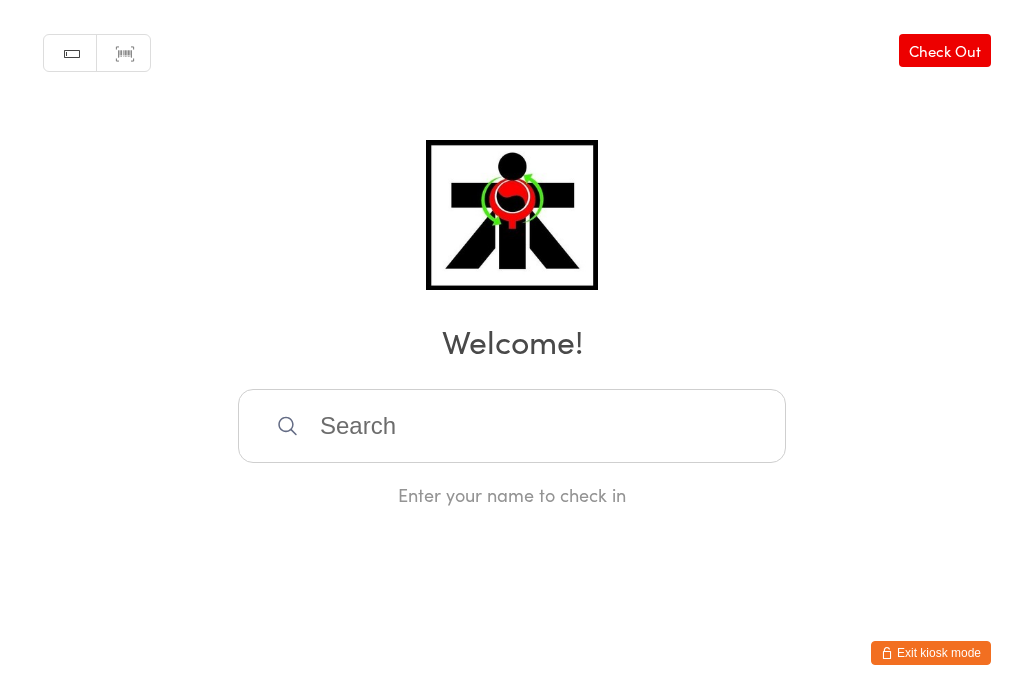click at bounding box center (512, 426) 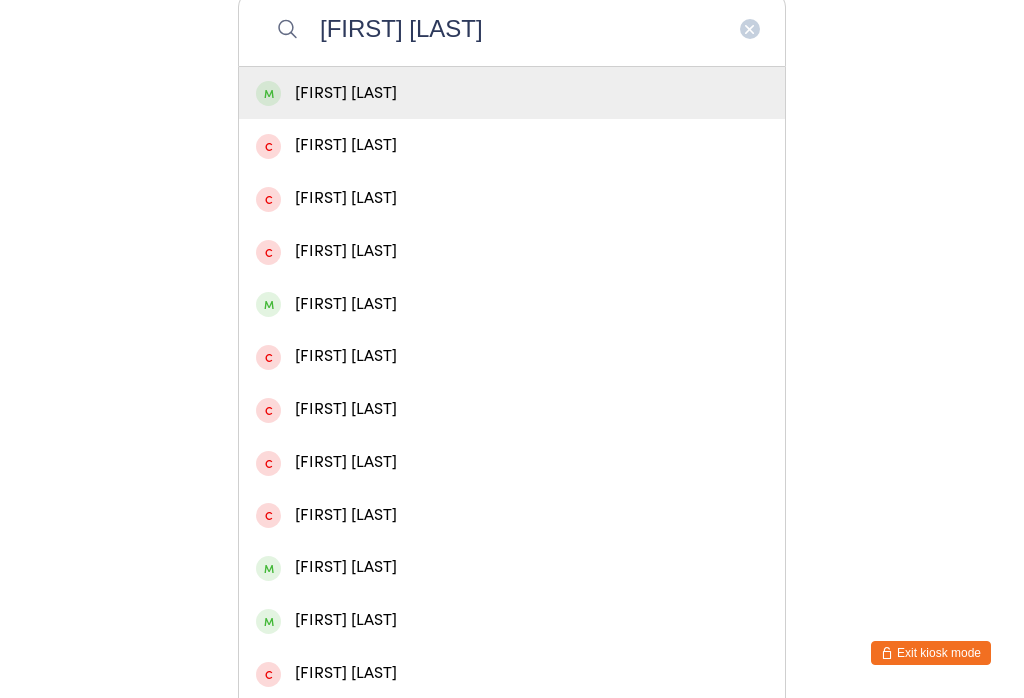 type on "[FIRST] [LAST]" 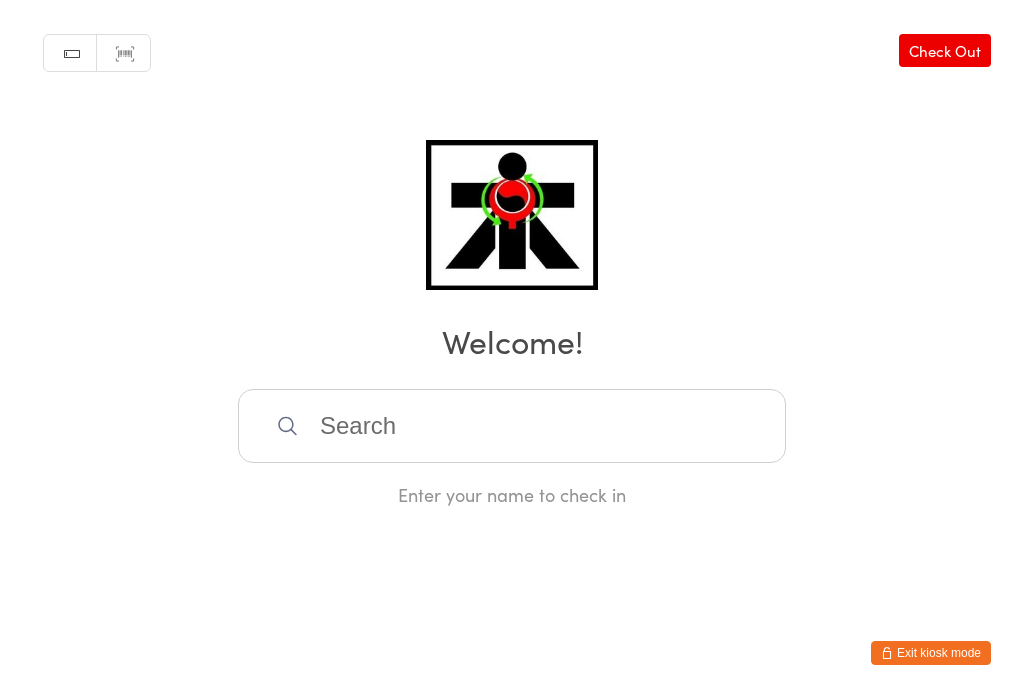 scroll, scrollTop: 0, scrollLeft: 0, axis: both 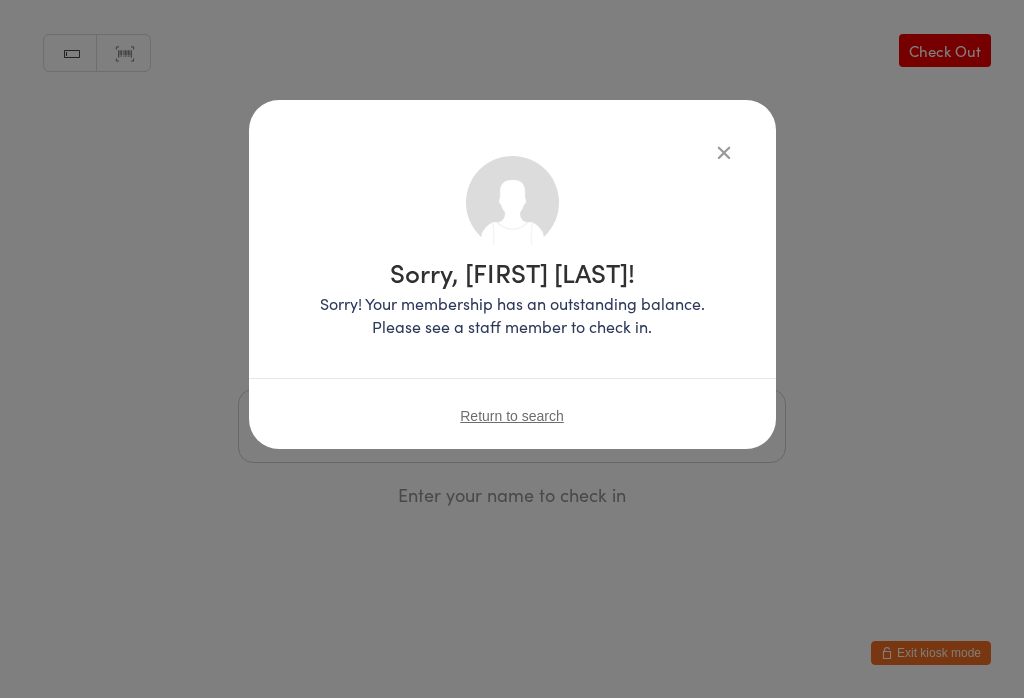 click on "Return to search" at bounding box center (512, 416) 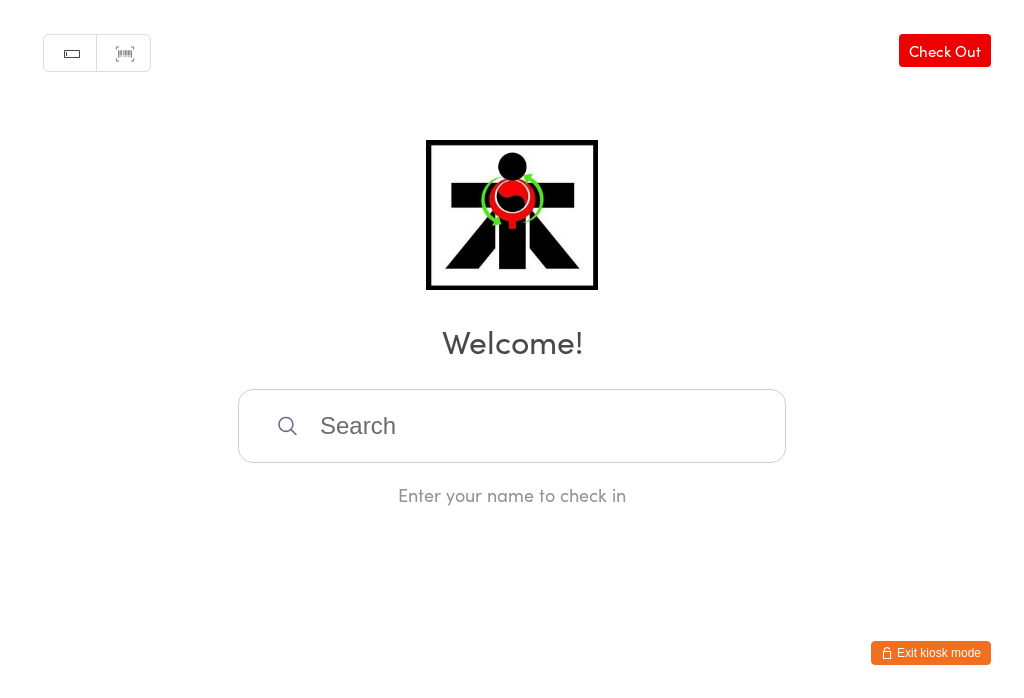 click at bounding box center [512, 426] 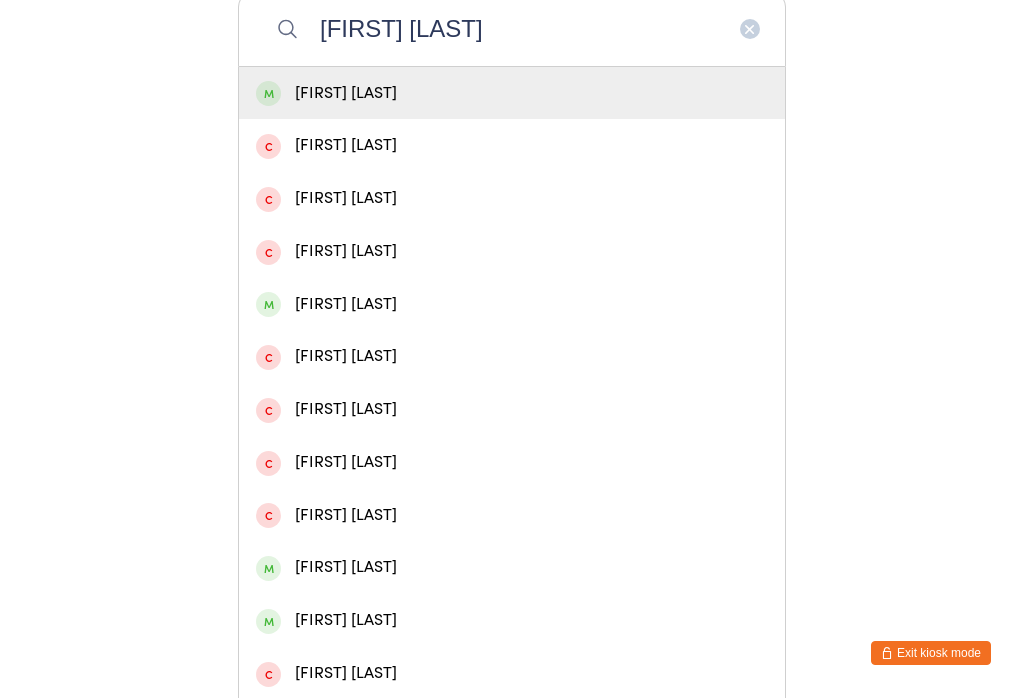 type on "[FIRST] [LAST]" 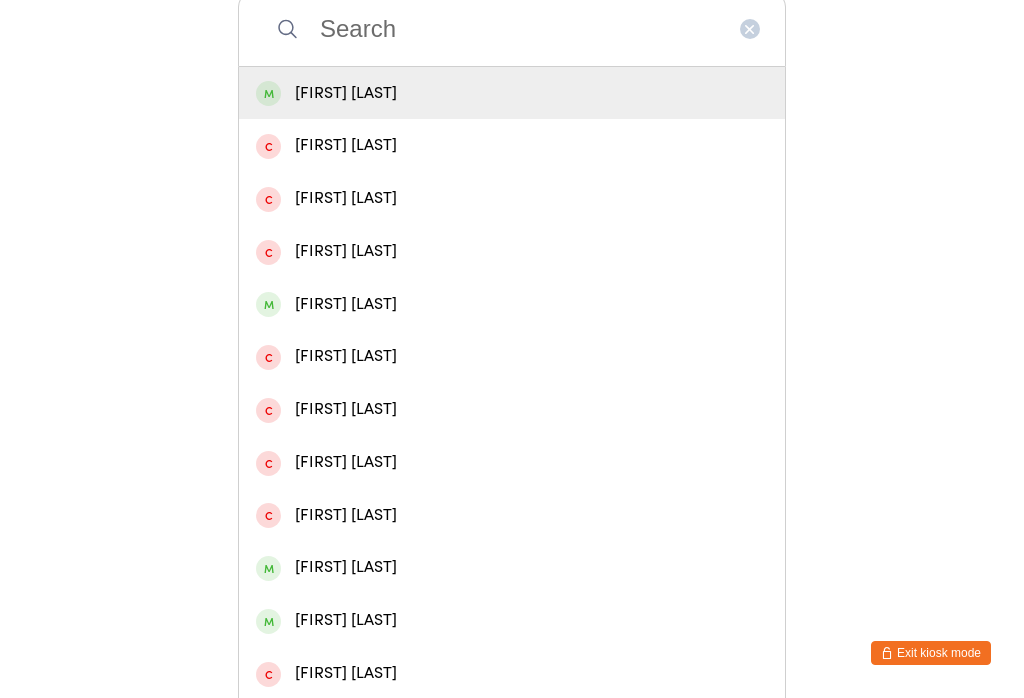 scroll, scrollTop: 0, scrollLeft: 0, axis: both 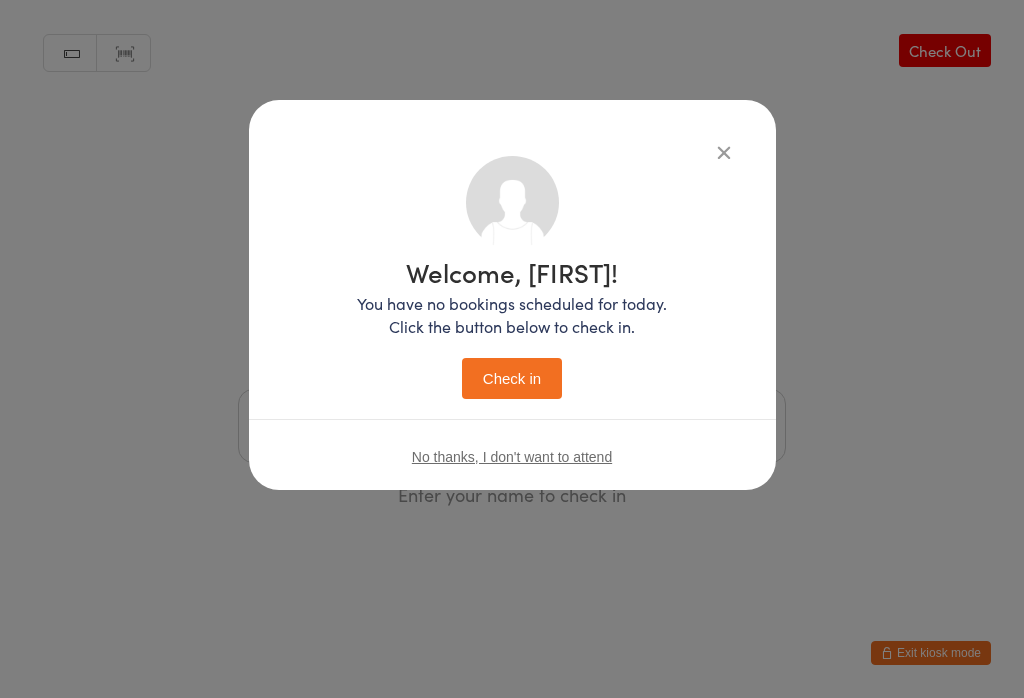 click on "Check in" at bounding box center (512, 378) 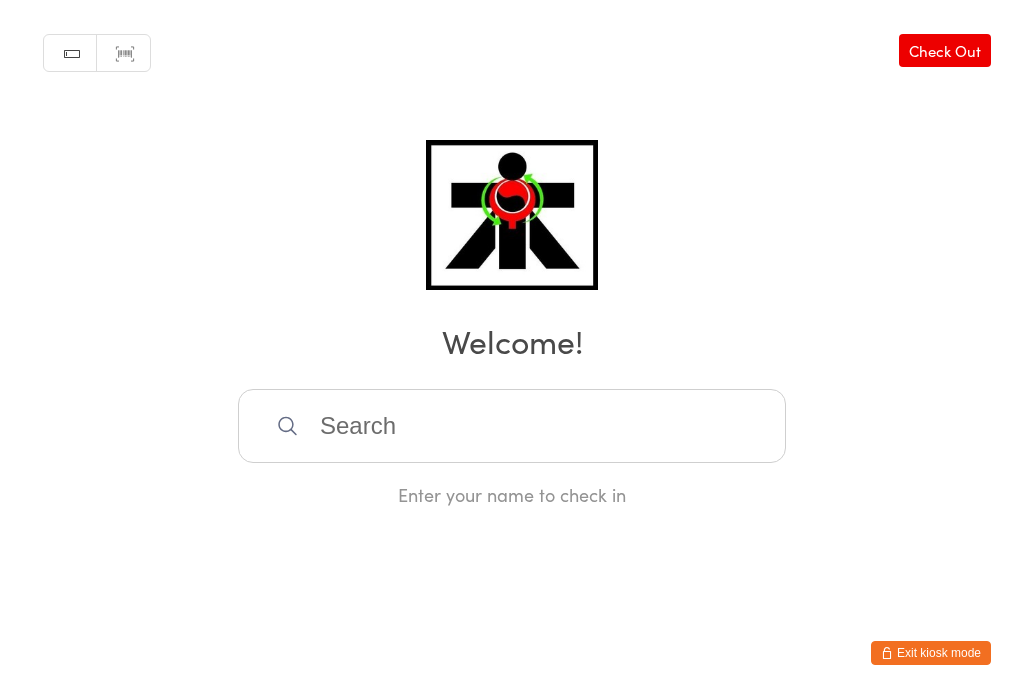 click at bounding box center [512, 426] 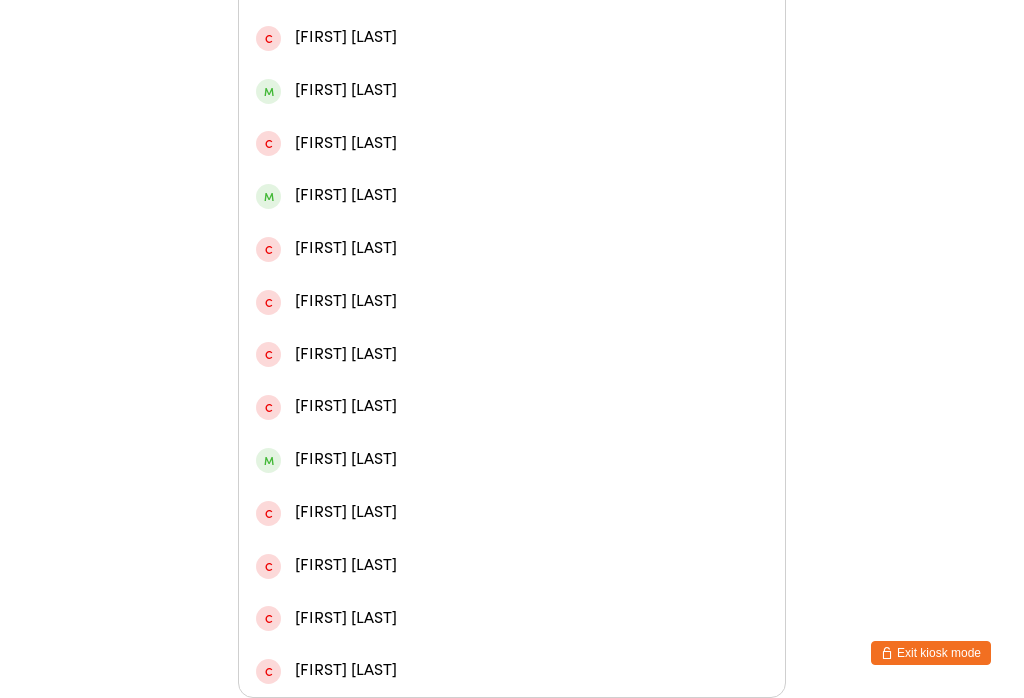 scroll, scrollTop: 903, scrollLeft: 0, axis: vertical 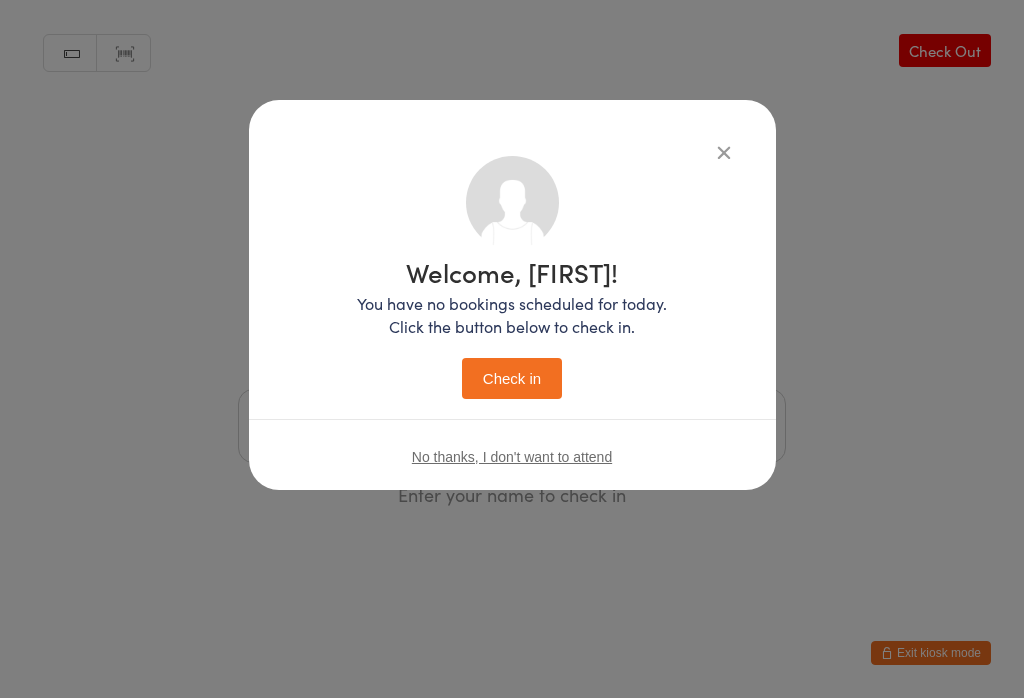 click on "Welcome, [FIRST]! You have no bookings scheduled for today. Click the button below to check in. Check in No thanks, I don't want to attend" at bounding box center (512, 325) 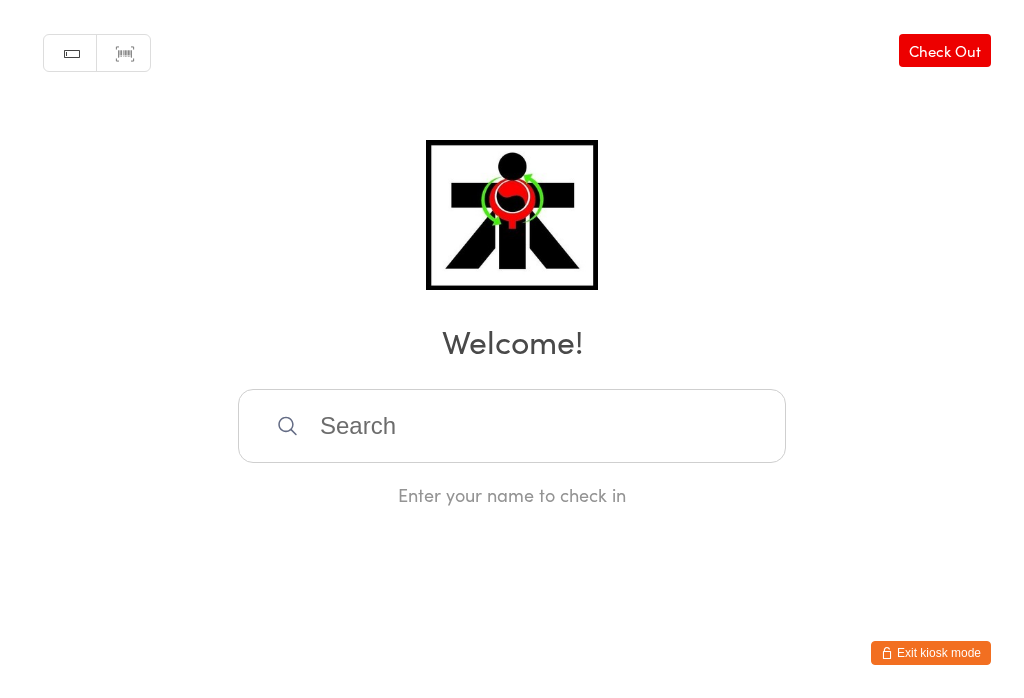 click at bounding box center [512, 426] 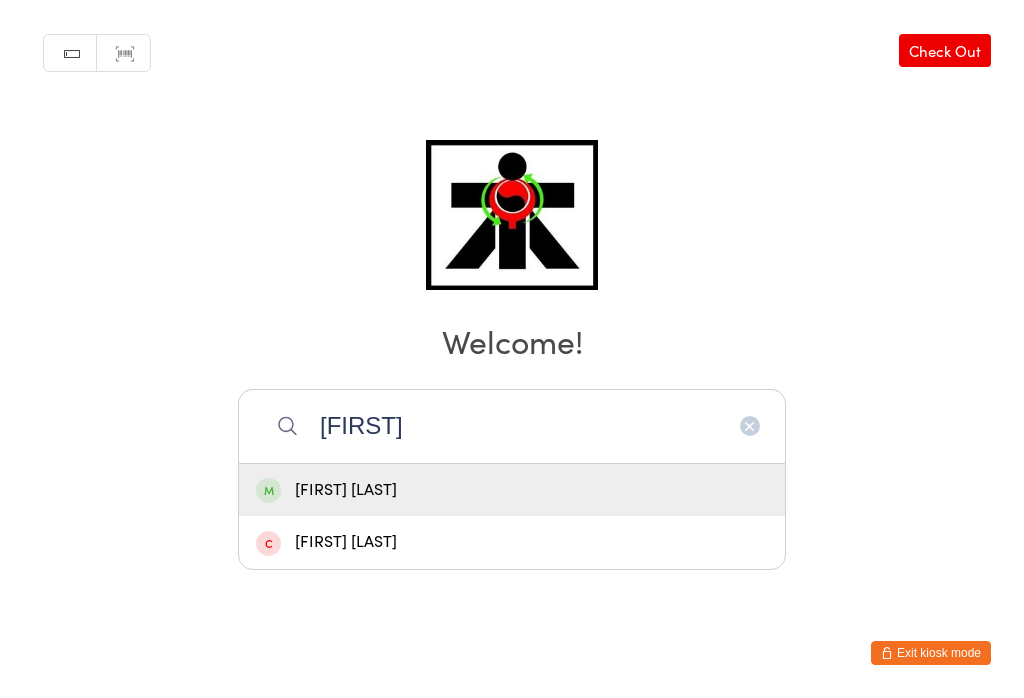 type on "[FIRST]" 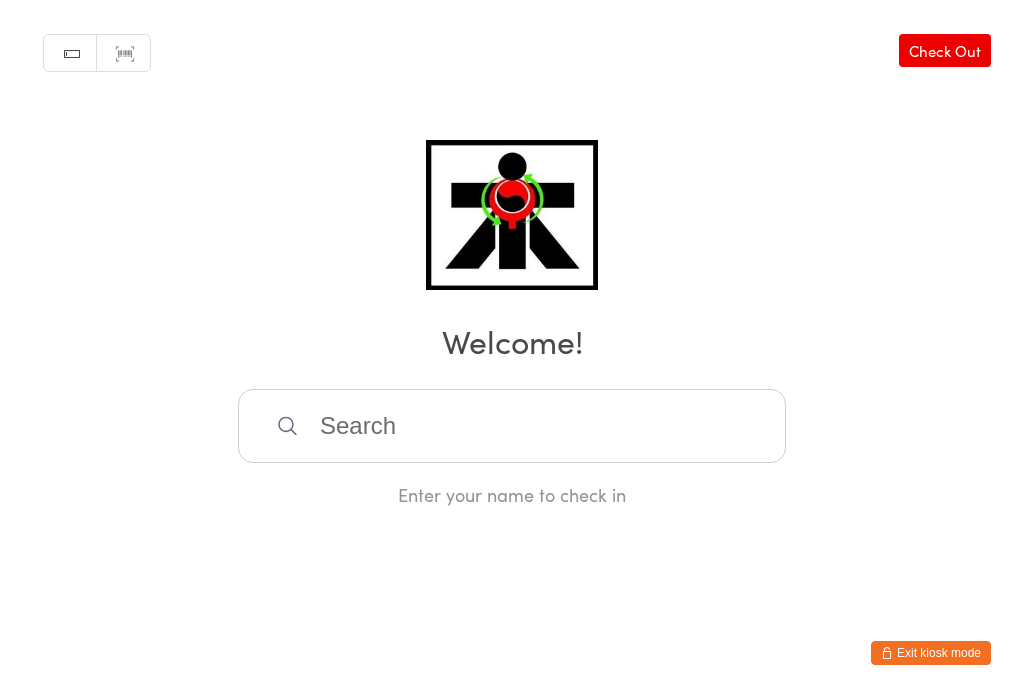 scroll, scrollTop: 0, scrollLeft: 0, axis: both 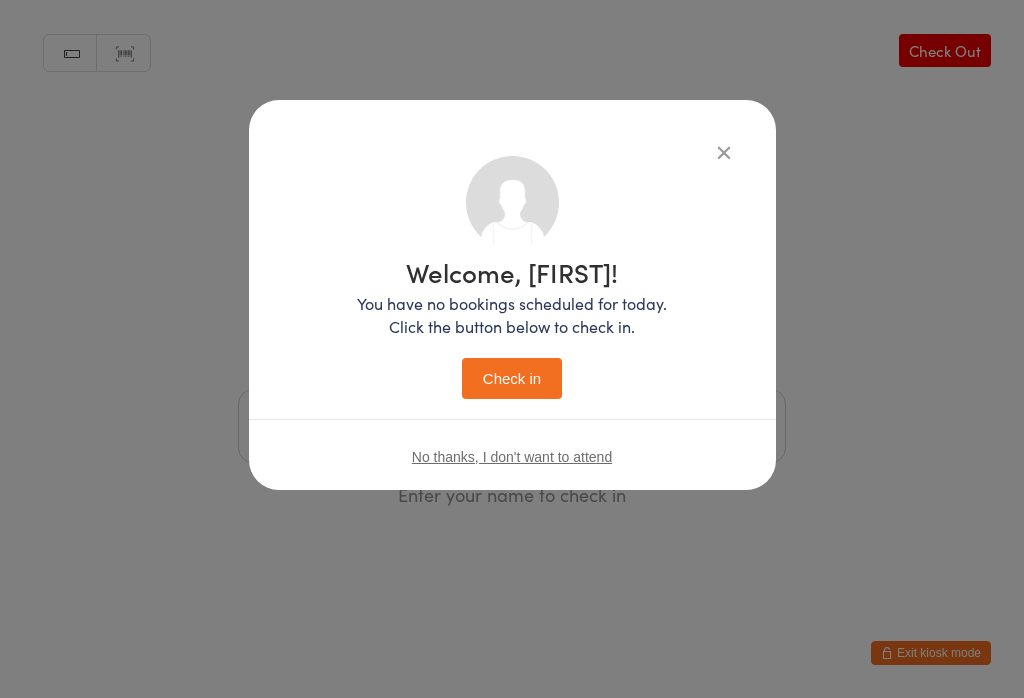 click on "Check in" at bounding box center (512, 378) 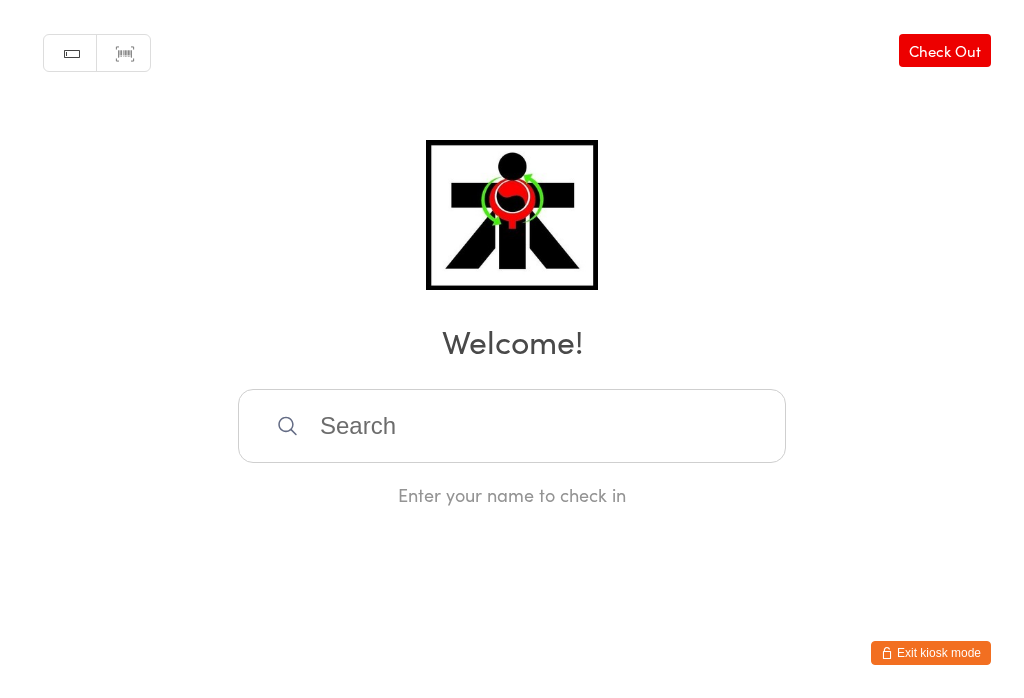 click at bounding box center (512, 426) 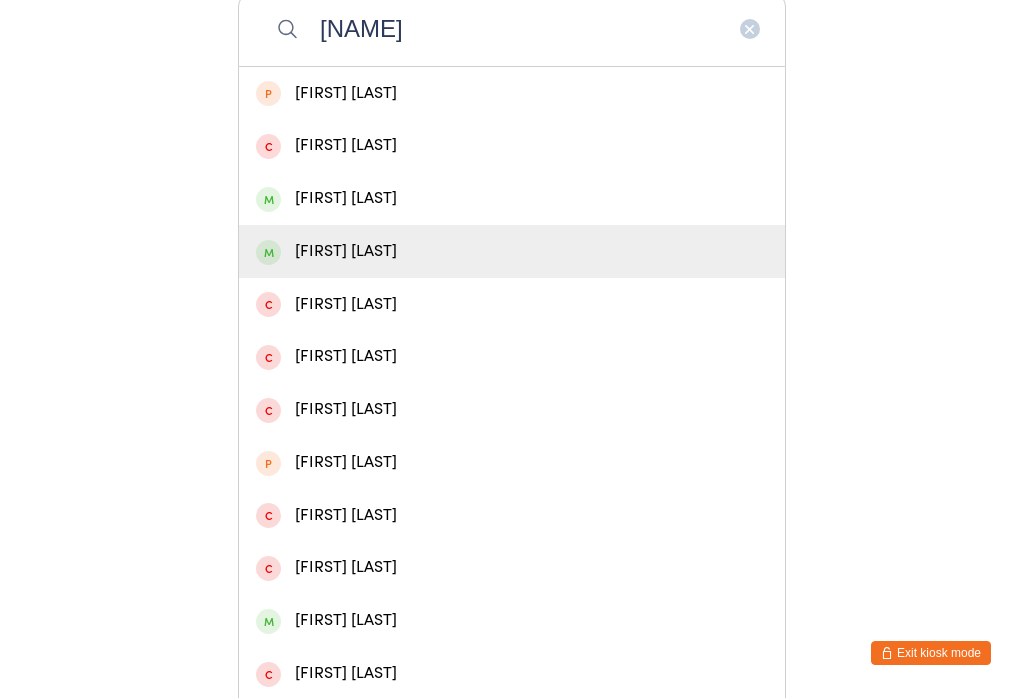 type on "[NAME]" 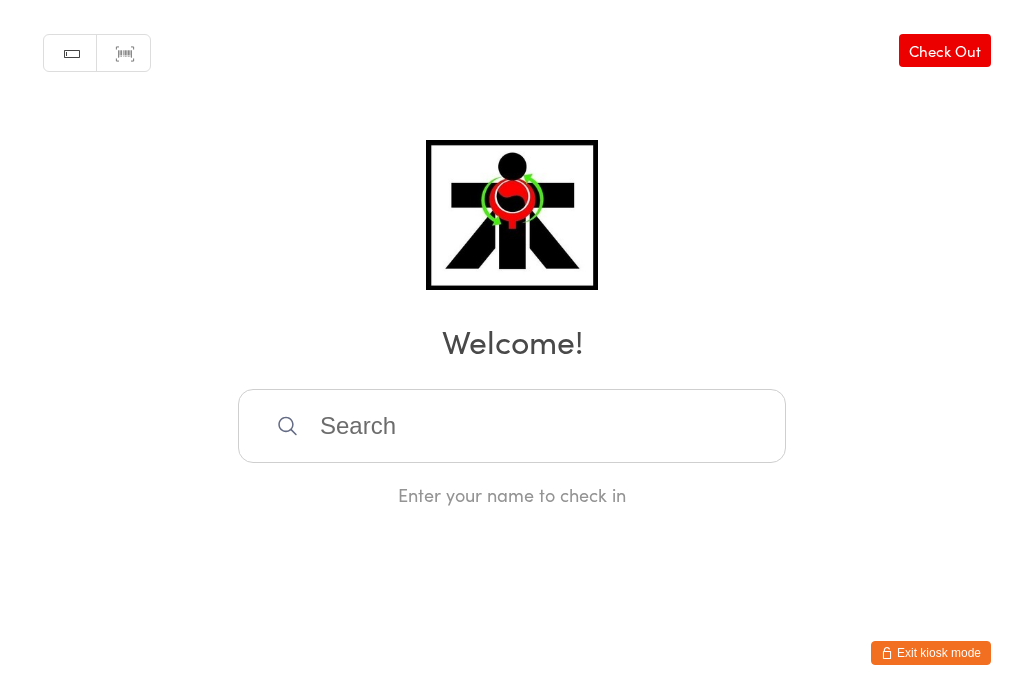 scroll, scrollTop: 0, scrollLeft: 0, axis: both 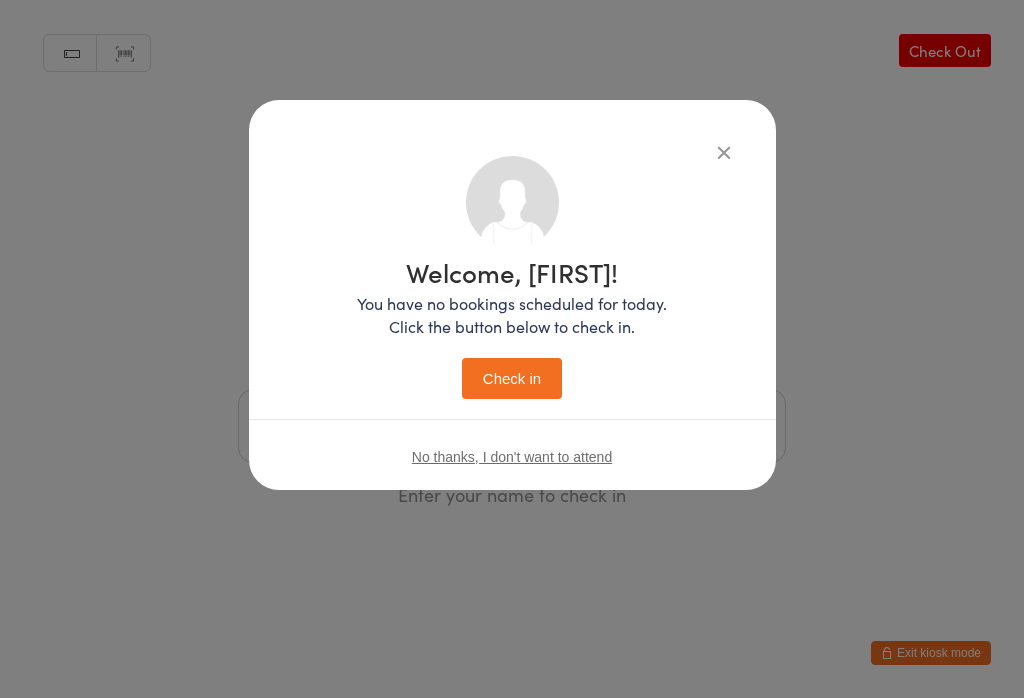 click on "Check in" at bounding box center [512, 378] 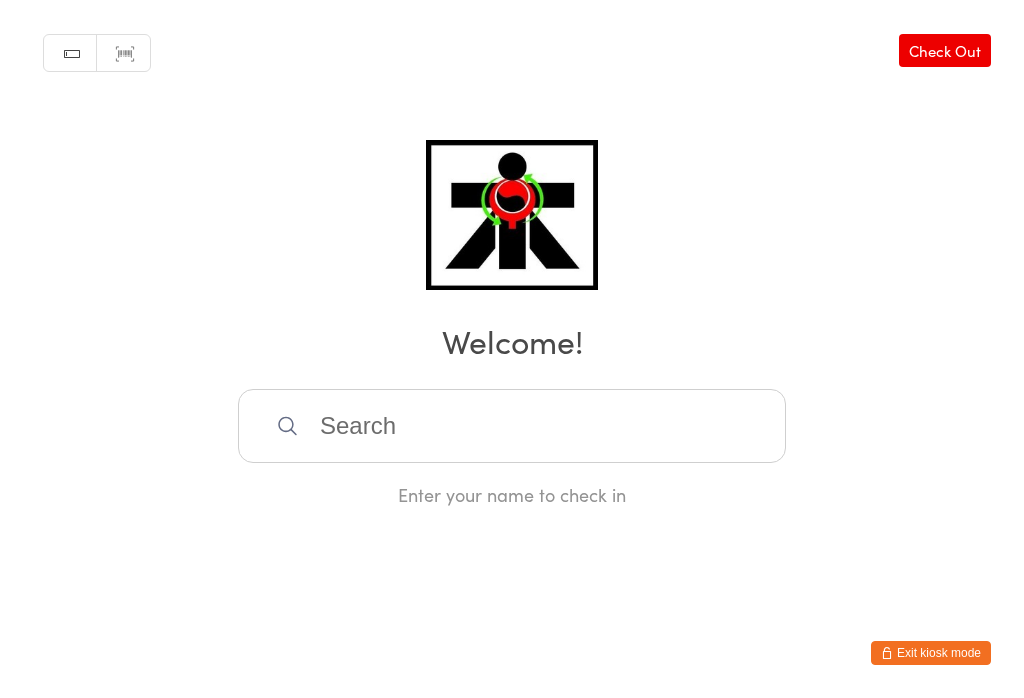 click at bounding box center [512, 426] 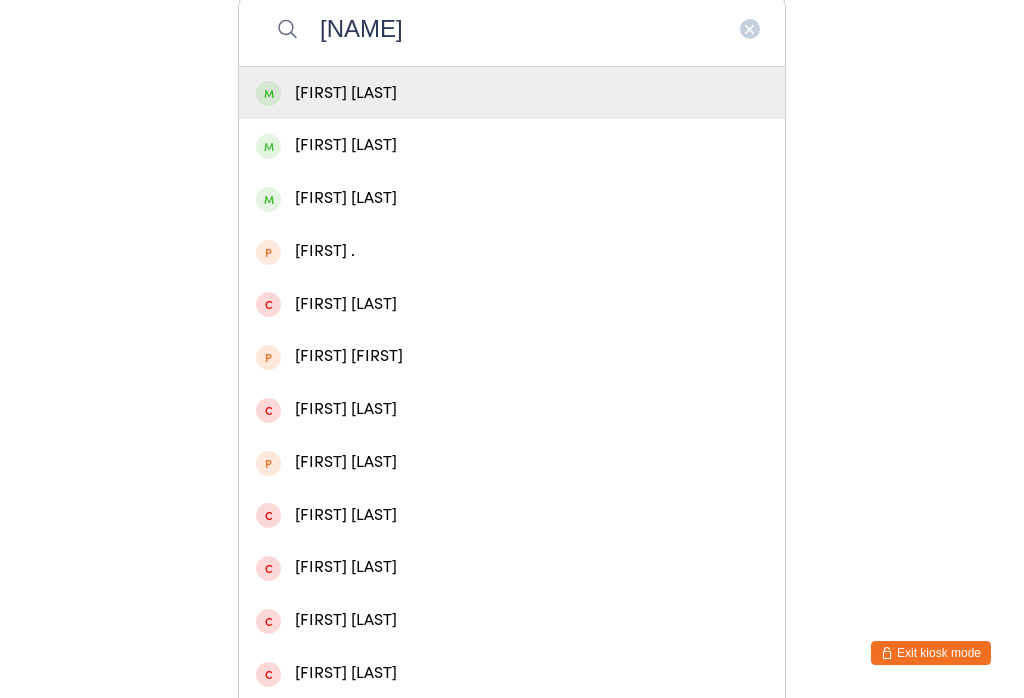 type on "[NAME]" 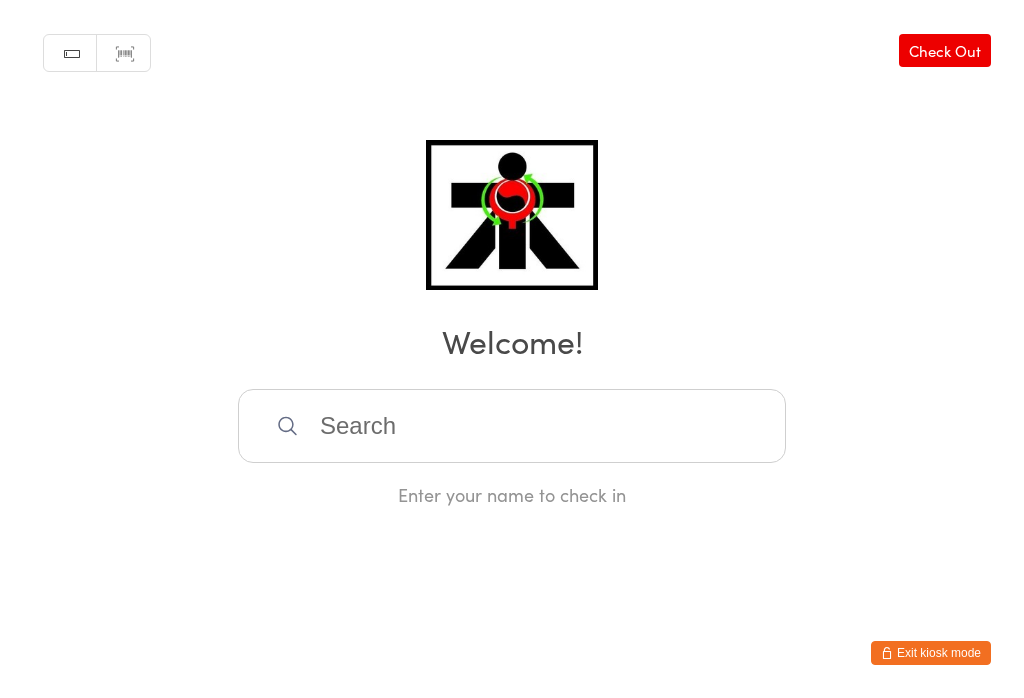 scroll, scrollTop: 0, scrollLeft: 0, axis: both 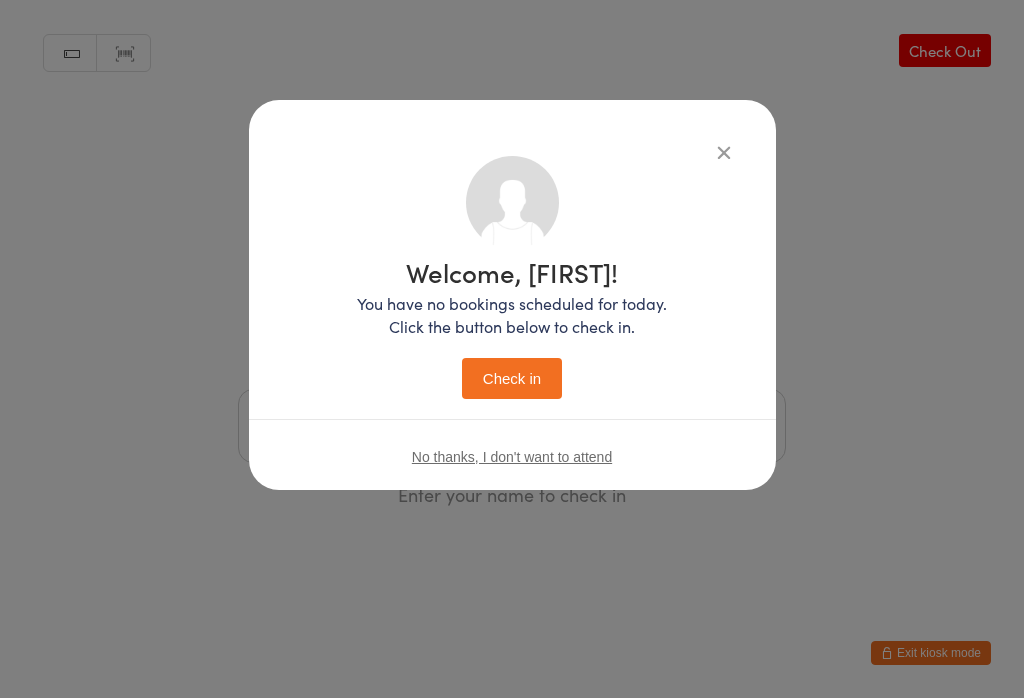 click on "Check in" at bounding box center (512, 378) 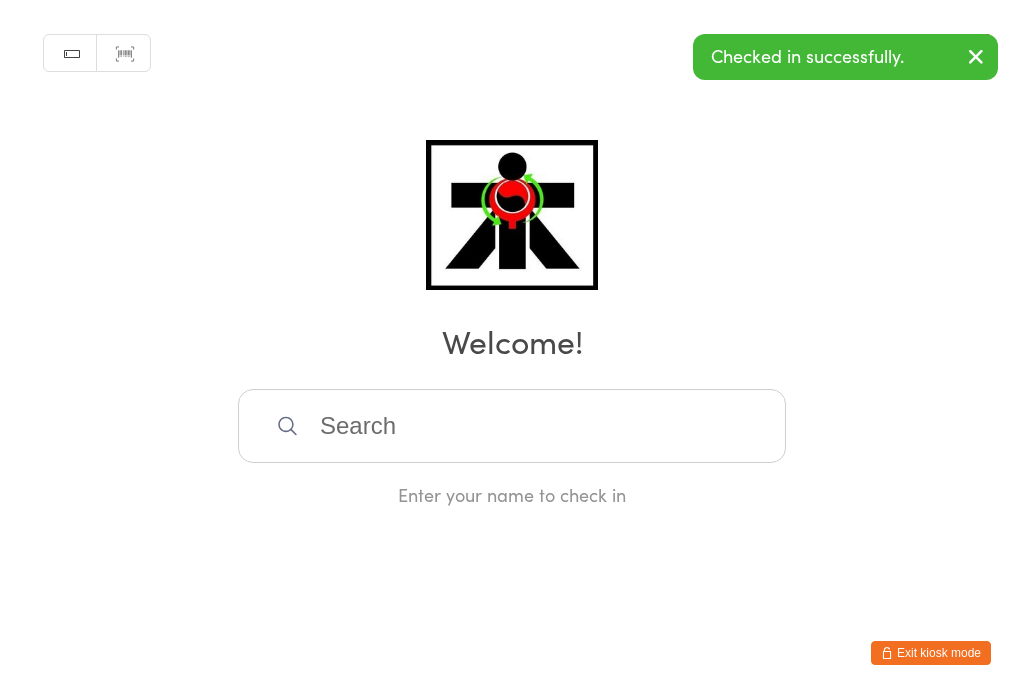 click at bounding box center (512, 426) 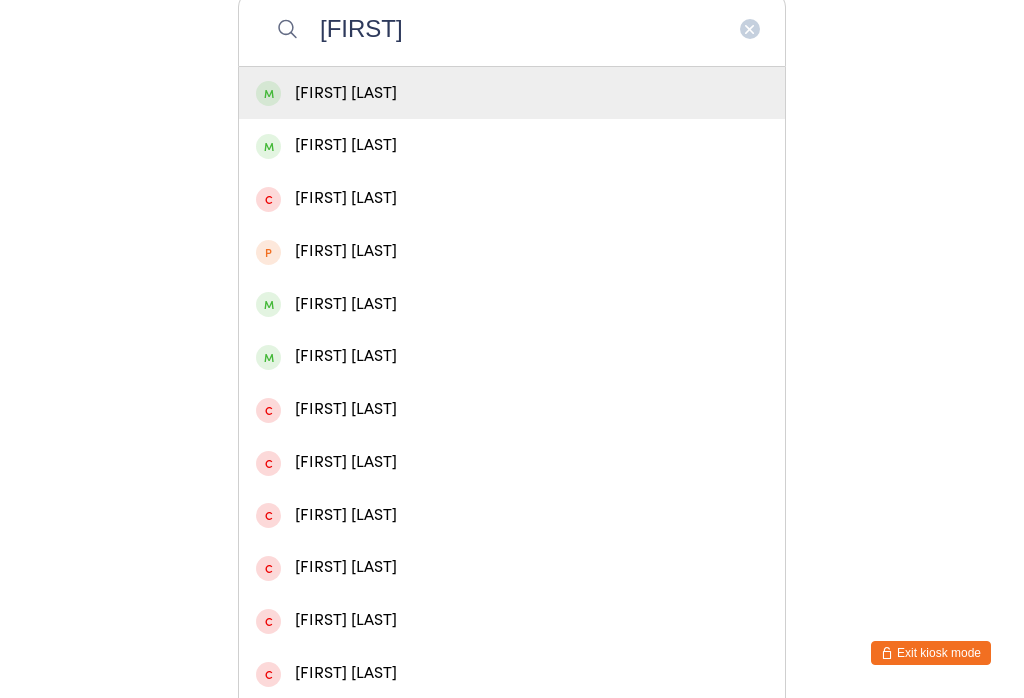 type on "[FIRST]" 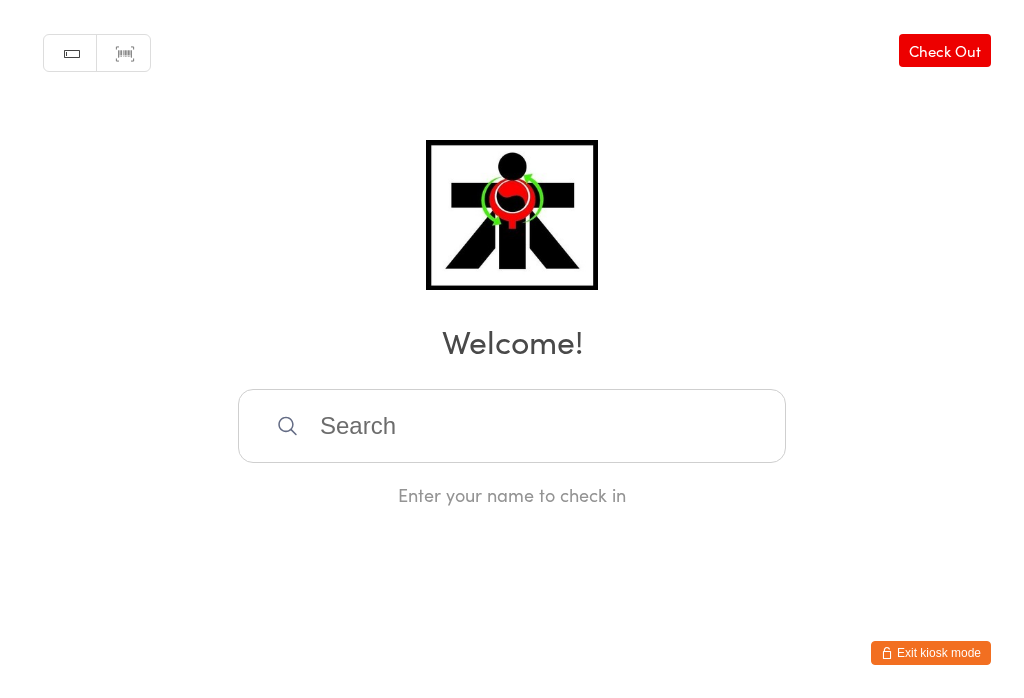 scroll, scrollTop: 0, scrollLeft: 0, axis: both 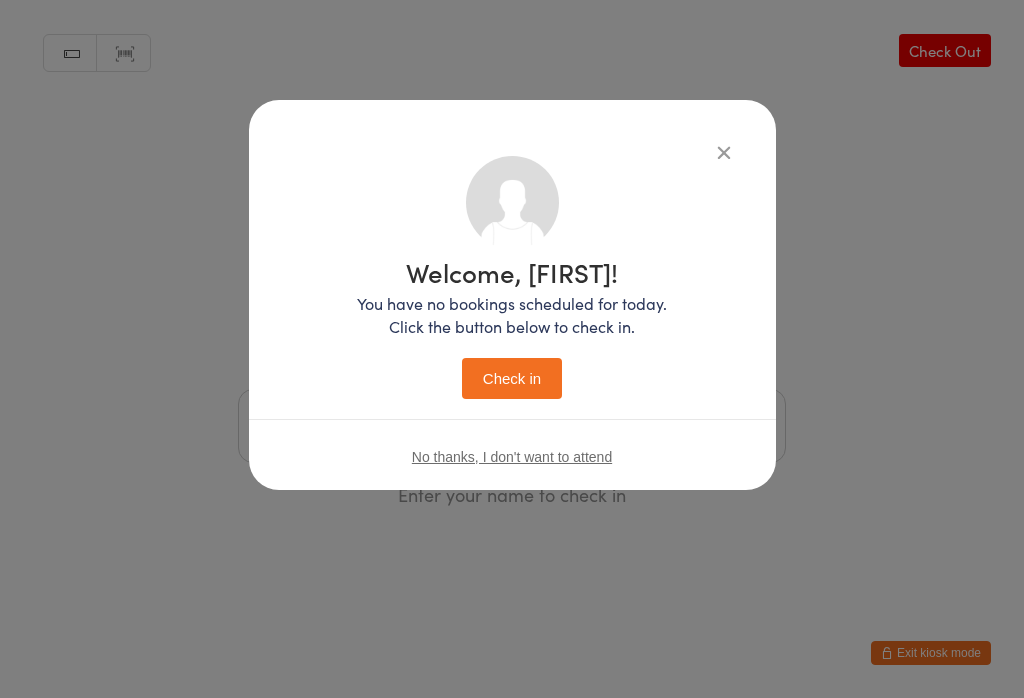click on "Check in" at bounding box center (512, 378) 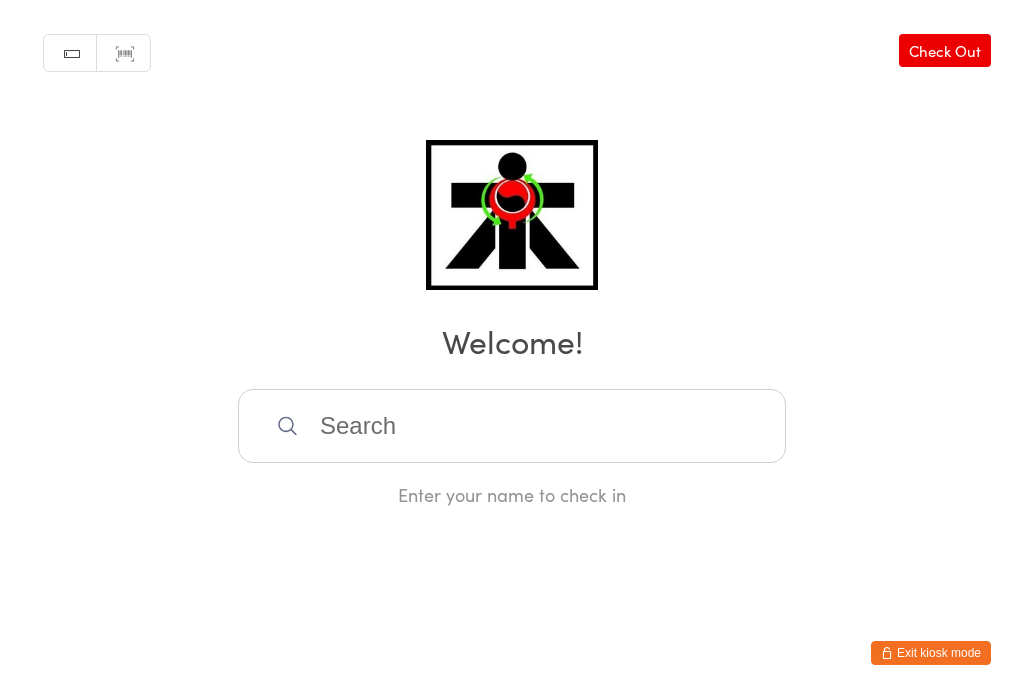 click at bounding box center [512, 426] 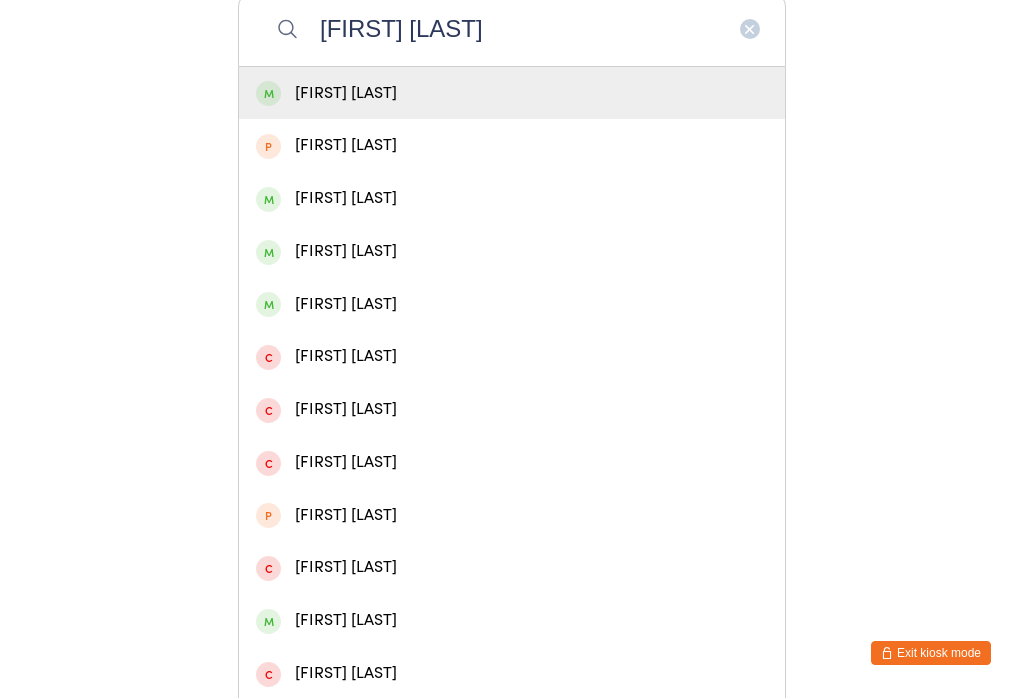 type on "[FIRST] [LAST]" 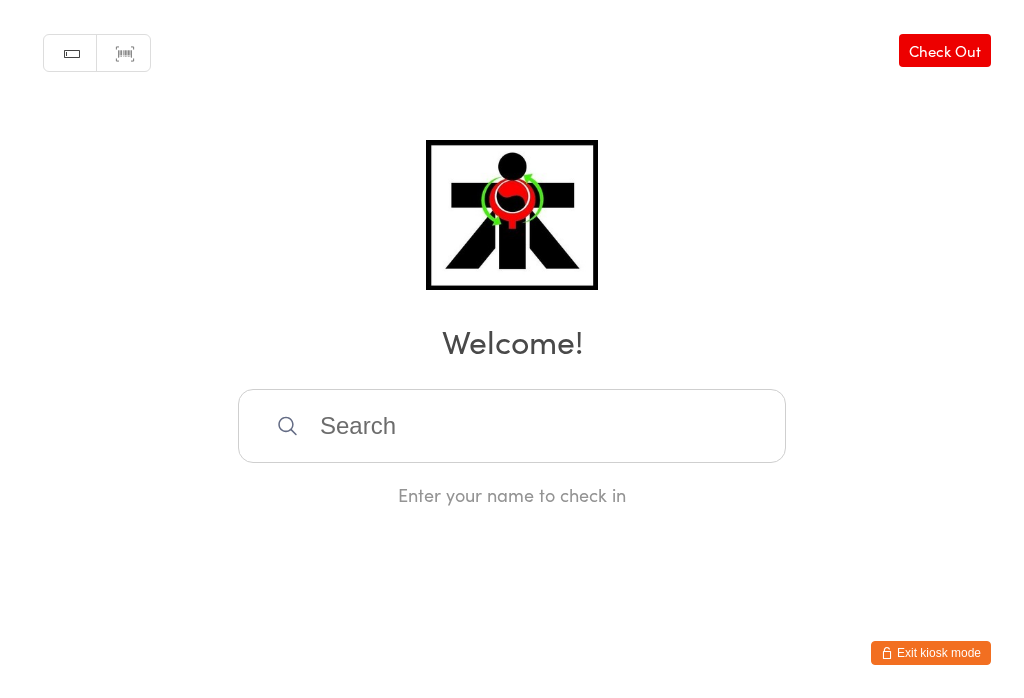 scroll, scrollTop: 0, scrollLeft: 0, axis: both 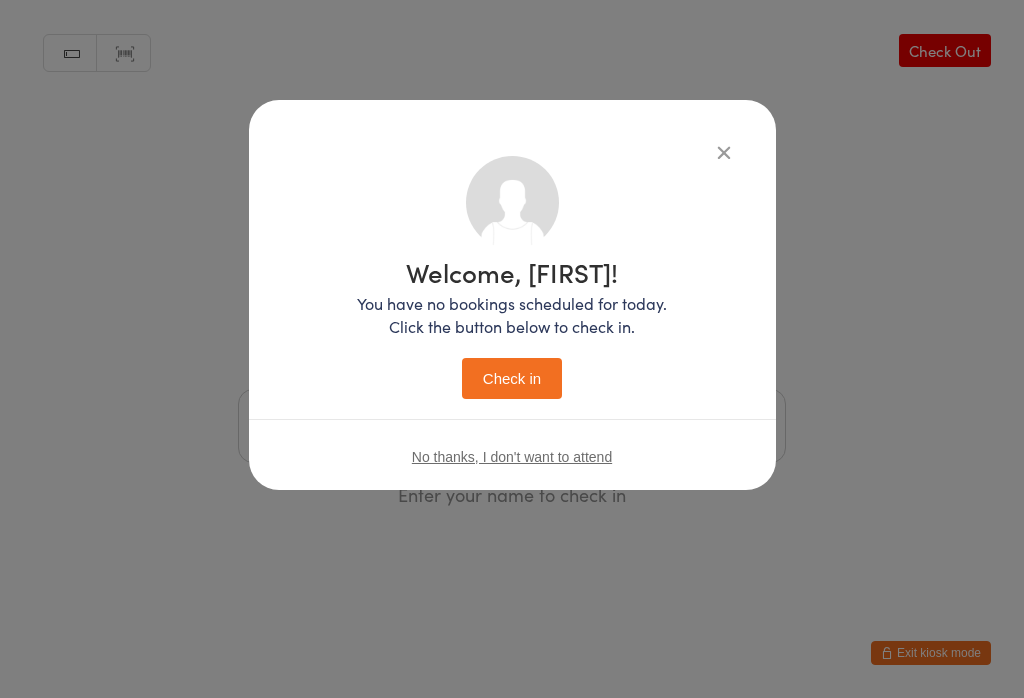 click on "Check in" at bounding box center [512, 378] 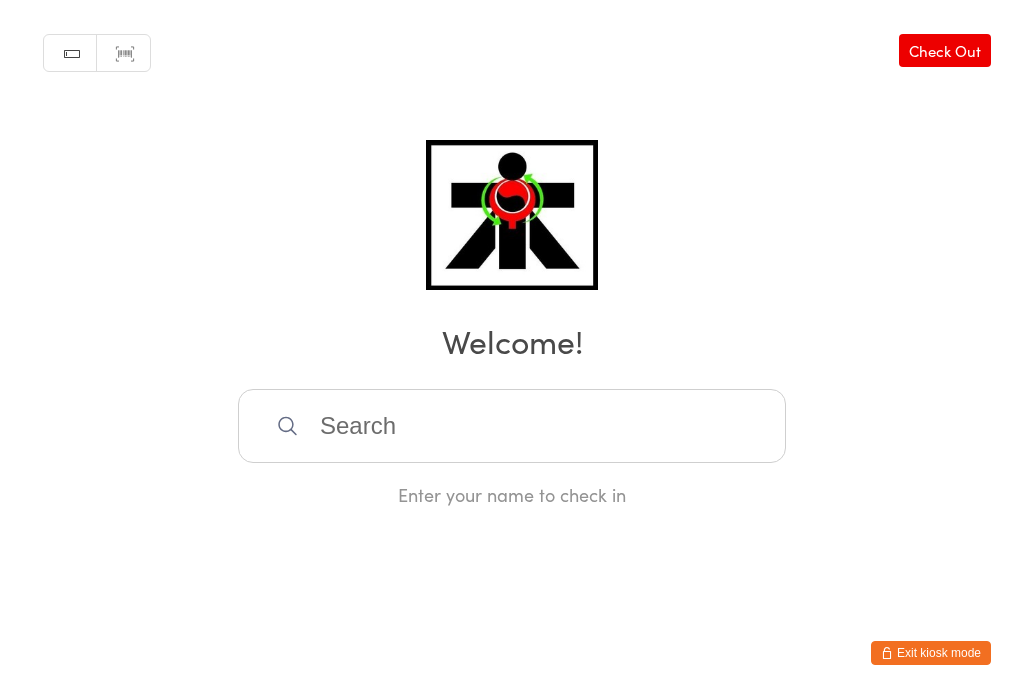 click at bounding box center [512, 426] 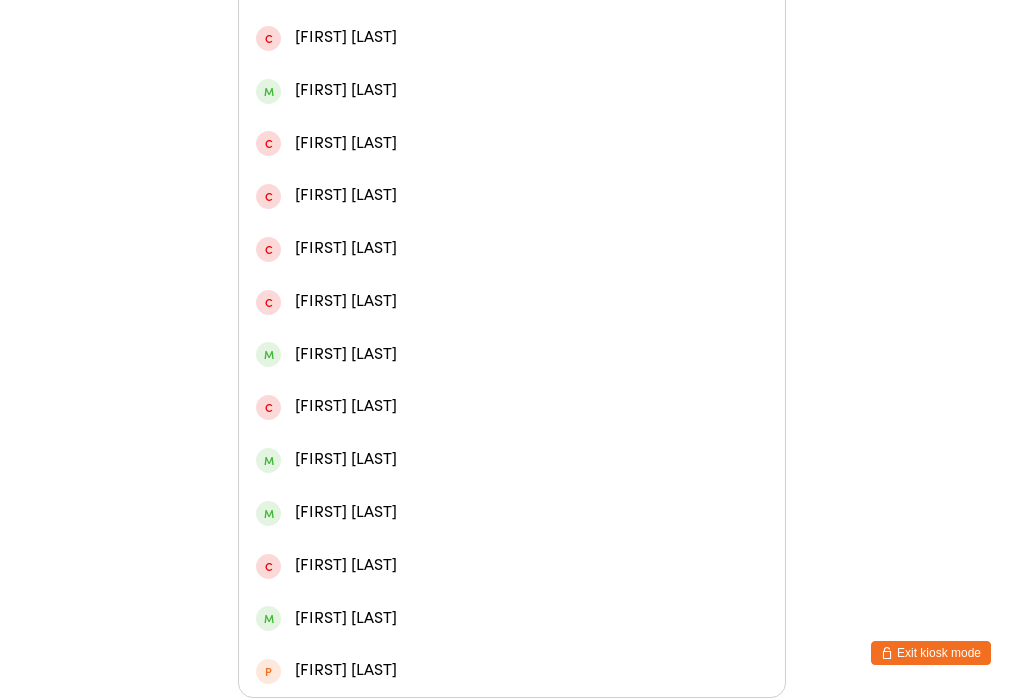 scroll, scrollTop: 803, scrollLeft: 0, axis: vertical 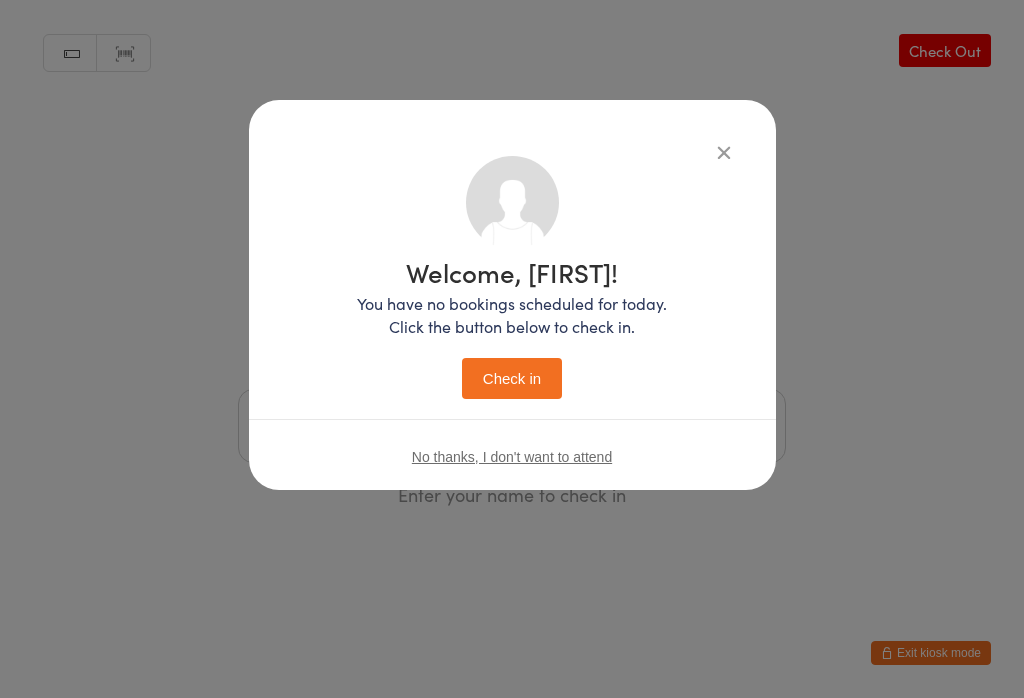 click on "Check in" at bounding box center (512, 378) 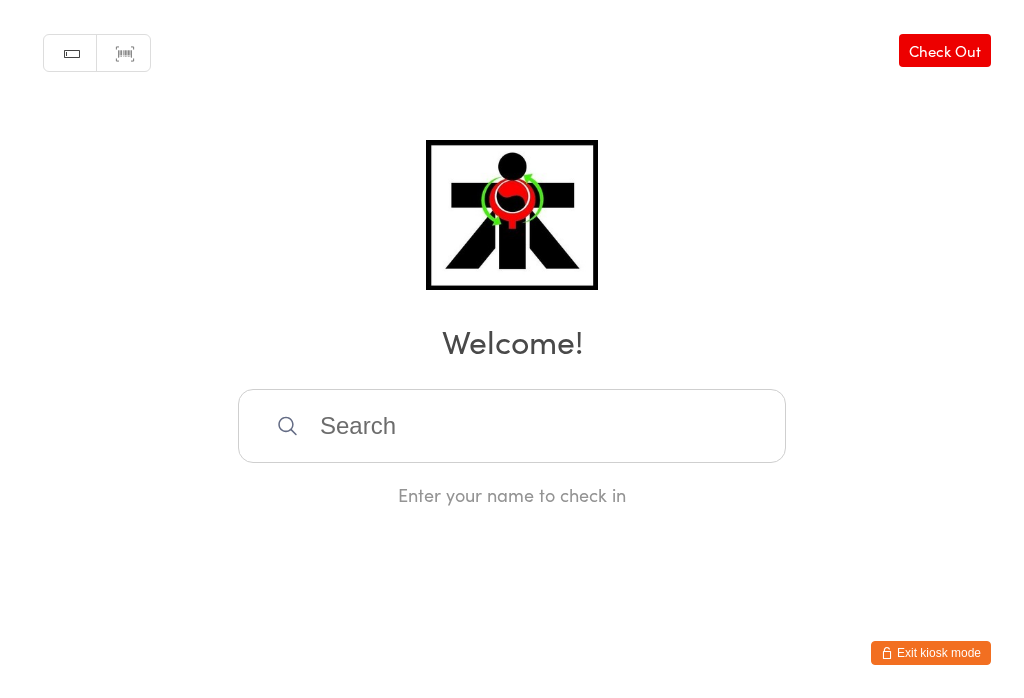 click at bounding box center [512, 426] 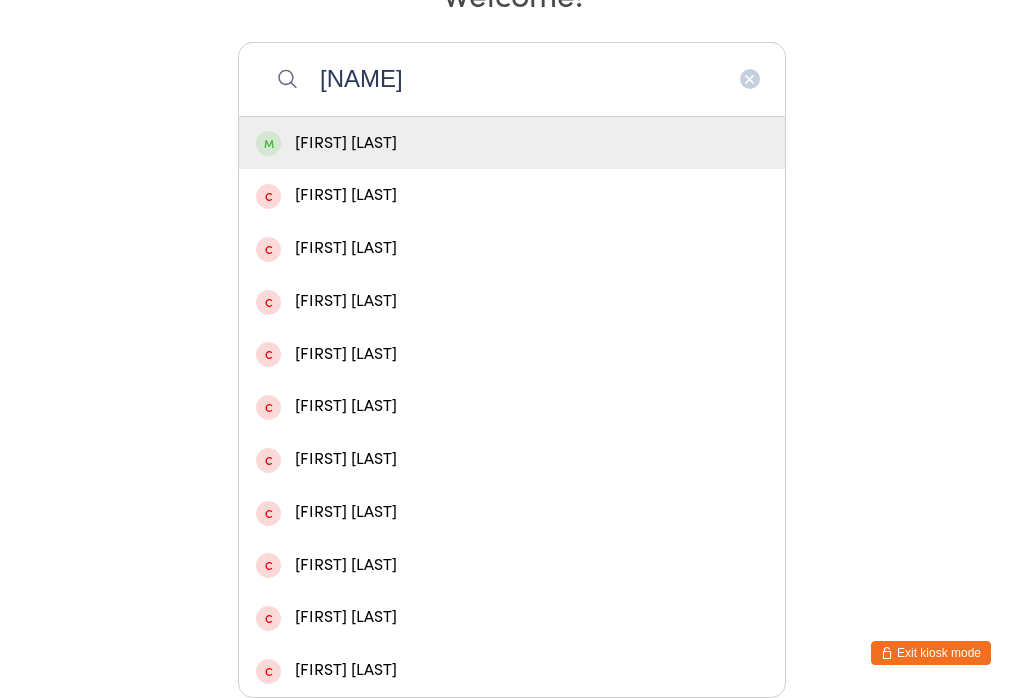 type on "[NAME]" 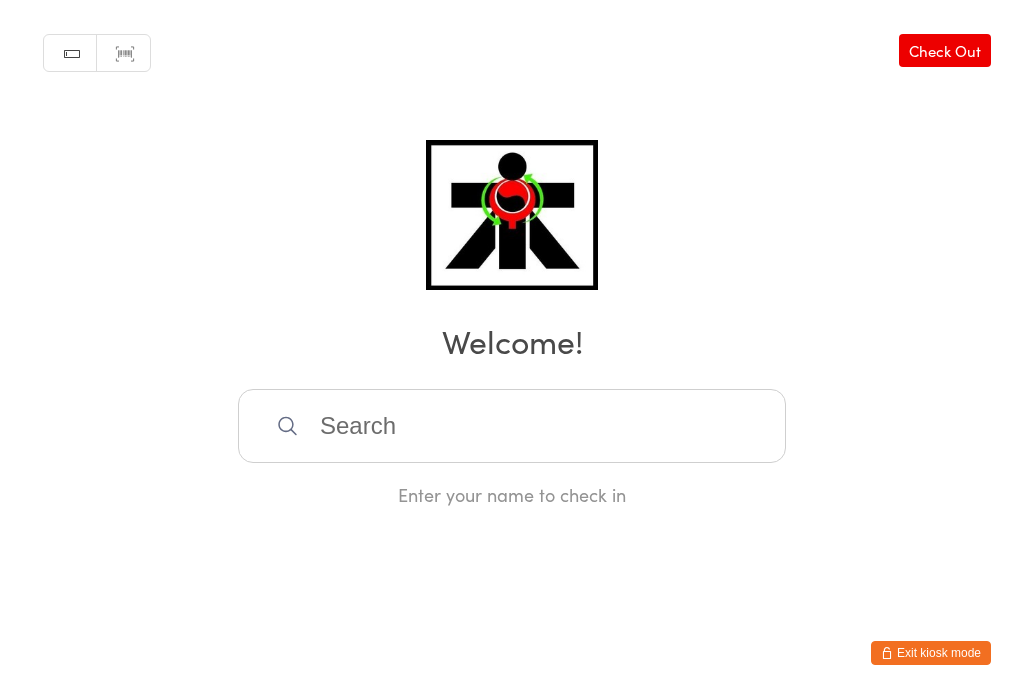 scroll, scrollTop: 0, scrollLeft: 0, axis: both 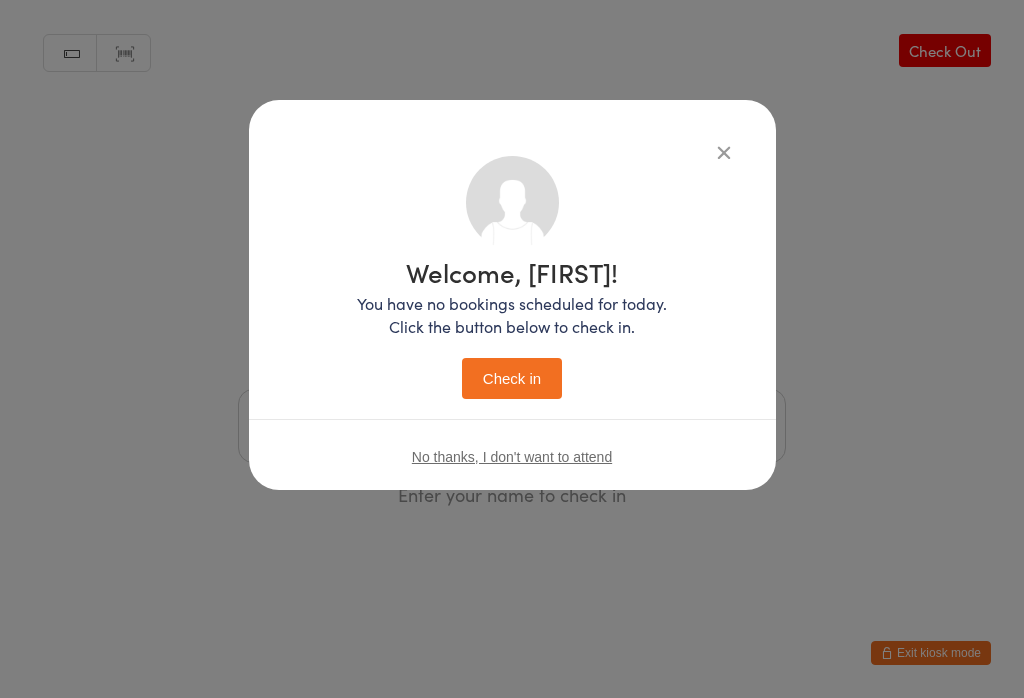 click on "Check in" at bounding box center (512, 378) 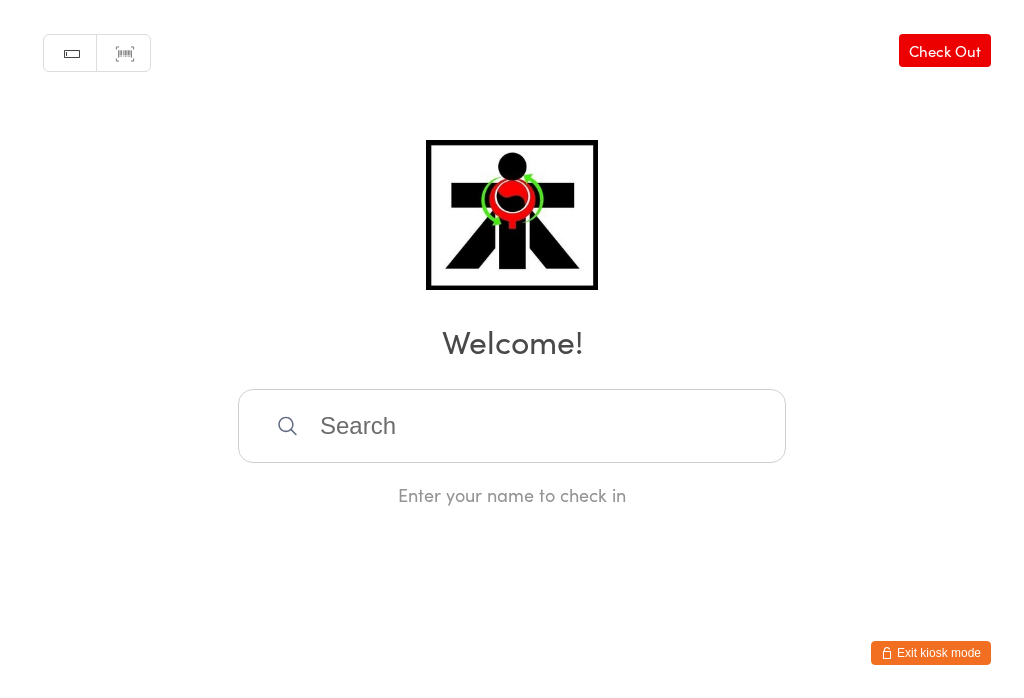 click at bounding box center (512, 426) 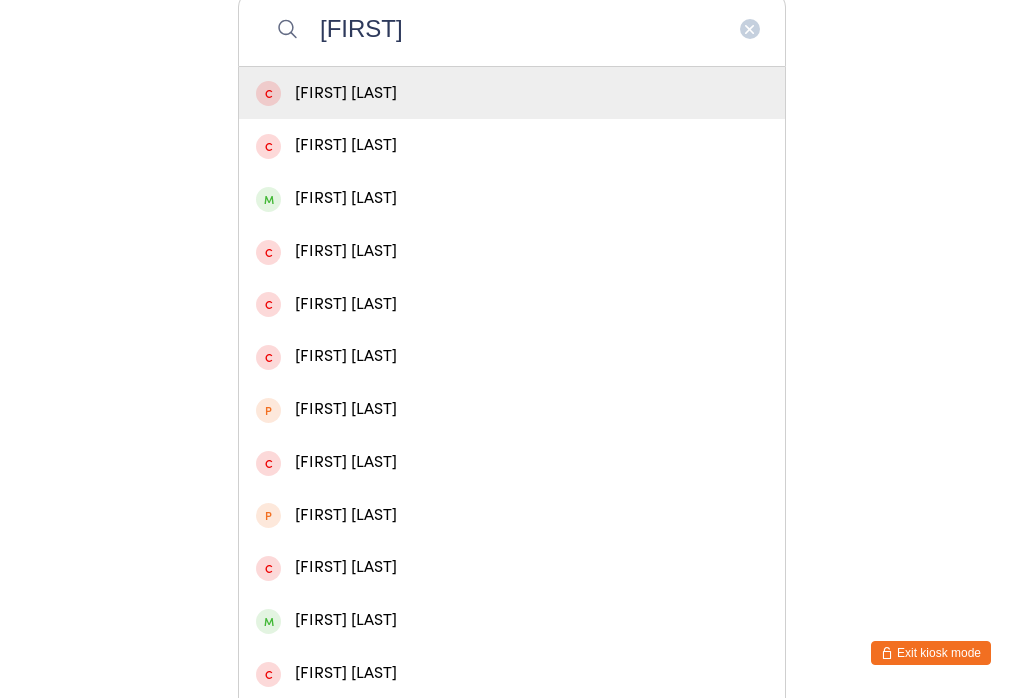 type on "[FIRST]" 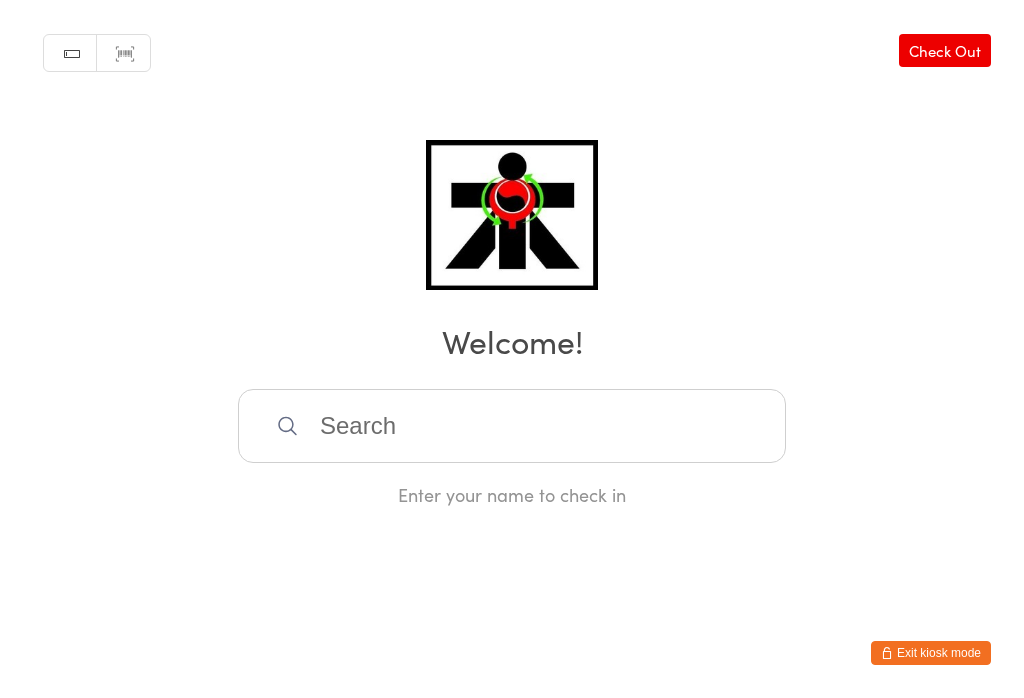 scroll, scrollTop: 0, scrollLeft: 0, axis: both 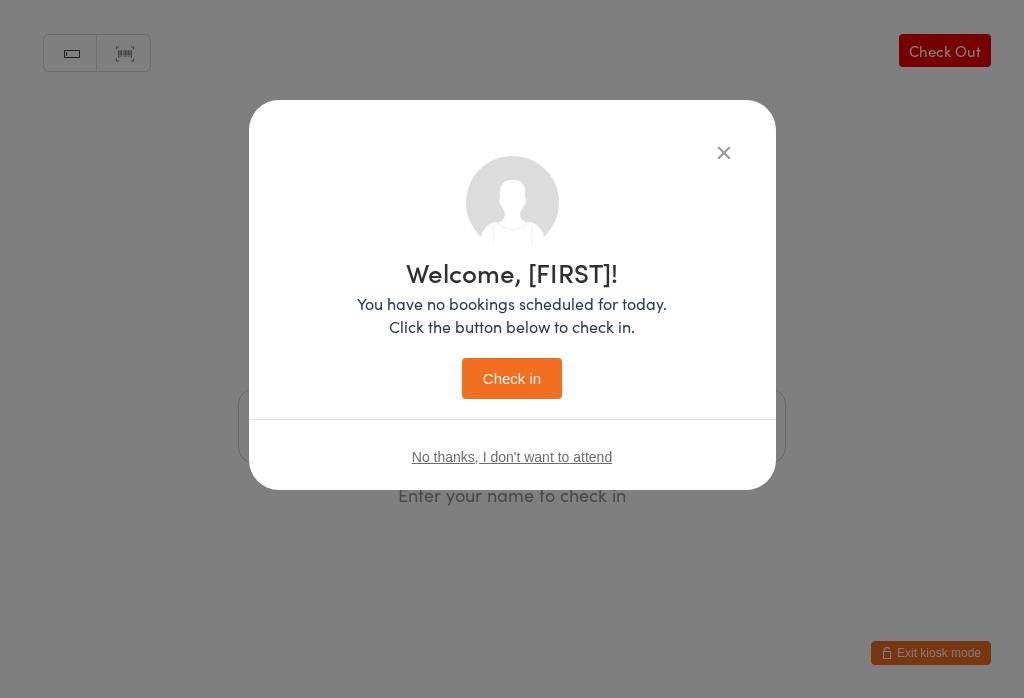 click on "Check in" at bounding box center [512, 378] 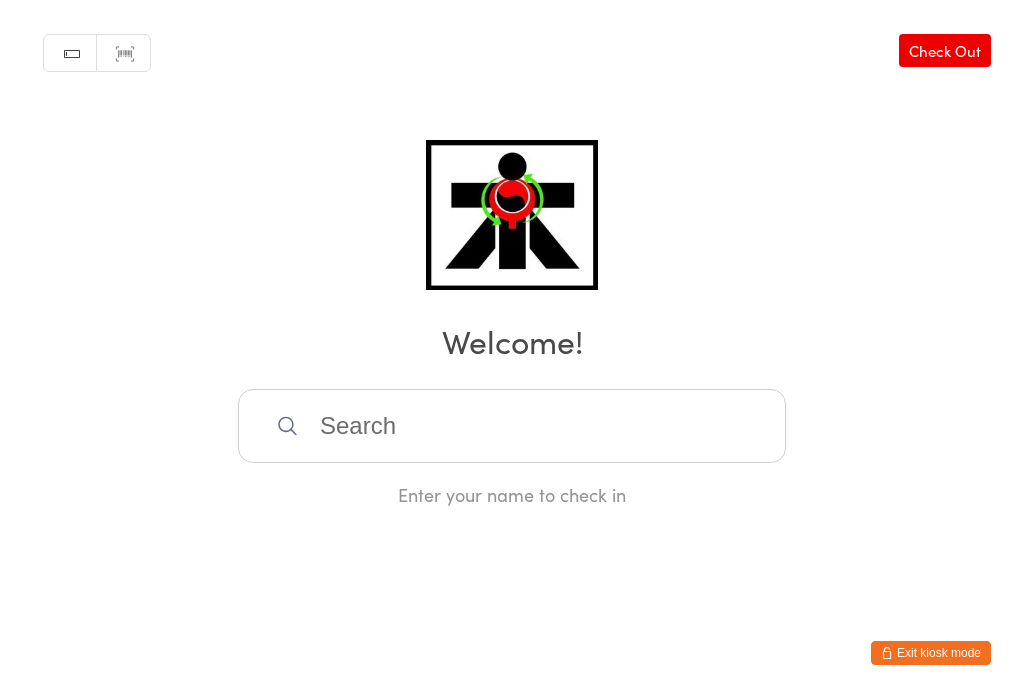 click at bounding box center (512, 426) 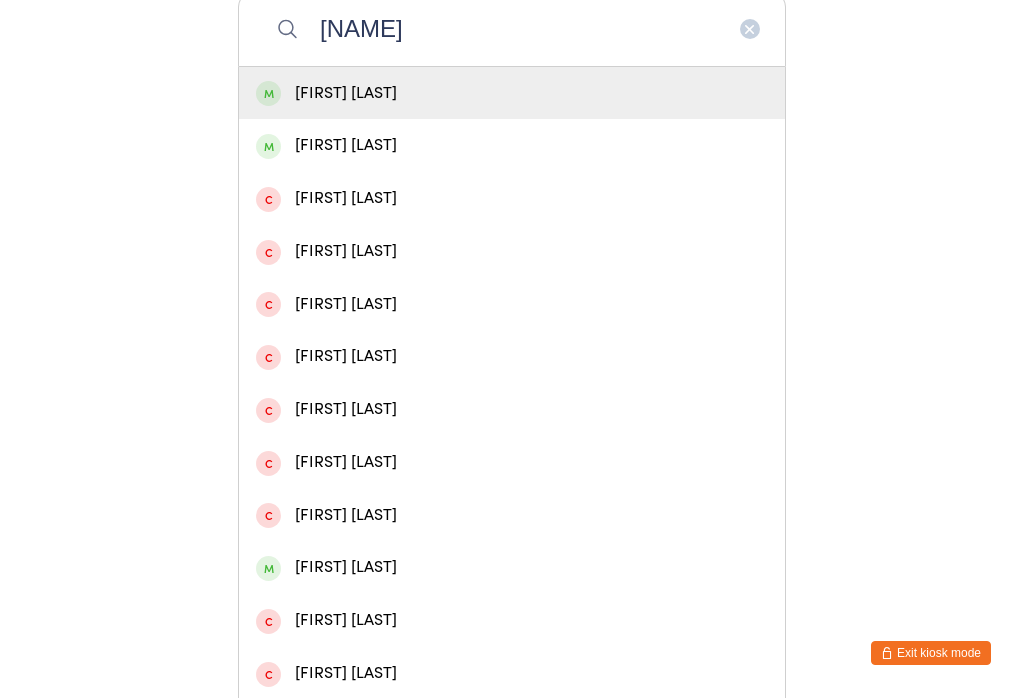 type on "[NAME]" 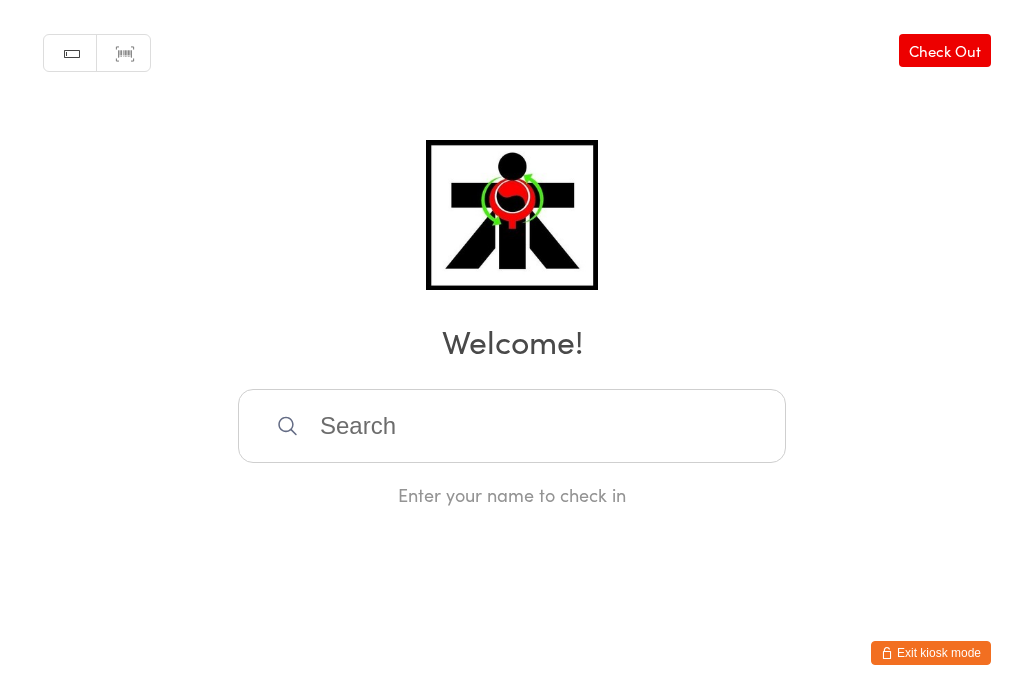 scroll, scrollTop: 0, scrollLeft: 0, axis: both 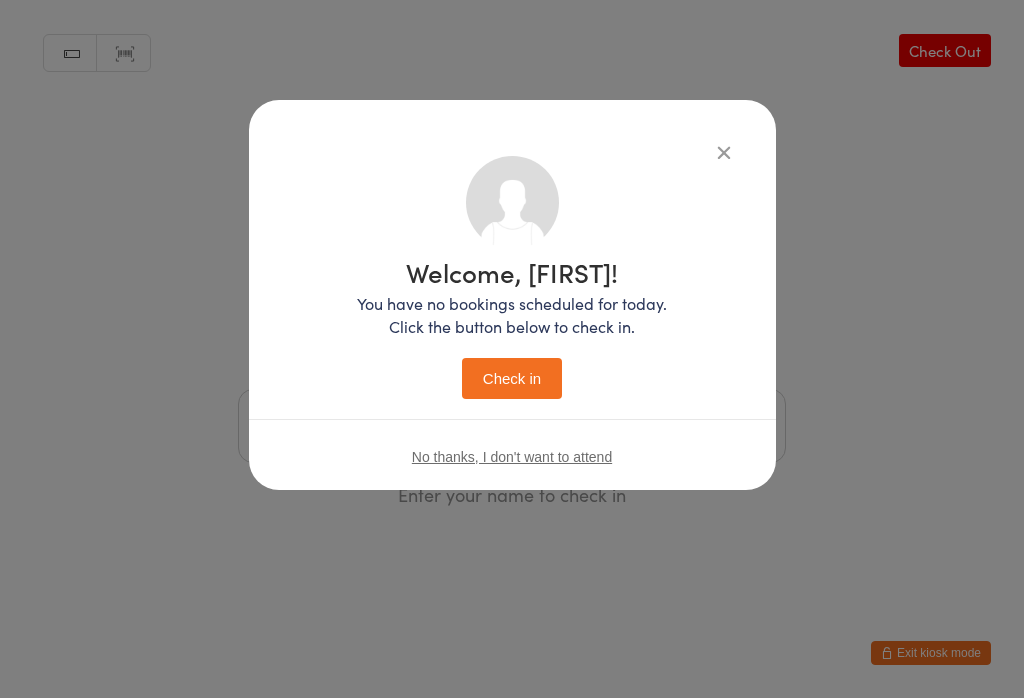 click on "Check in" at bounding box center (512, 378) 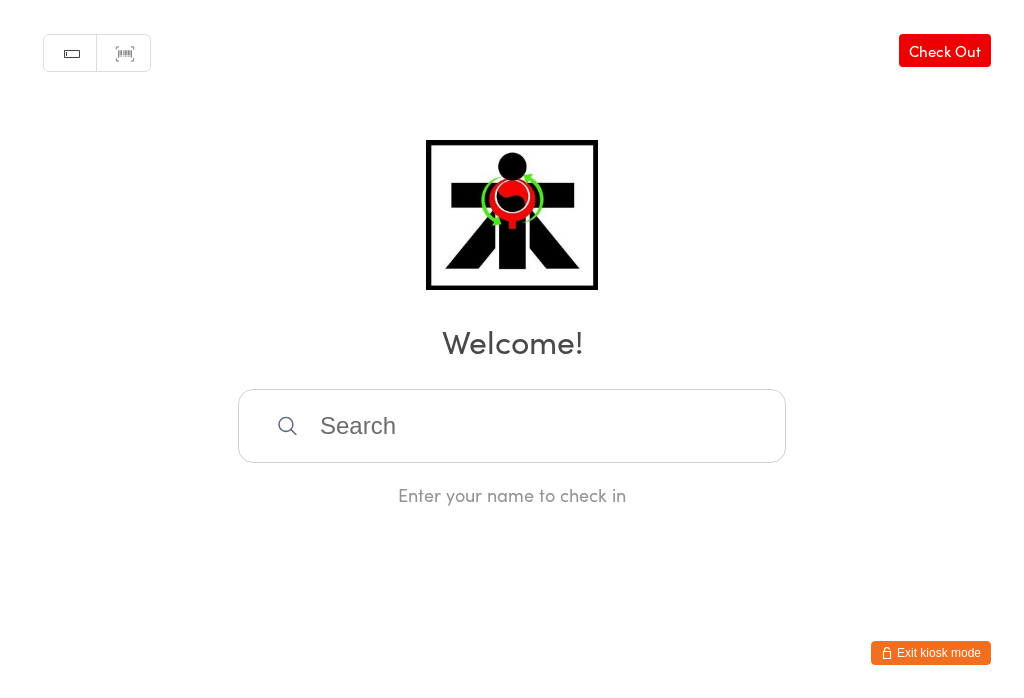 click at bounding box center [512, 426] 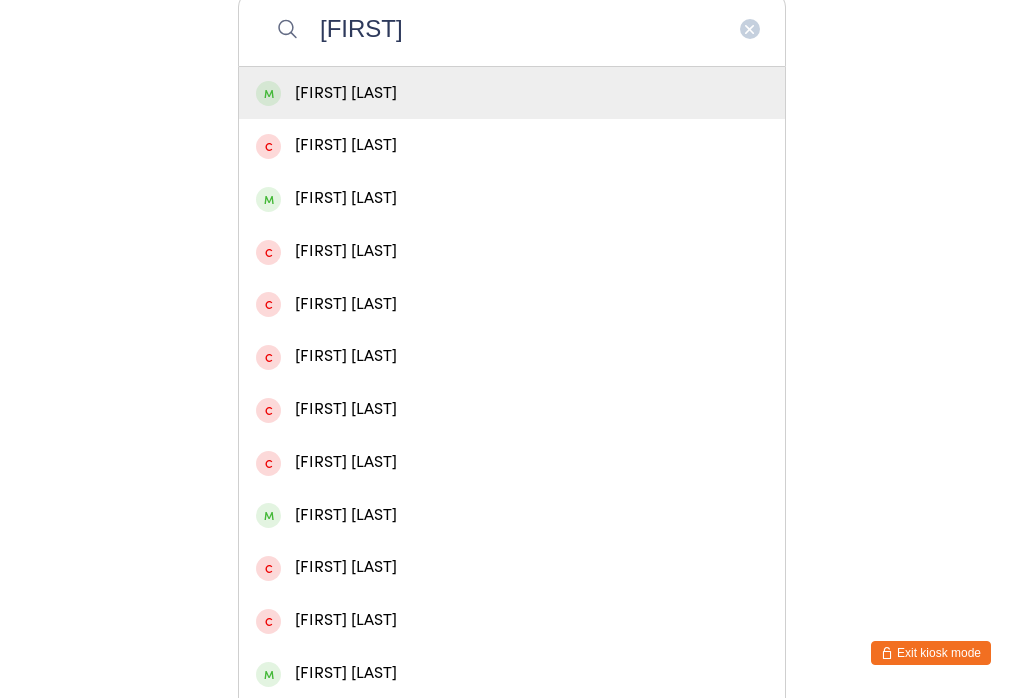 type on "[FIRST]" 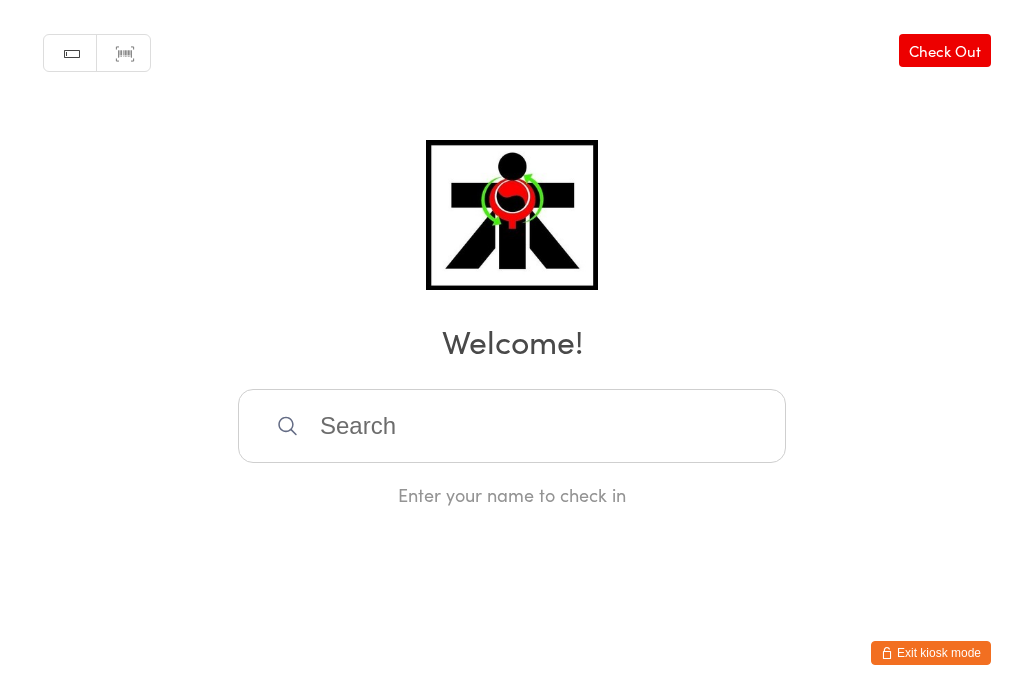 scroll, scrollTop: 0, scrollLeft: 0, axis: both 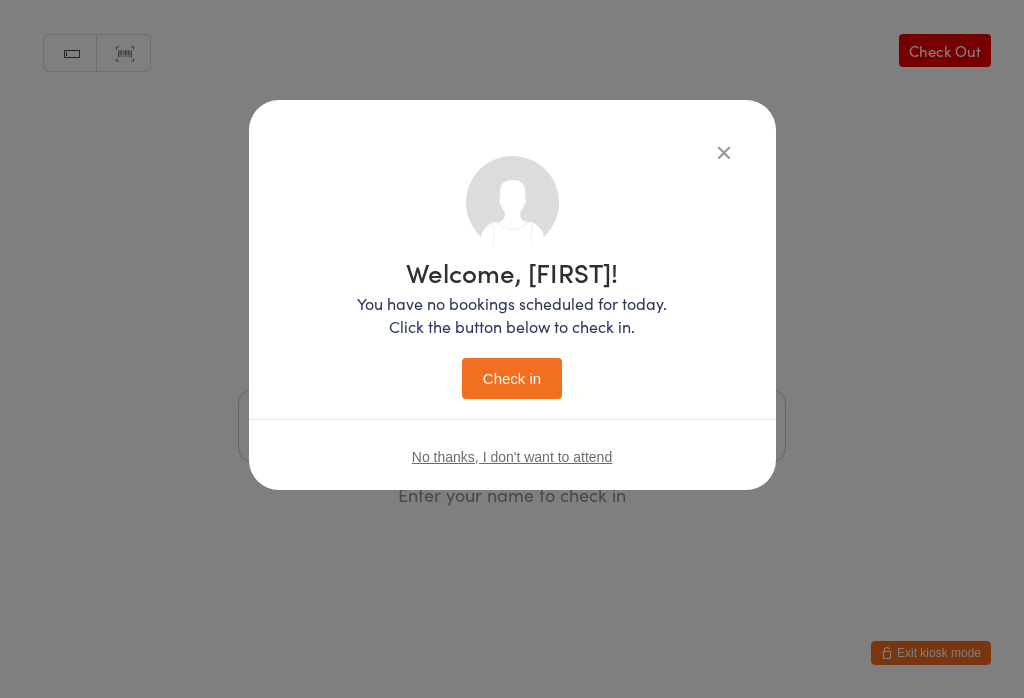 click on "Check in" at bounding box center (512, 378) 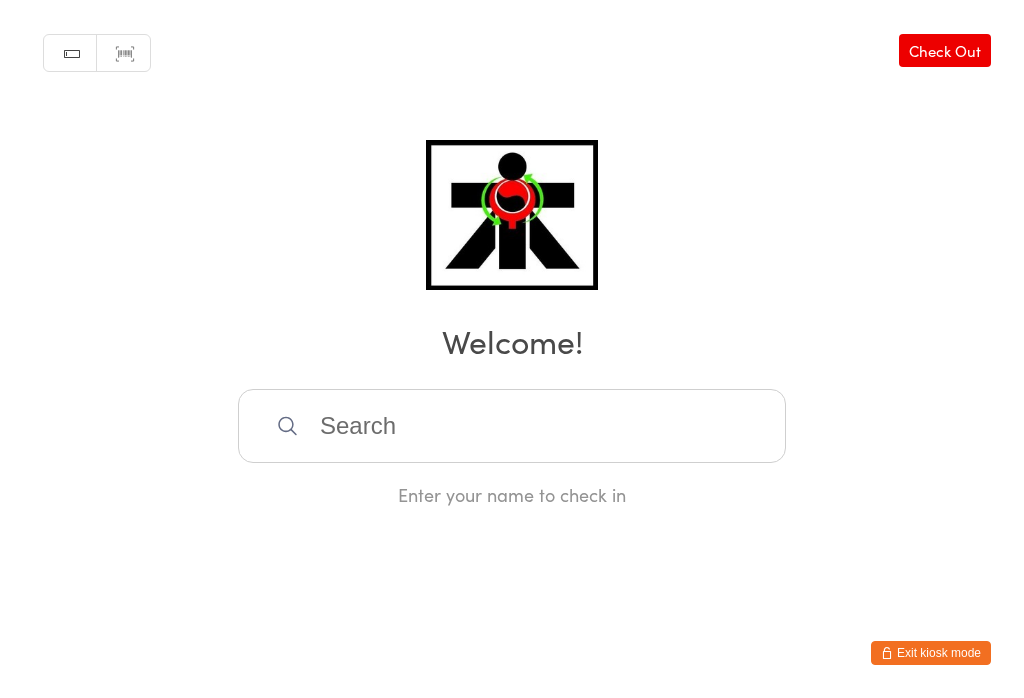 scroll, scrollTop: 0, scrollLeft: 0, axis: both 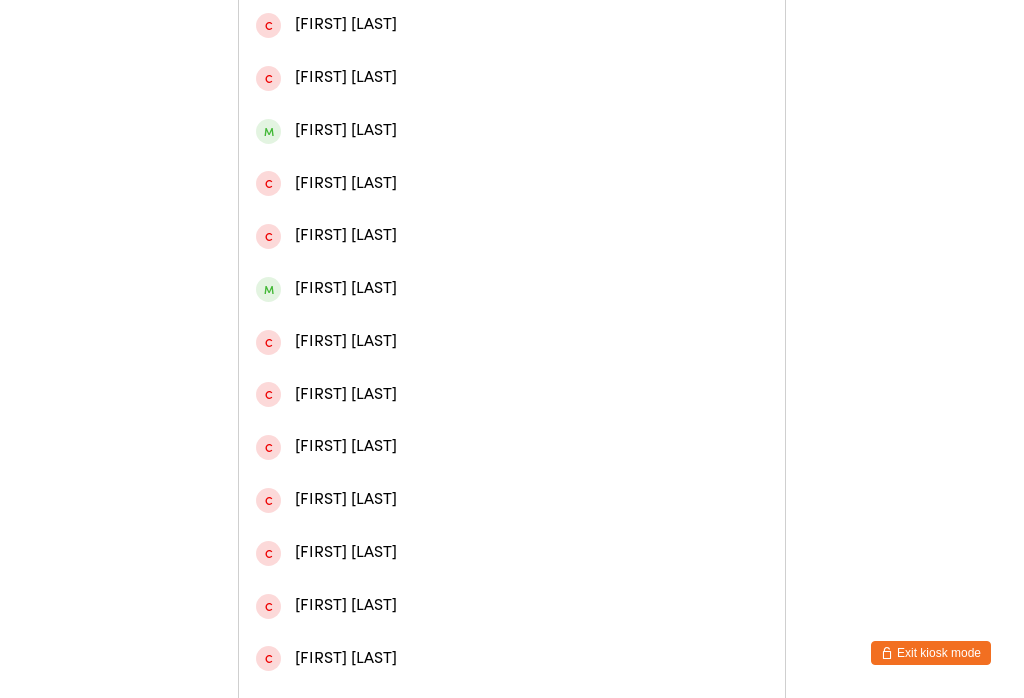 type on "[FIRST]" 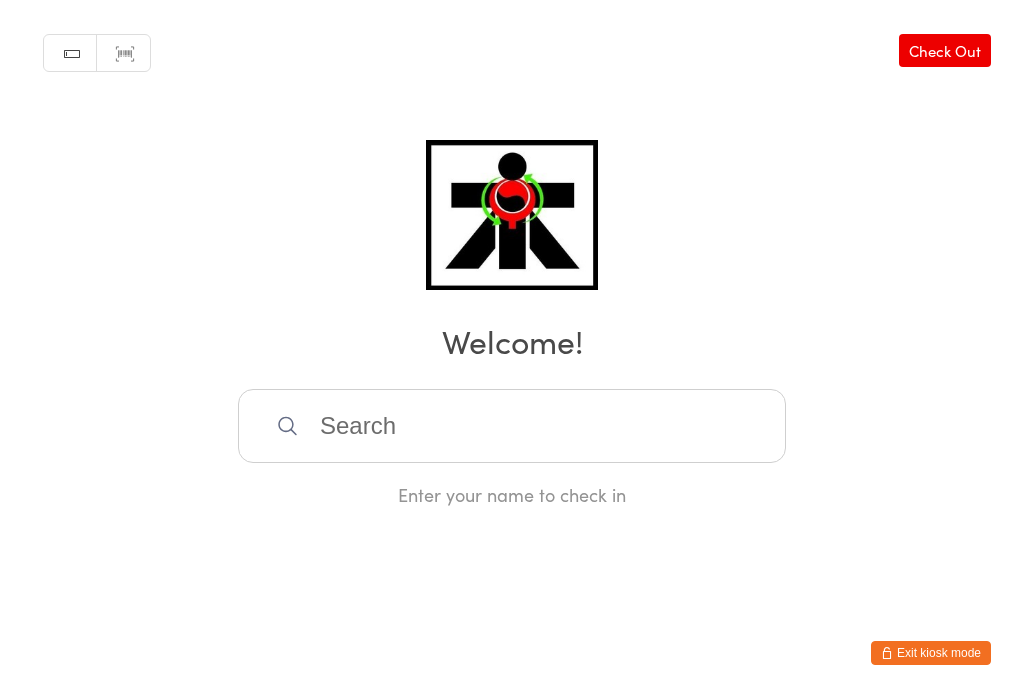 scroll, scrollTop: 0, scrollLeft: 0, axis: both 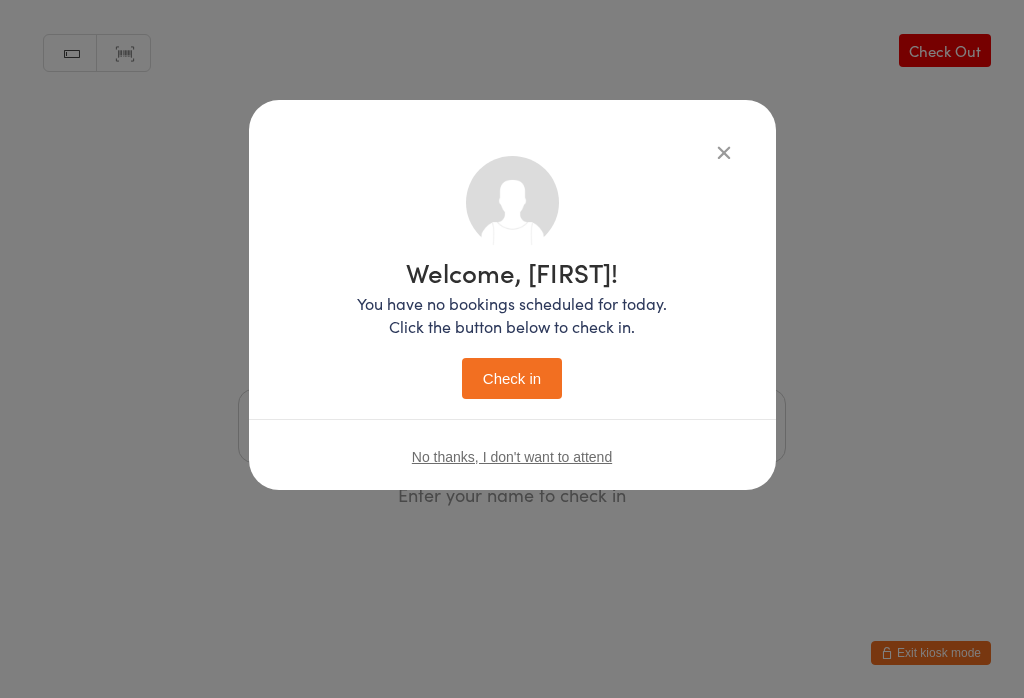 click on "Check in" at bounding box center (512, 378) 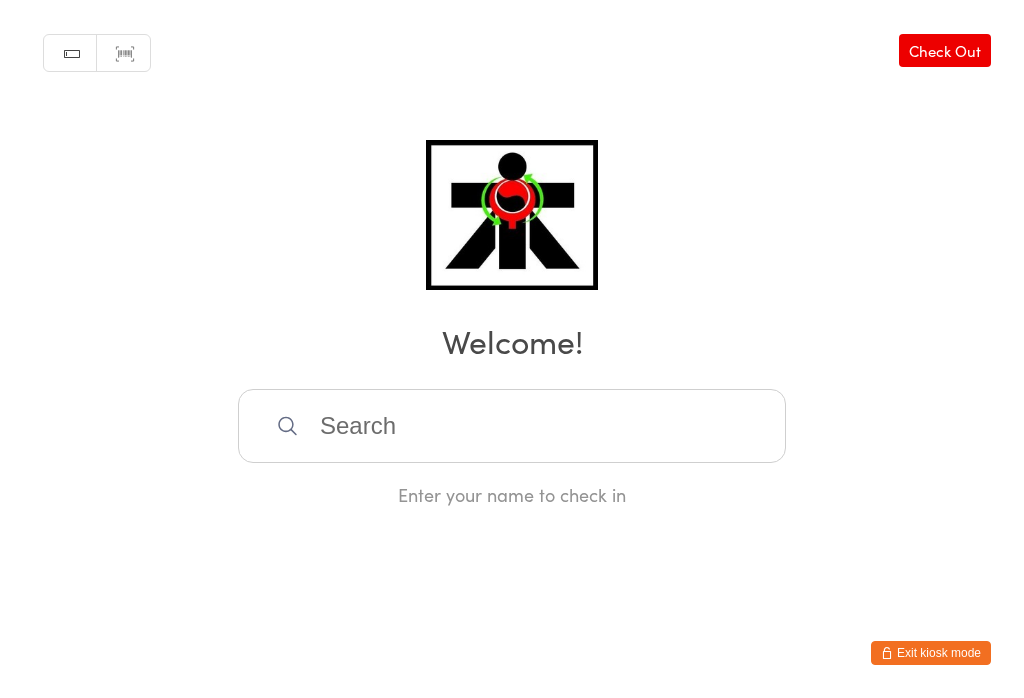 click at bounding box center [512, 426] 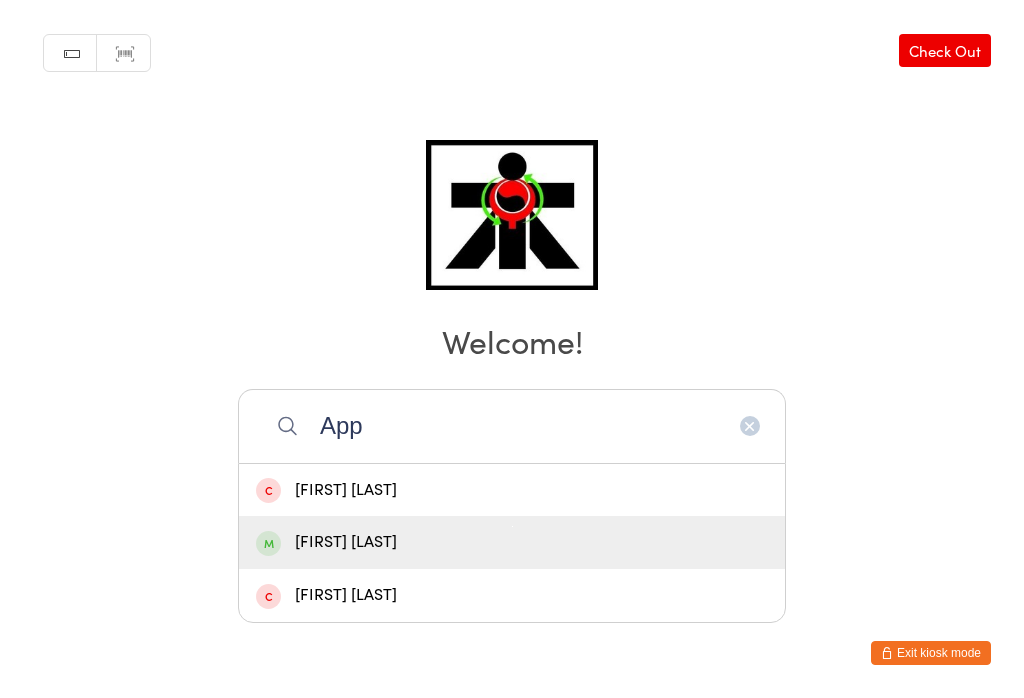 type on "App" 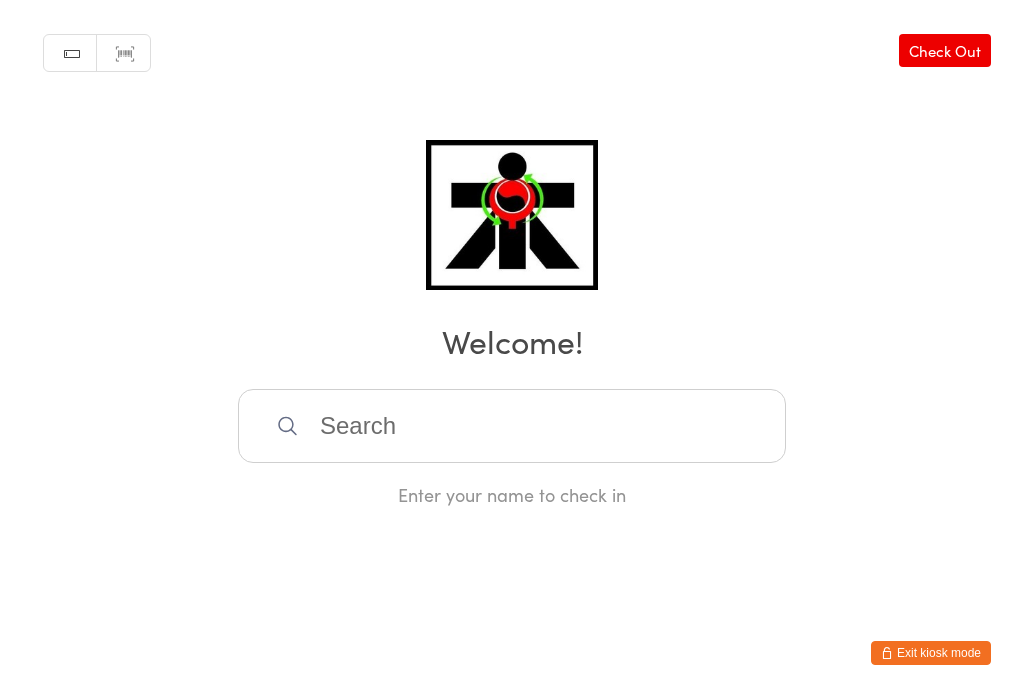 scroll, scrollTop: 0, scrollLeft: 0, axis: both 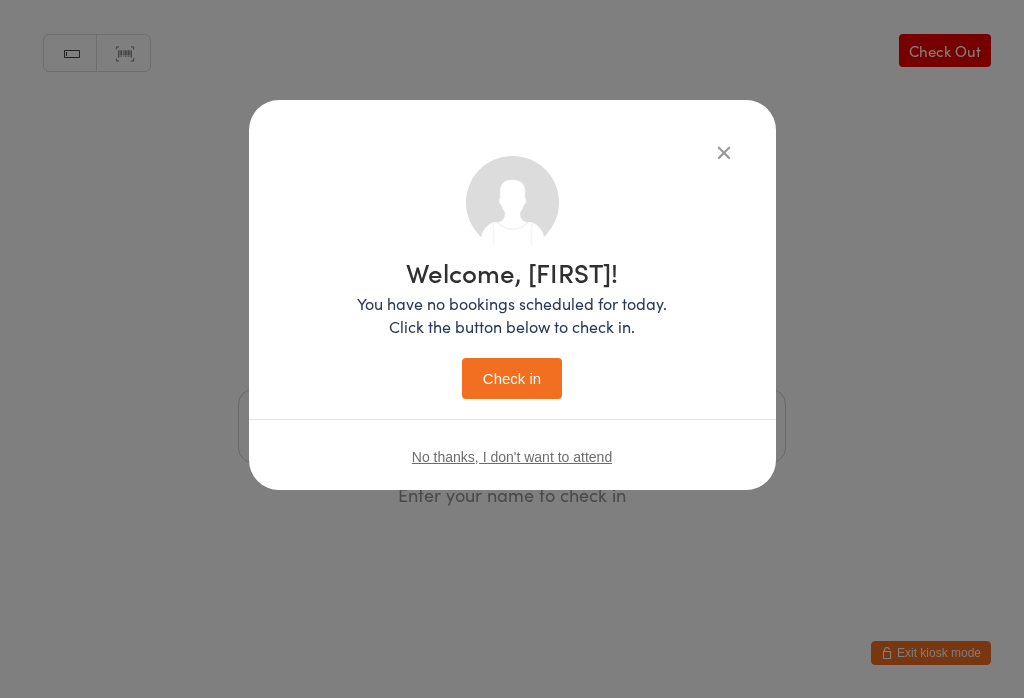click on "Check in" at bounding box center (512, 378) 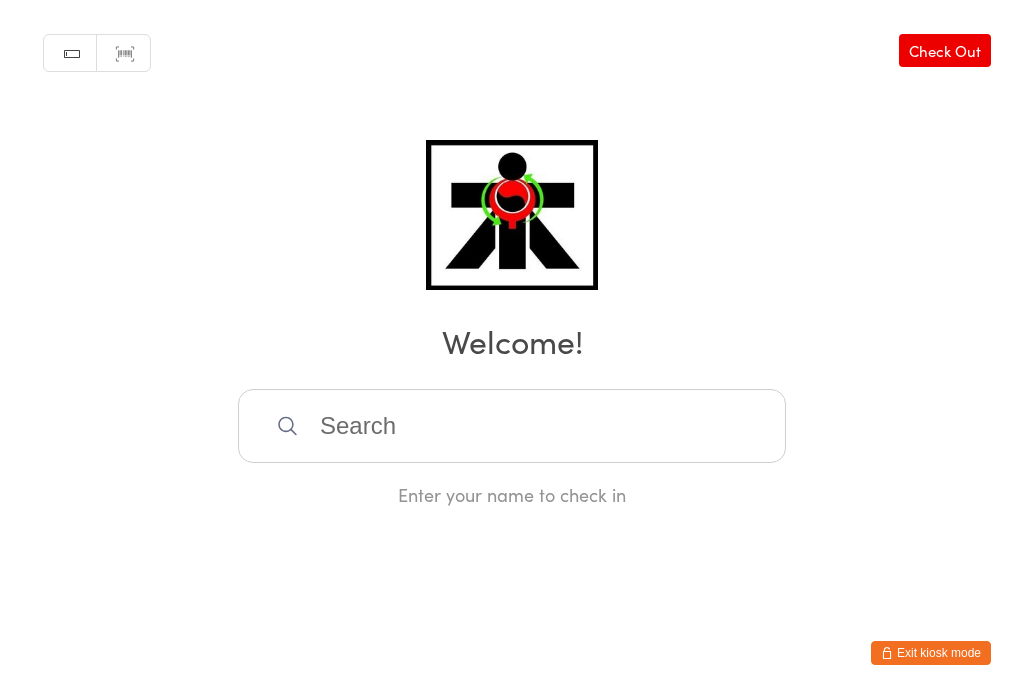 scroll, scrollTop: 0, scrollLeft: 0, axis: both 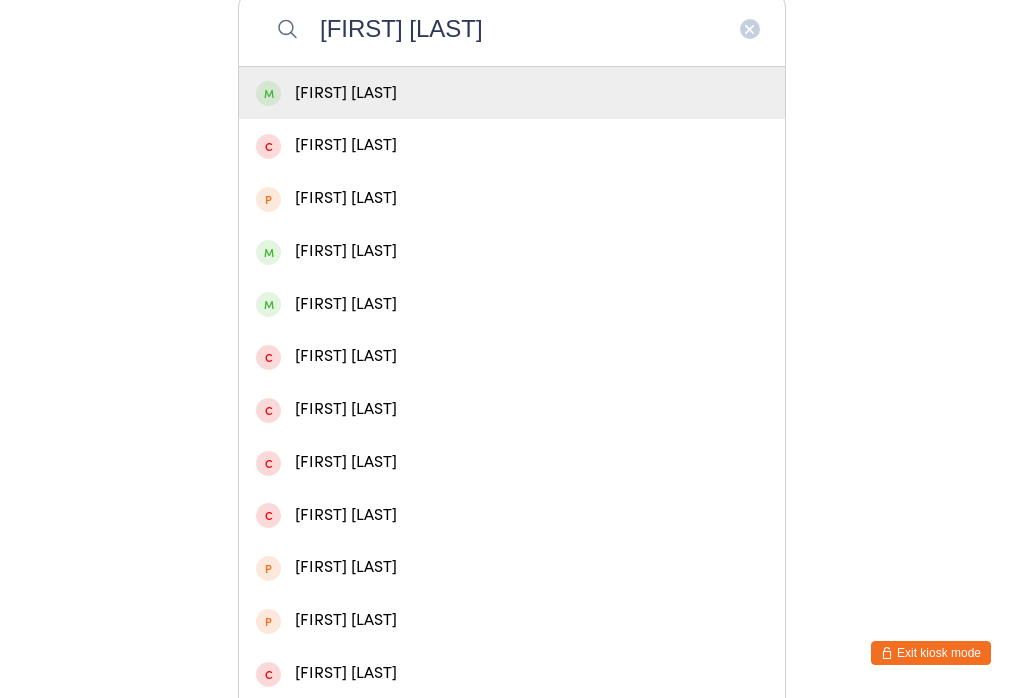 type on "[FIRST] [LAST]" 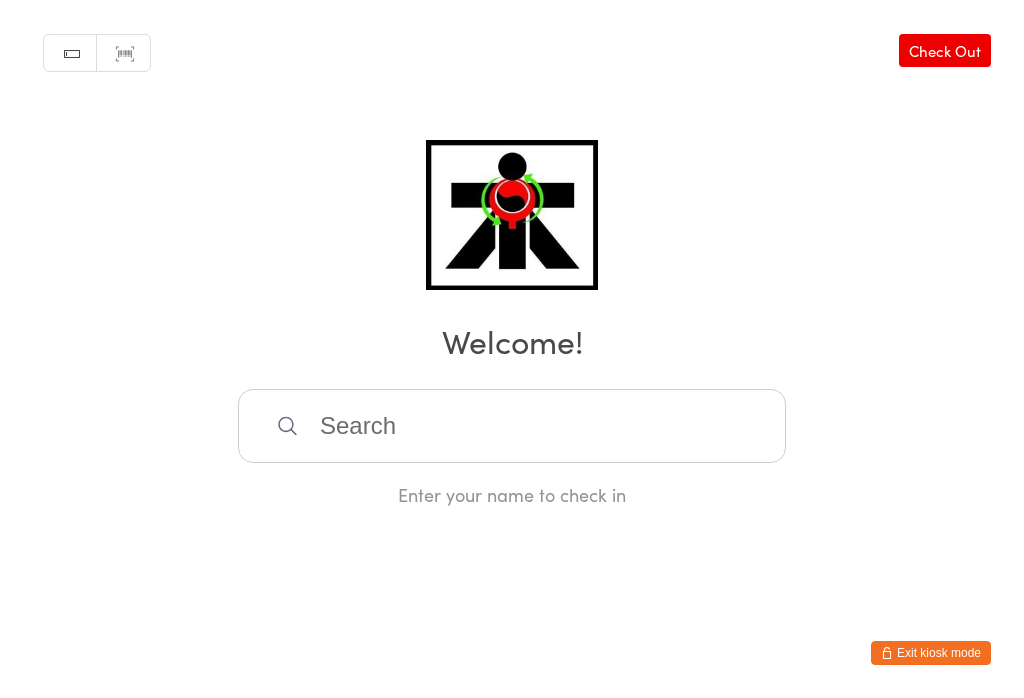 scroll, scrollTop: 0, scrollLeft: 0, axis: both 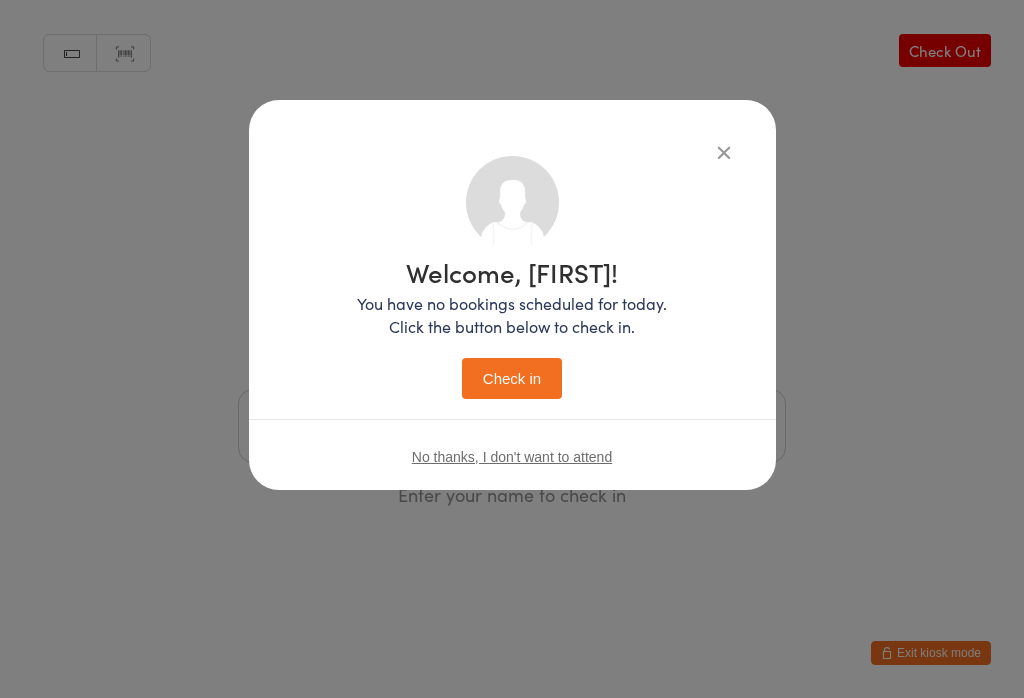 click on "Check in" at bounding box center (512, 378) 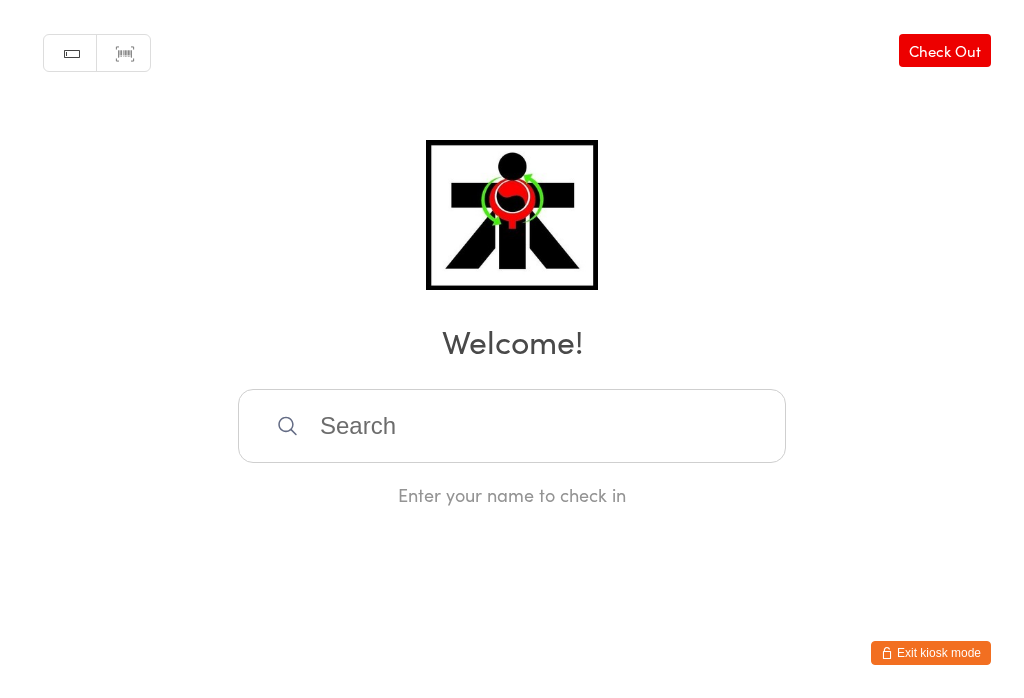 click at bounding box center (512, 426) 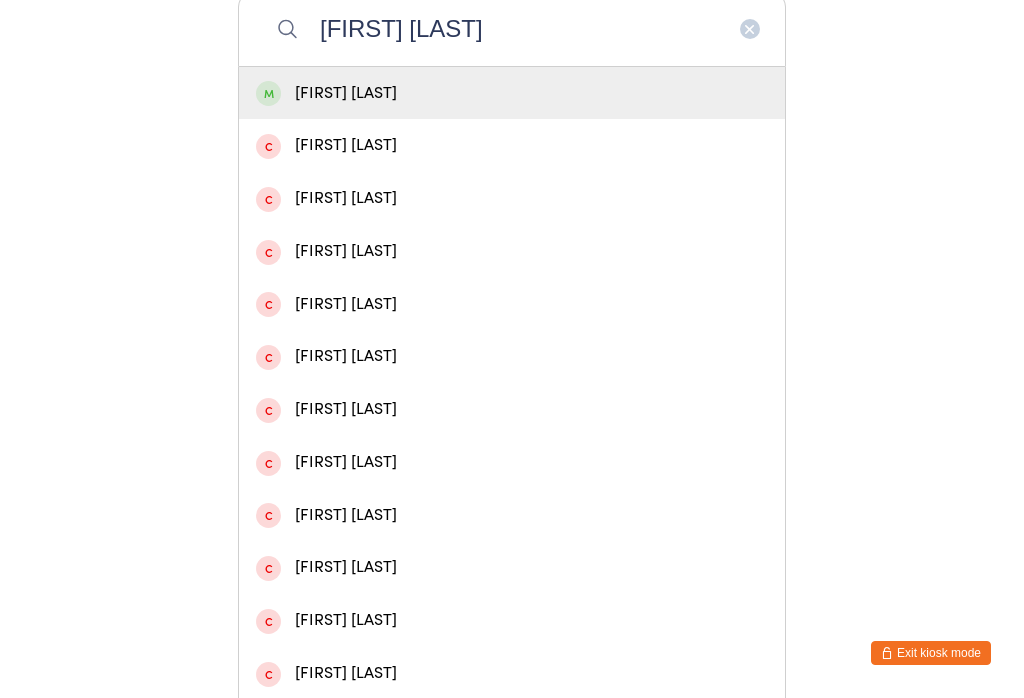 type on "[FIRST] [LAST]" 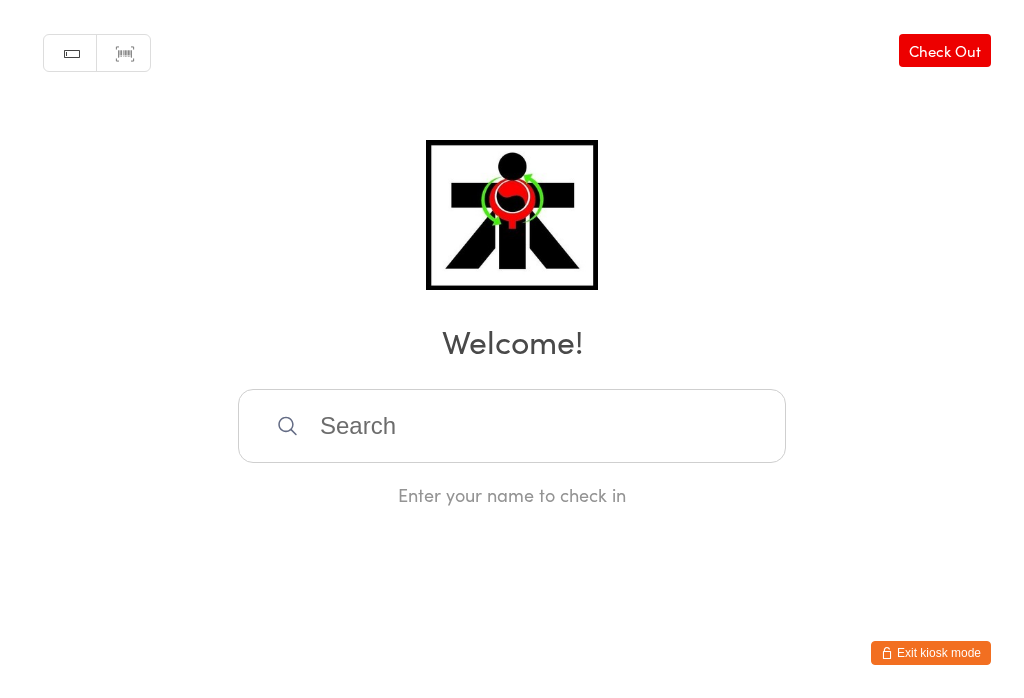scroll, scrollTop: 0, scrollLeft: 0, axis: both 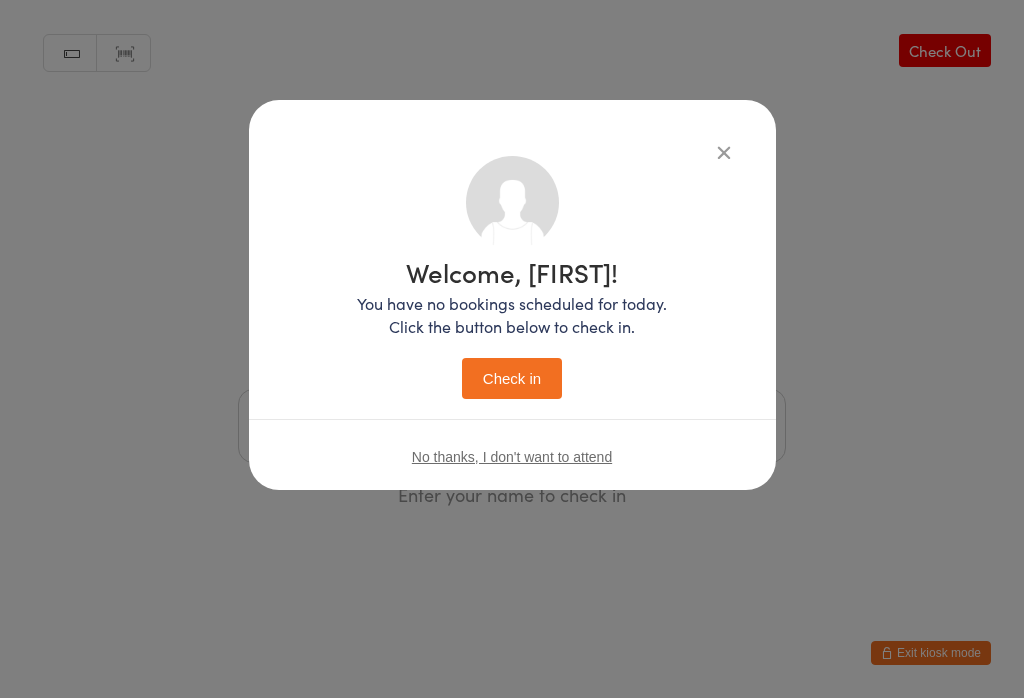 click on "Check in" at bounding box center (512, 378) 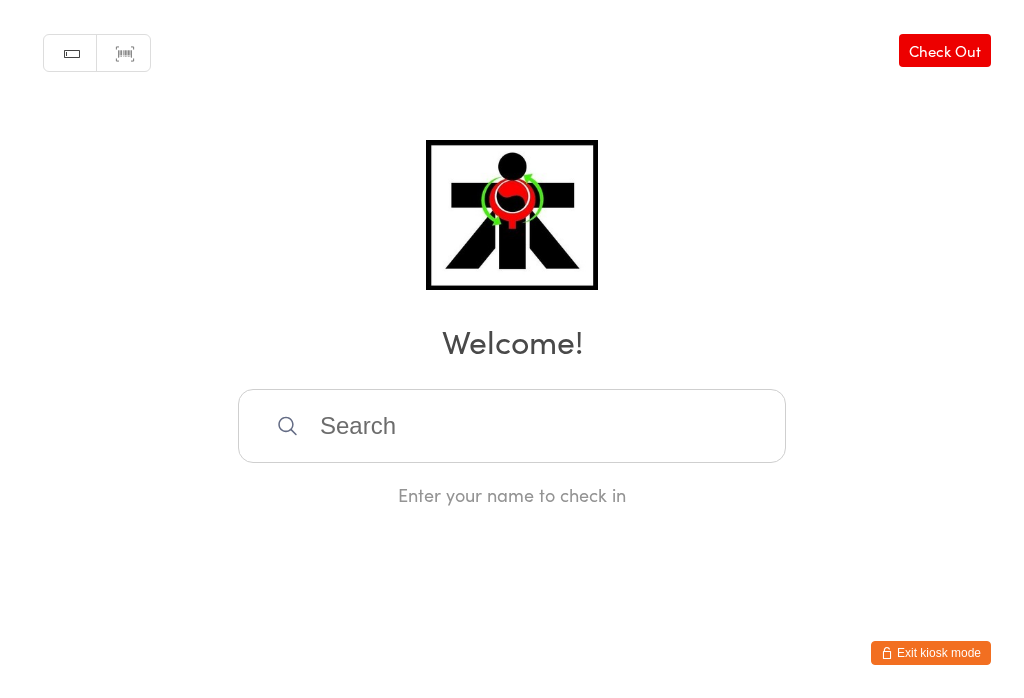 click at bounding box center [512, 426] 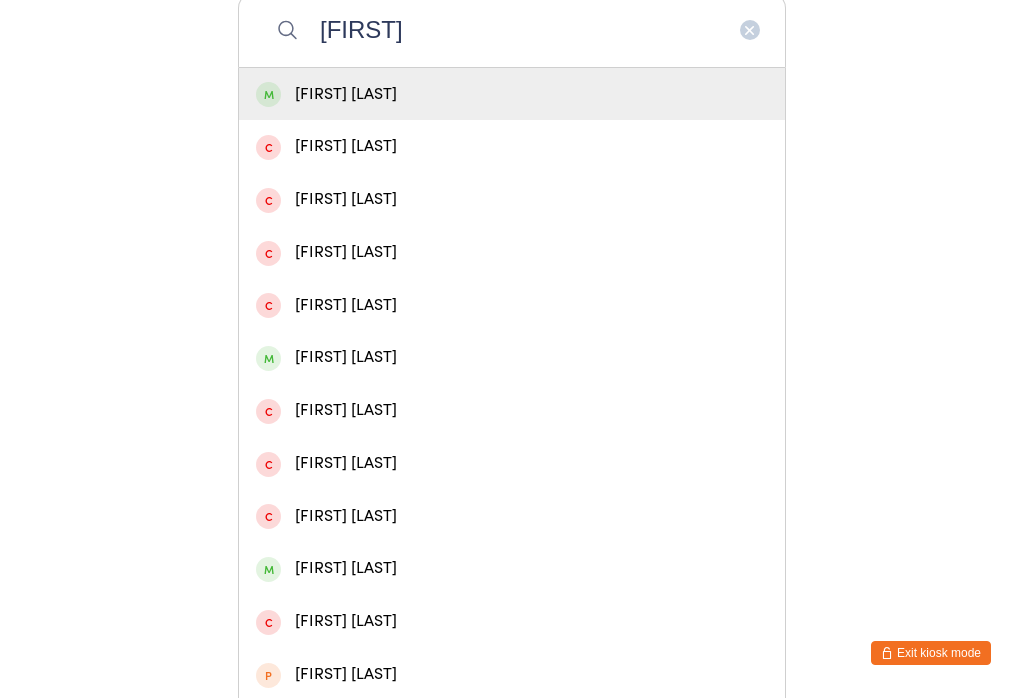 scroll, scrollTop: 394, scrollLeft: 0, axis: vertical 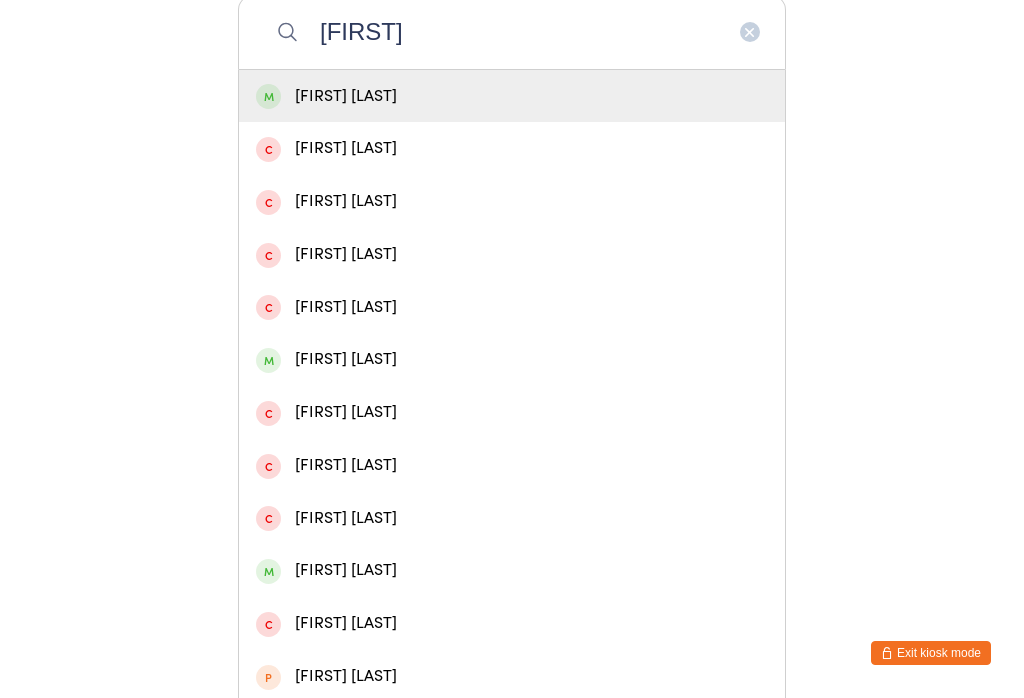 type on "[FIRST]" 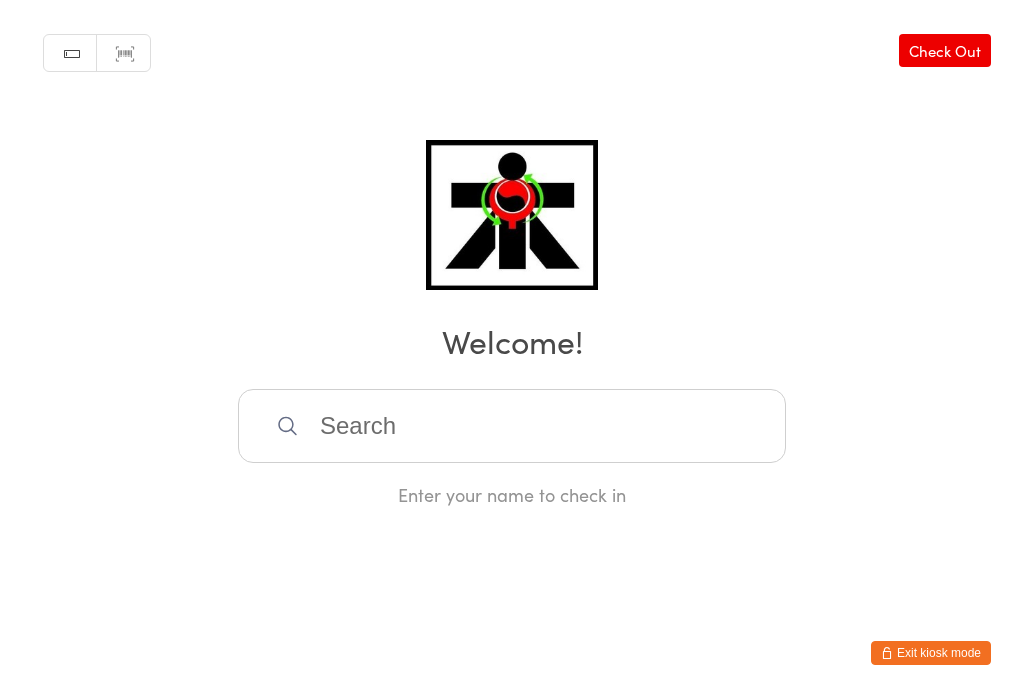 scroll, scrollTop: 0, scrollLeft: 0, axis: both 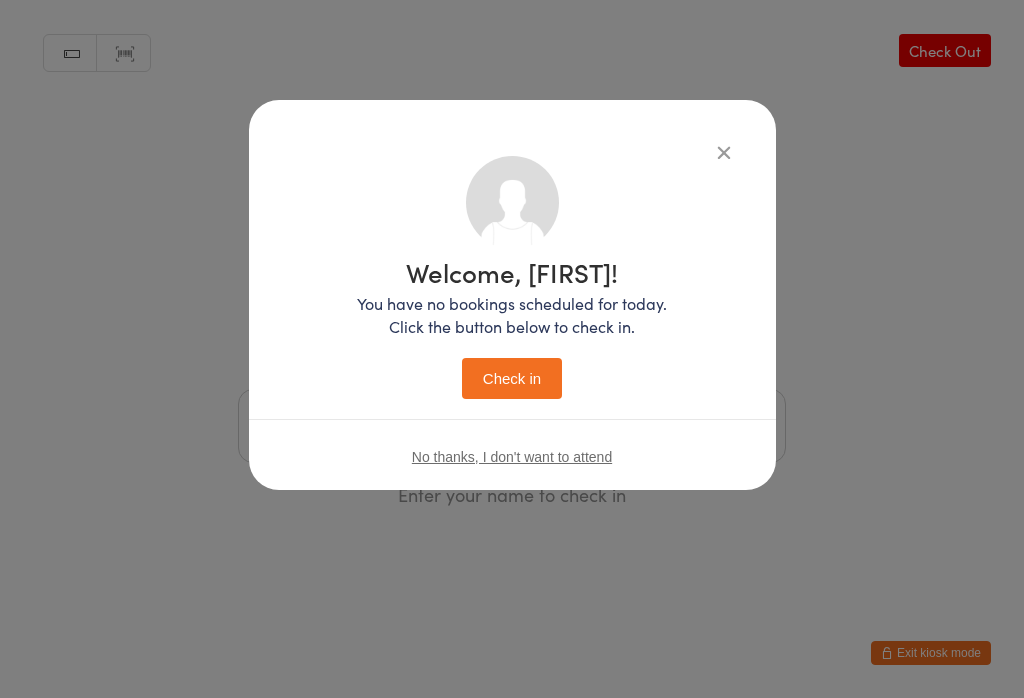 click on "Check in" at bounding box center [512, 378] 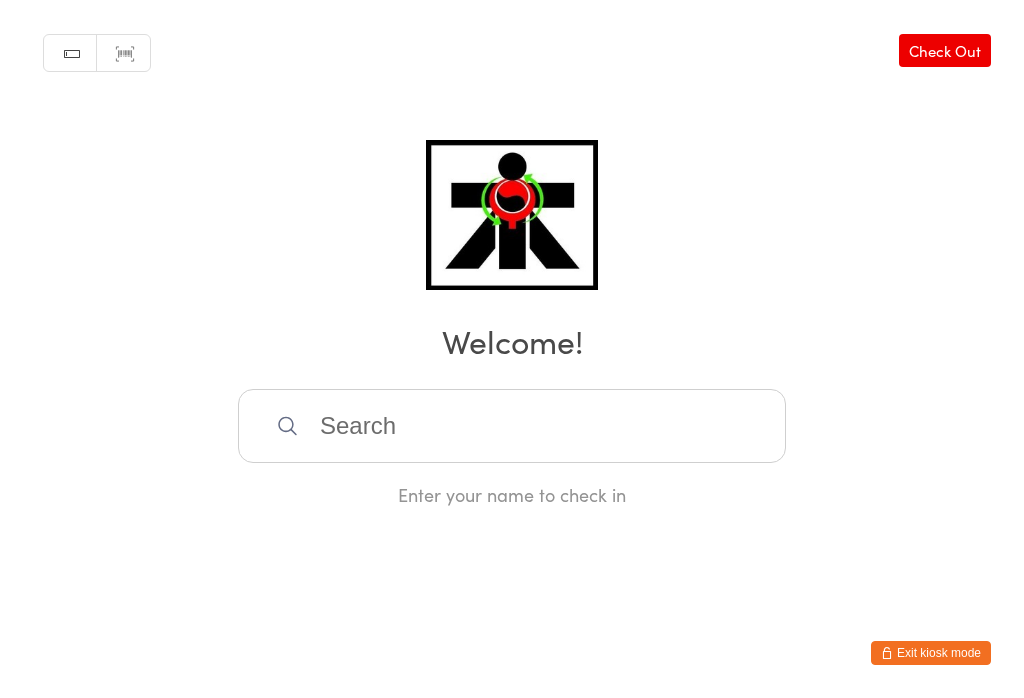click at bounding box center (512, 426) 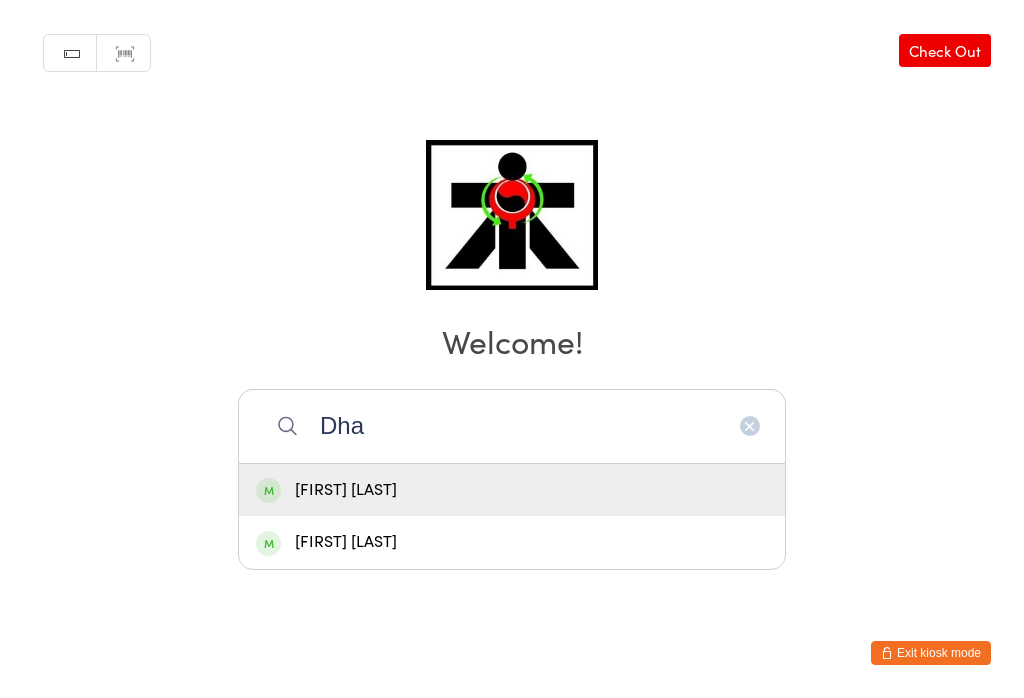 type on "Dha" 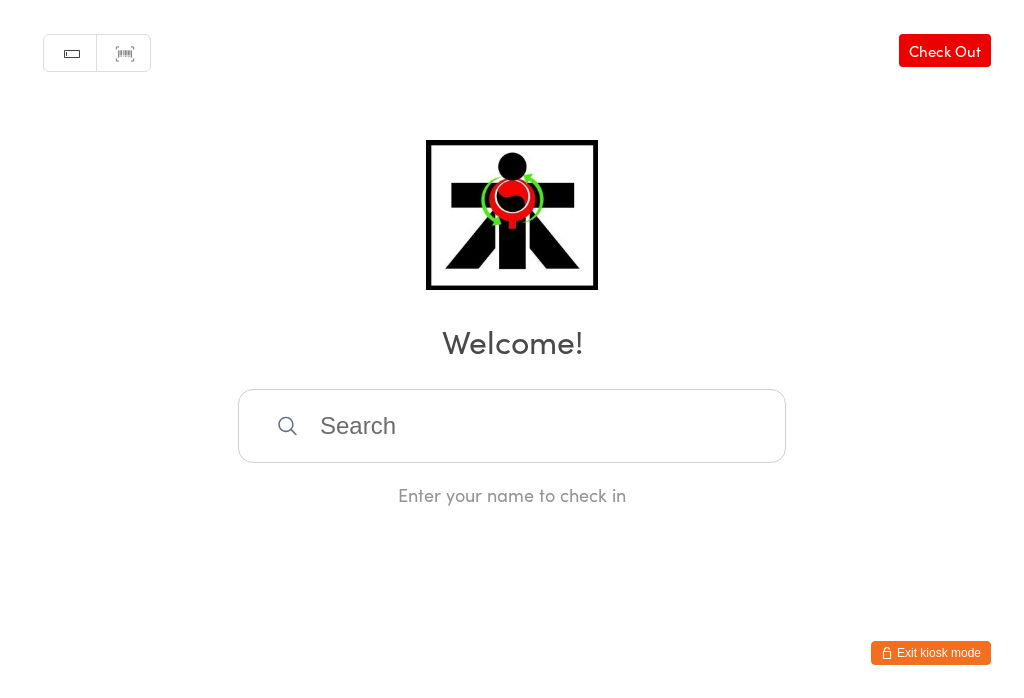 scroll, scrollTop: 0, scrollLeft: 0, axis: both 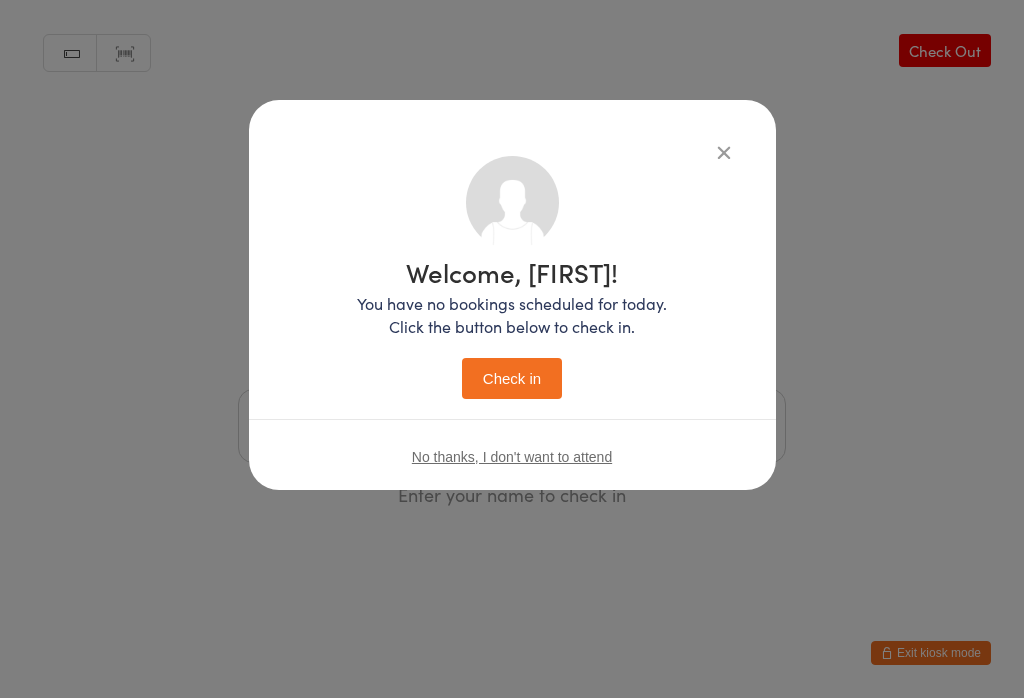 click on "Check in" at bounding box center [512, 378] 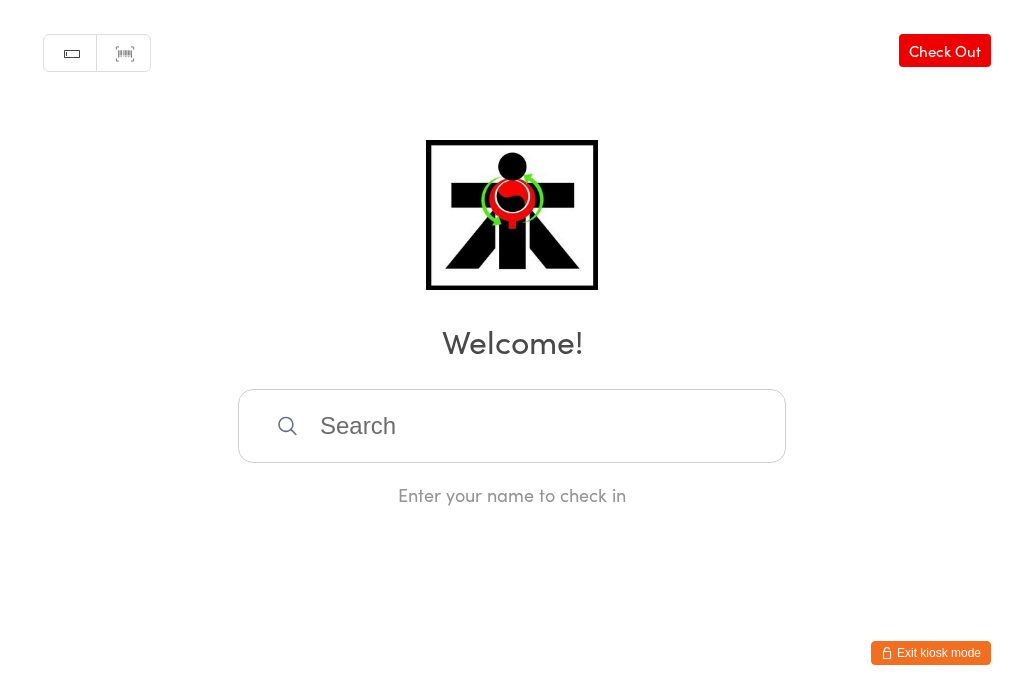 click at bounding box center (512, 426) 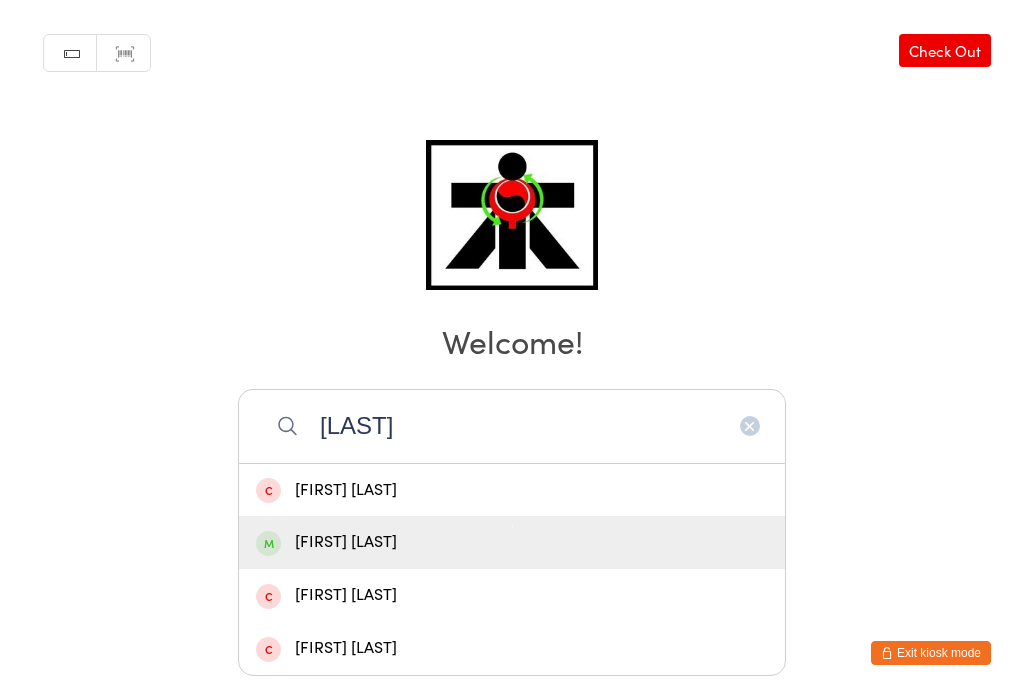 type on "[LAST]" 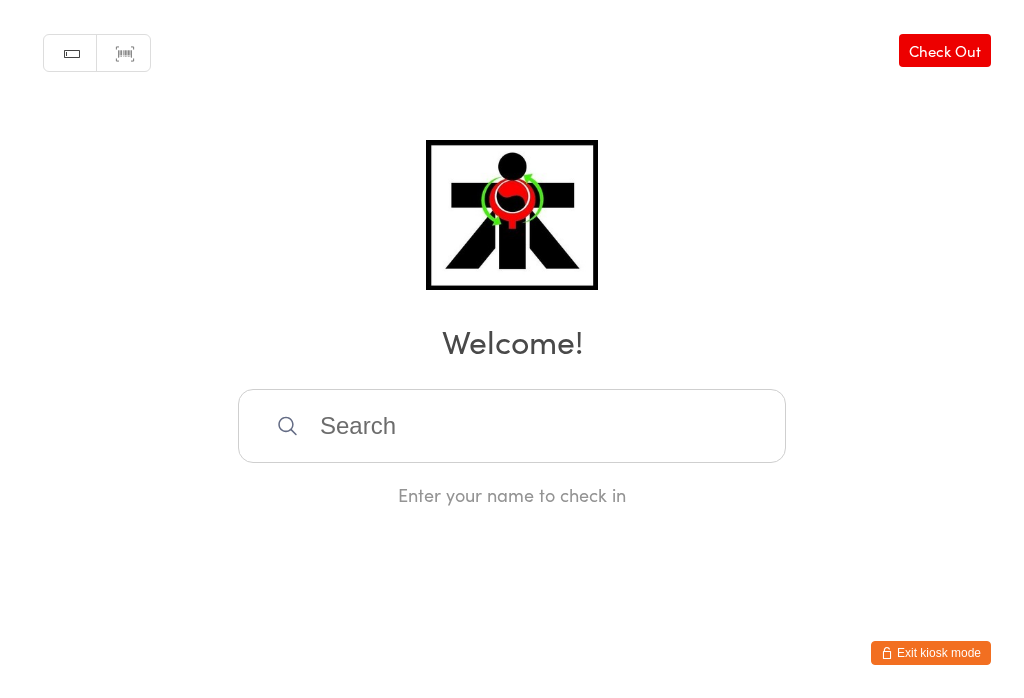 scroll, scrollTop: 0, scrollLeft: 0, axis: both 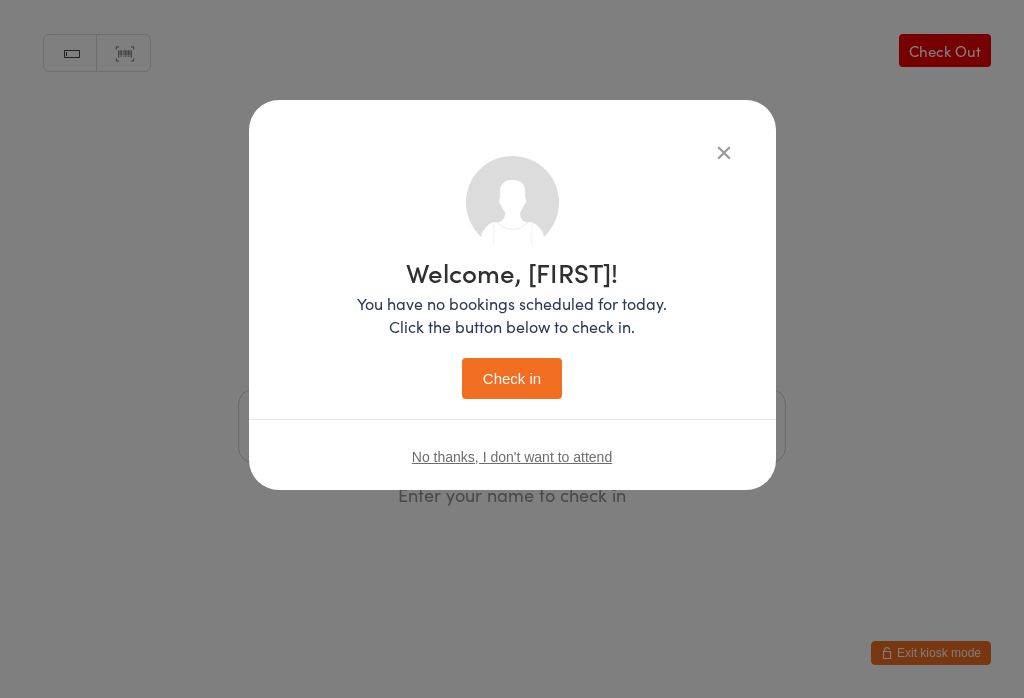 click on "Check in" at bounding box center [512, 378] 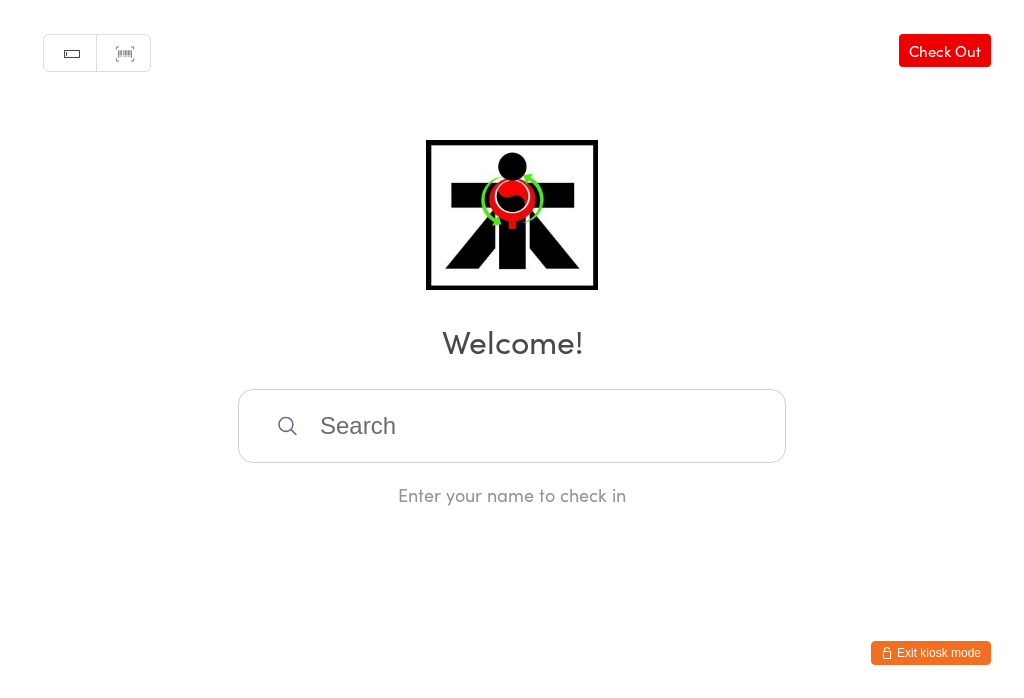 click at bounding box center (512, 426) 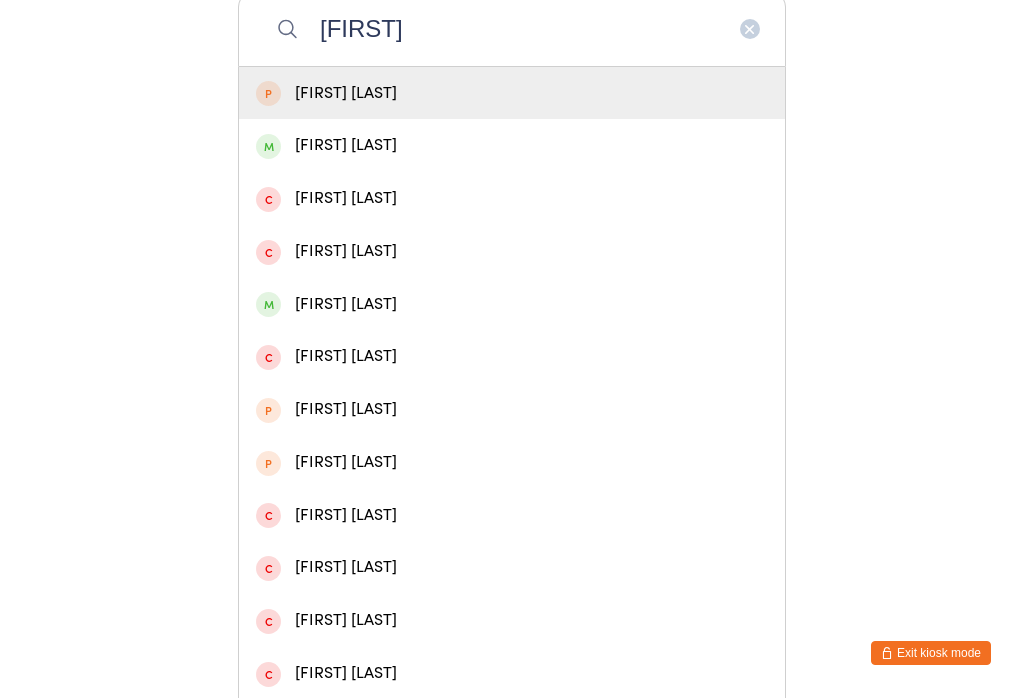 type on "[FIRST]" 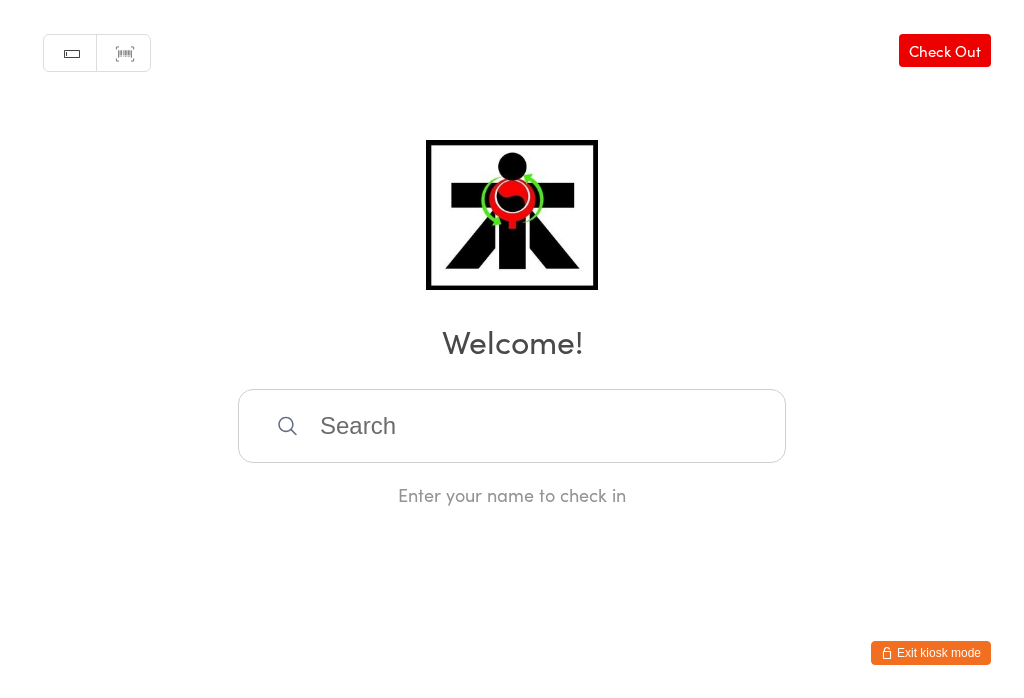 scroll, scrollTop: 0, scrollLeft: 0, axis: both 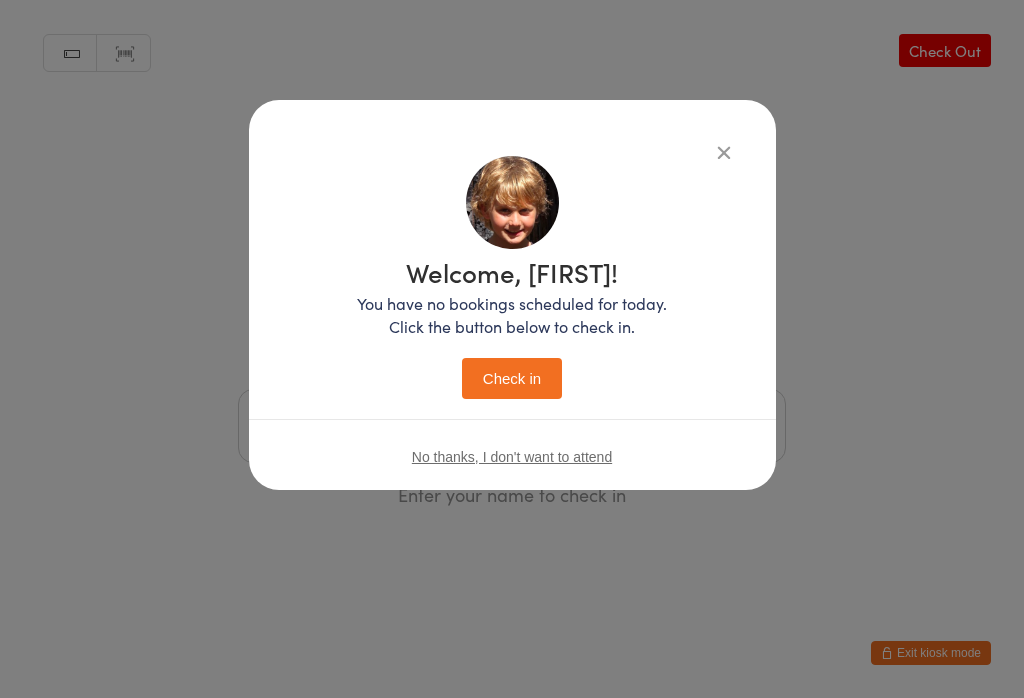 click on "Check in" at bounding box center (512, 378) 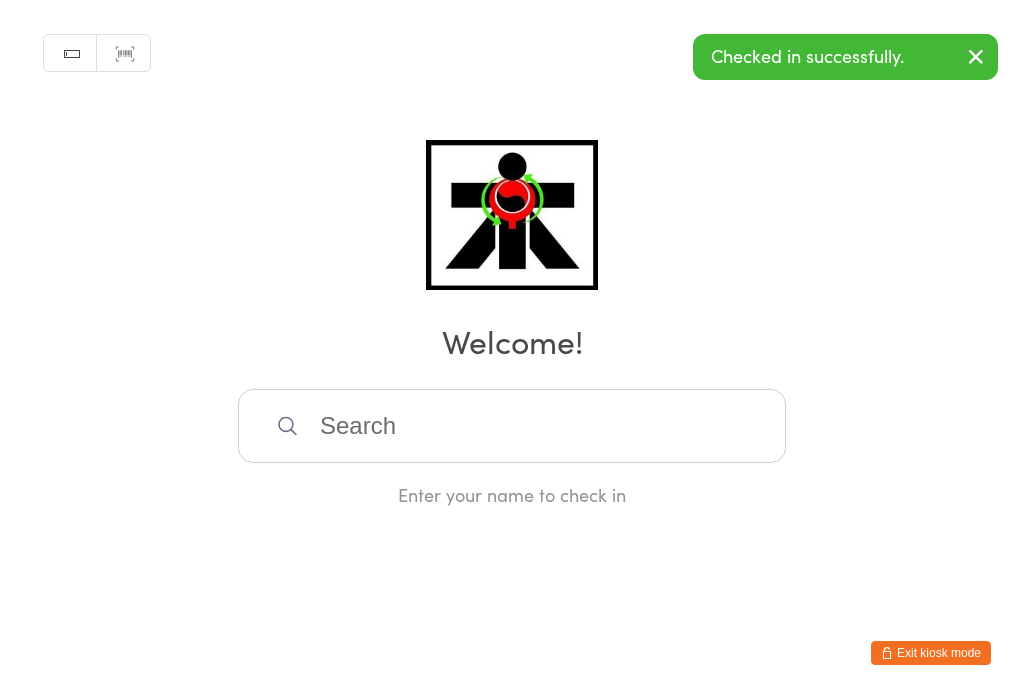 click on "You have now entered Kiosk Mode. Members will be able to check themselves in using the search field below. Click "Exit kiosk mode" below to exit Kiosk Mode at any time. Checked in successfully. Manual search Scanner input Check Out Welcome! Enter your name to check in Exit kiosk mode" at bounding box center (512, 349) 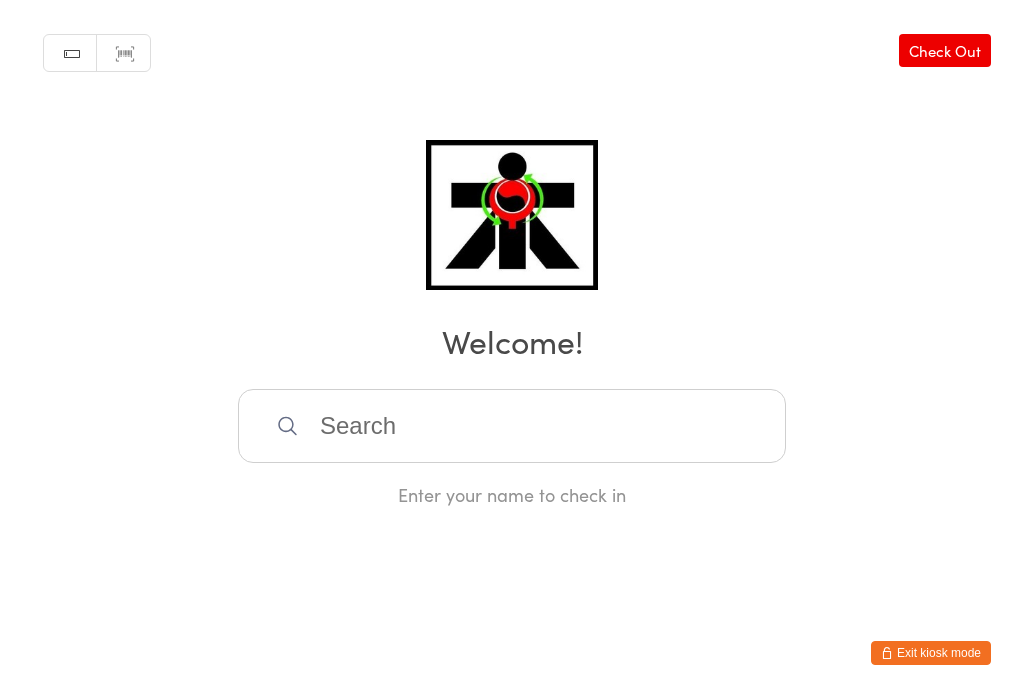 click at bounding box center (512, 426) 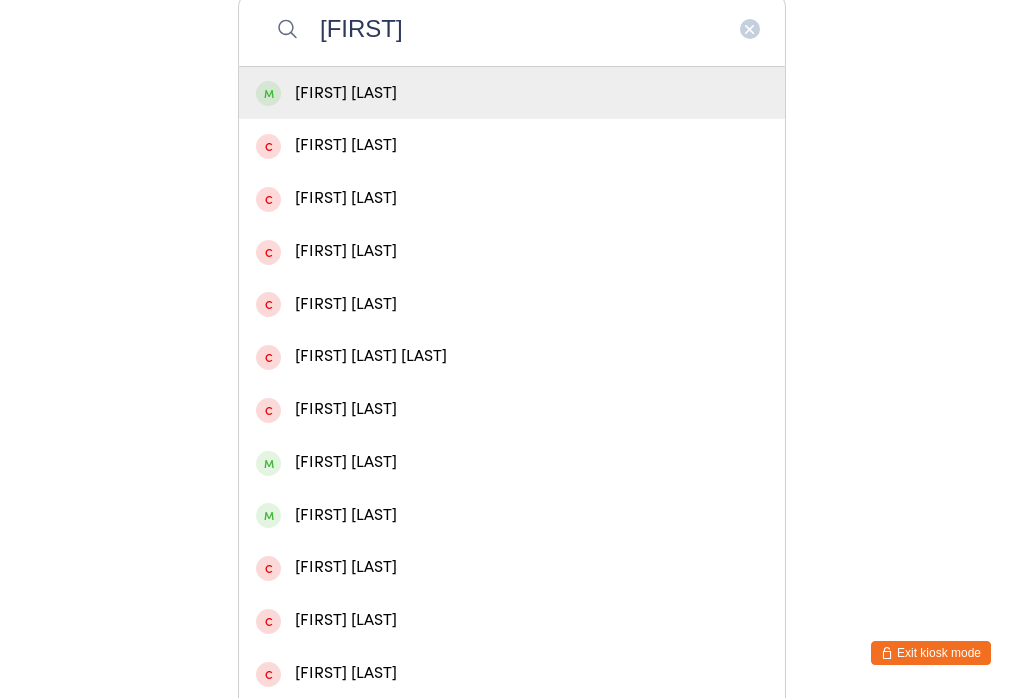 type on "[FIRST]" 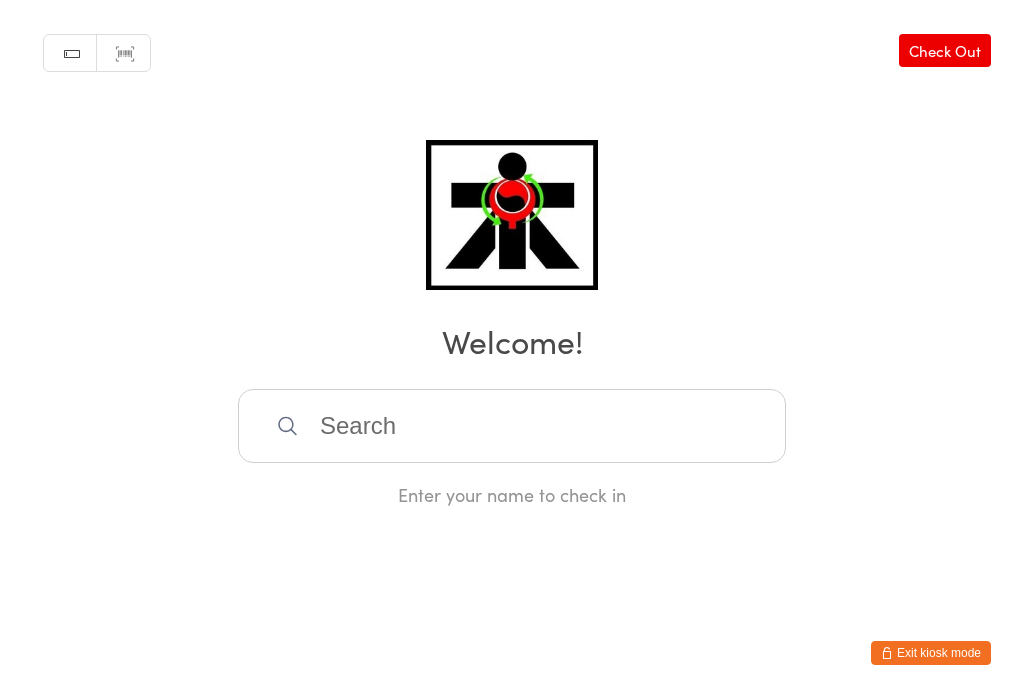 scroll, scrollTop: 0, scrollLeft: 0, axis: both 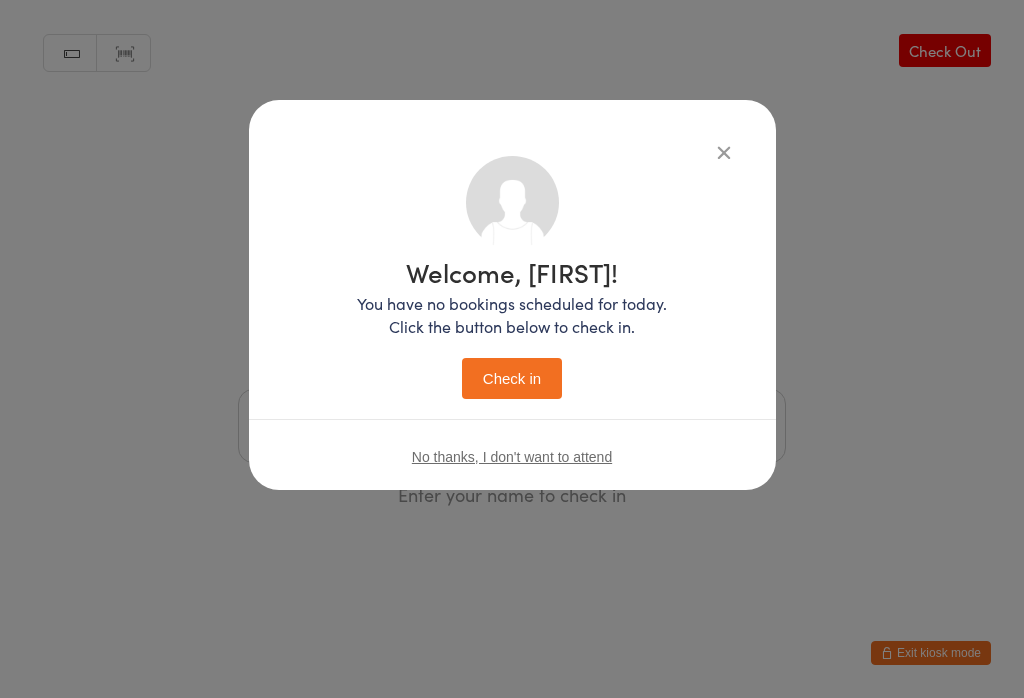 click on "Check in" at bounding box center [512, 378] 